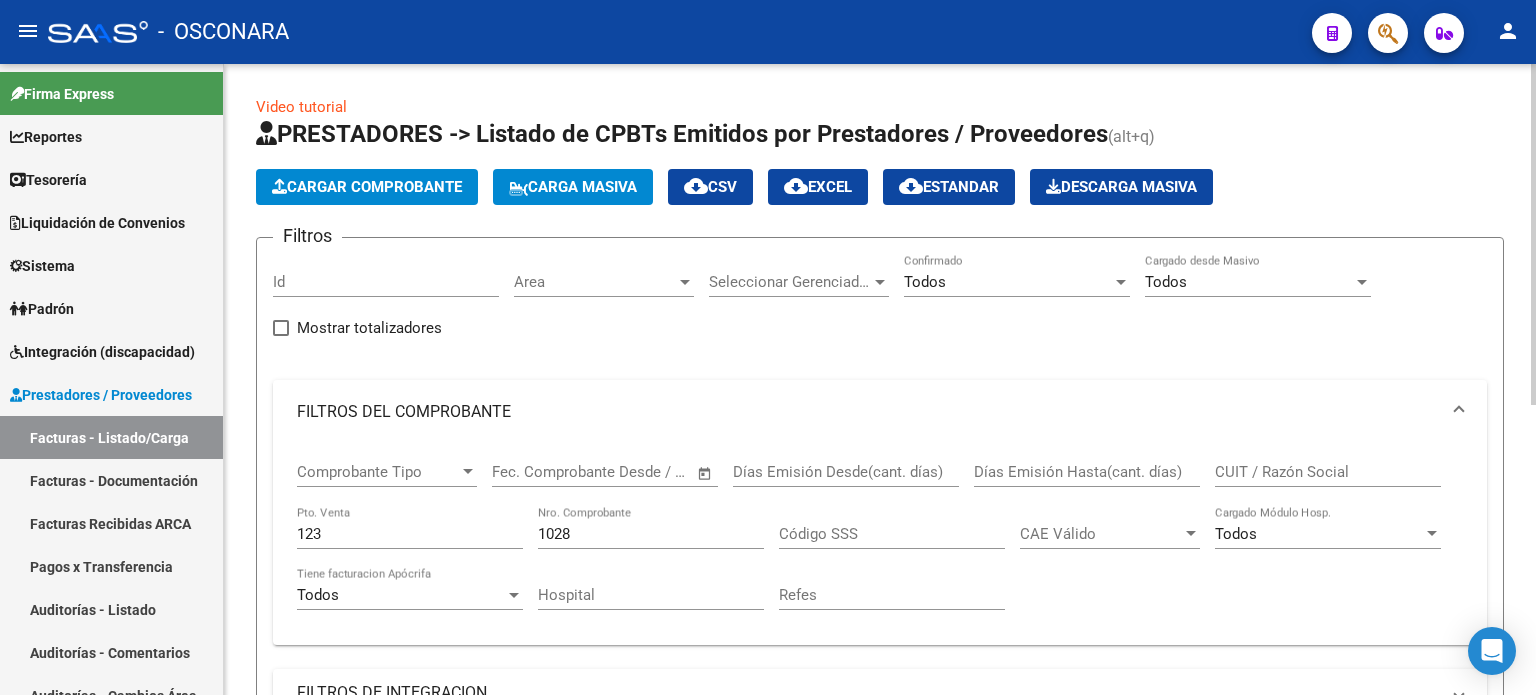 click on "Descarga Masiva" 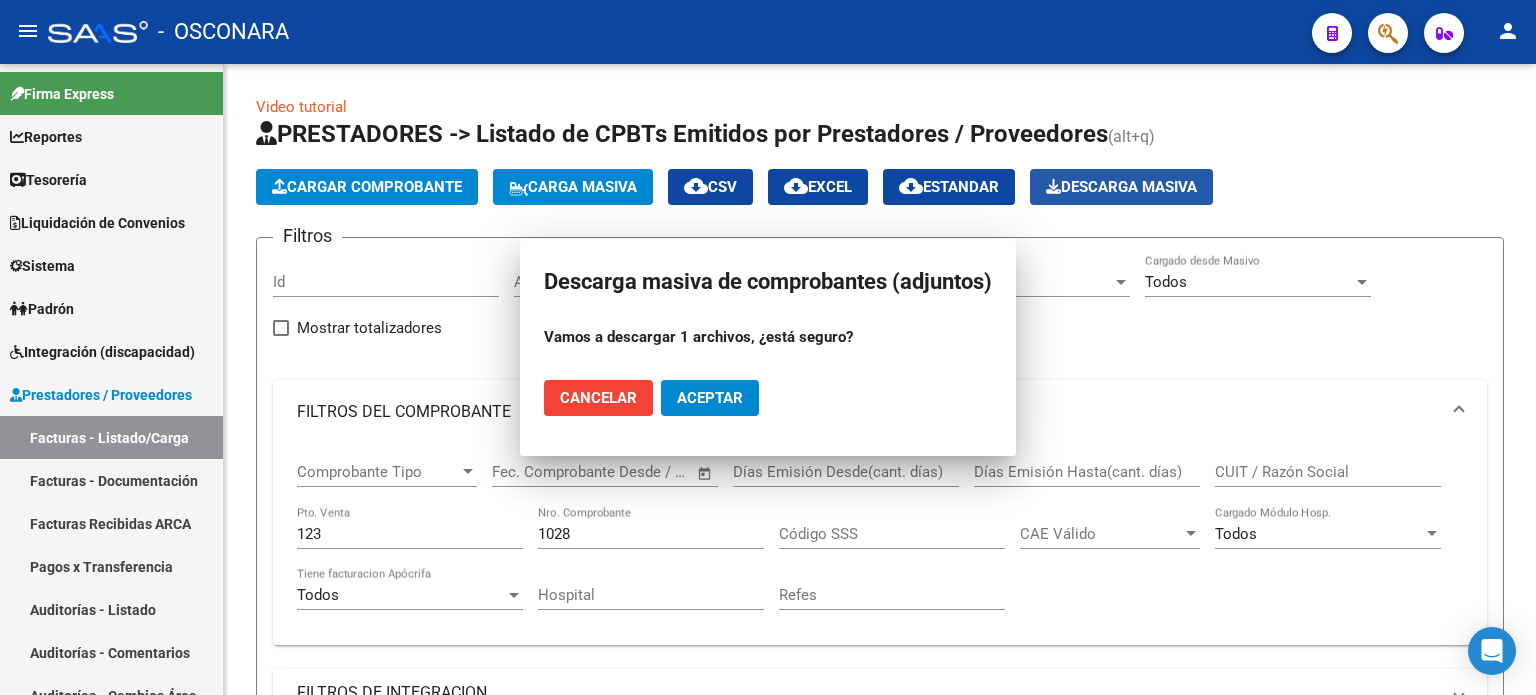scroll, scrollTop: 0, scrollLeft: 0, axis: both 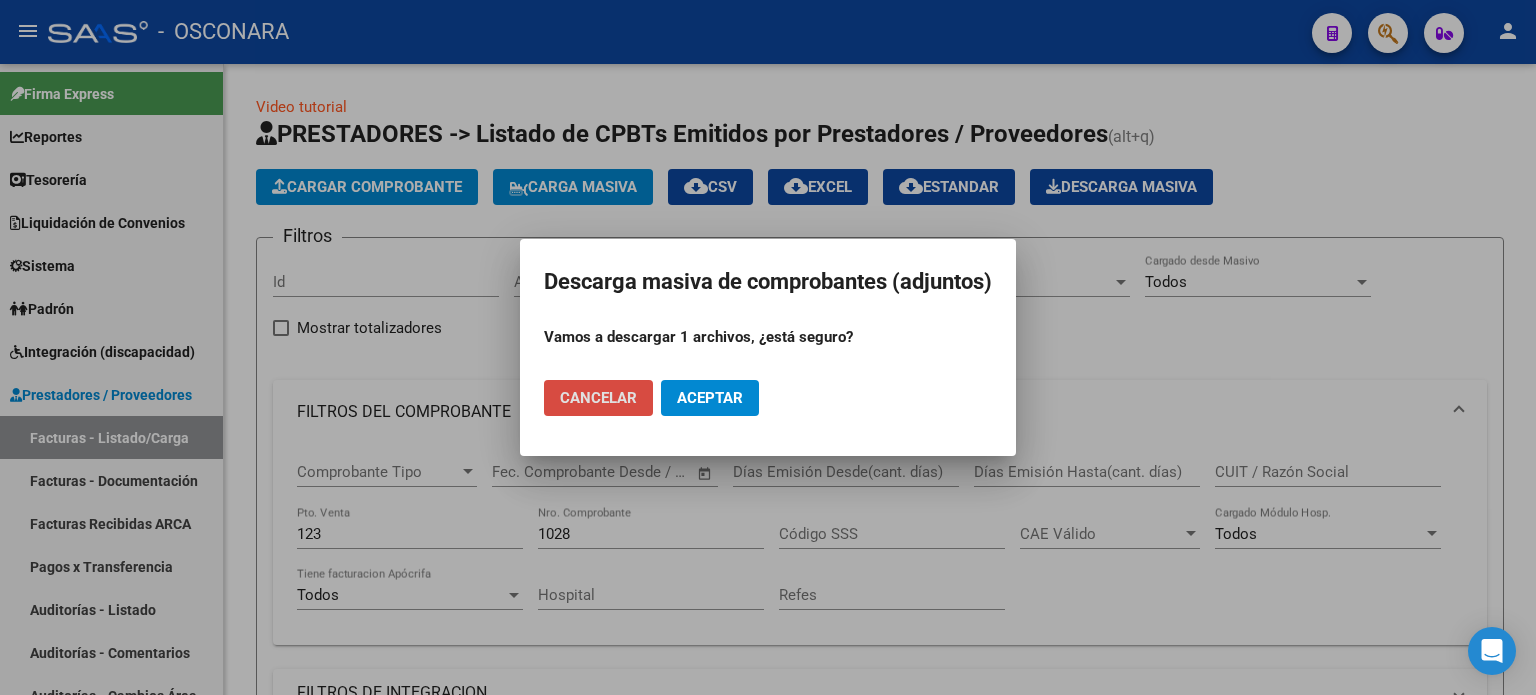 click on "Cancelar" 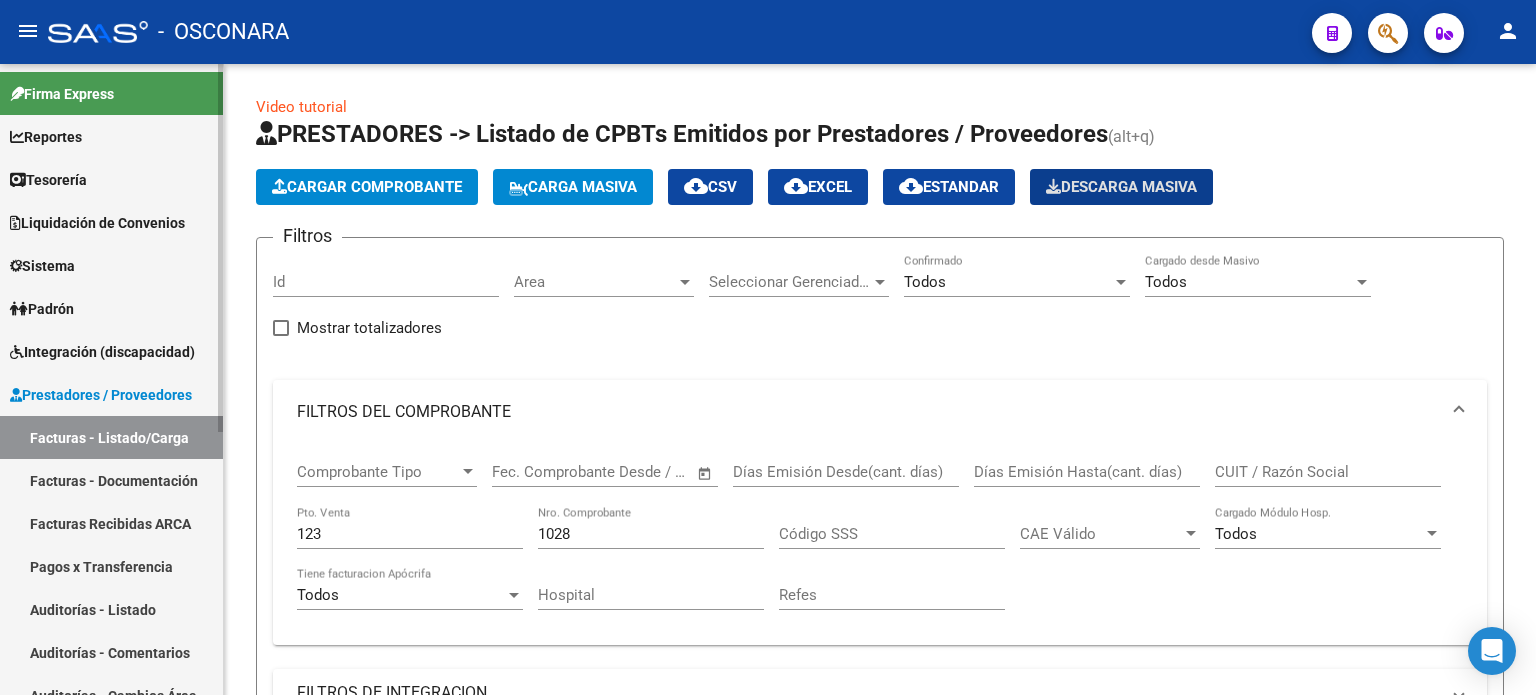 click on "Auditorías - Listado" at bounding box center [111, 609] 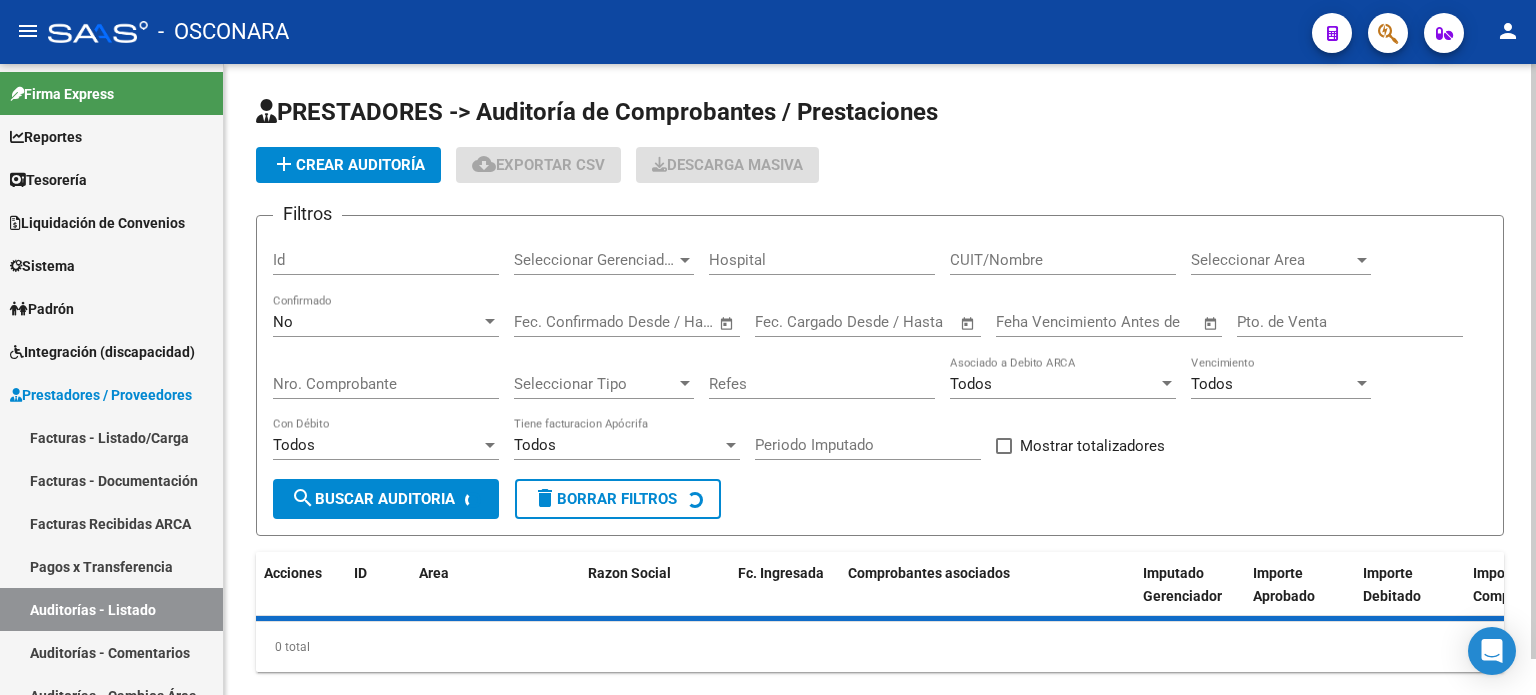 click on "Id" at bounding box center (386, 260) 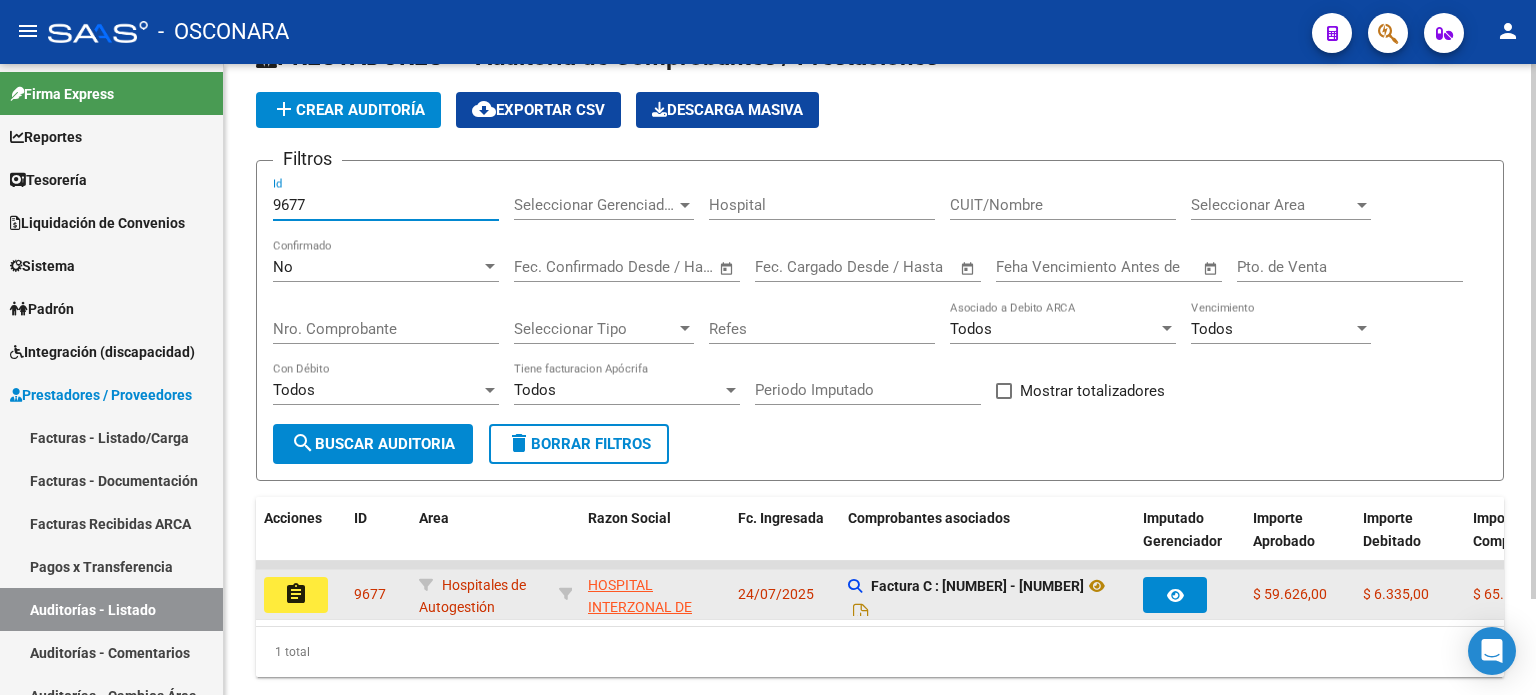 scroll, scrollTop: 100, scrollLeft: 0, axis: vertical 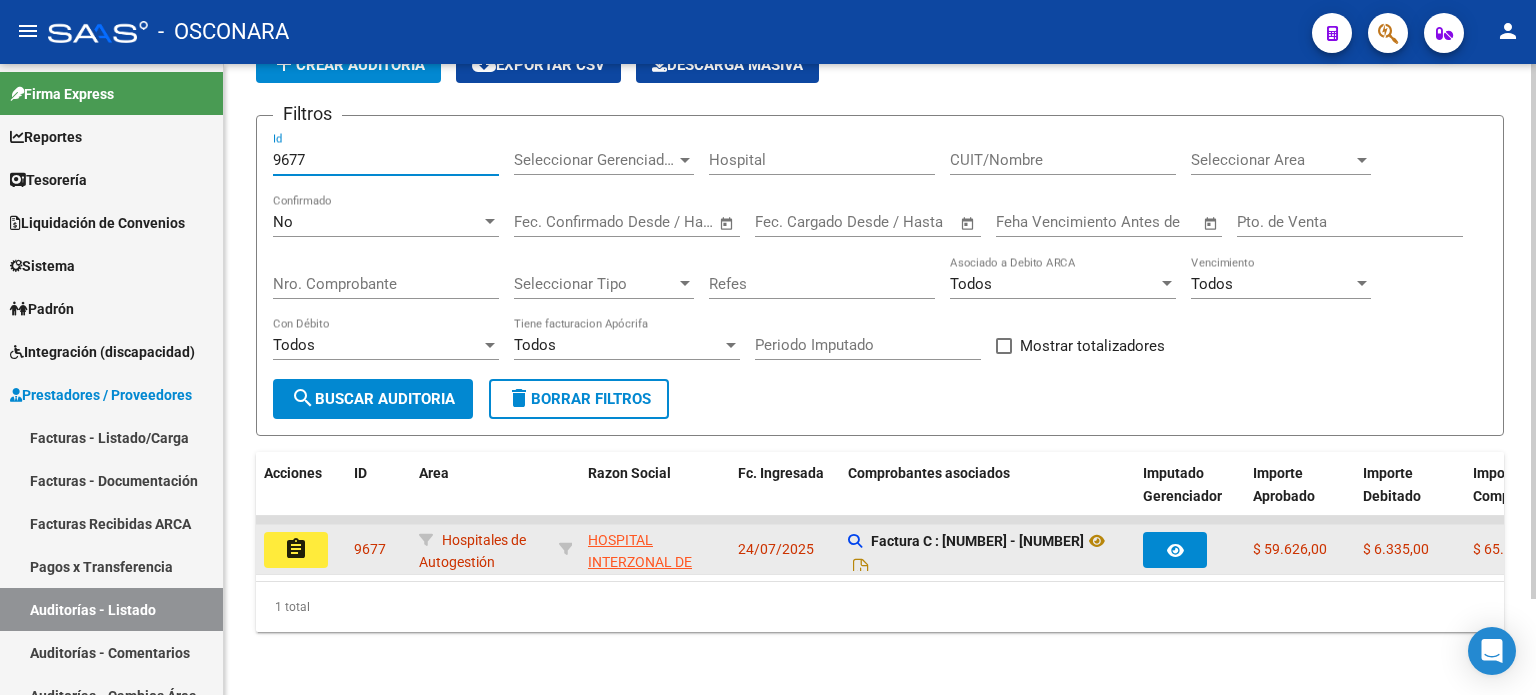 type on "9677" 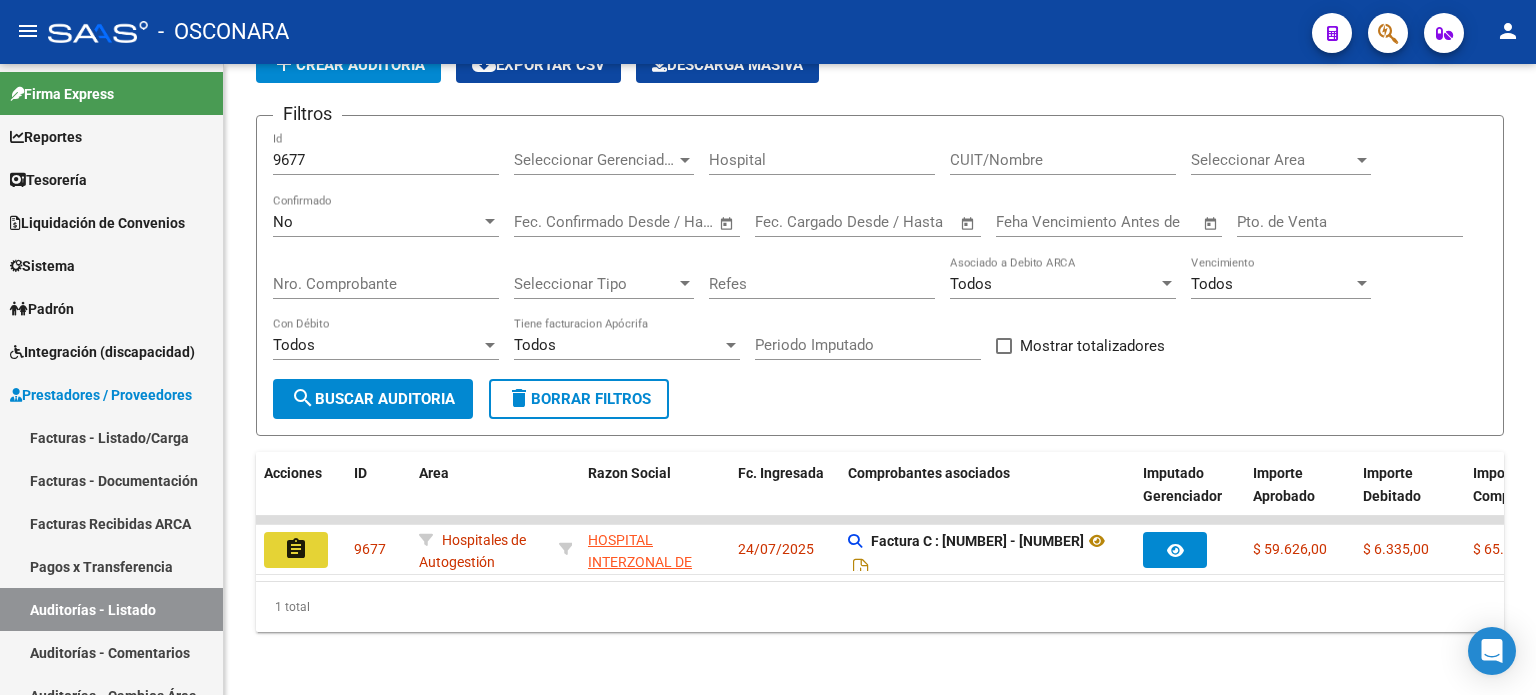 drag, startPoint x: 284, startPoint y: 539, endPoint x: 582, endPoint y: 579, distance: 300.67258 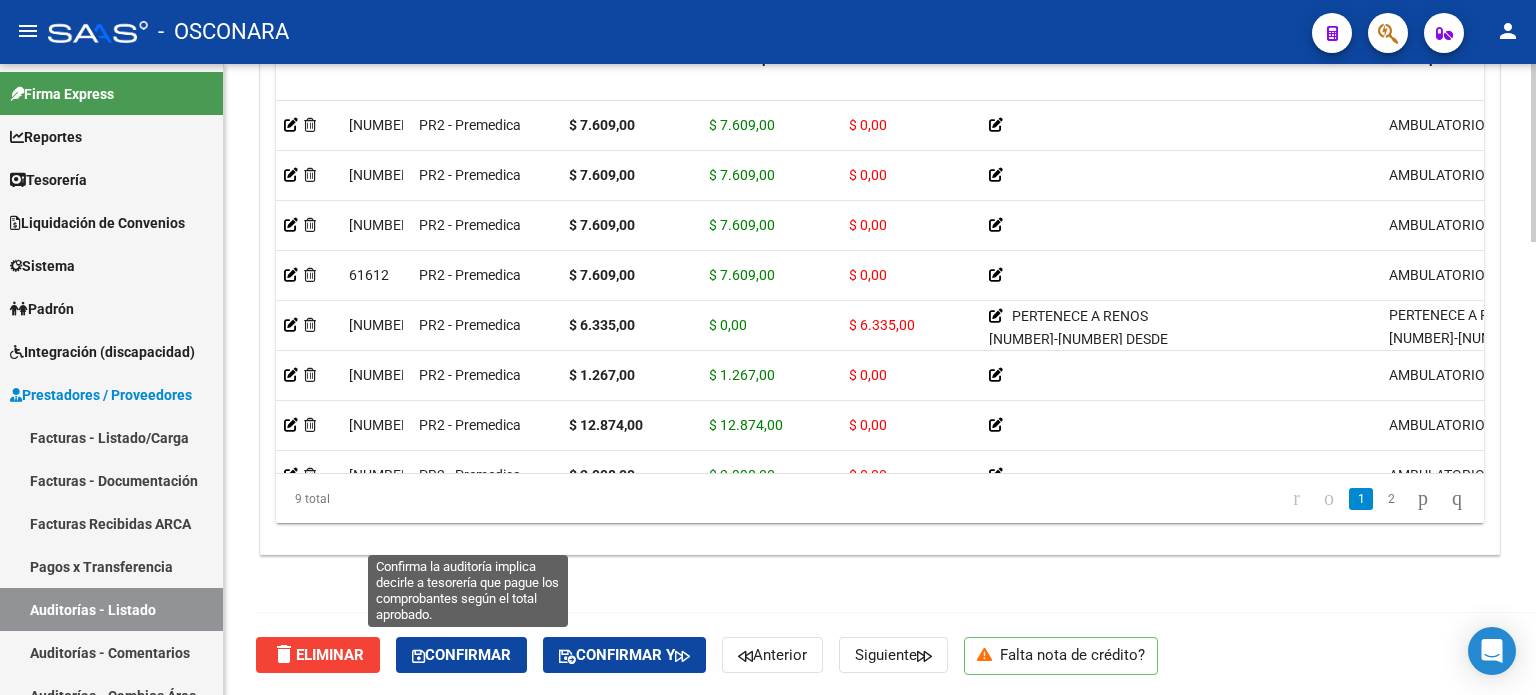 click on "Confirmar" 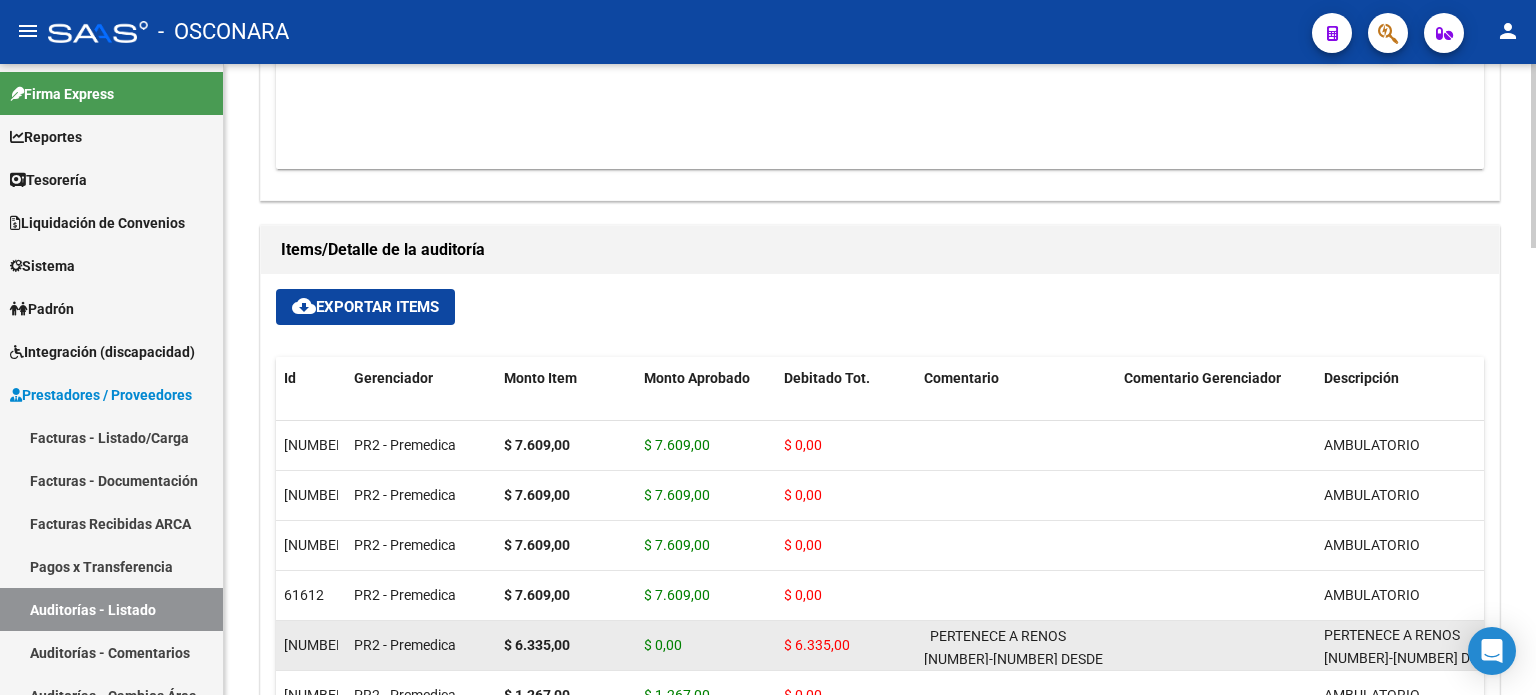 type on "202508" 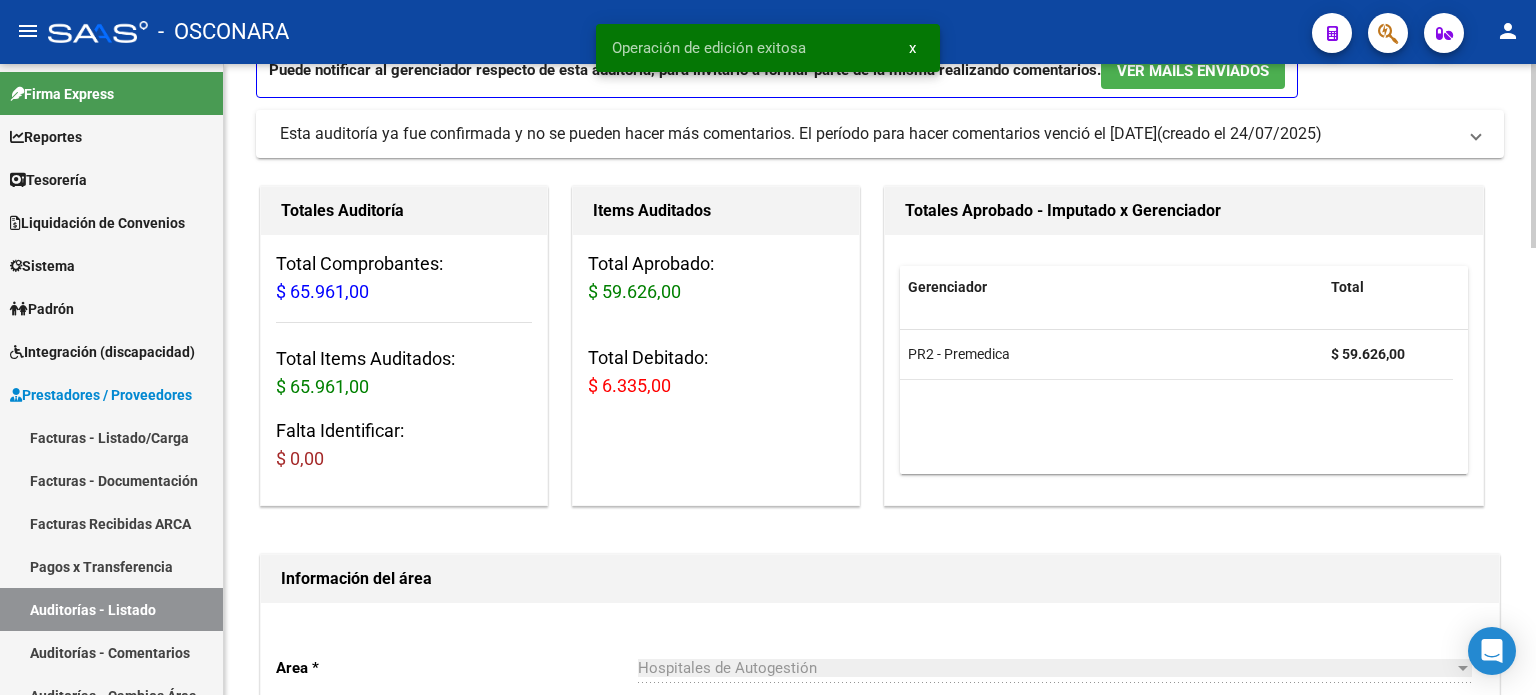 scroll, scrollTop: 0, scrollLeft: 0, axis: both 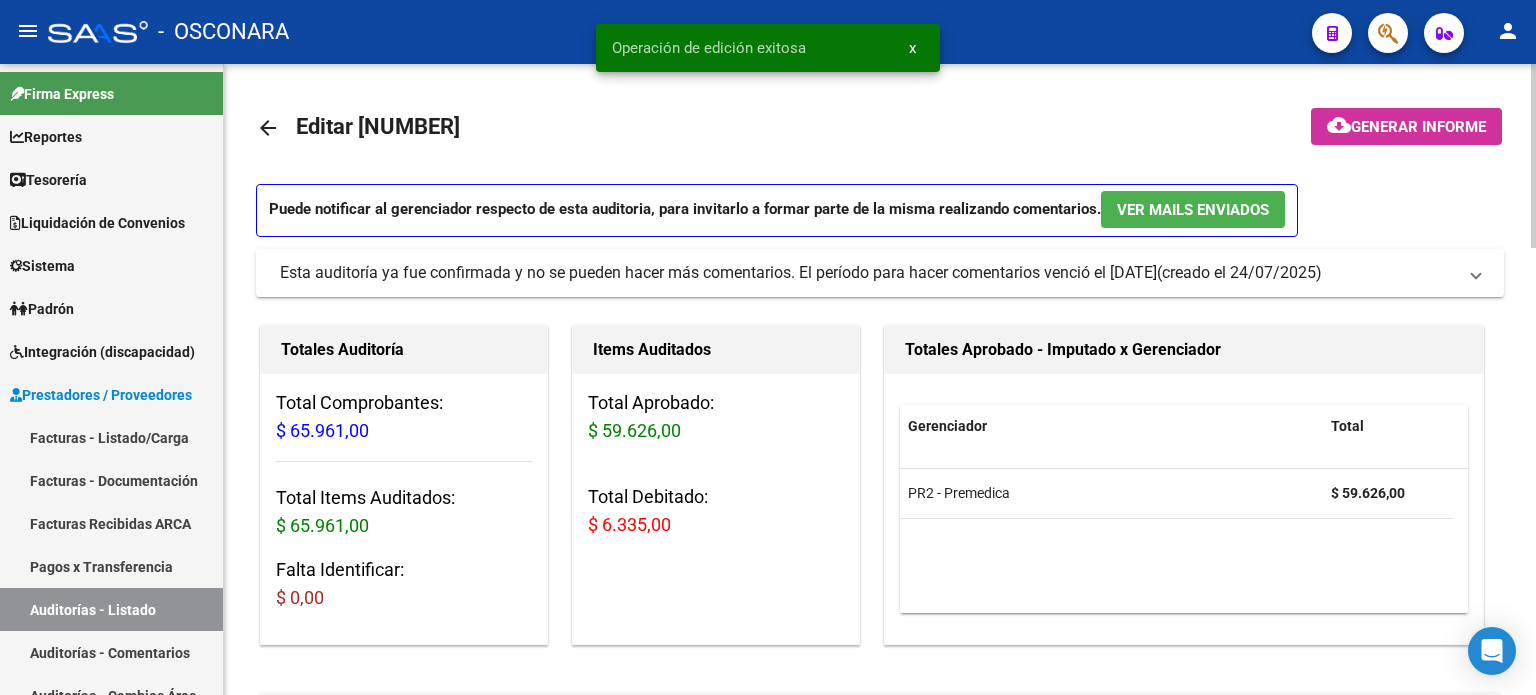 click on "Generar informe" 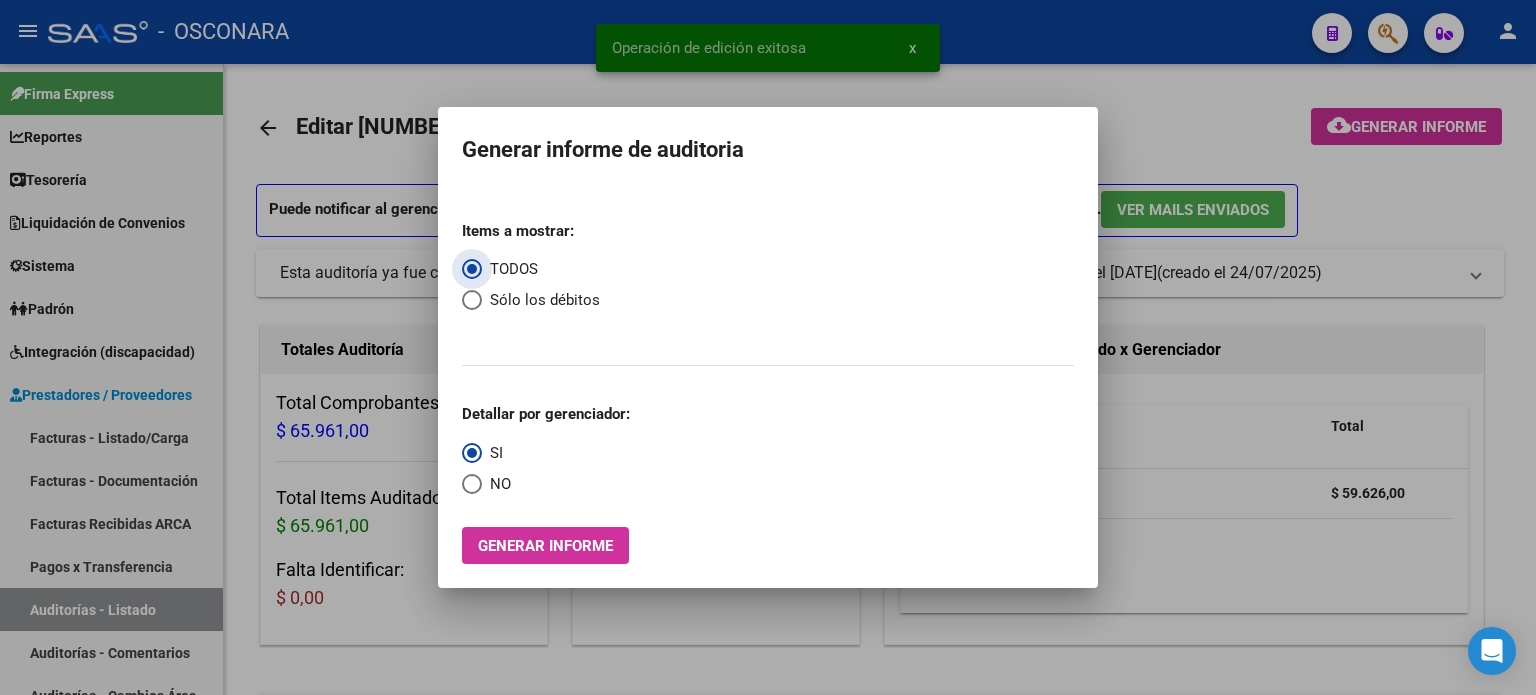 click on "Generar informe" at bounding box center (545, 545) 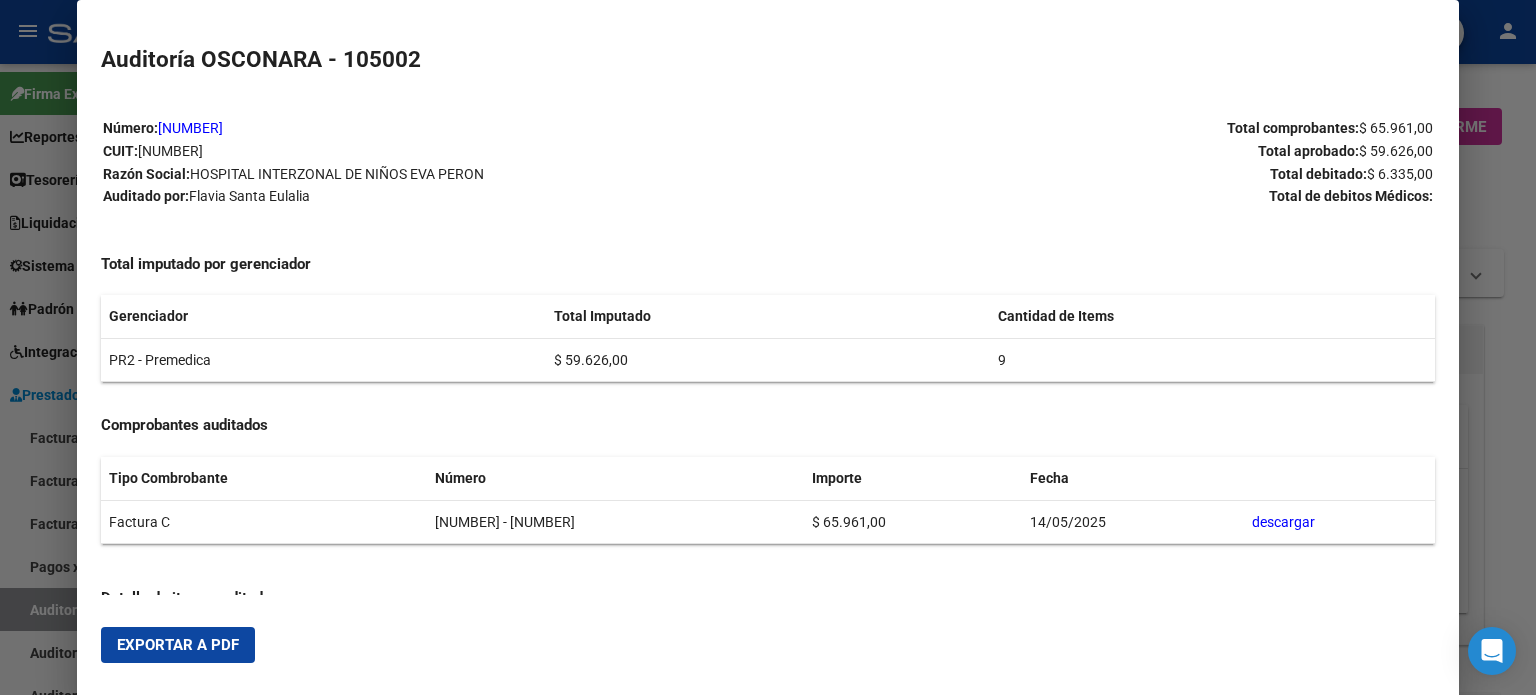 click on "Exportar a PDF" at bounding box center (178, 645) 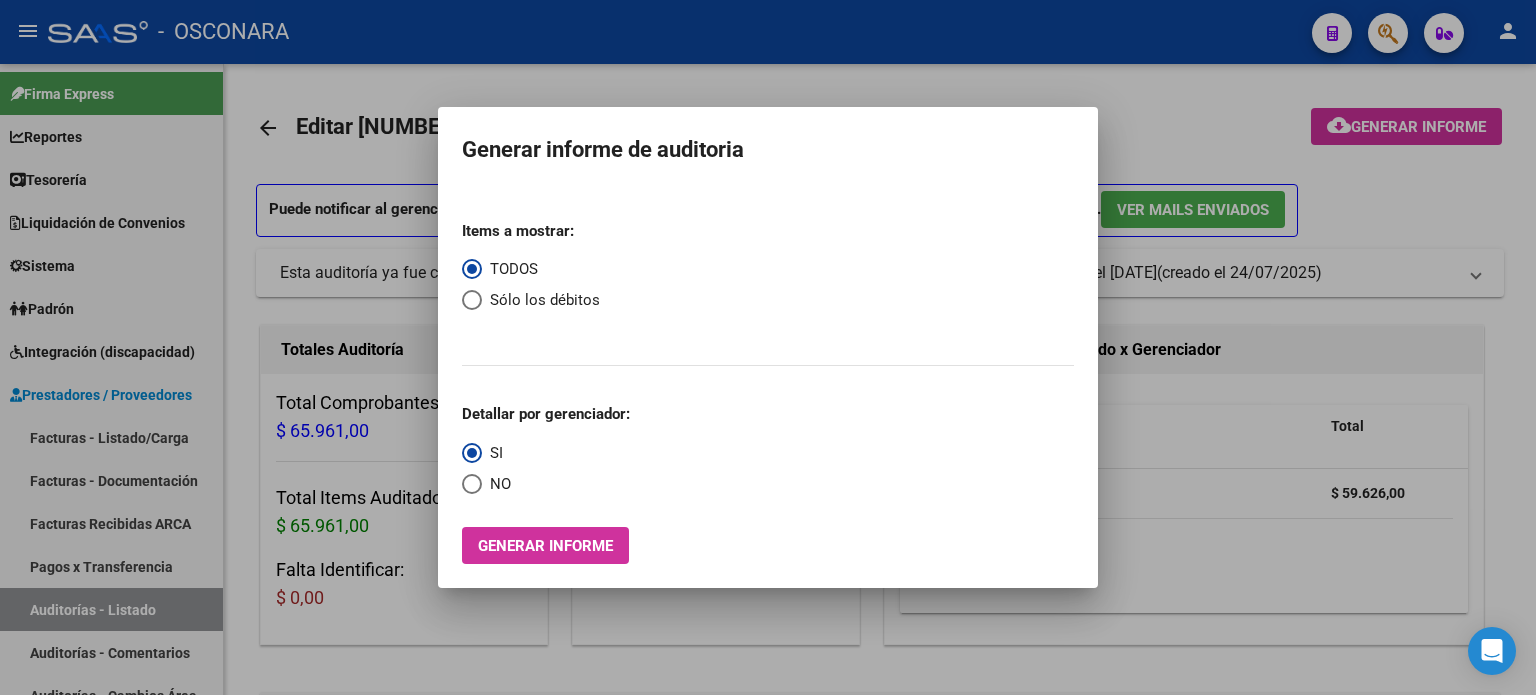 click at bounding box center (768, 347) 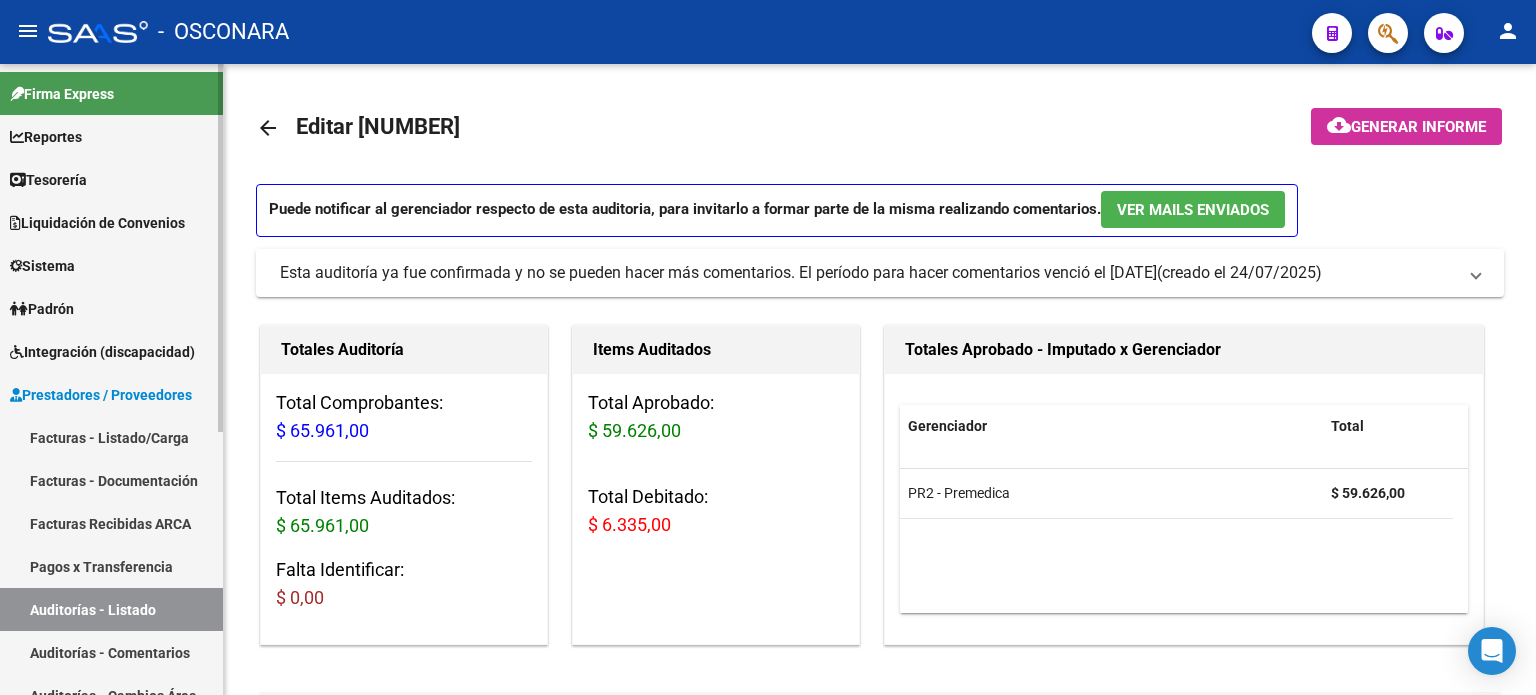 click on "Auditorías - Listado" at bounding box center [111, 609] 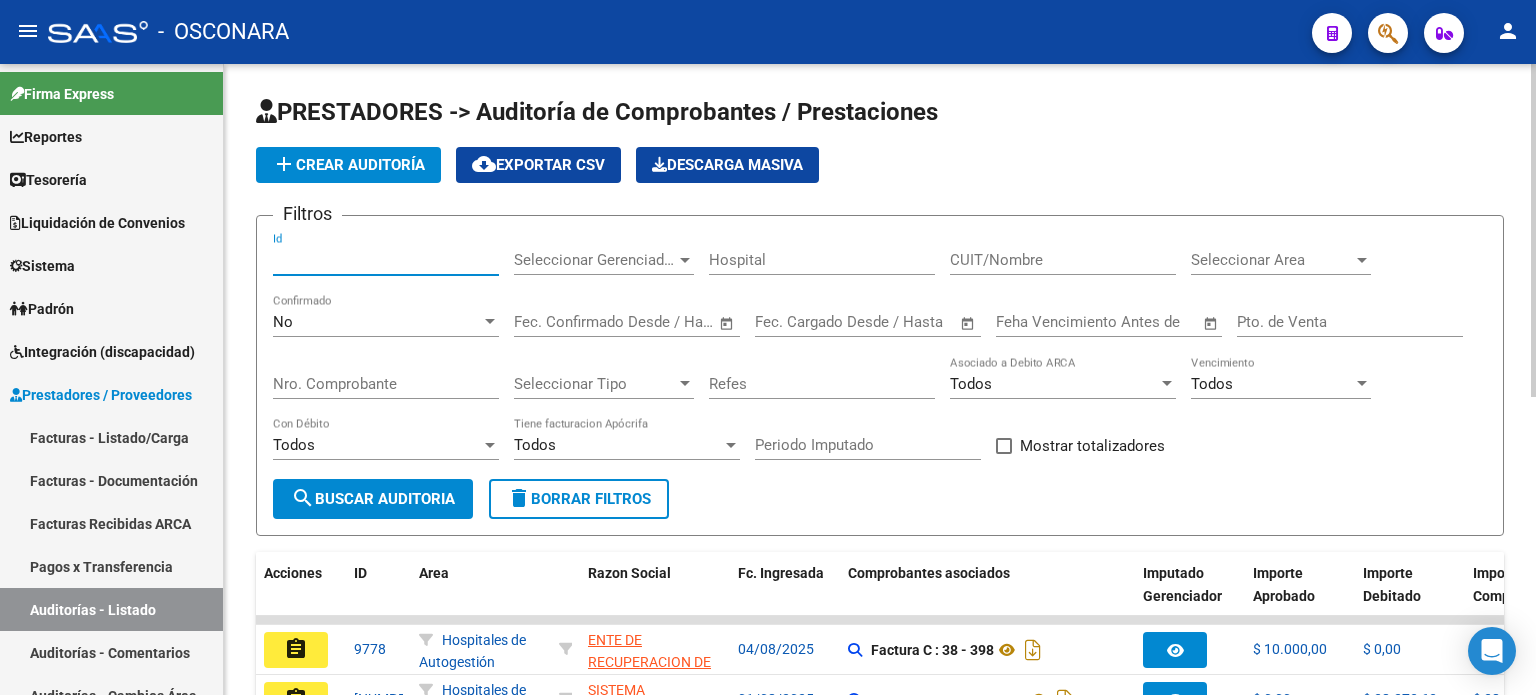 click on "Id" at bounding box center [386, 260] 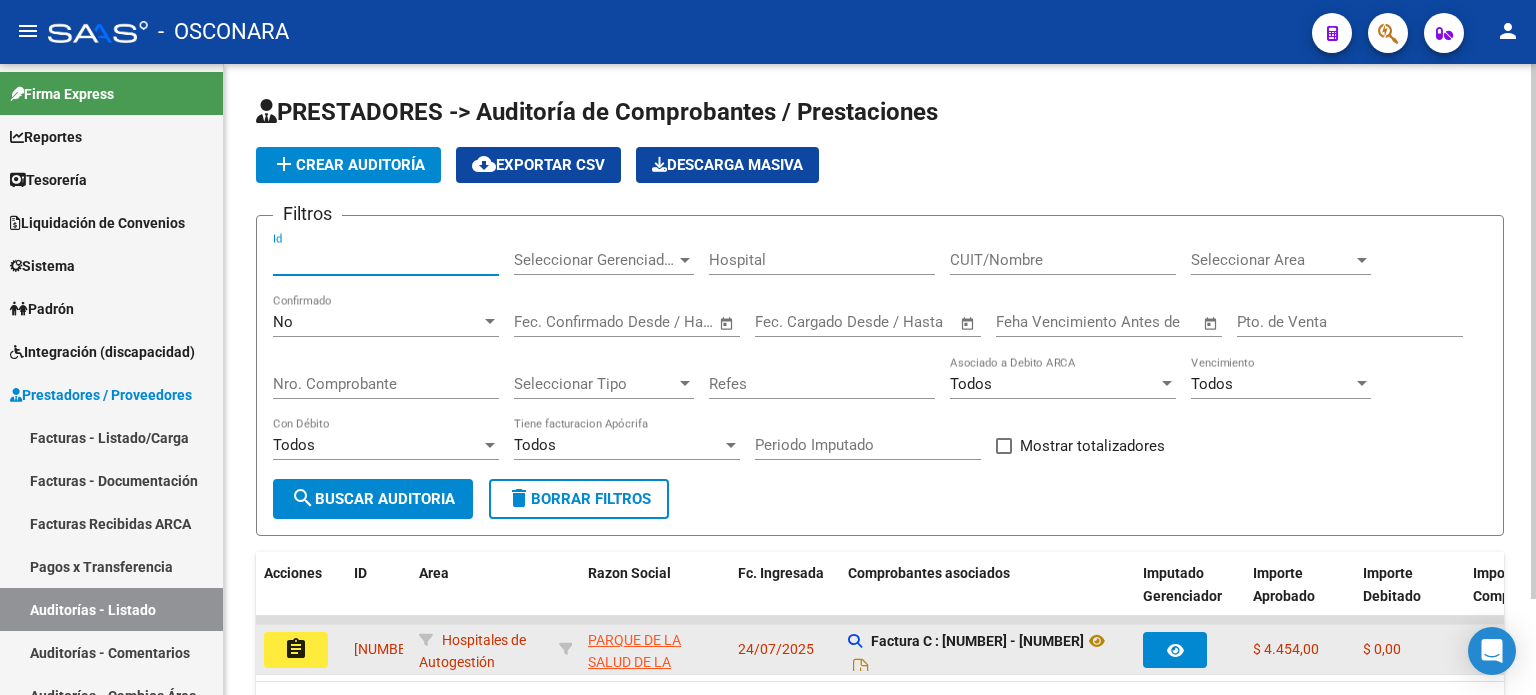 type on "[NUMBER]" 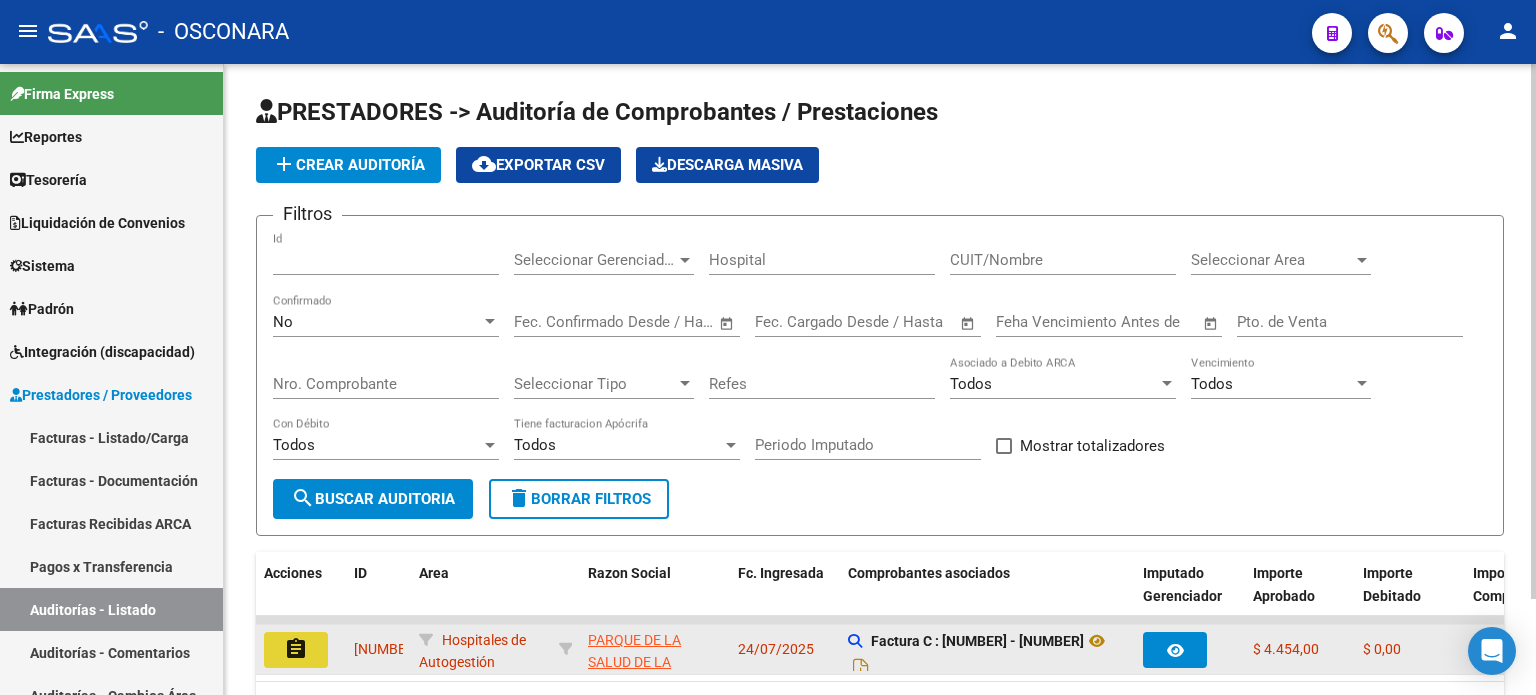 click on "assignment" 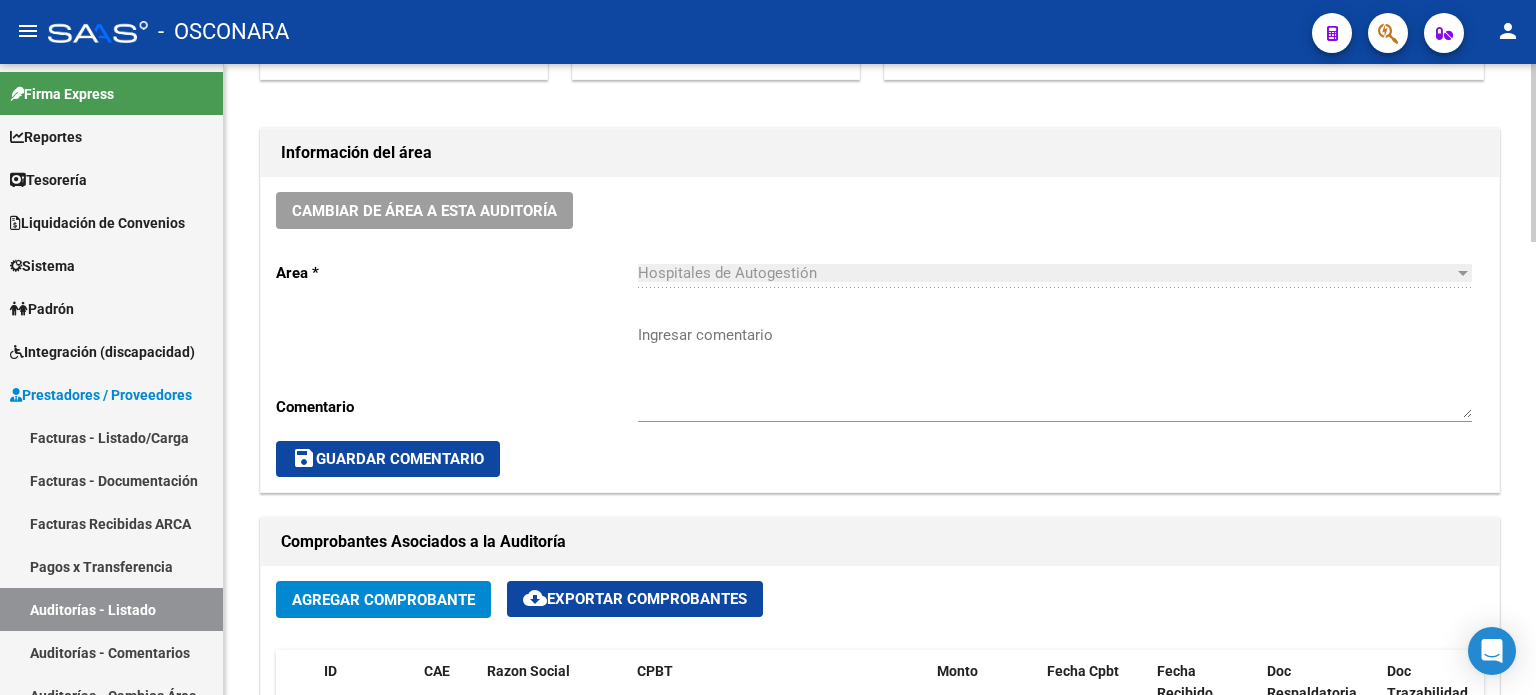 scroll, scrollTop: 0, scrollLeft: 0, axis: both 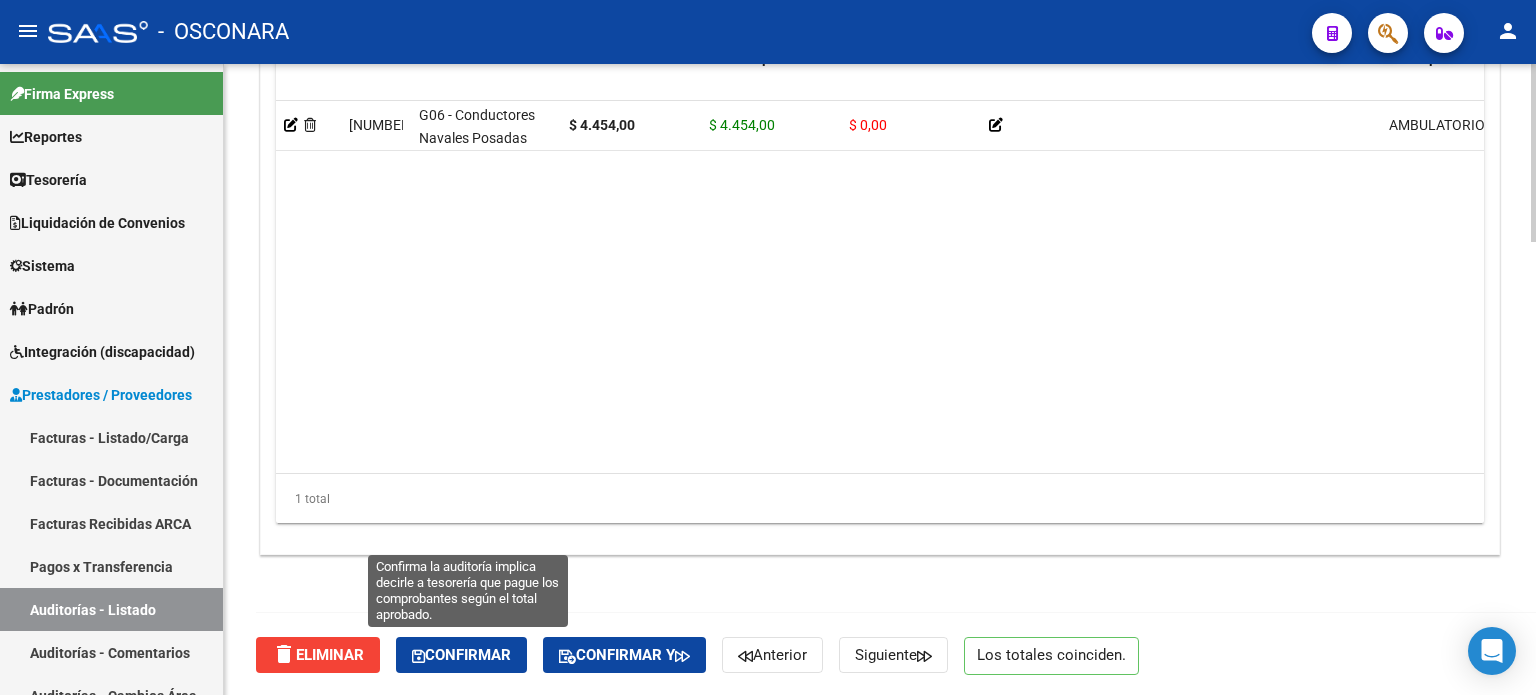 click on "Confirmar" 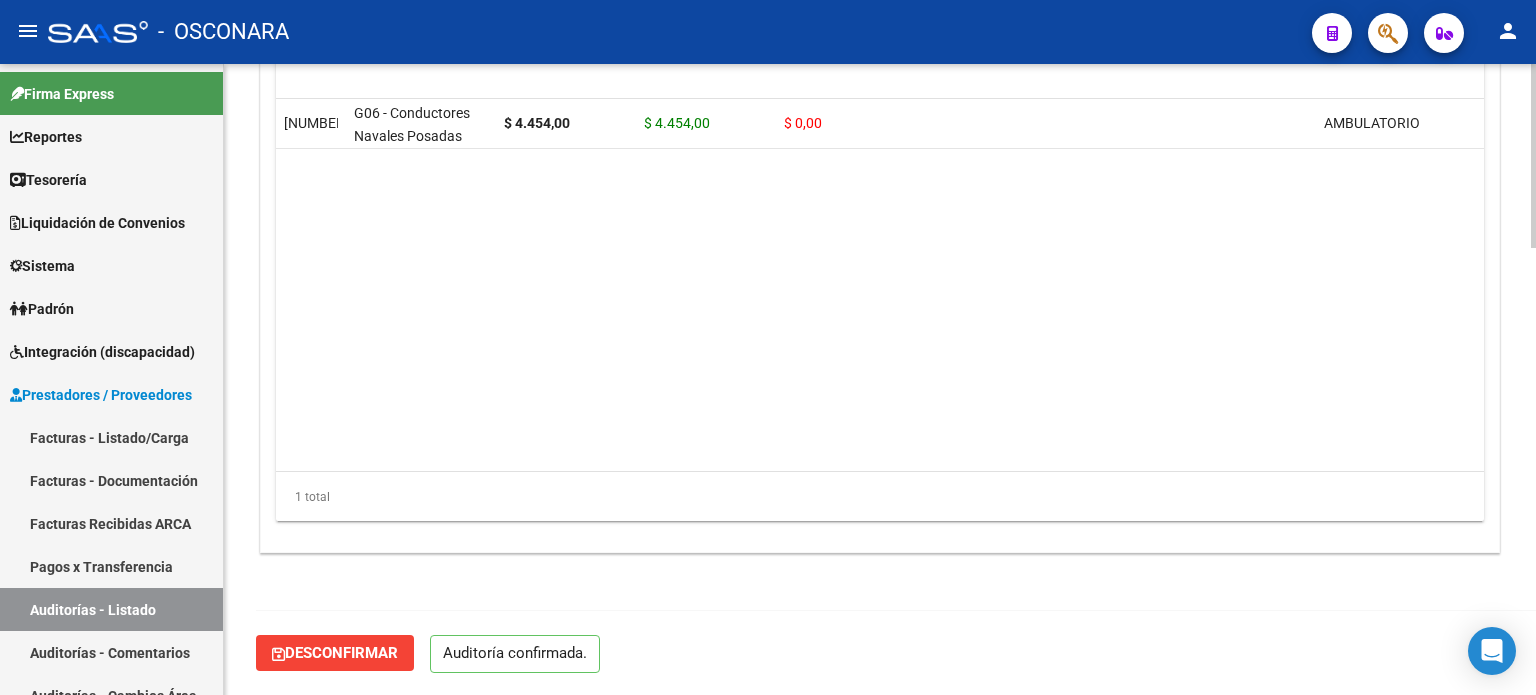 scroll, scrollTop: 1531, scrollLeft: 0, axis: vertical 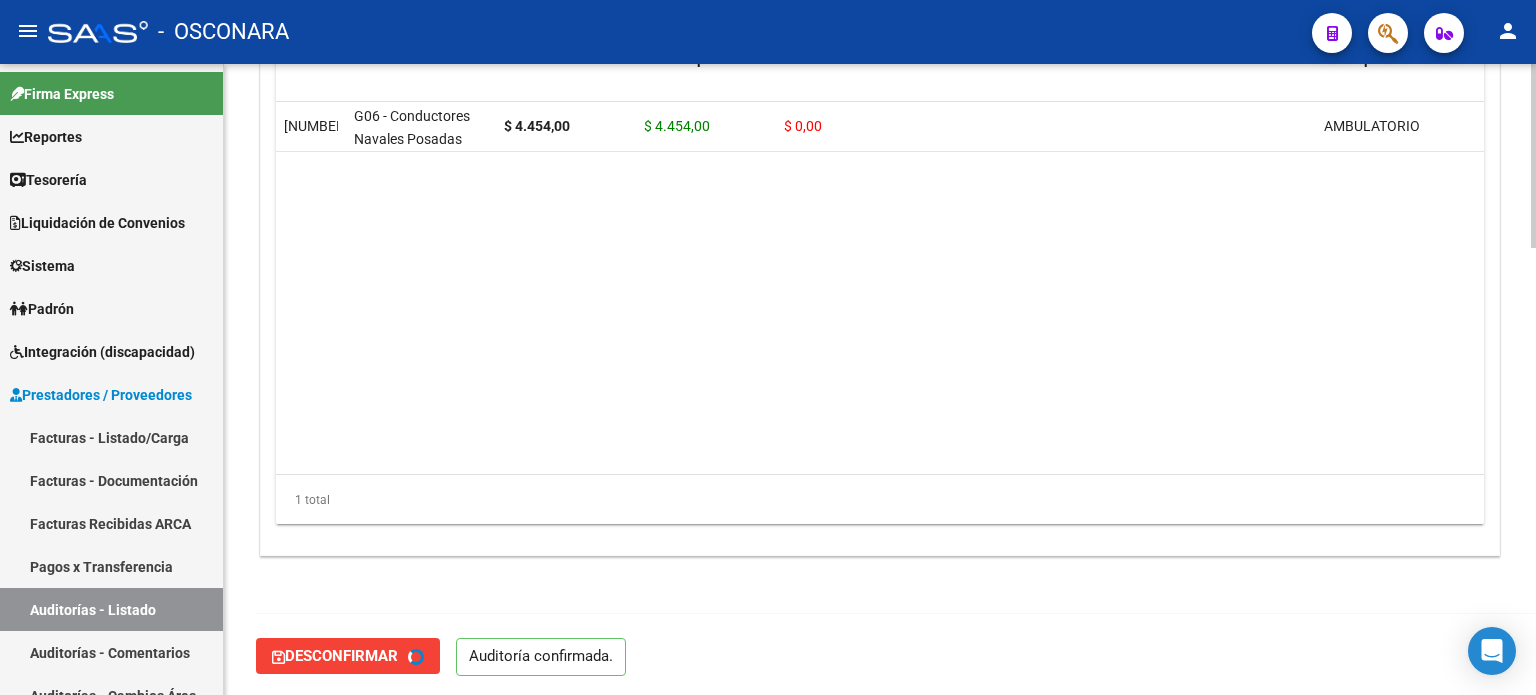 type on "202508" 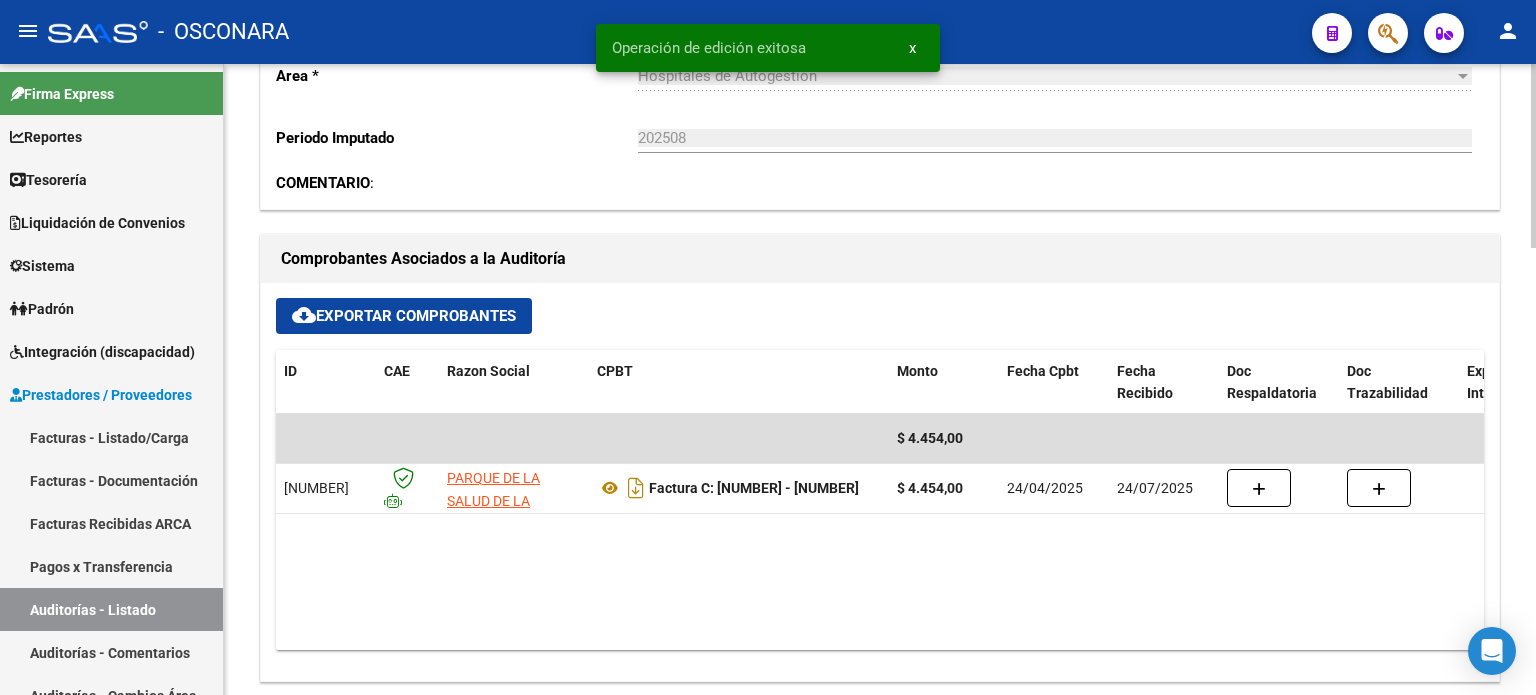 scroll, scrollTop: 0, scrollLeft: 0, axis: both 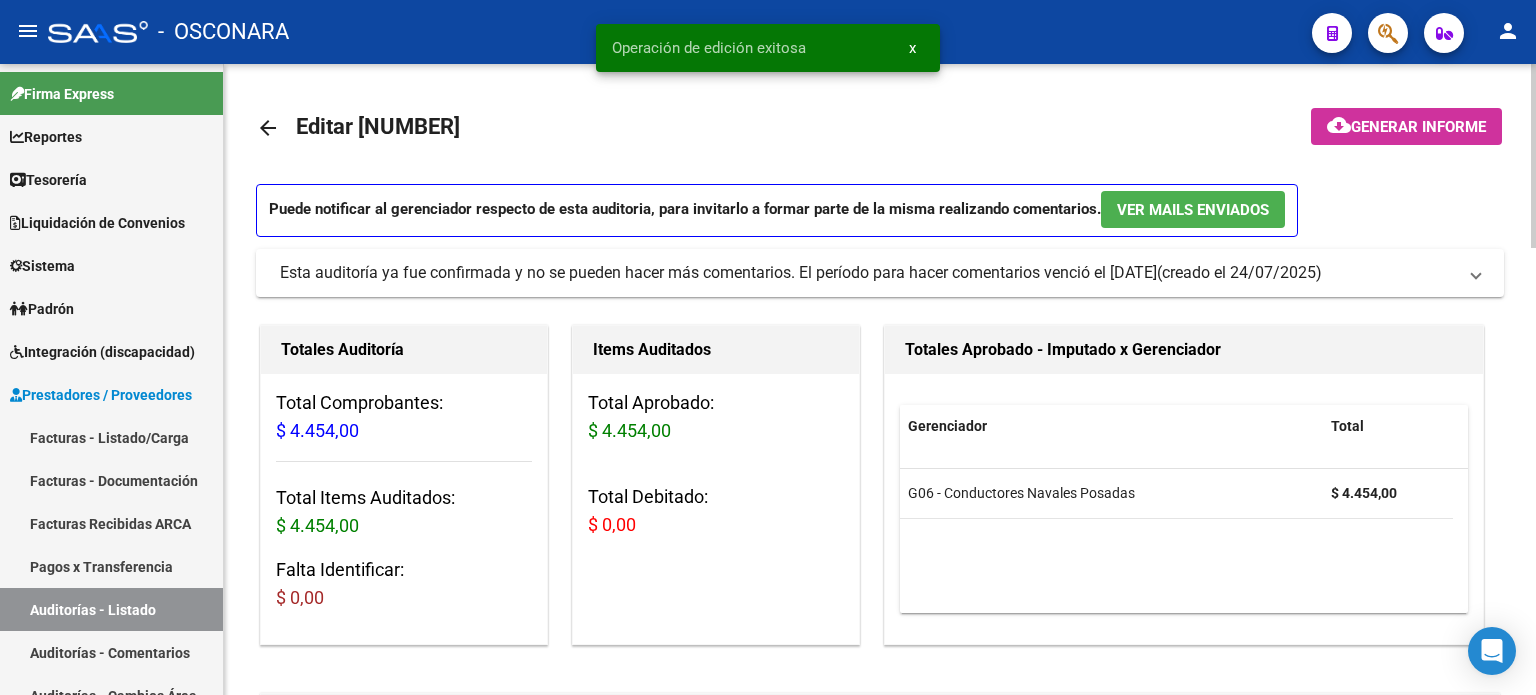 click on "cloud_download  Generar informe" 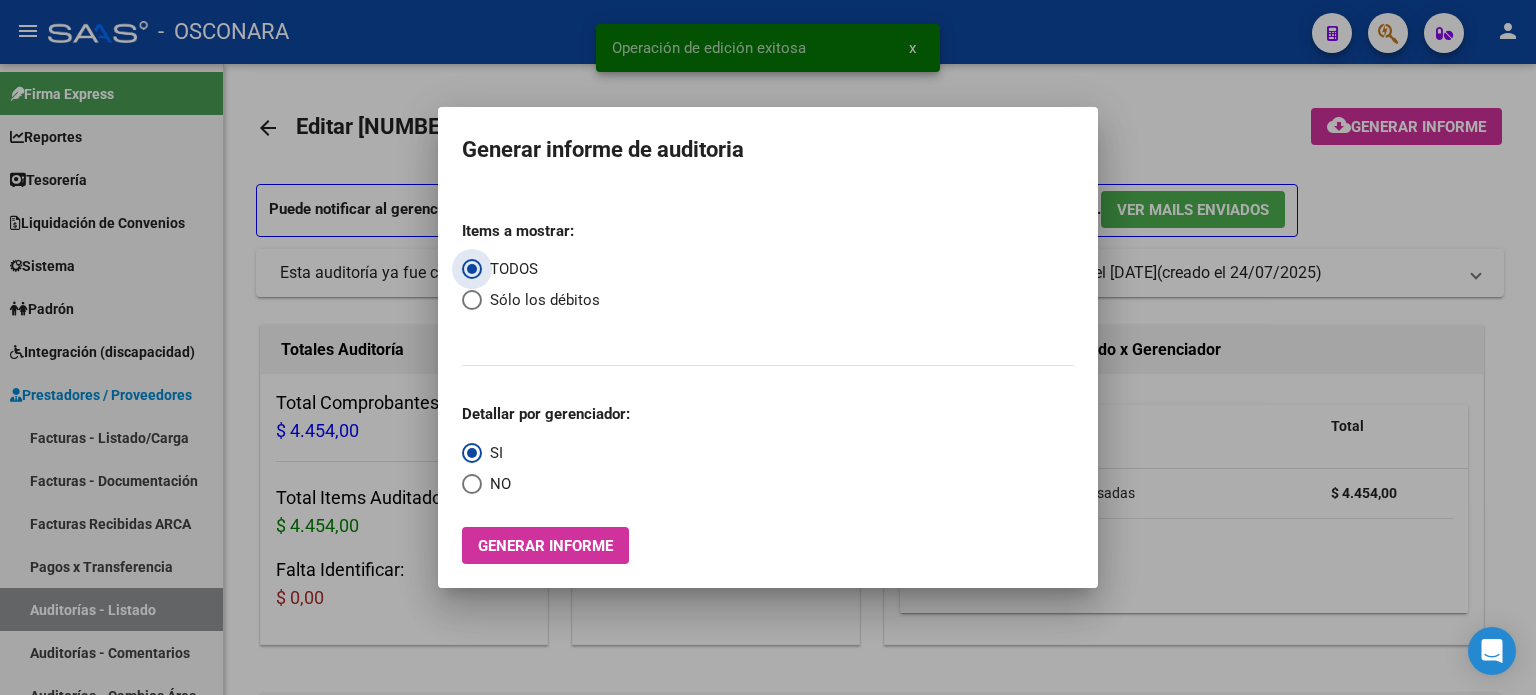 click on "Generar informe" at bounding box center (545, 546) 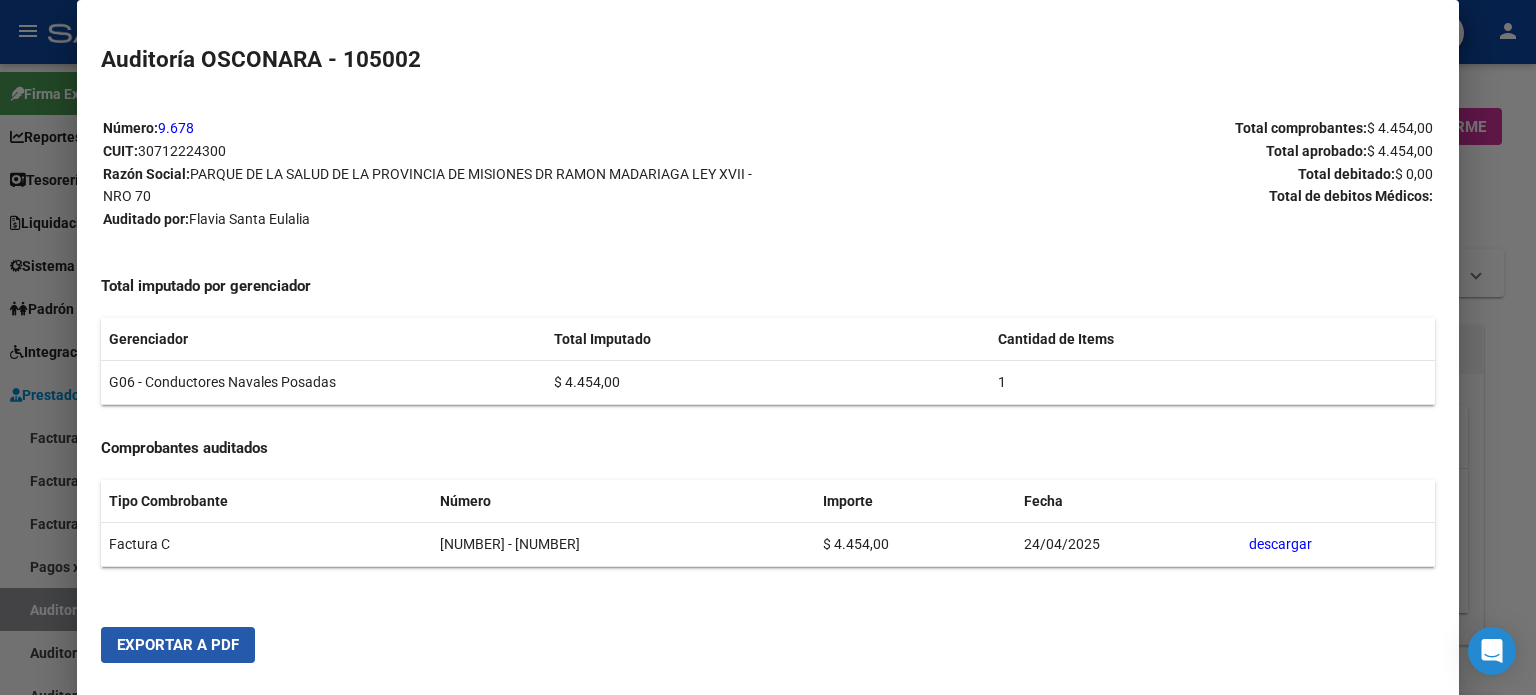 click on "Exportar a PDF" at bounding box center [178, 645] 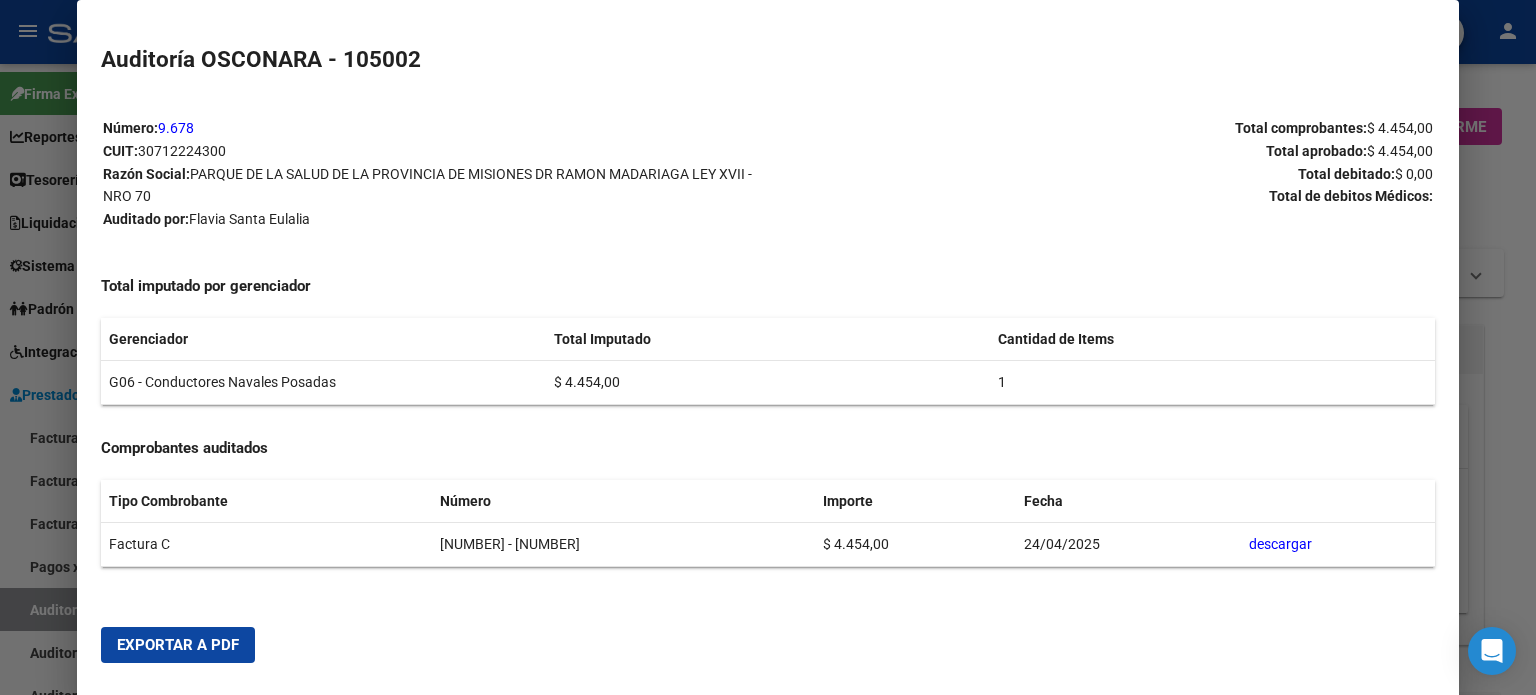 click at bounding box center (768, 347) 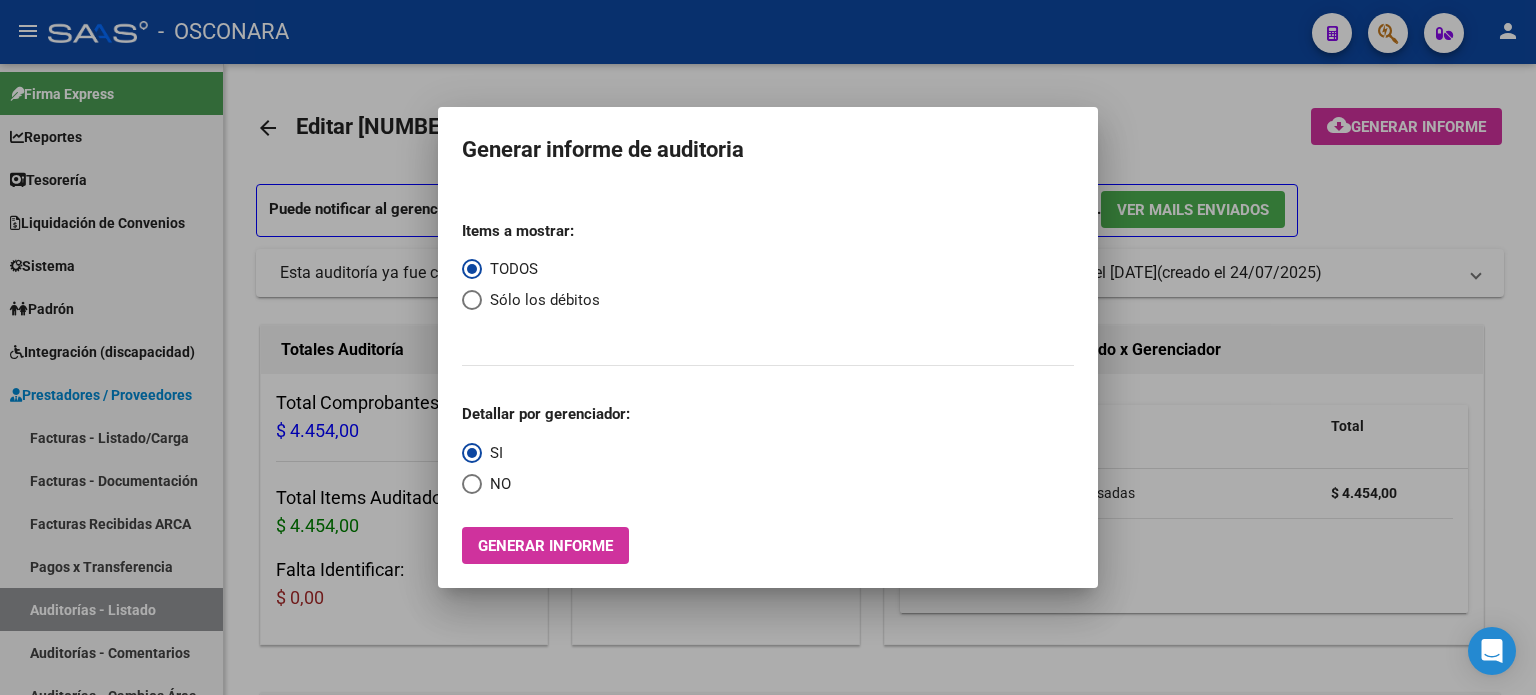 click at bounding box center [768, 347] 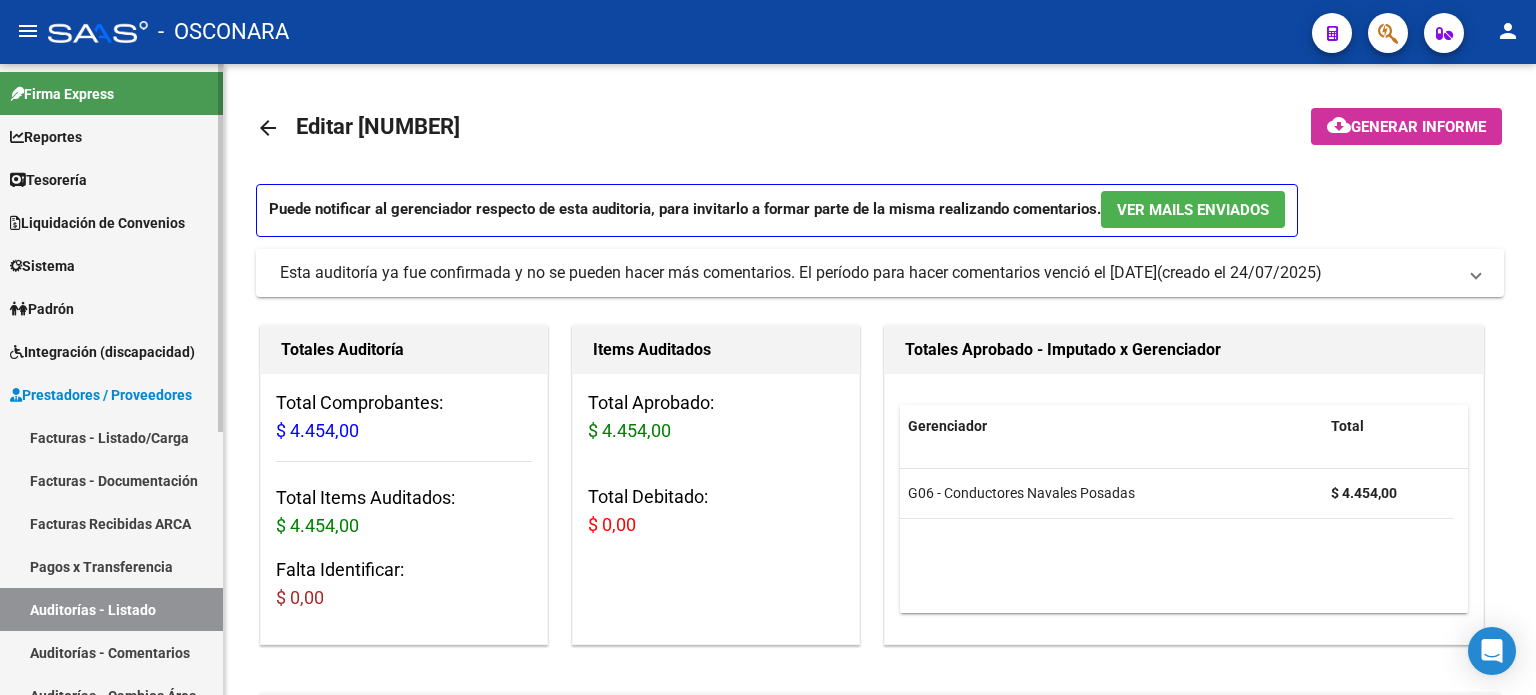 click on "Auditorías - Listado" at bounding box center [111, 609] 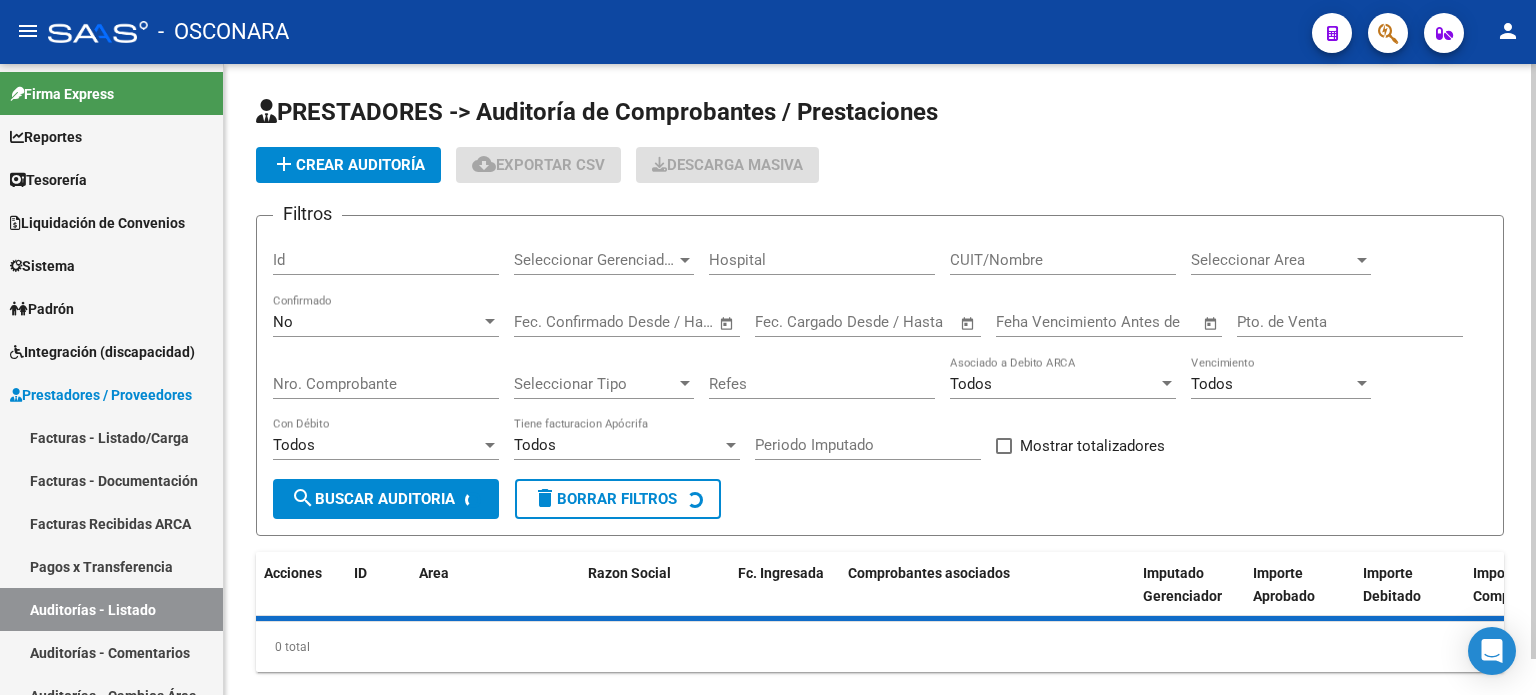 click on "Id" at bounding box center [386, 260] 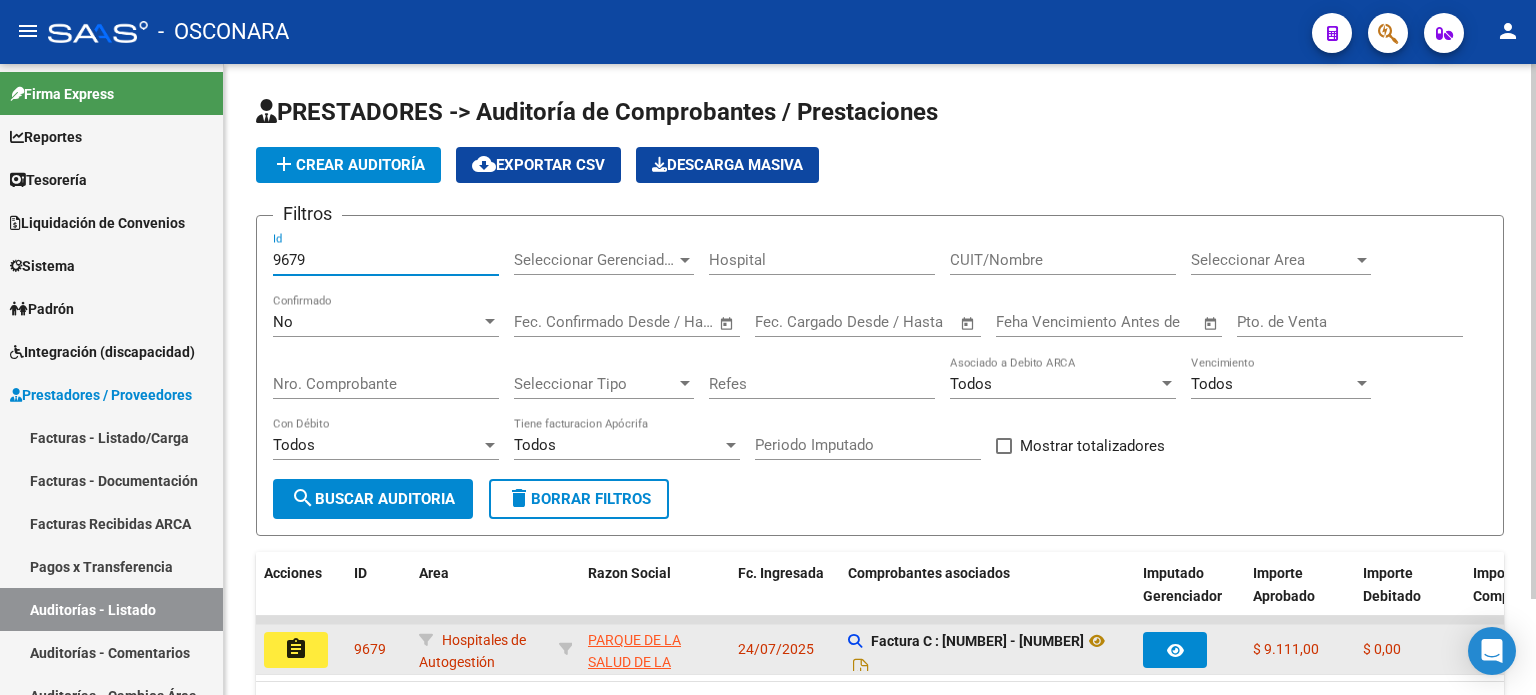type on "9679" 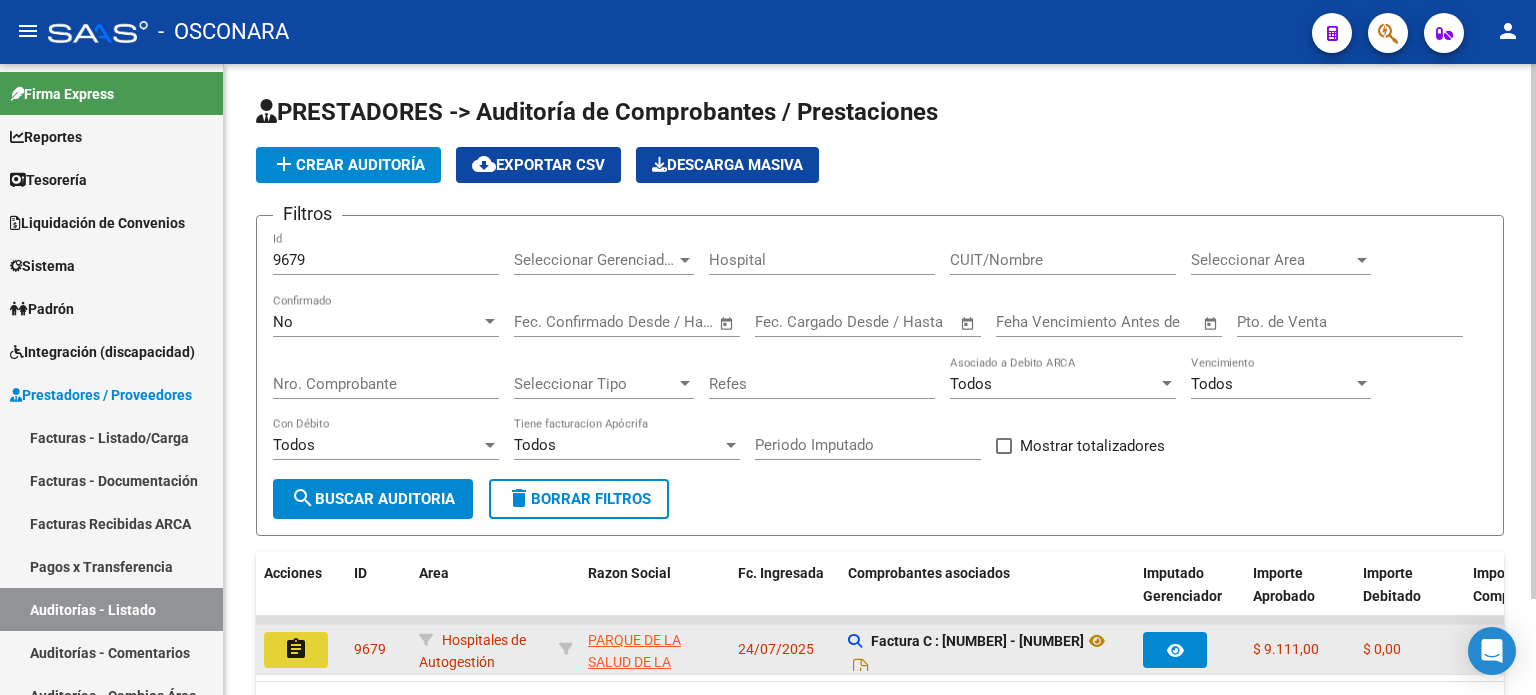 click on "assignment" 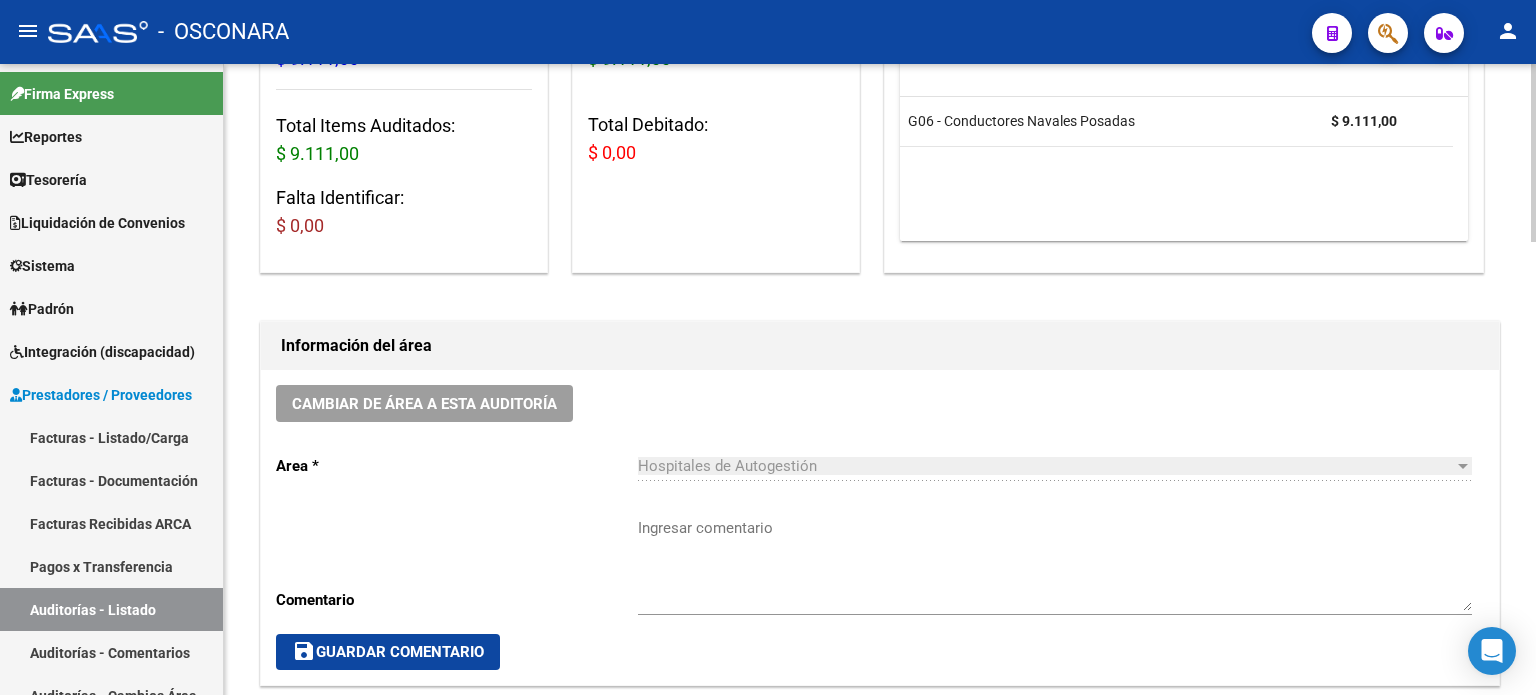 scroll, scrollTop: 500, scrollLeft: 0, axis: vertical 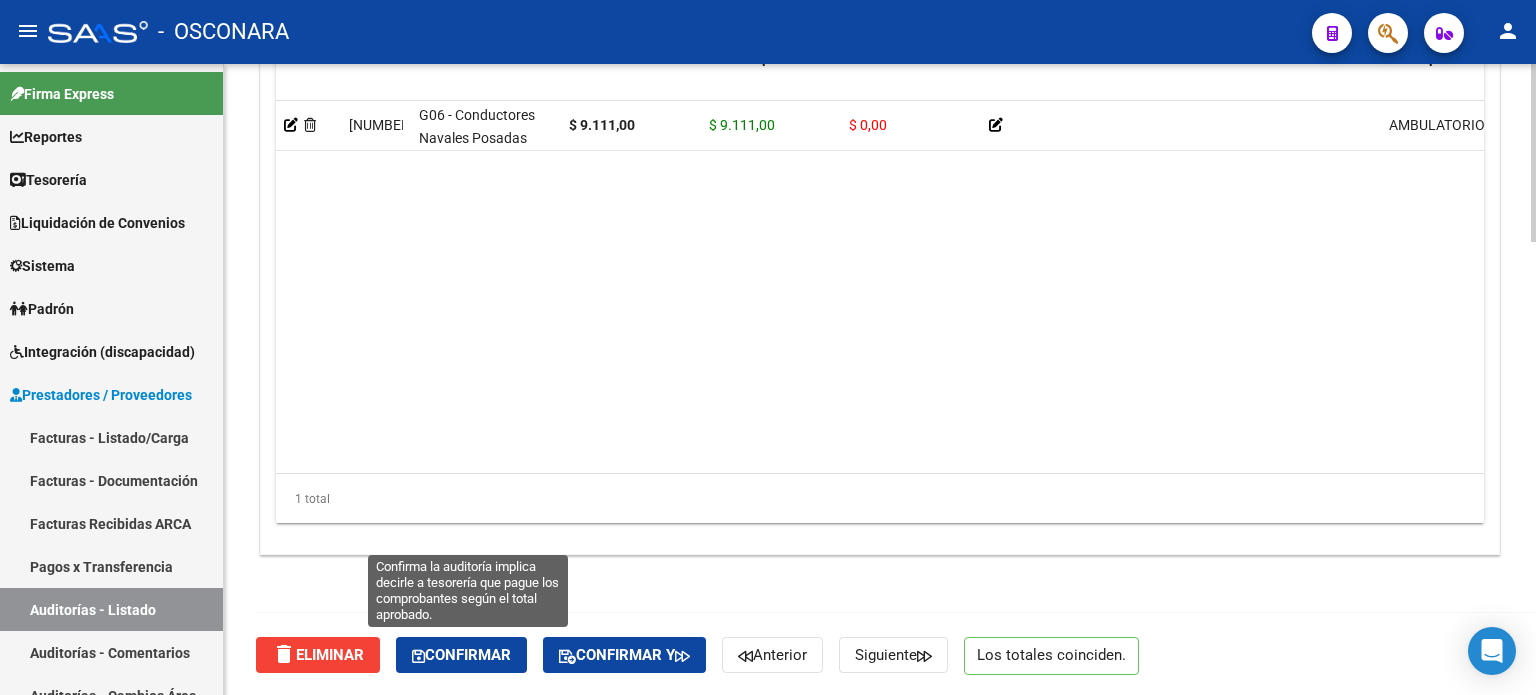click on "Confirmar" 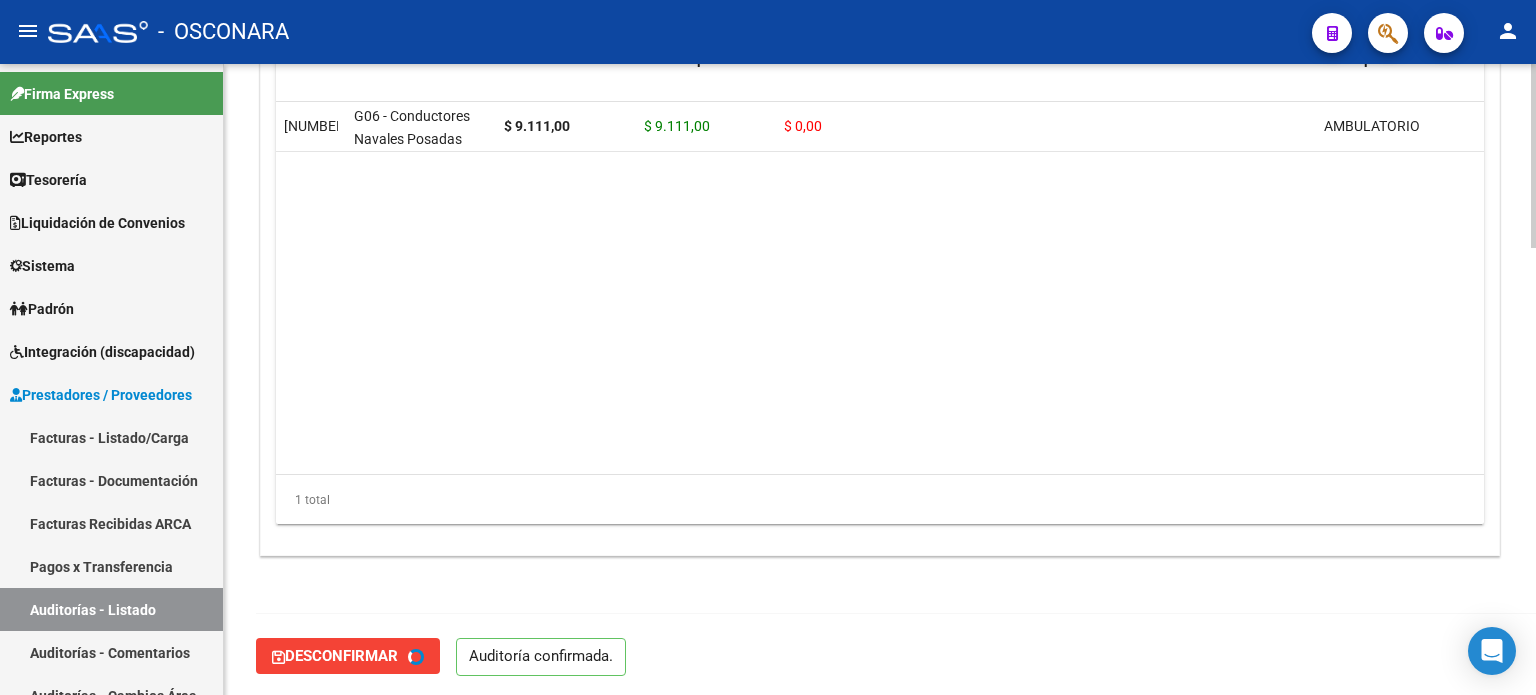 type on "202508" 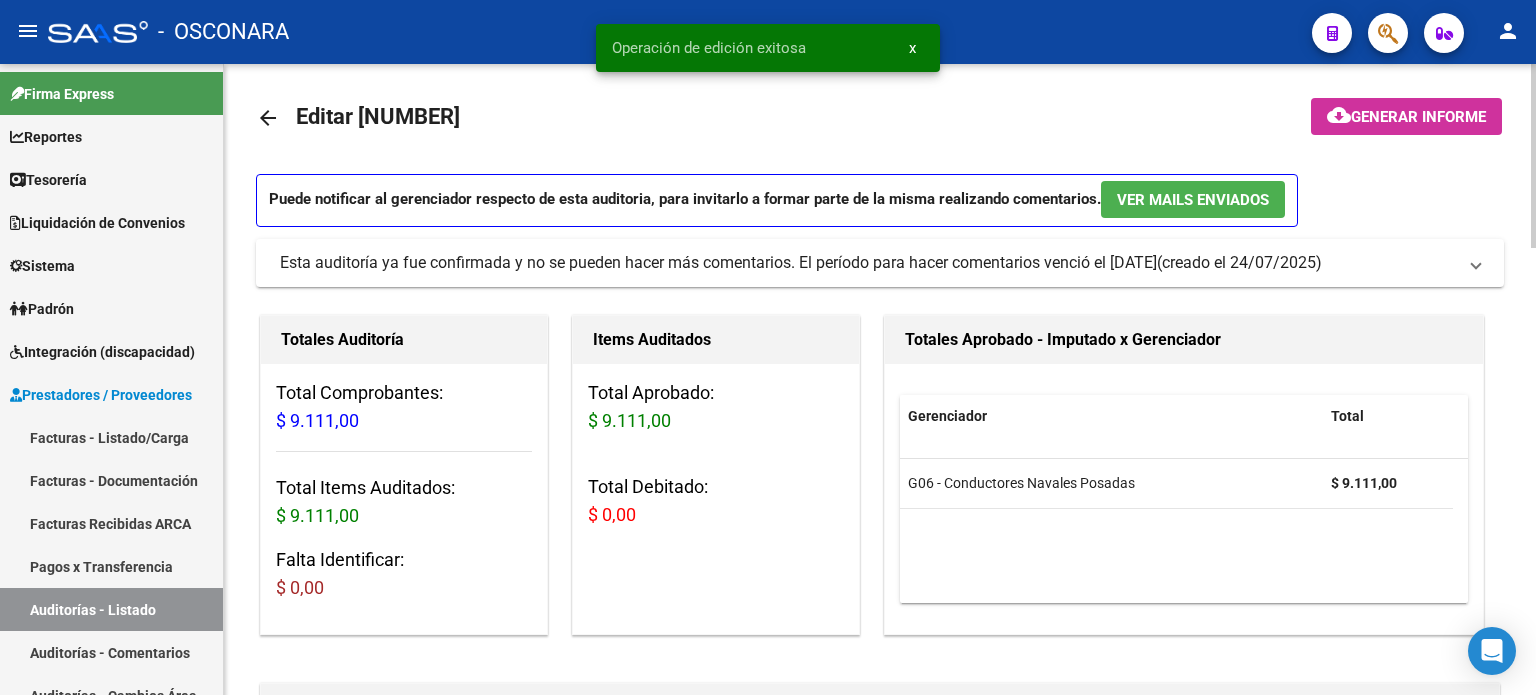 scroll, scrollTop: 0, scrollLeft: 0, axis: both 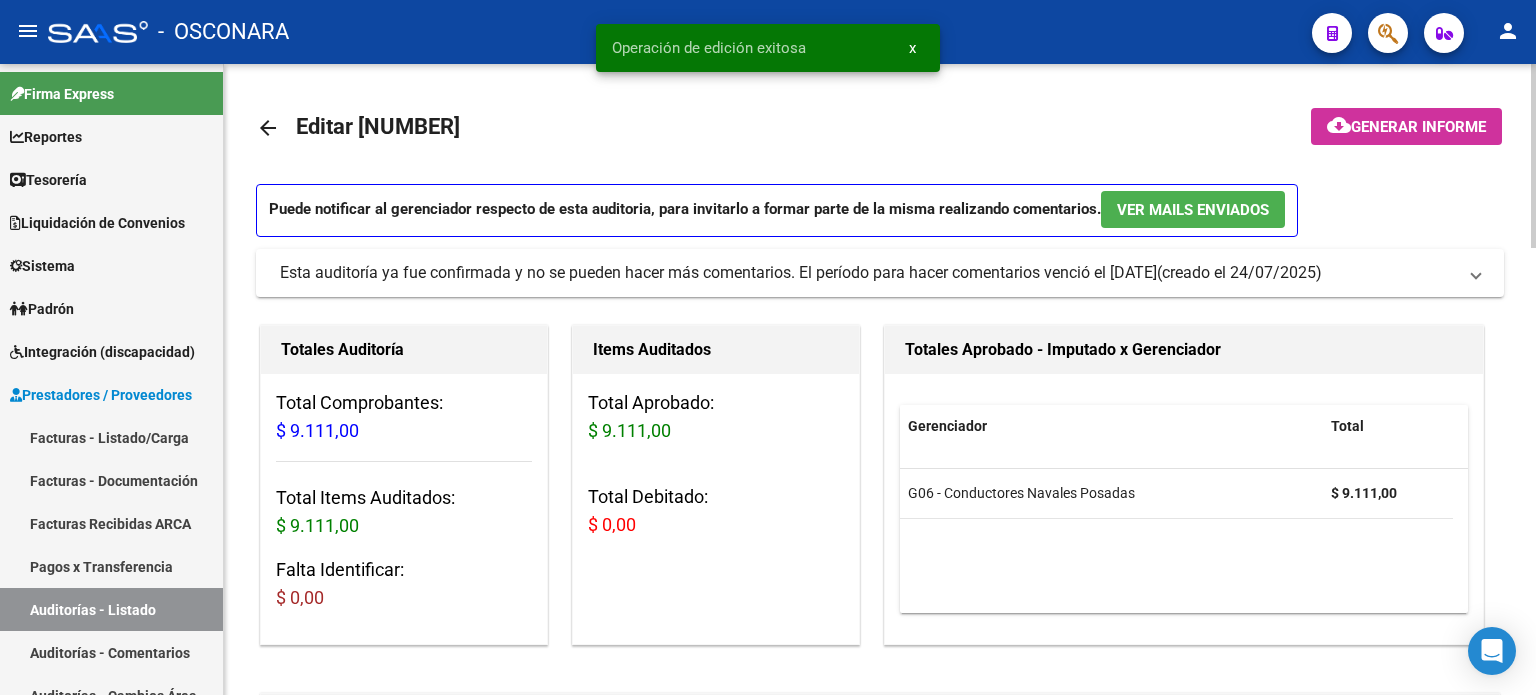 click on "cloud_download" 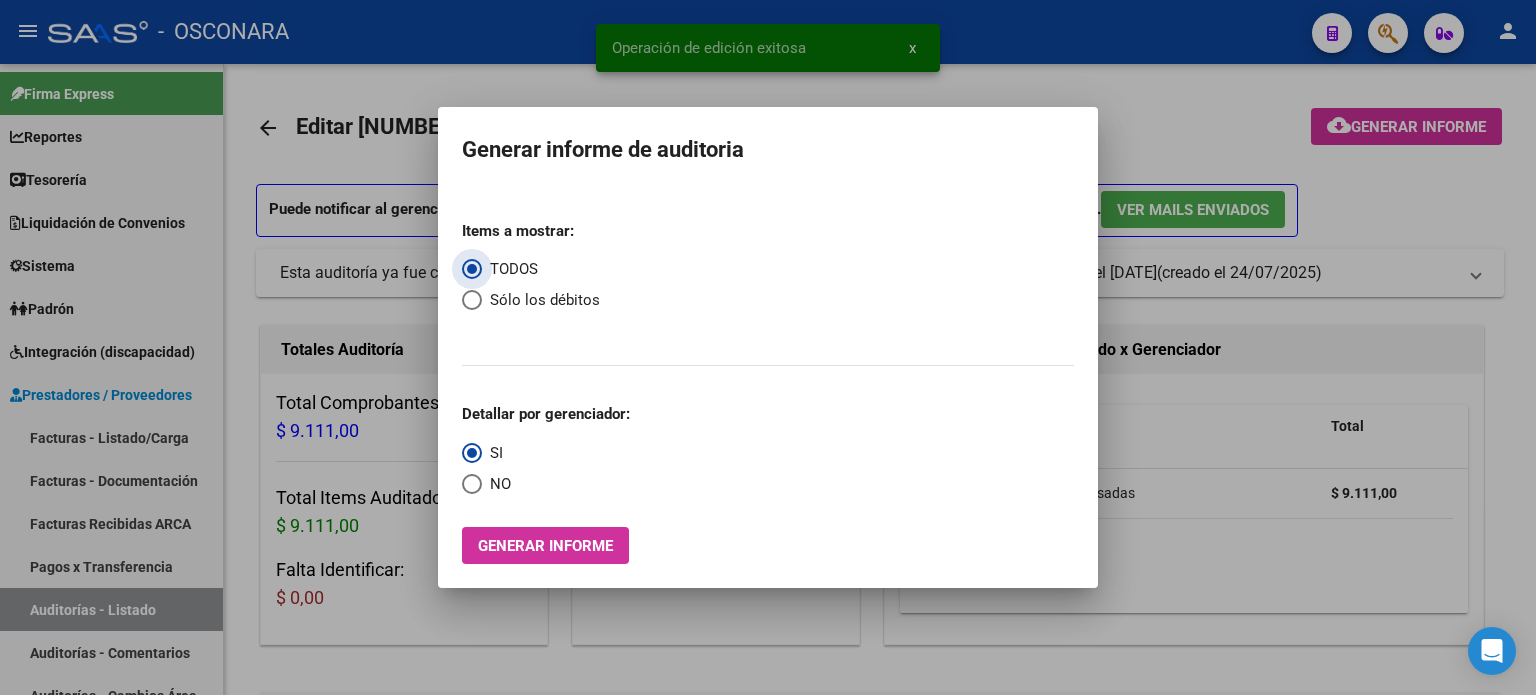 click on "Generar informe" at bounding box center (545, 546) 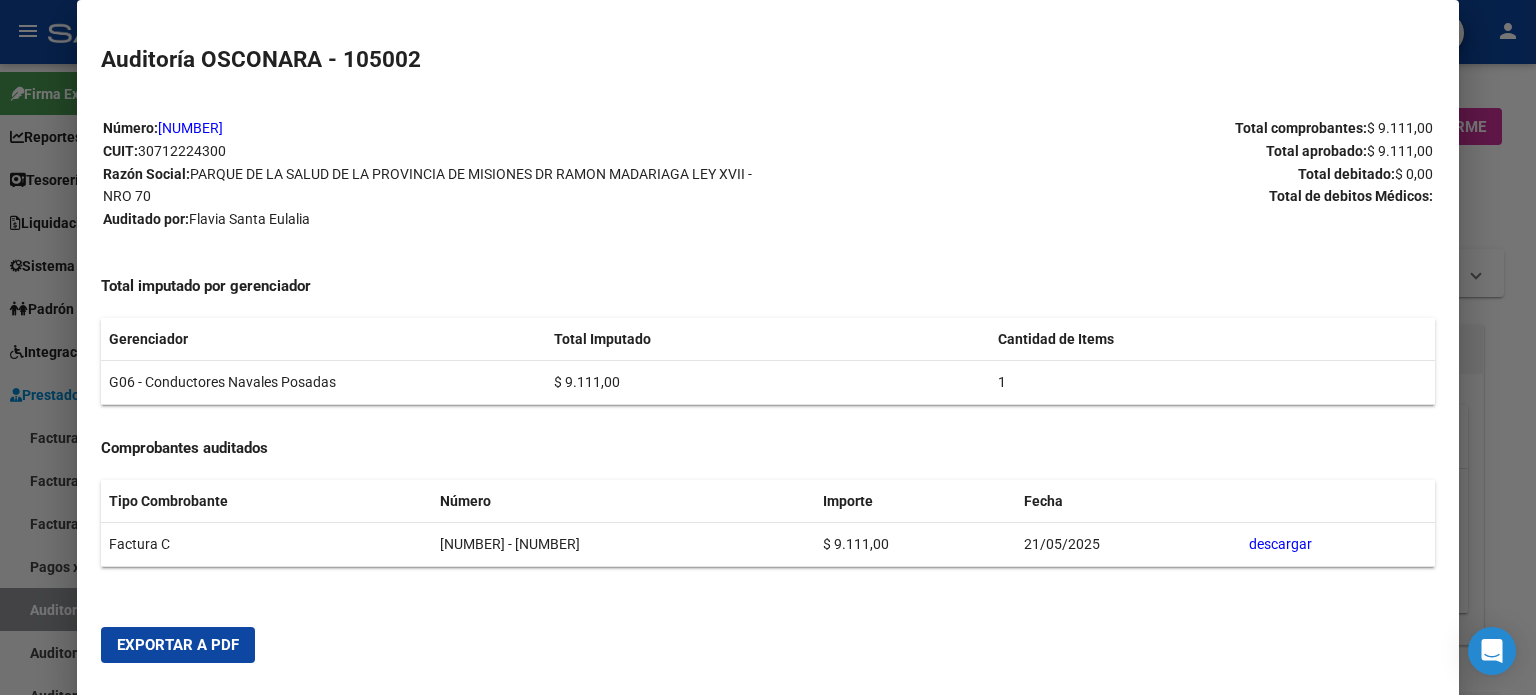 click on "Exportar a PDF" at bounding box center [178, 645] 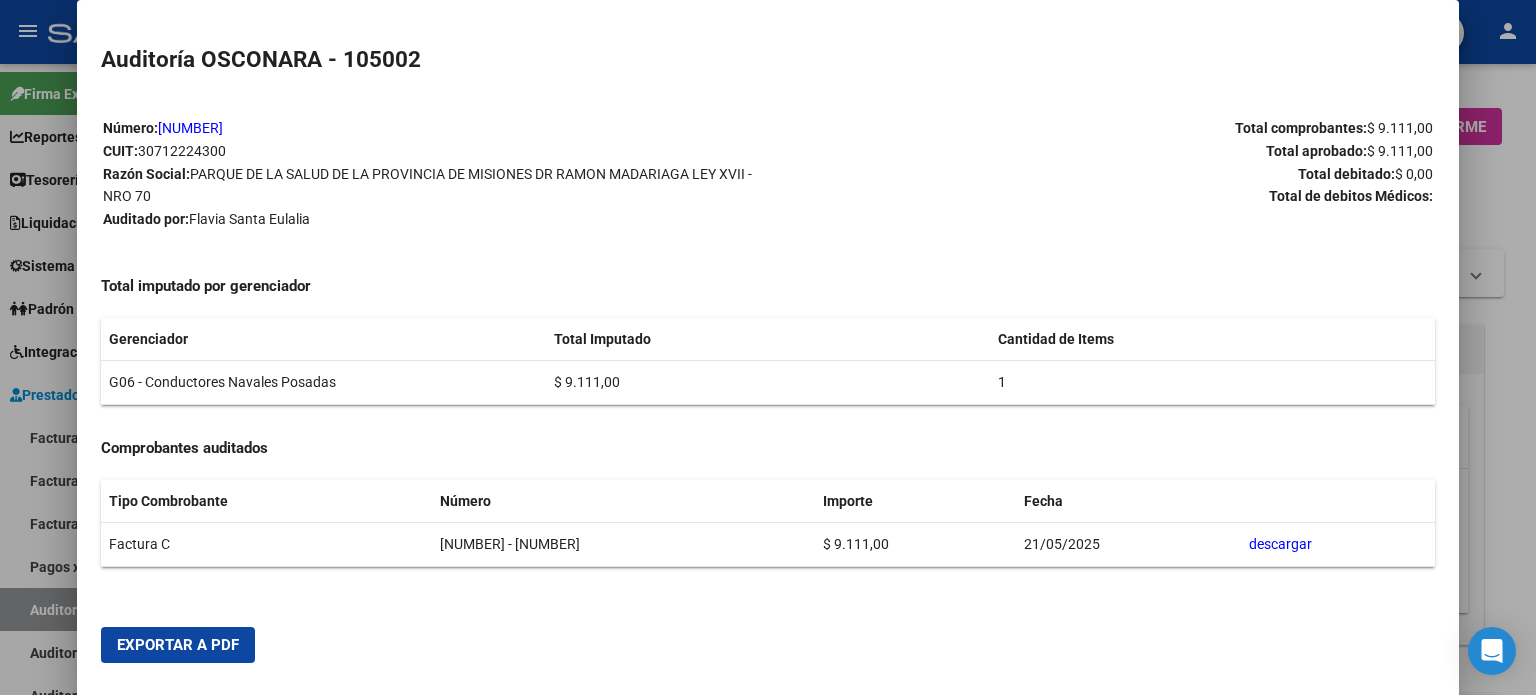 click at bounding box center [768, 347] 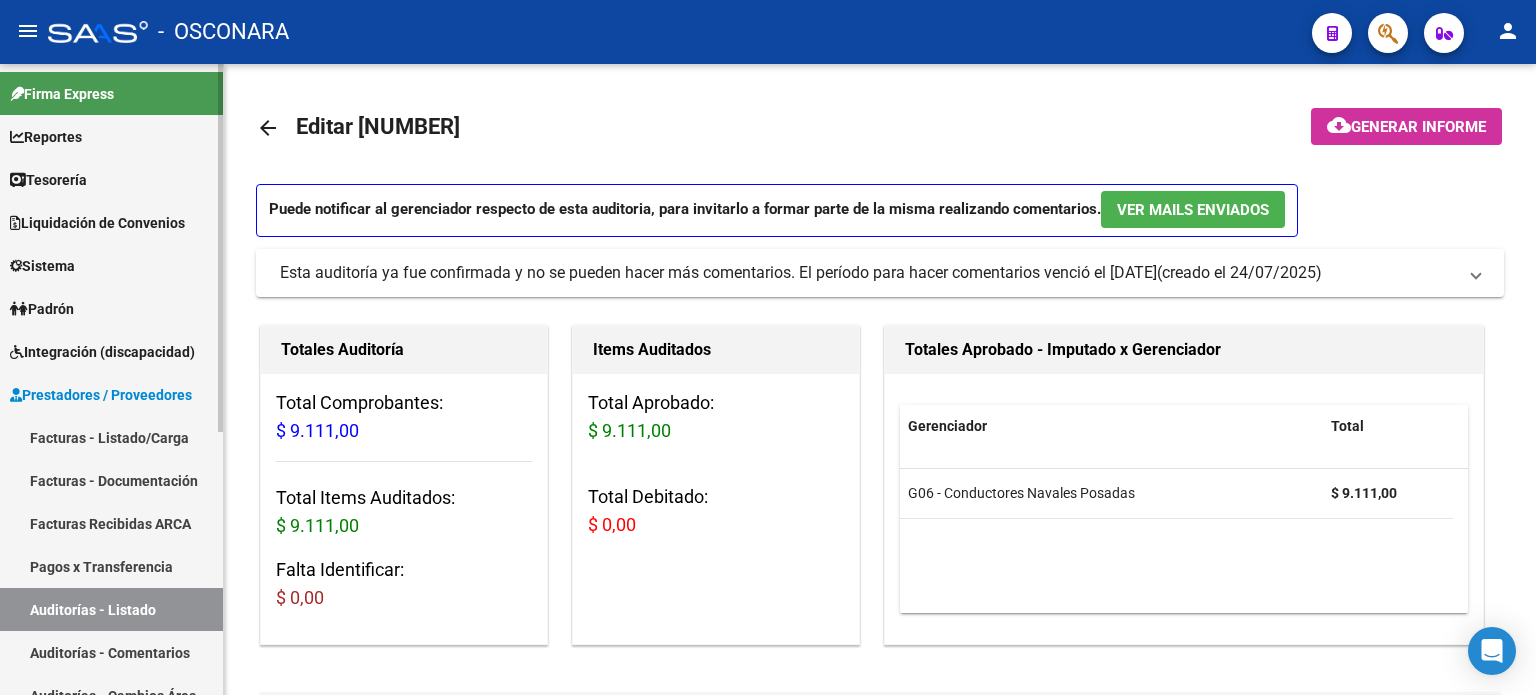 drag, startPoint x: 62, startPoint y: 613, endPoint x: 85, endPoint y: 589, distance: 33.24154 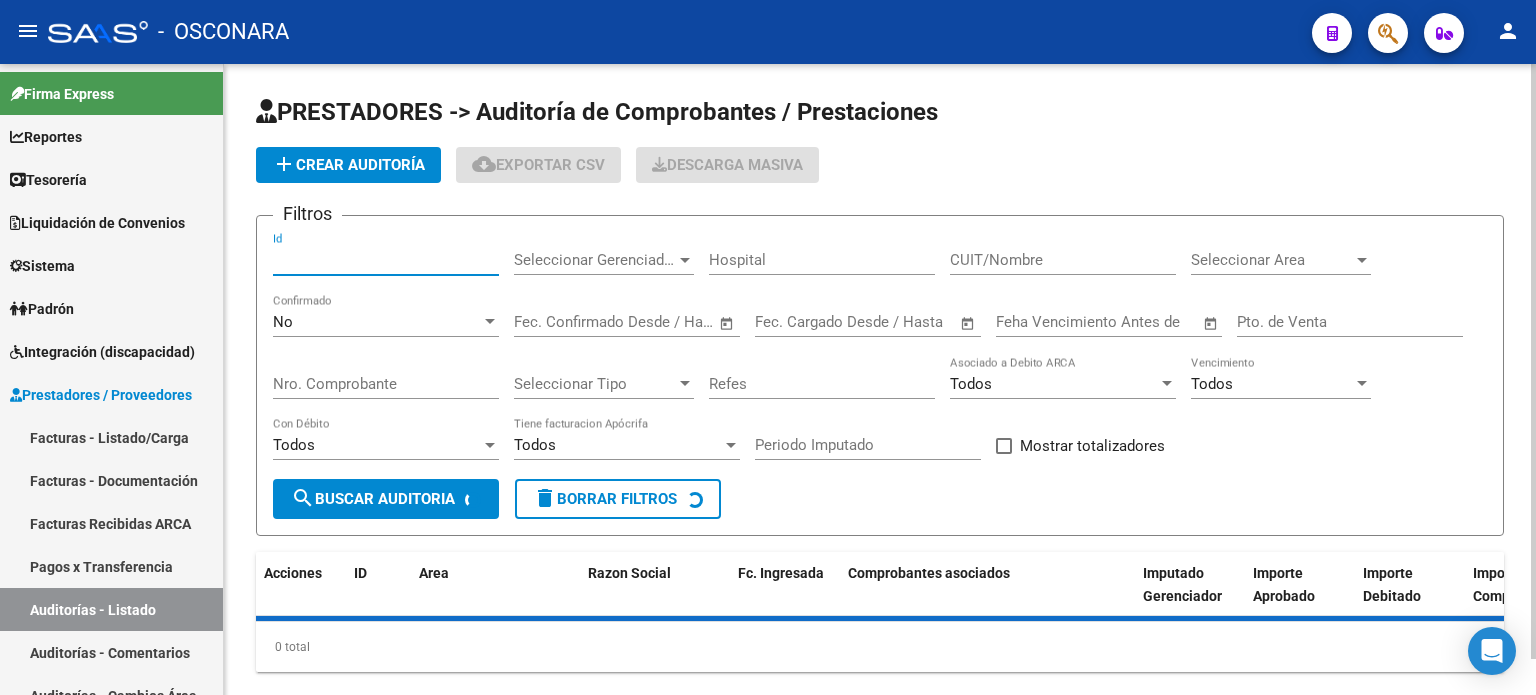 click on "Id" at bounding box center [386, 260] 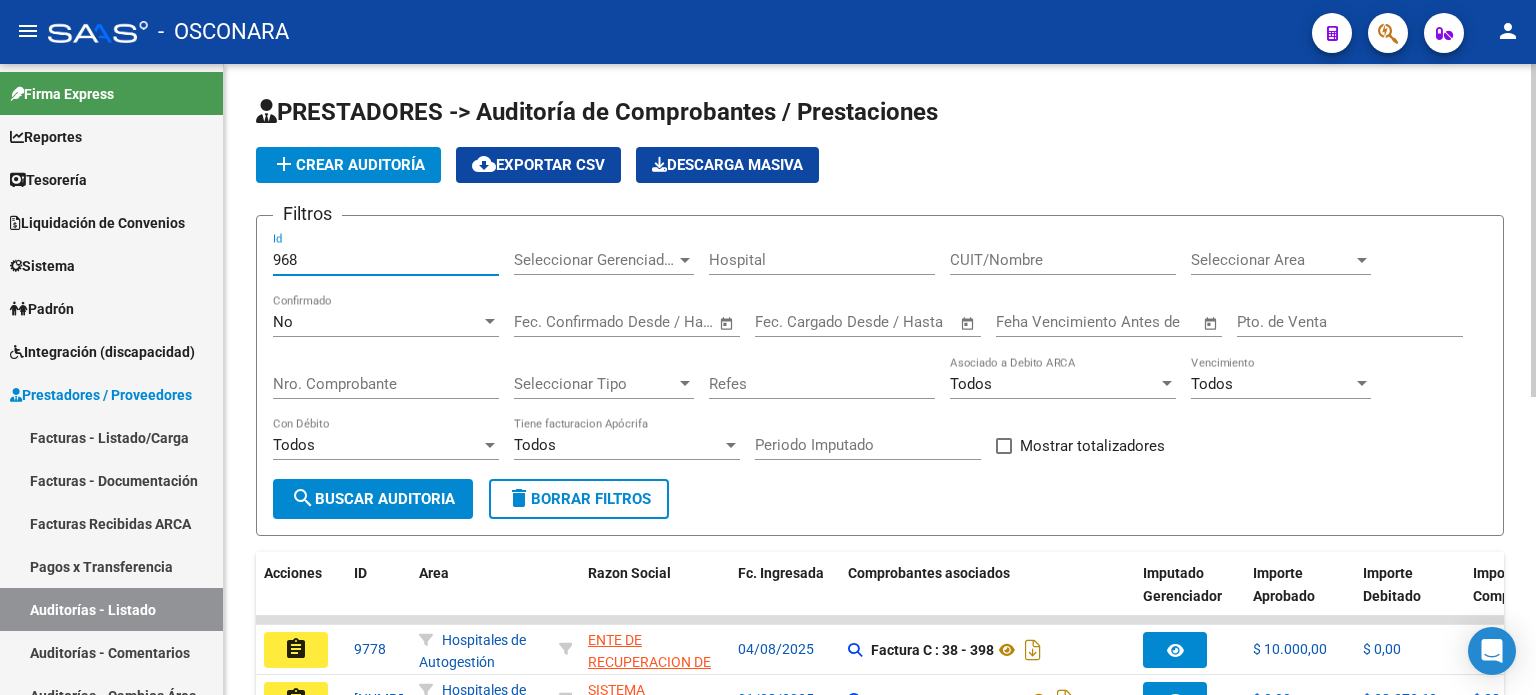 type on "[NUMBER]" 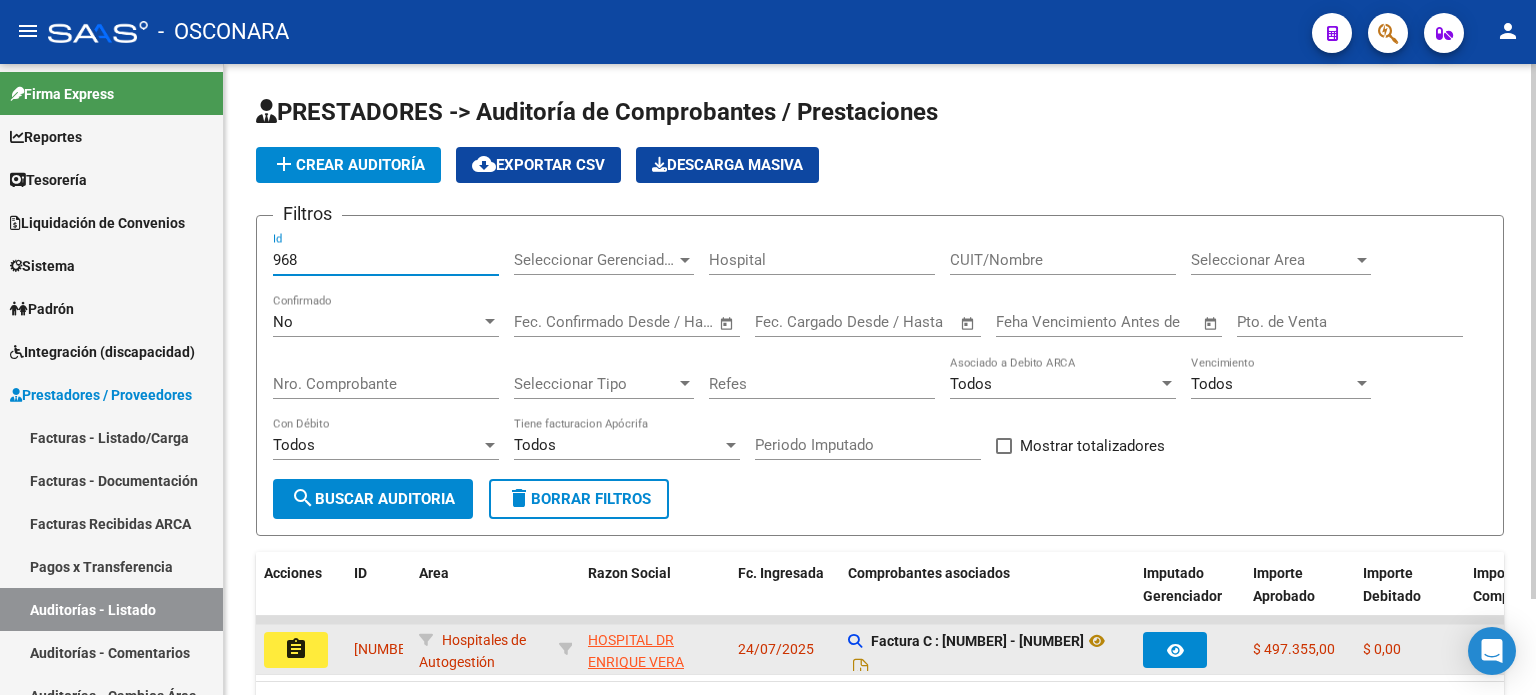 click on "assignment" 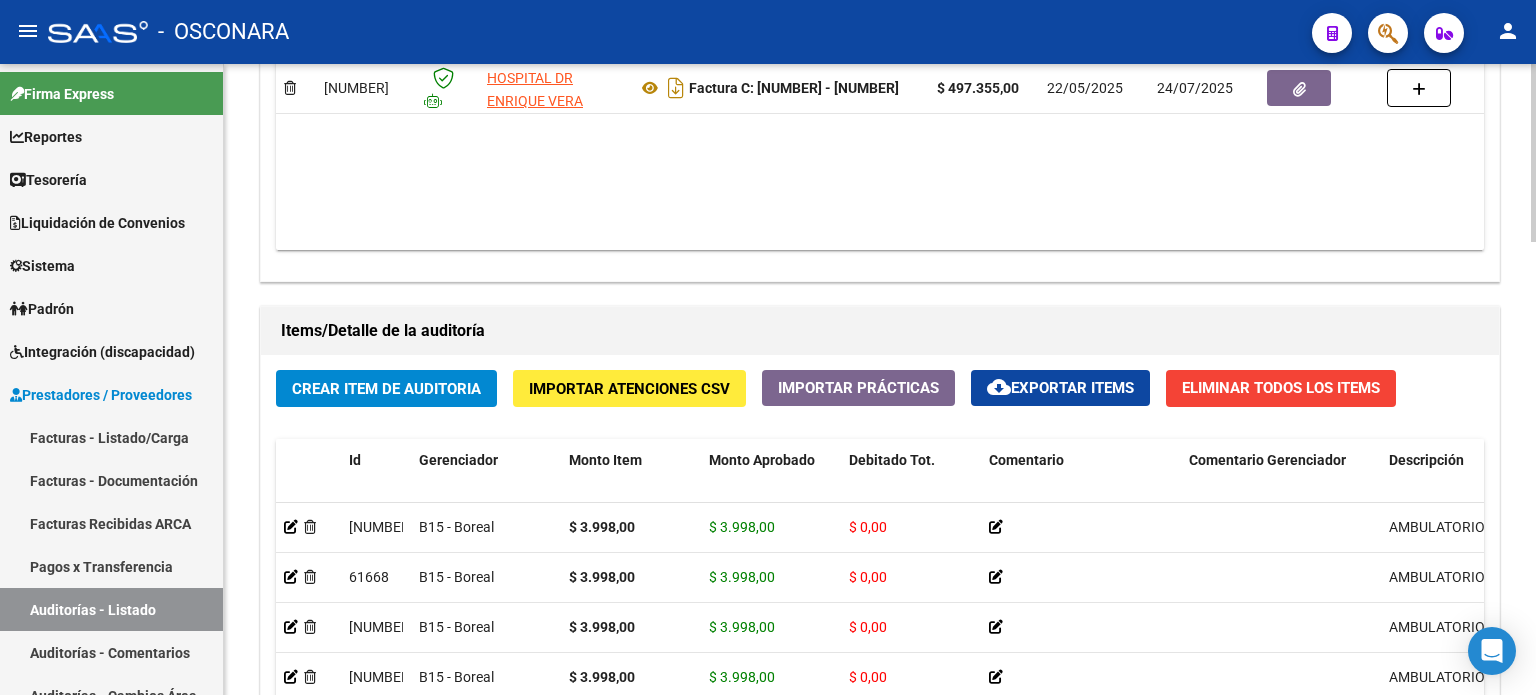 scroll, scrollTop: 1602, scrollLeft: 0, axis: vertical 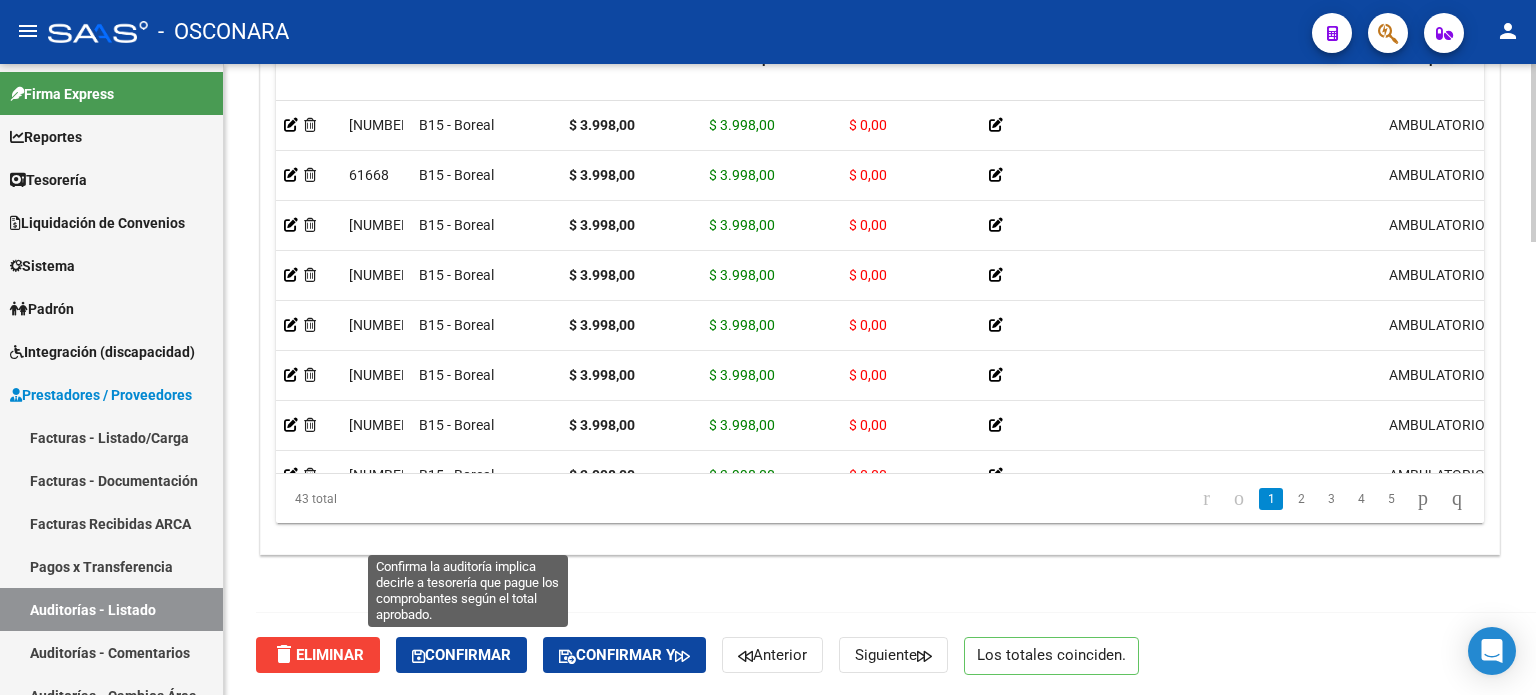click on "Confirmar" 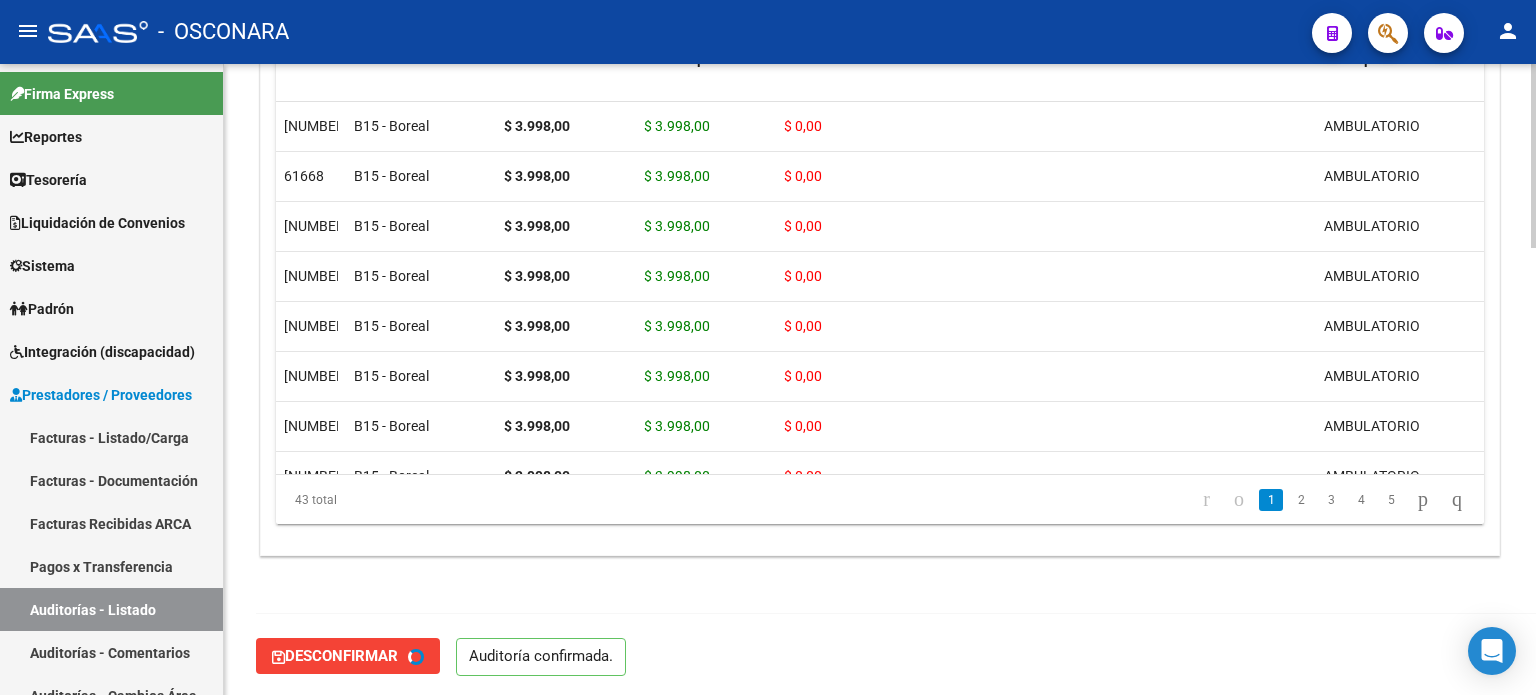 scroll, scrollTop: 731, scrollLeft: 0, axis: vertical 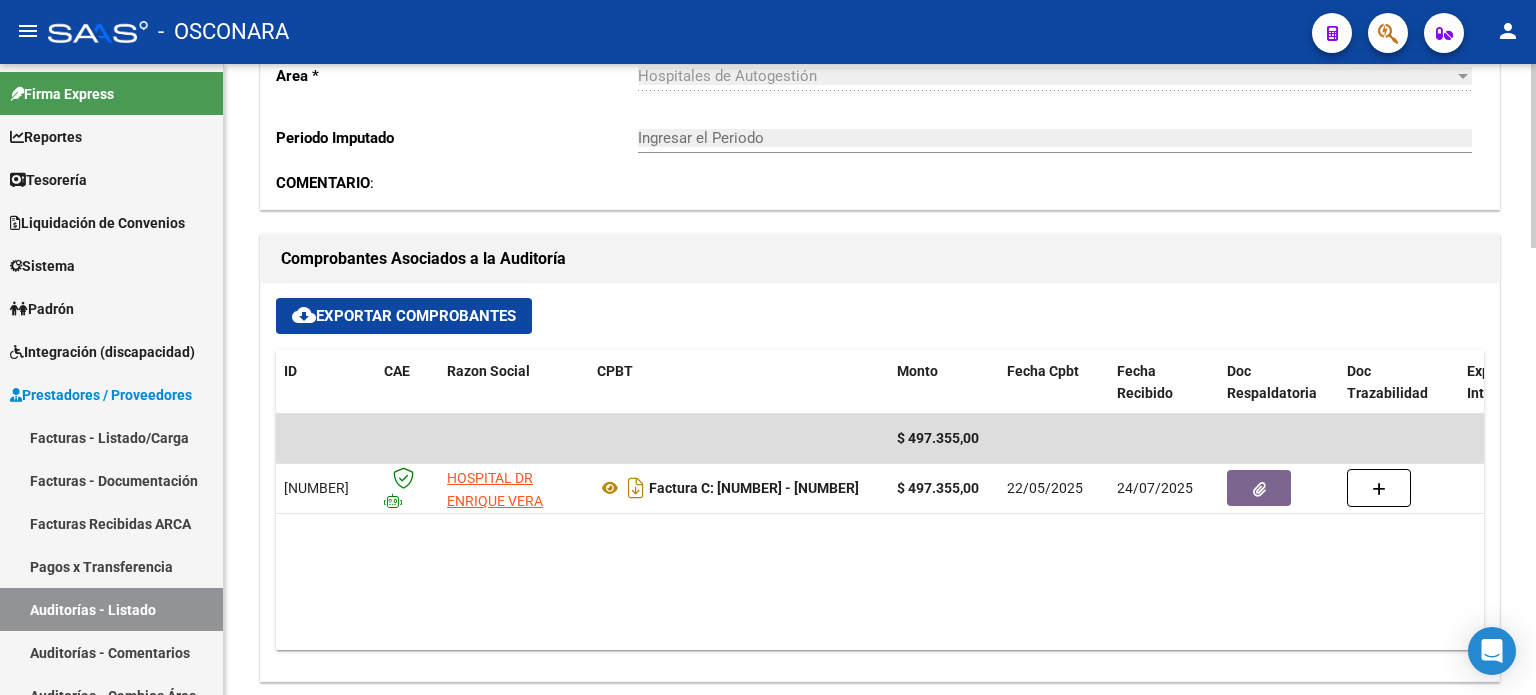 type on "202508" 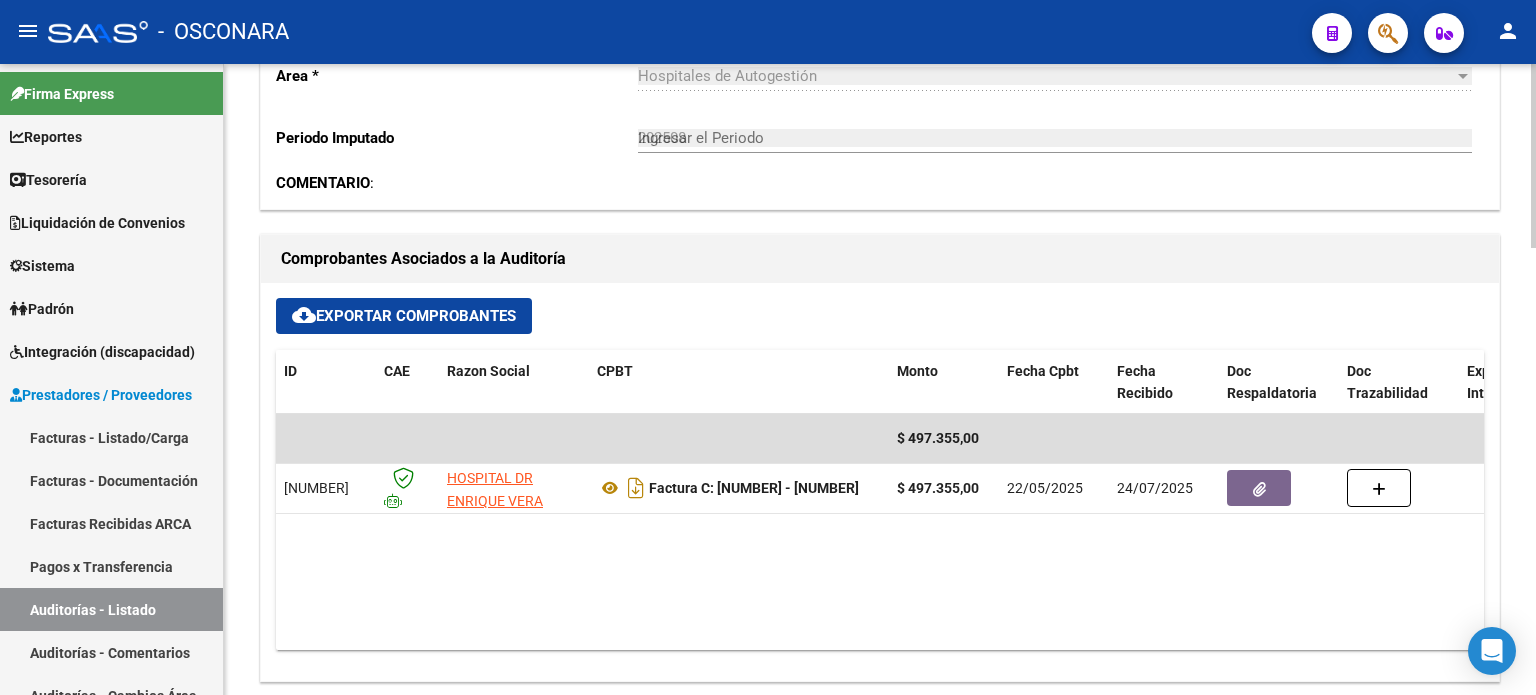 scroll, scrollTop: 0, scrollLeft: 0, axis: both 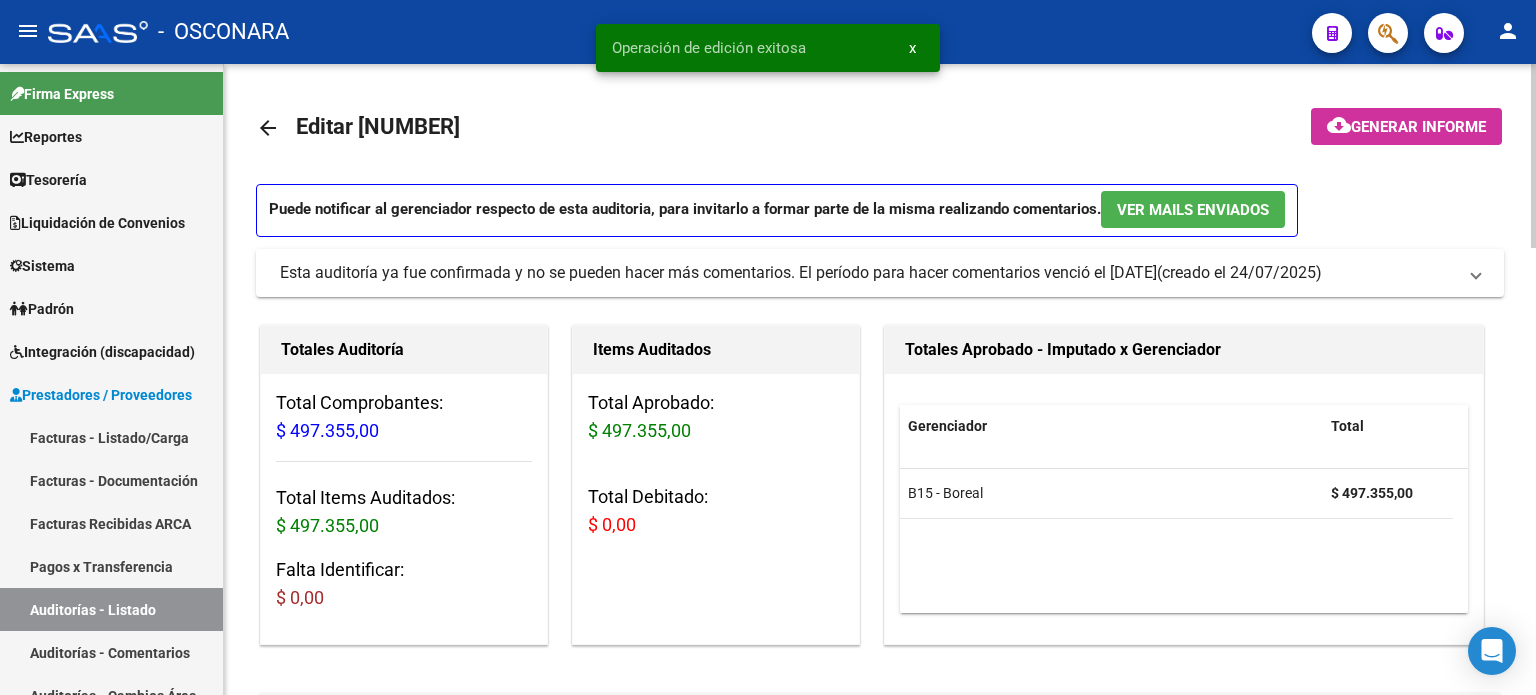 click on "Generar informe" 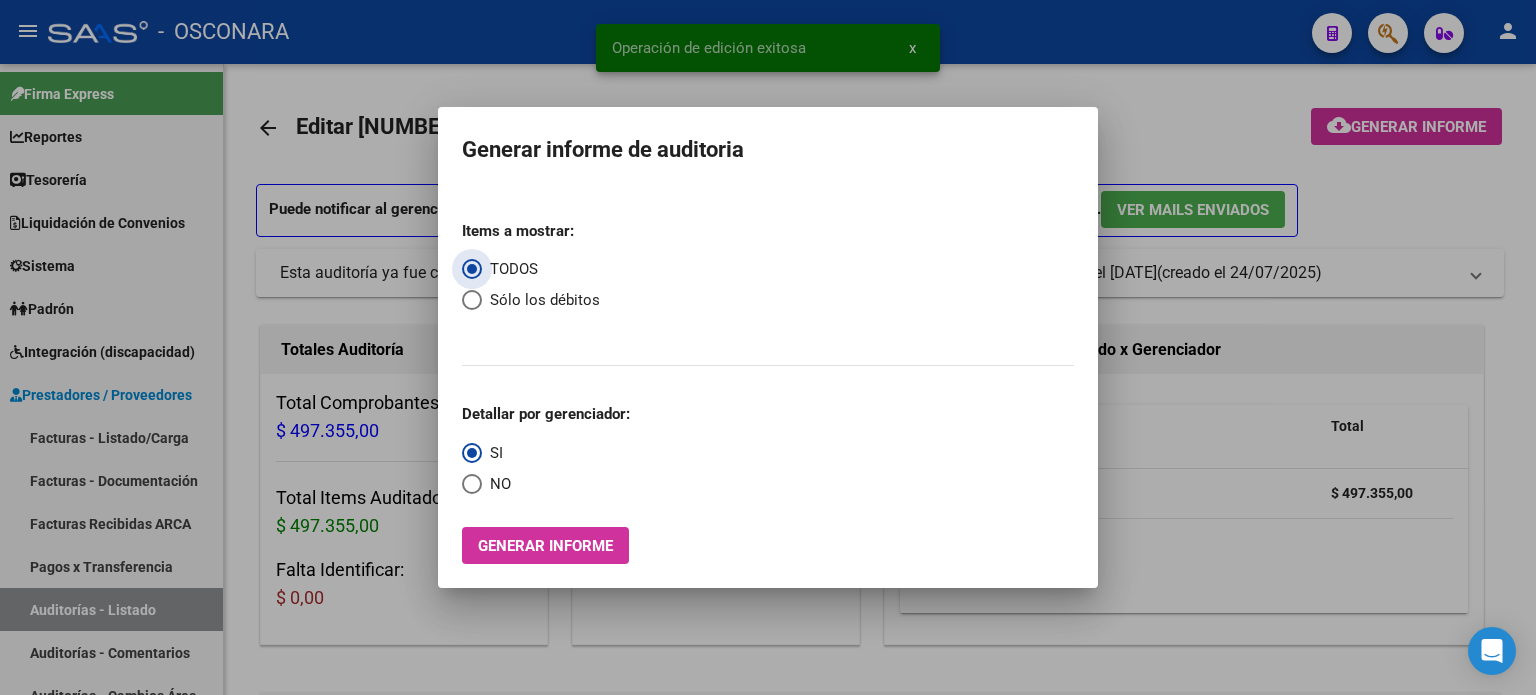 click on "Generar informe" at bounding box center (545, 545) 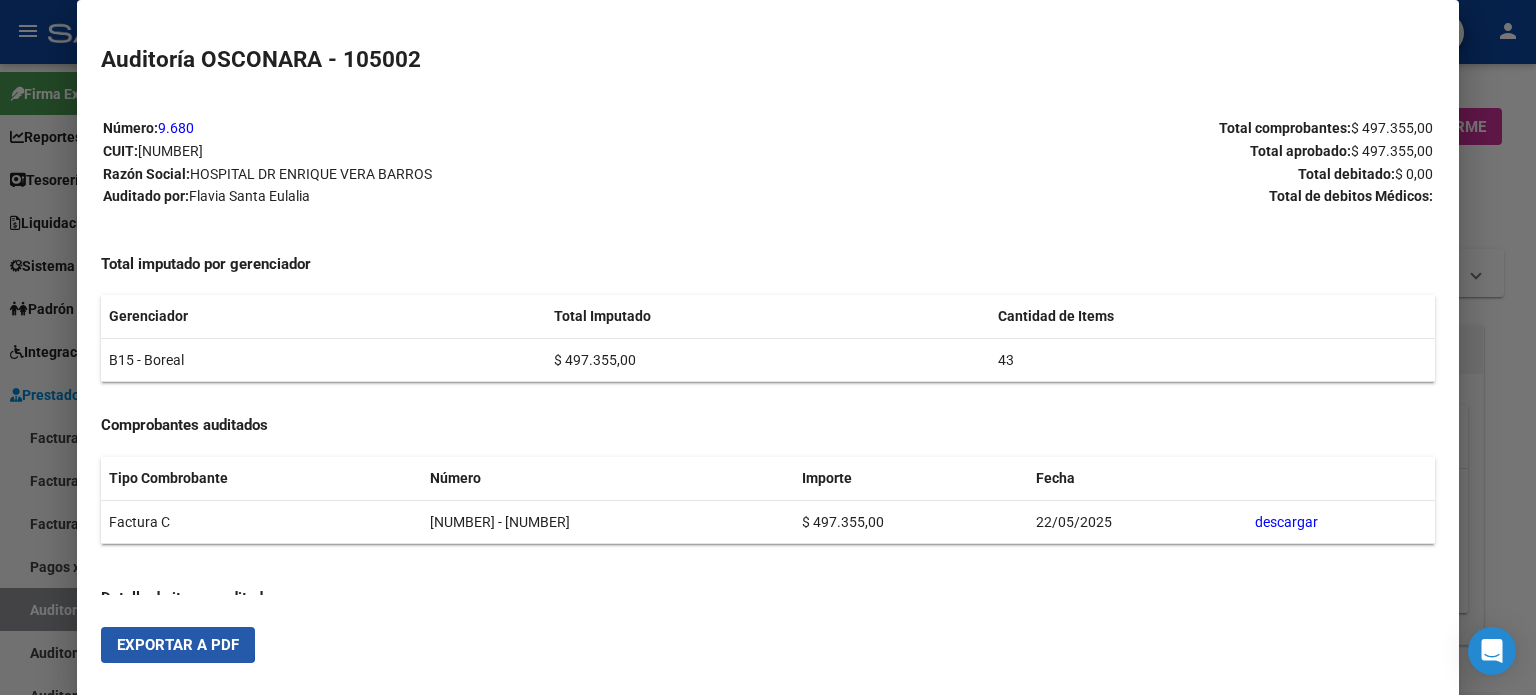 click on "Exportar a PDF" at bounding box center (178, 645) 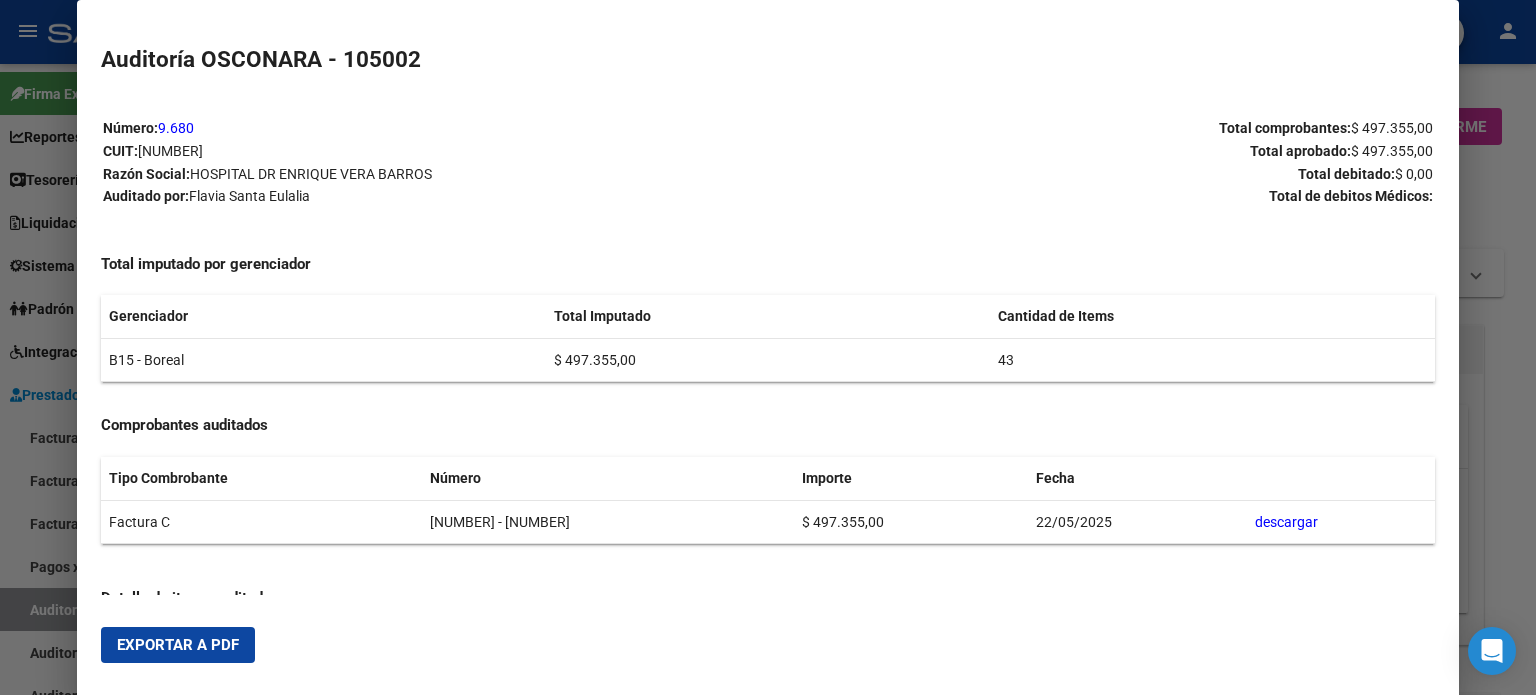 click at bounding box center (768, 347) 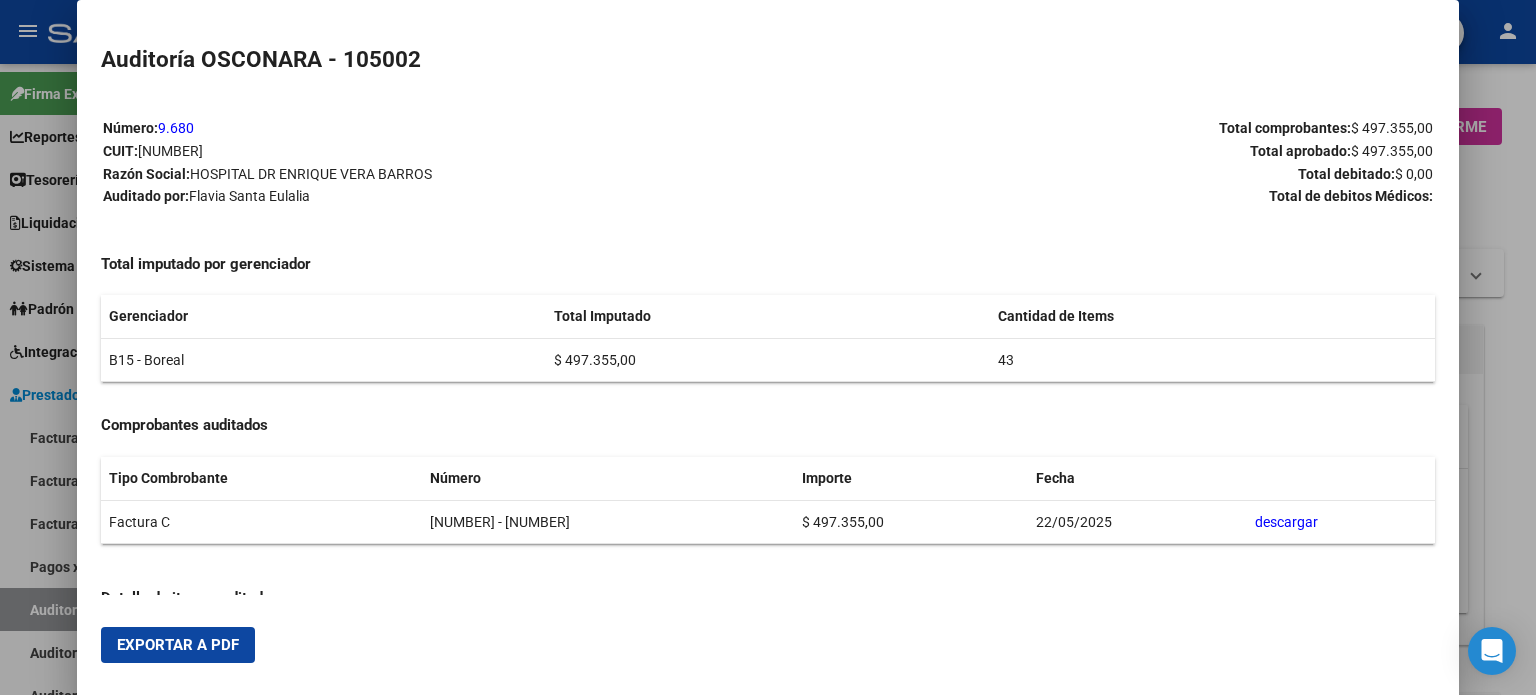 click at bounding box center [768, 347] 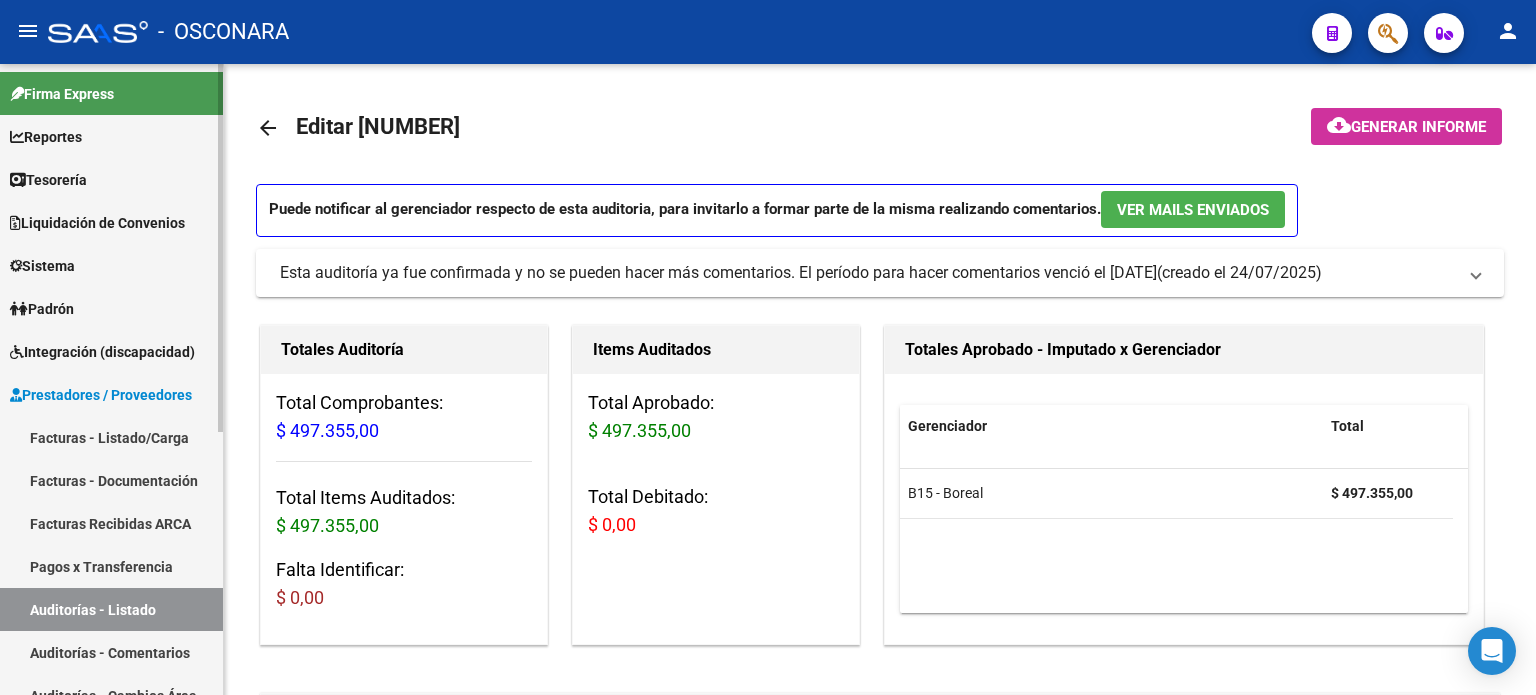 click on "Auditorías - Listado" at bounding box center [111, 609] 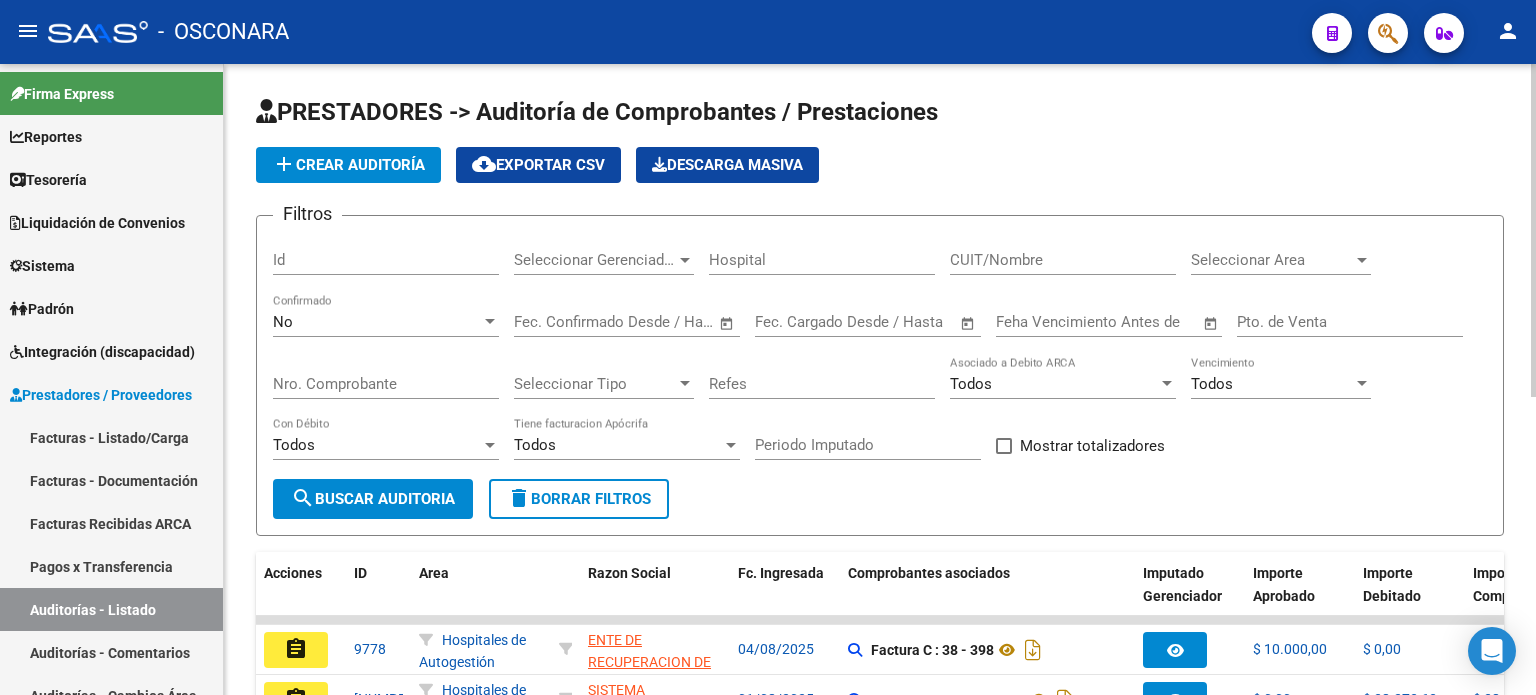 click on "Id" at bounding box center [386, 260] 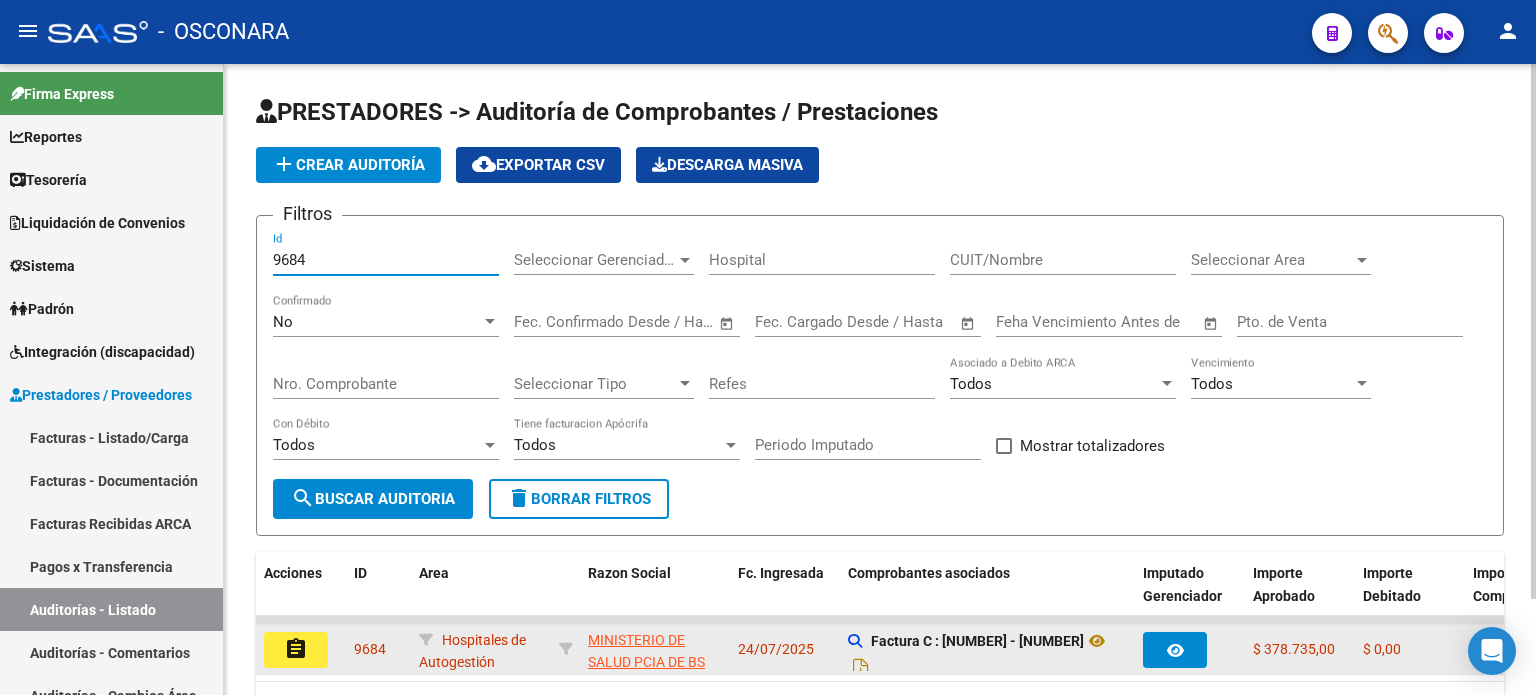 type on "9684" 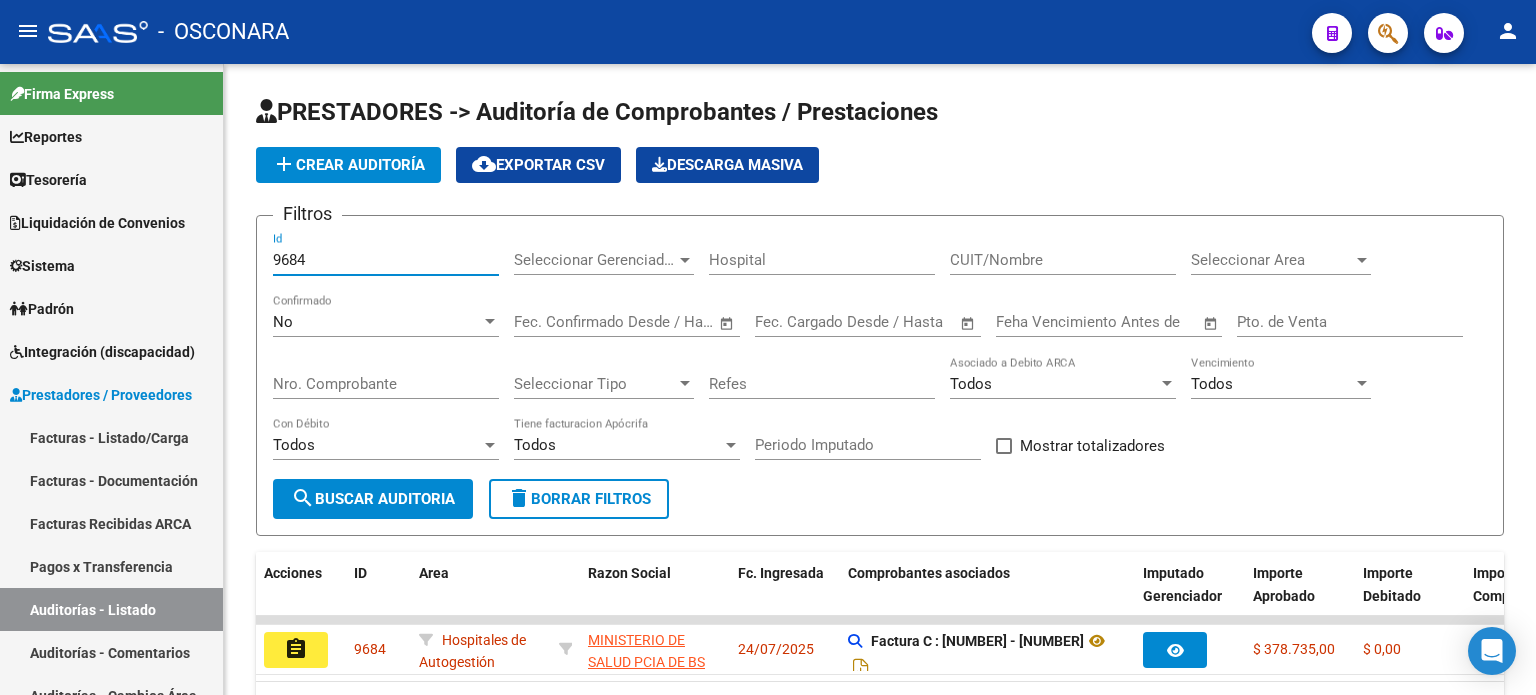 click on "assignment" 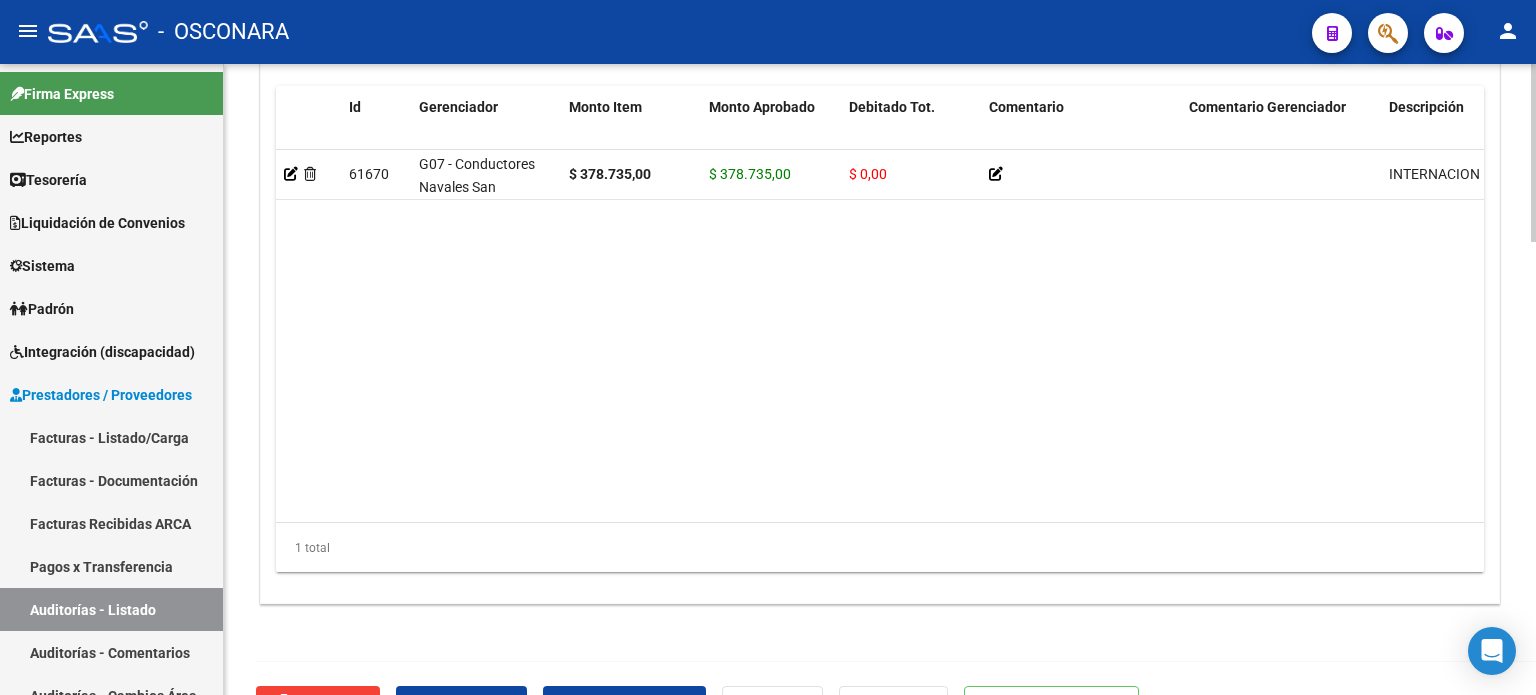 scroll, scrollTop: 1602, scrollLeft: 0, axis: vertical 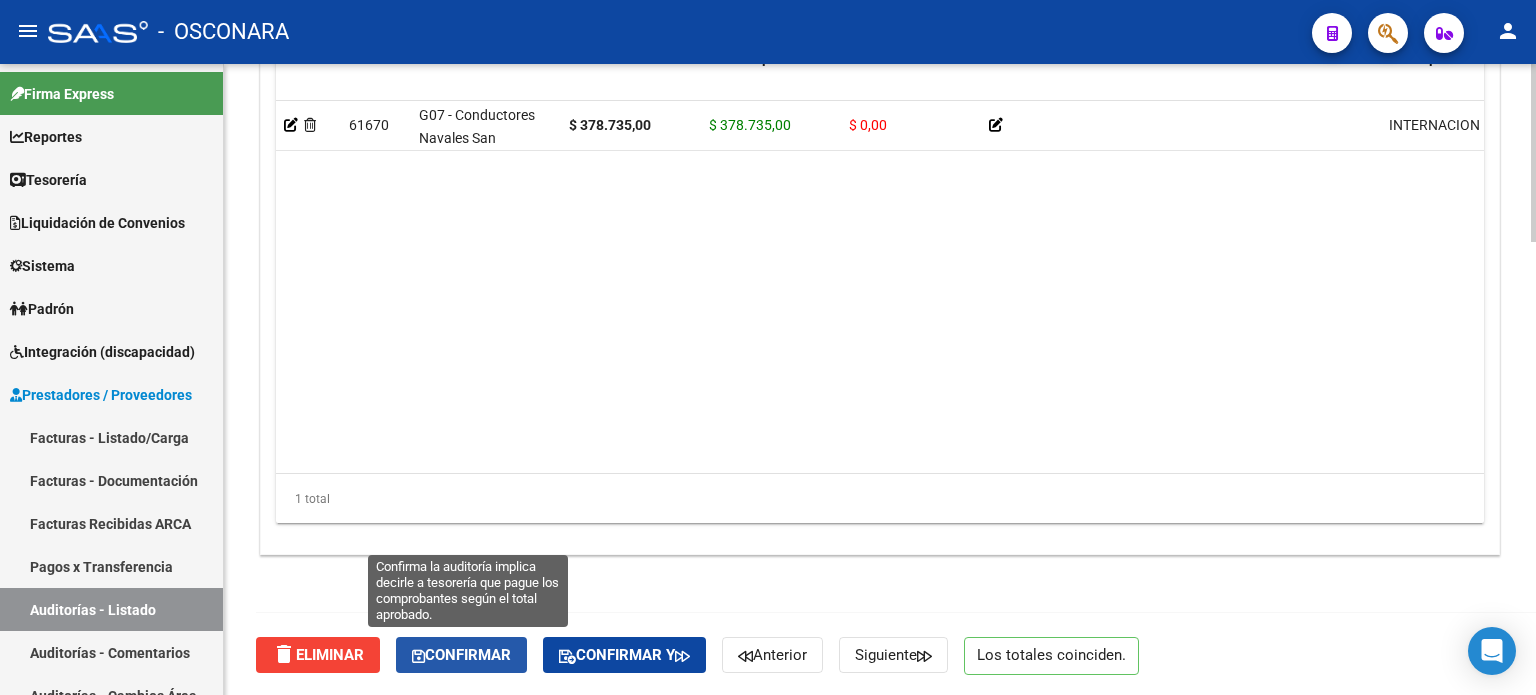 click on "Confirmar" 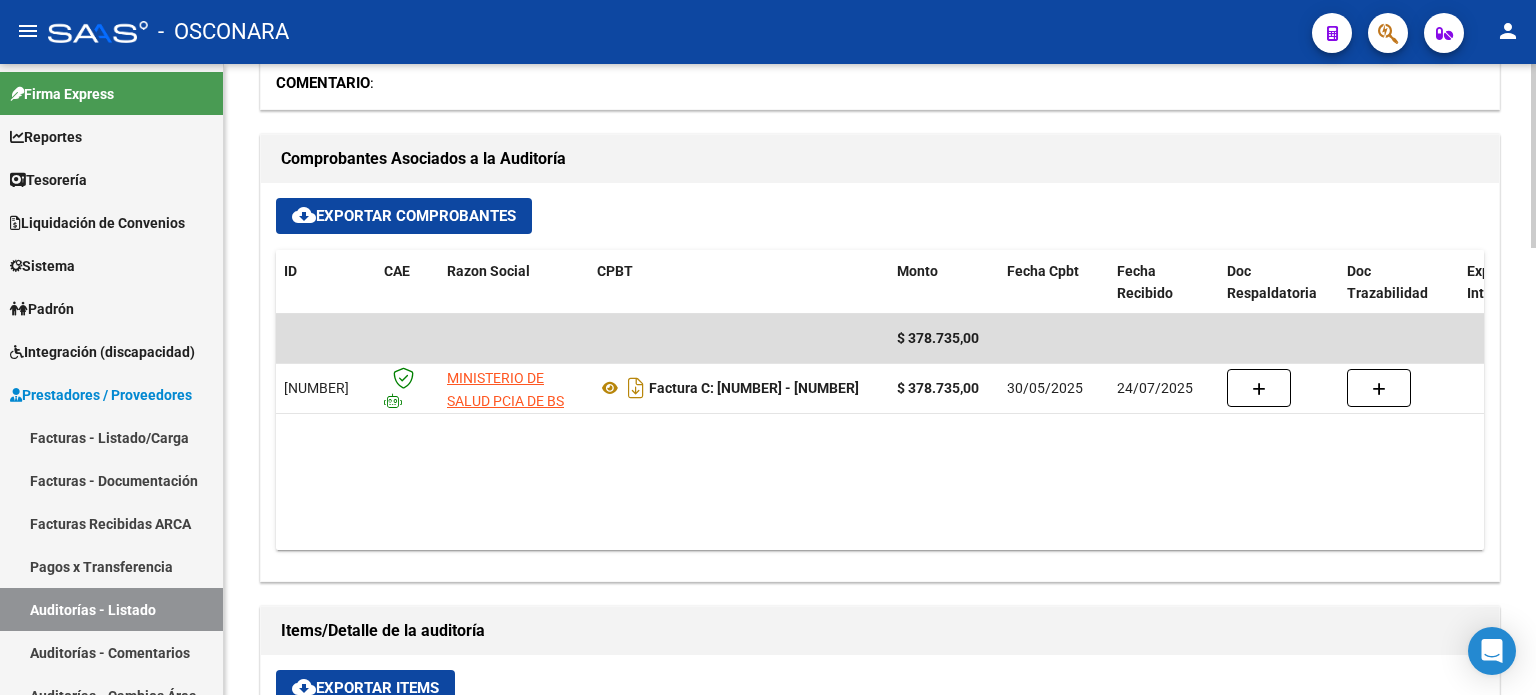 type on "202508" 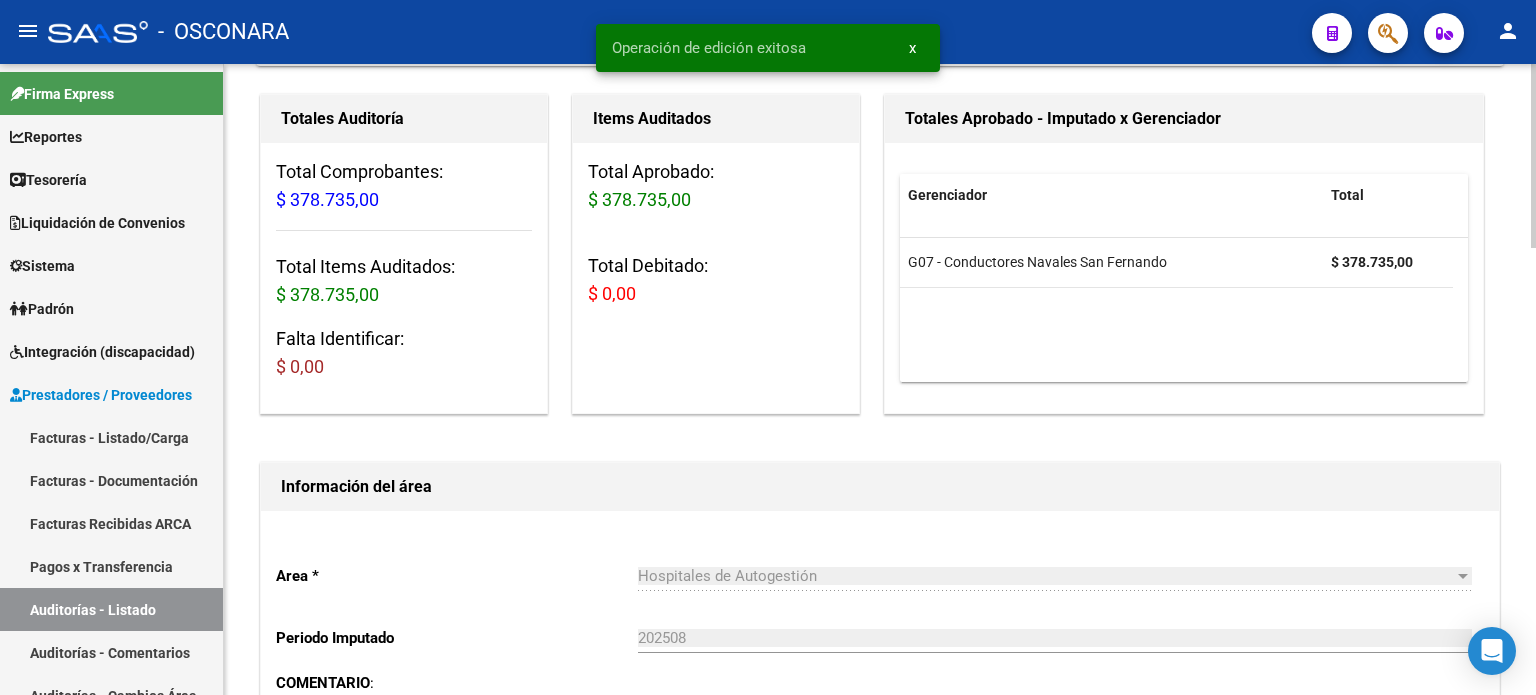scroll, scrollTop: 0, scrollLeft: 0, axis: both 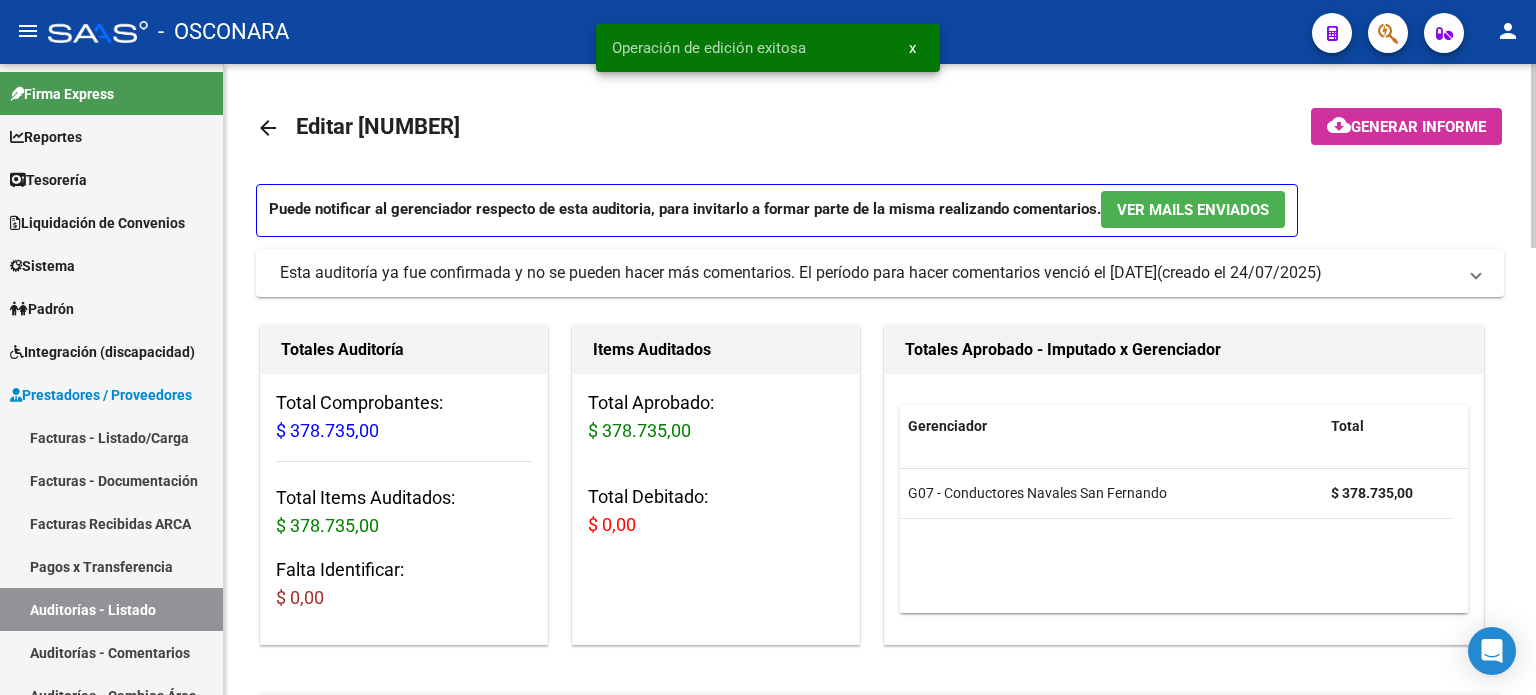 click on "Generar informe" 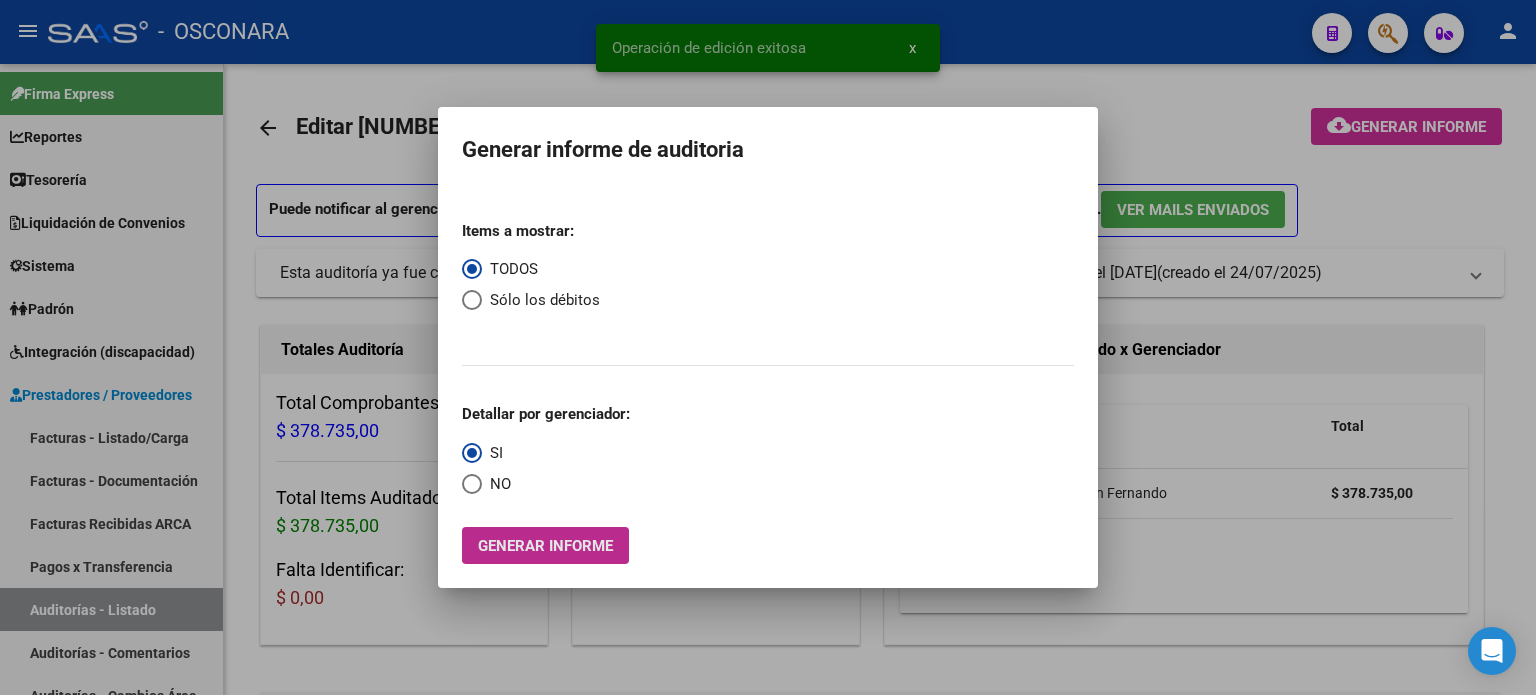 click on "Generar informe" at bounding box center [545, 545] 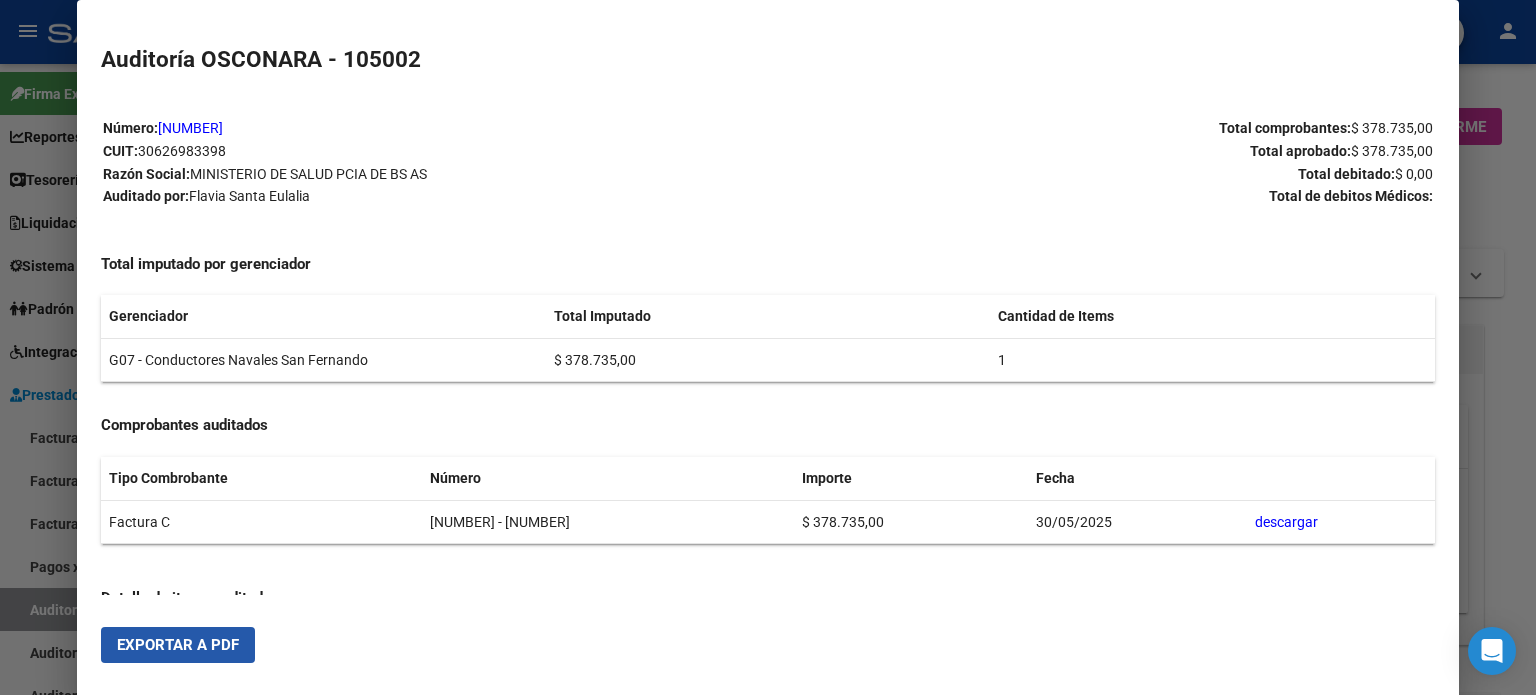 click on "Exportar a PDF" at bounding box center [178, 645] 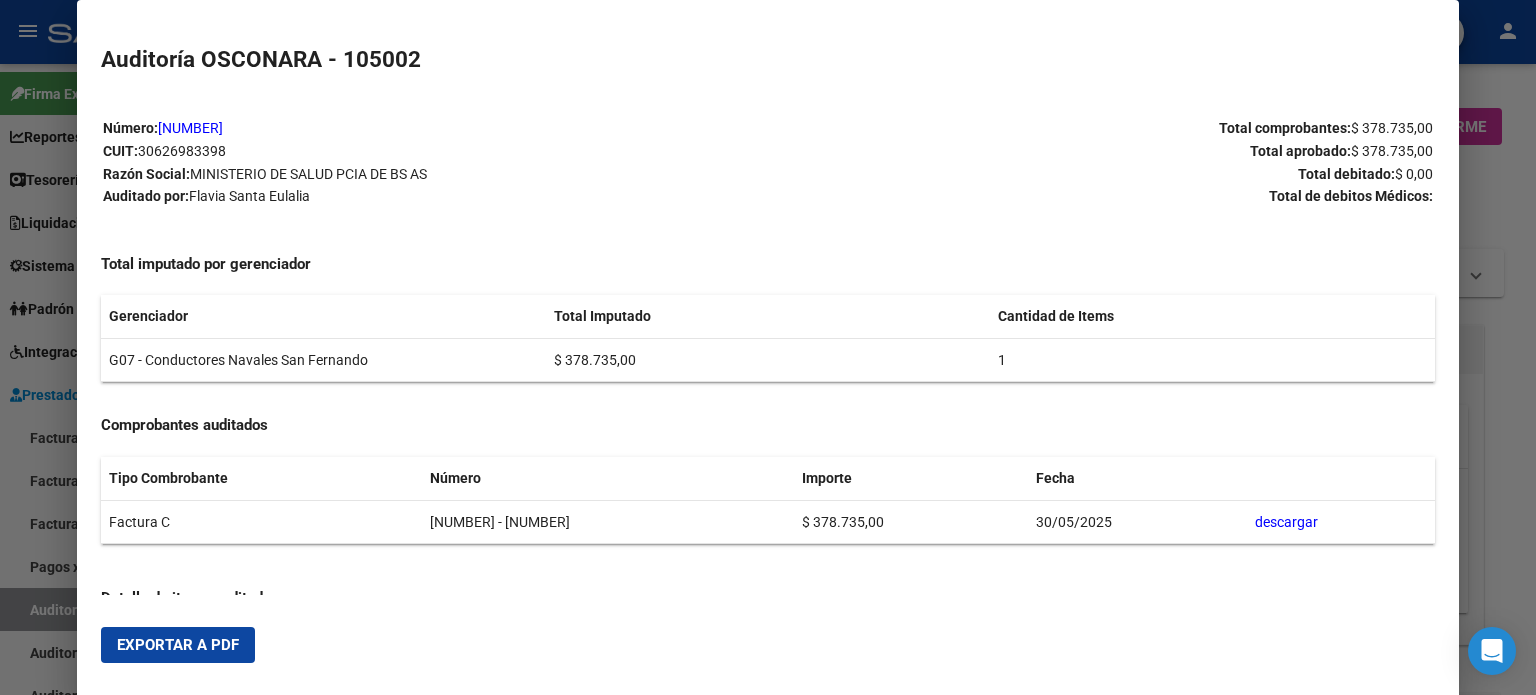 click at bounding box center (768, 347) 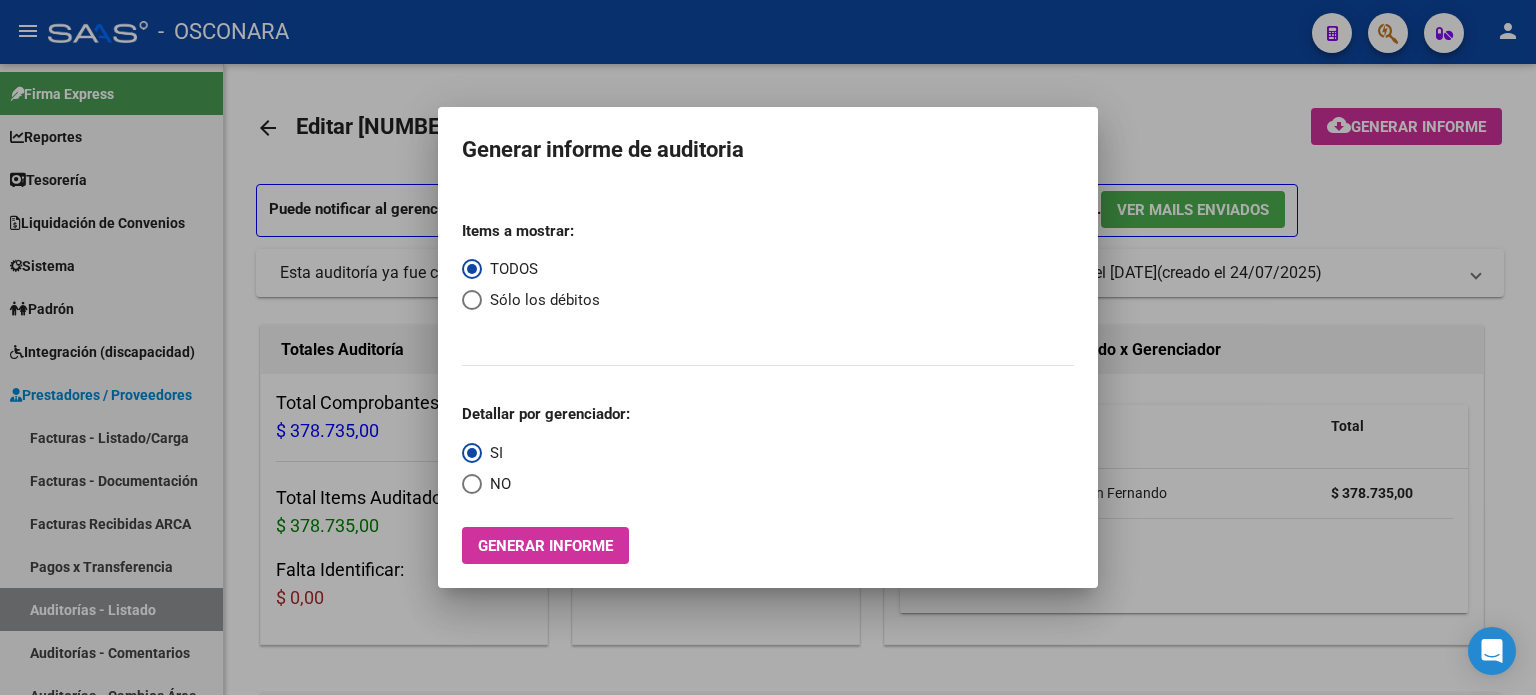 click at bounding box center (768, 347) 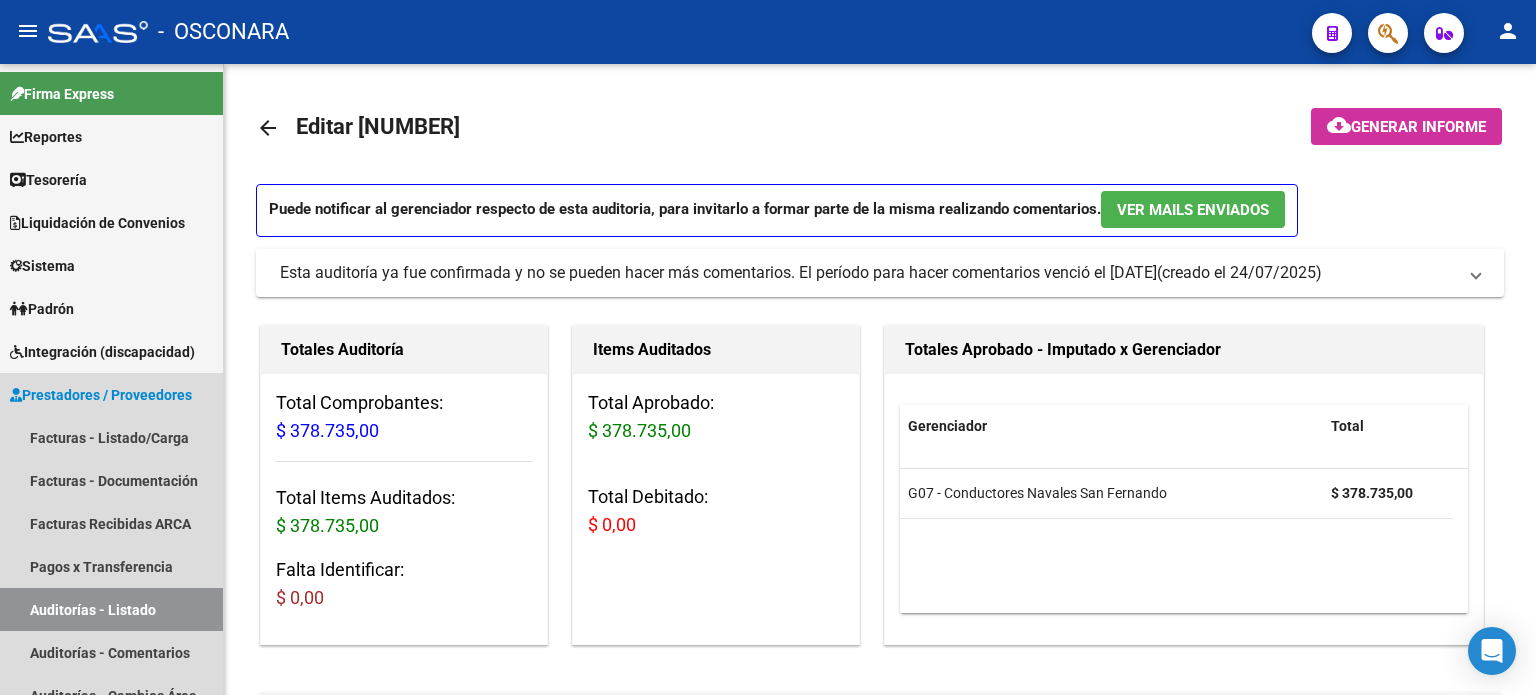 click on "Auditorías - Listado" at bounding box center (111, 609) 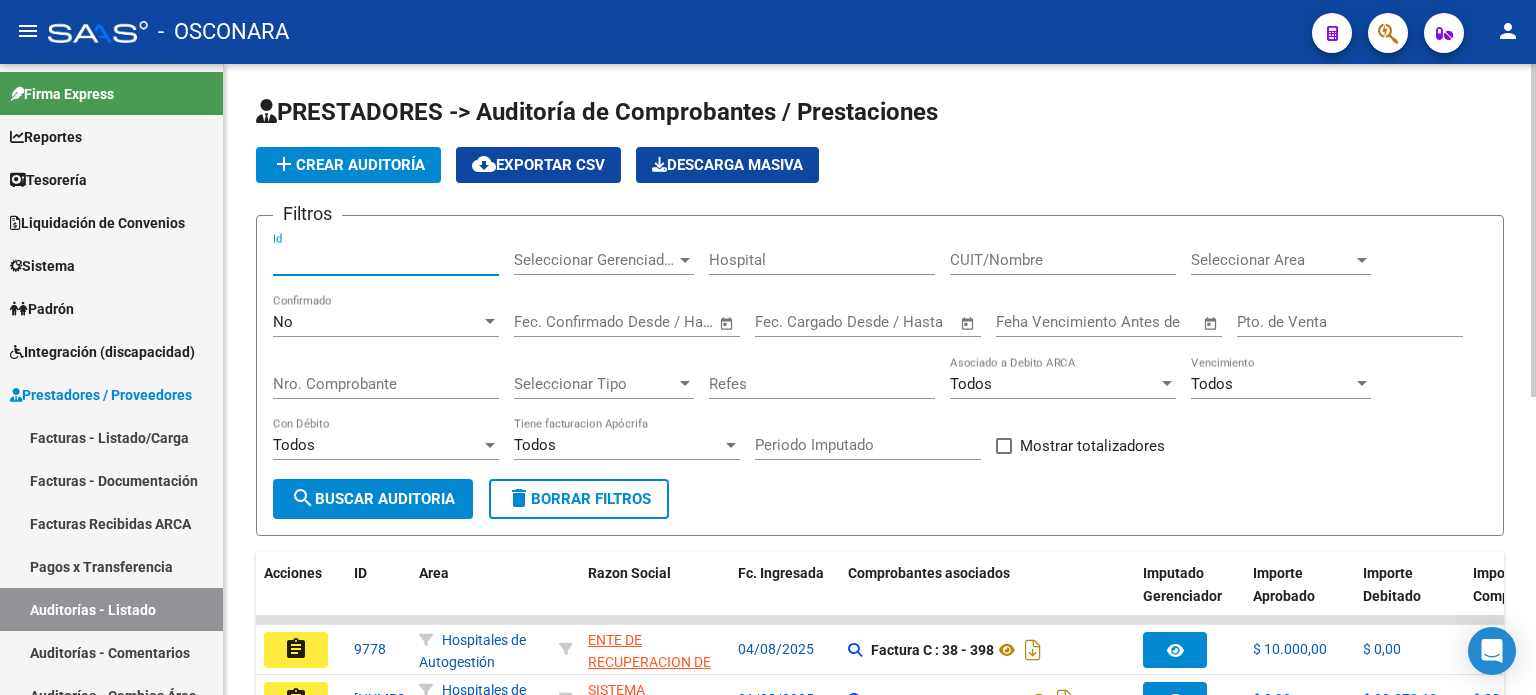 click on "Id" at bounding box center [386, 260] 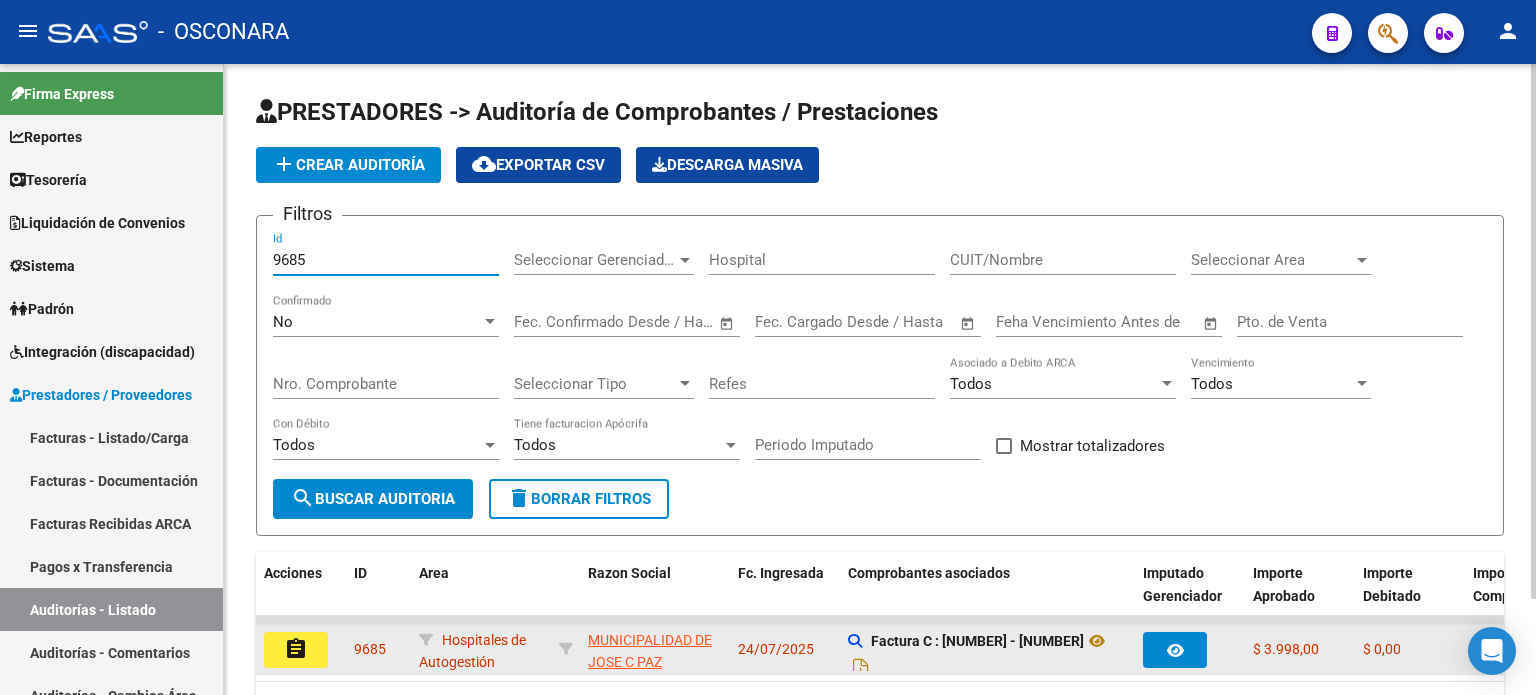 type on "9685" 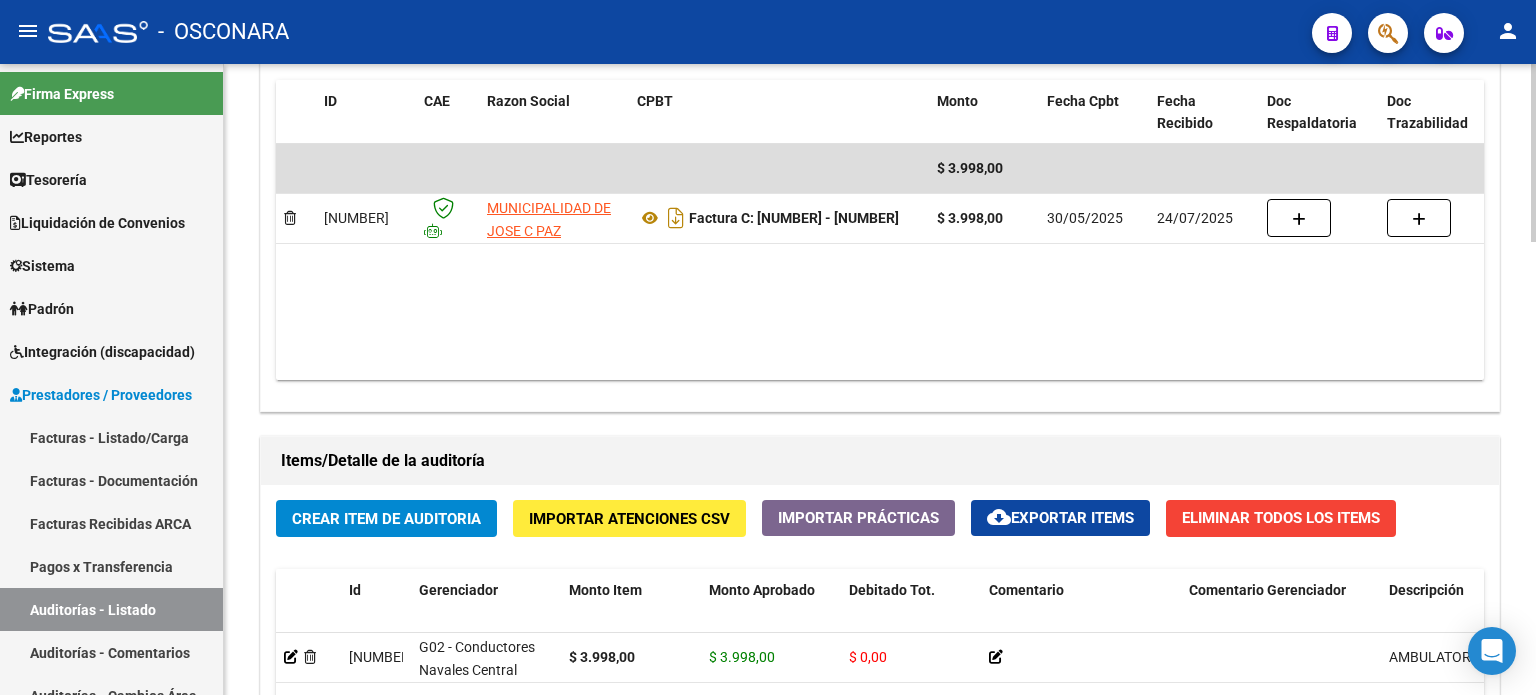 scroll, scrollTop: 1300, scrollLeft: 0, axis: vertical 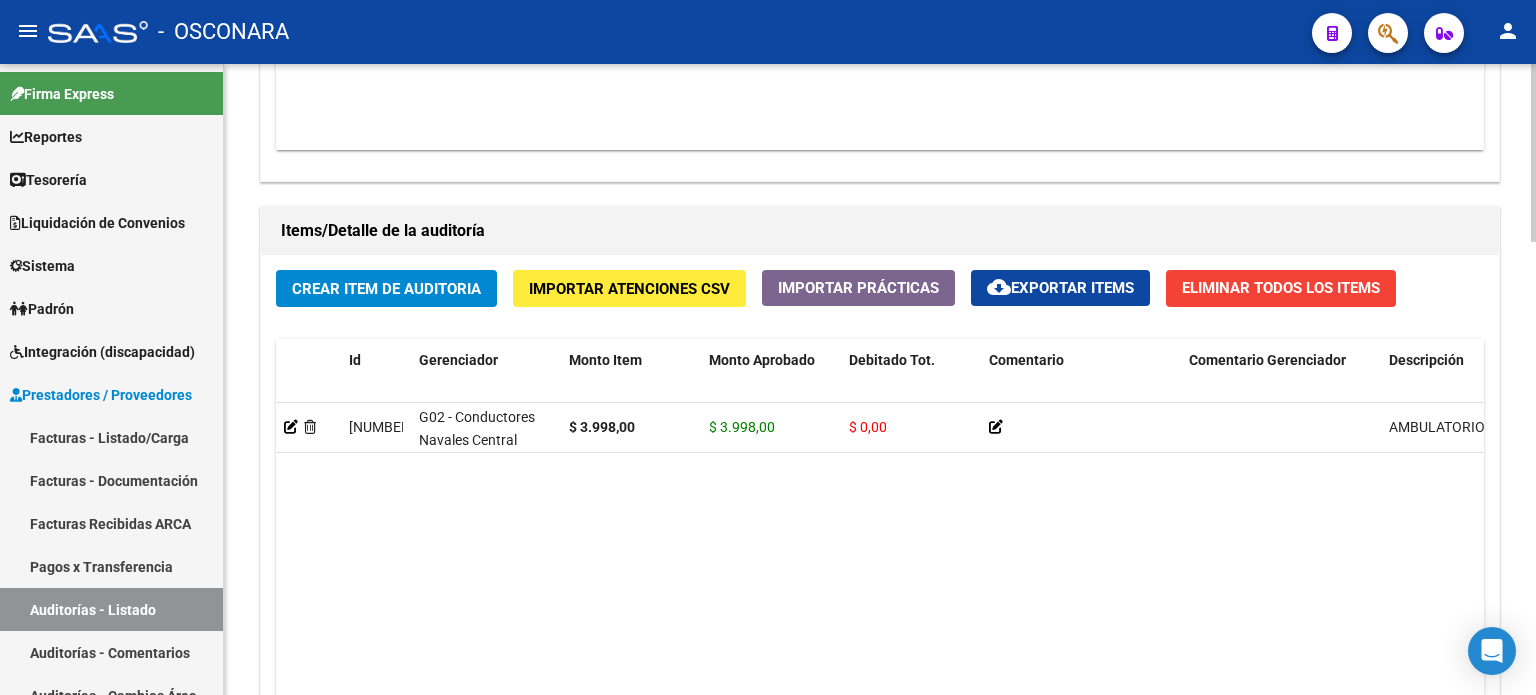 click on "Crear Item de Auditoria" 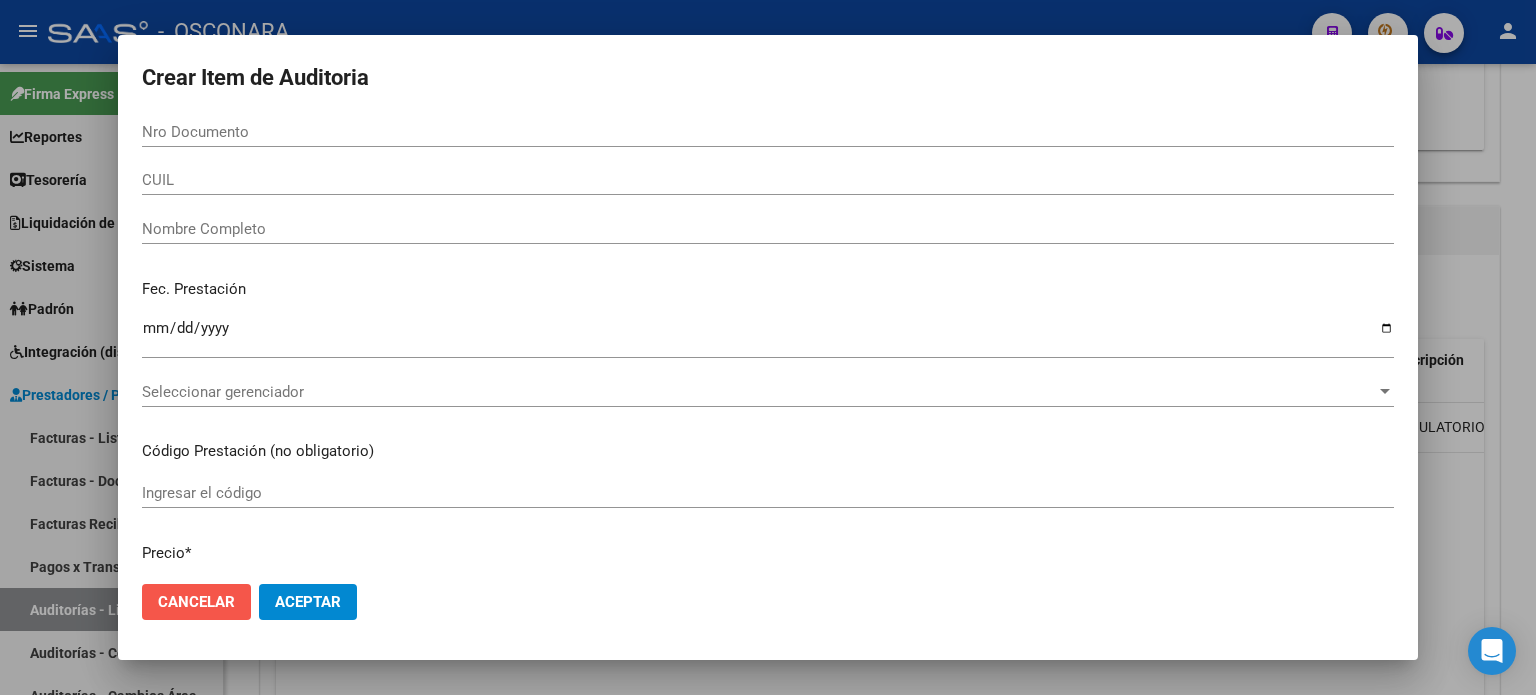 drag, startPoint x: 223, startPoint y: 607, endPoint x: 716, endPoint y: 552, distance: 496.05847 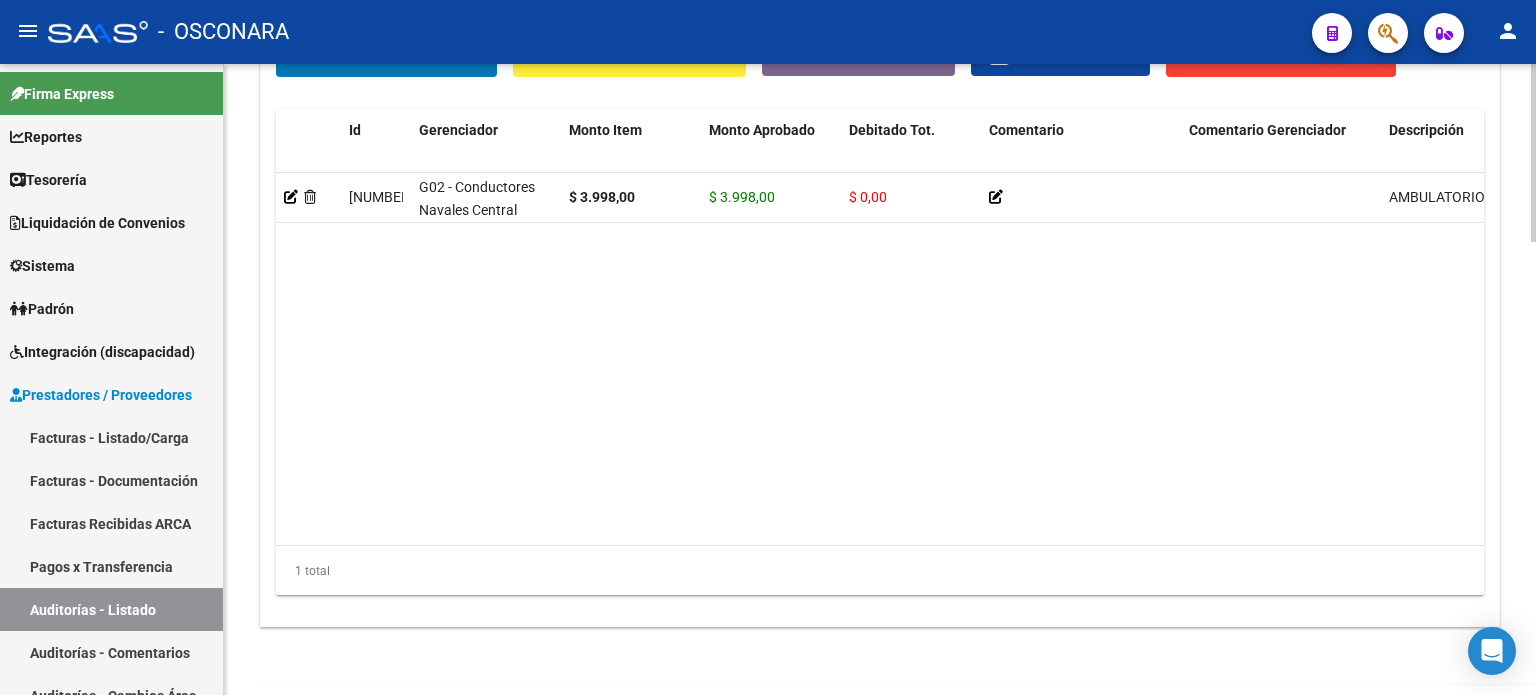 scroll, scrollTop: 1602, scrollLeft: 0, axis: vertical 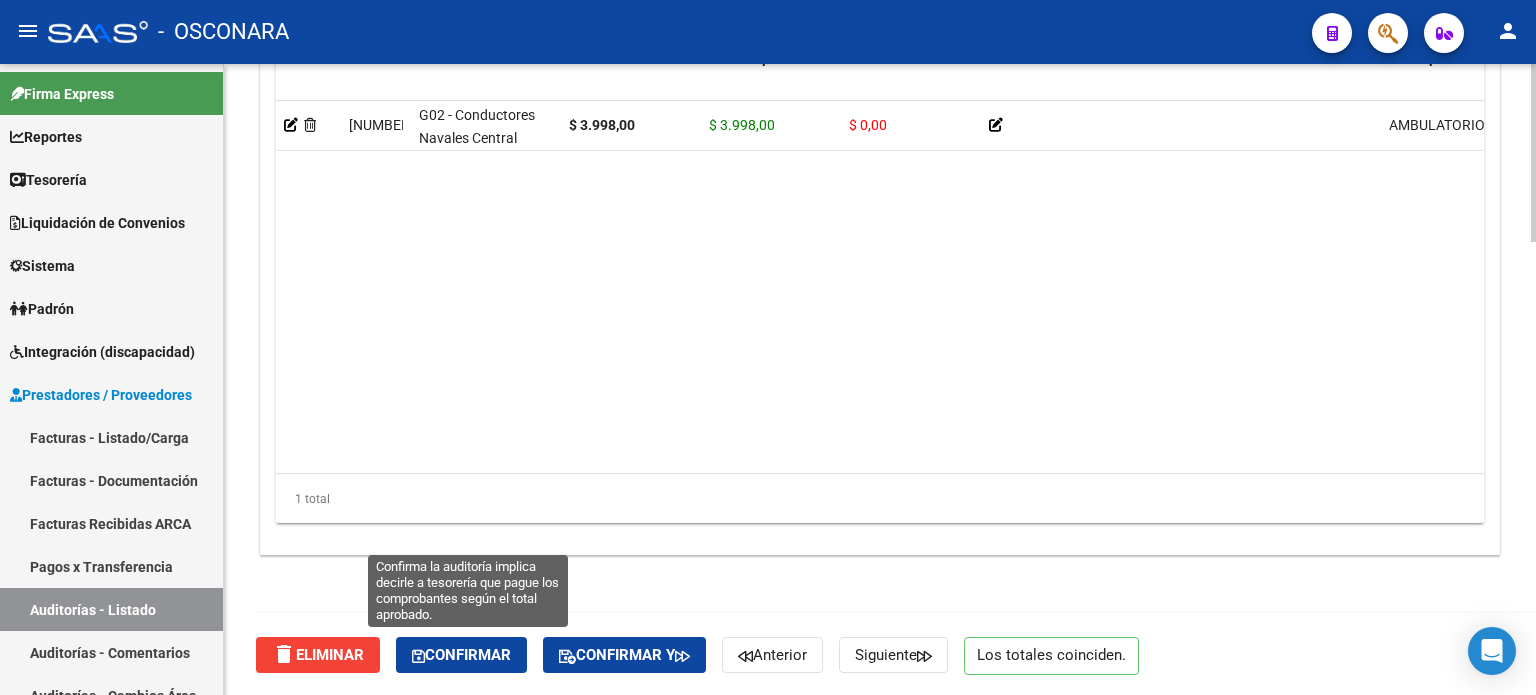 click on "Confirmar" 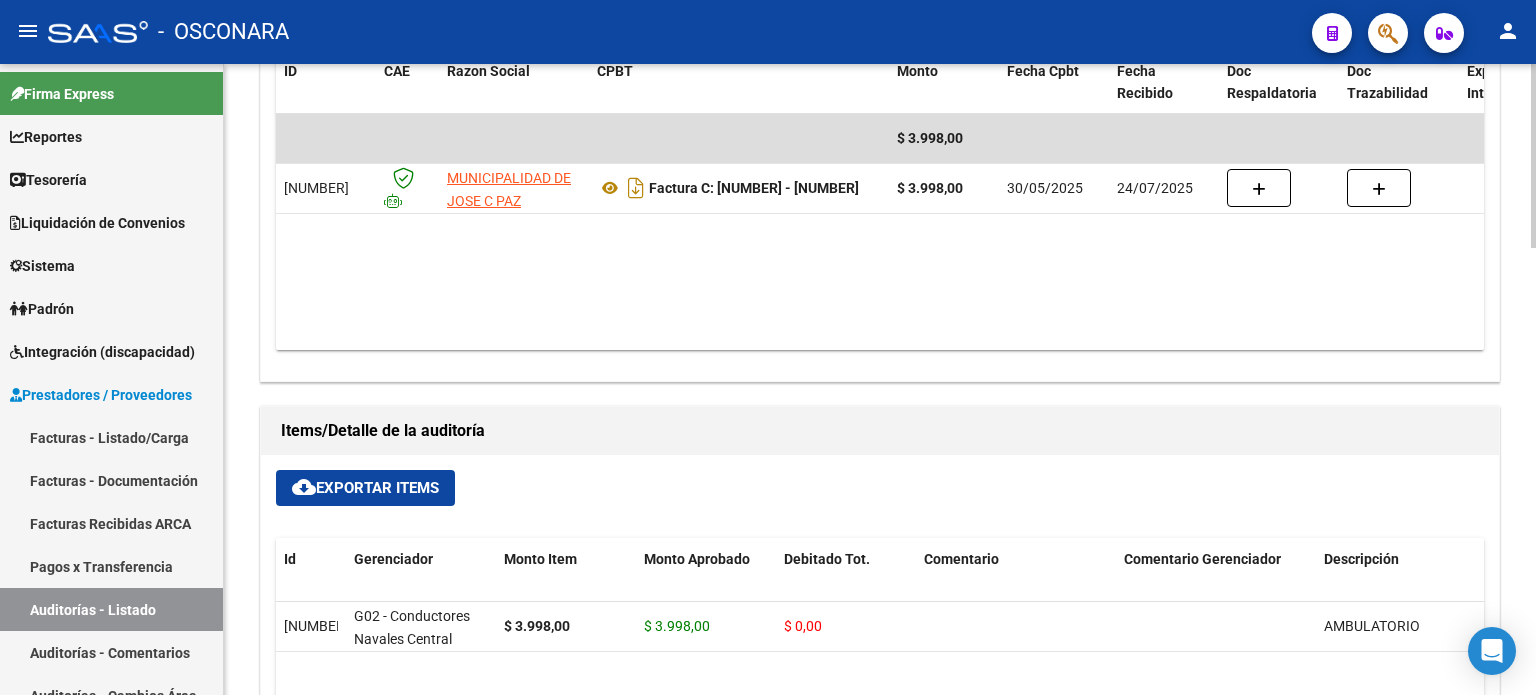 type on "202508" 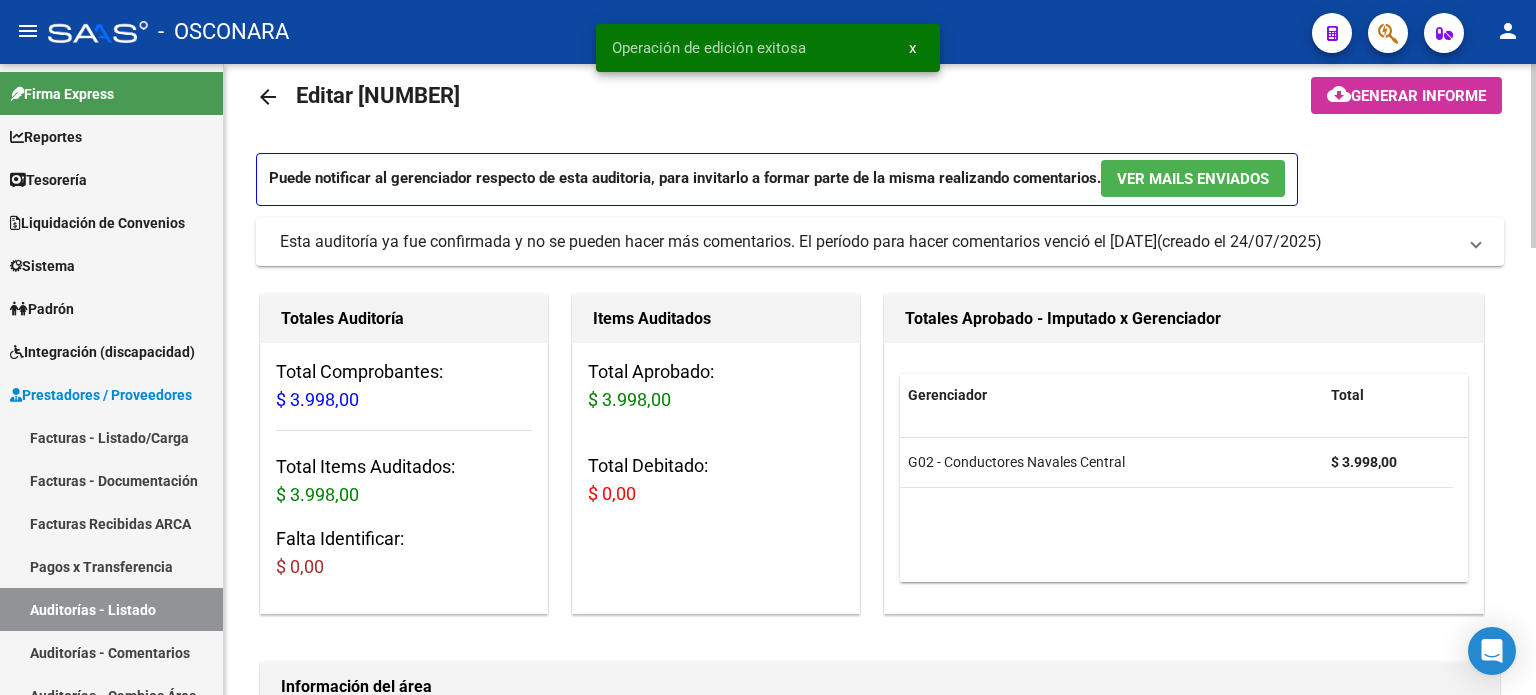 scroll, scrollTop: 0, scrollLeft: 0, axis: both 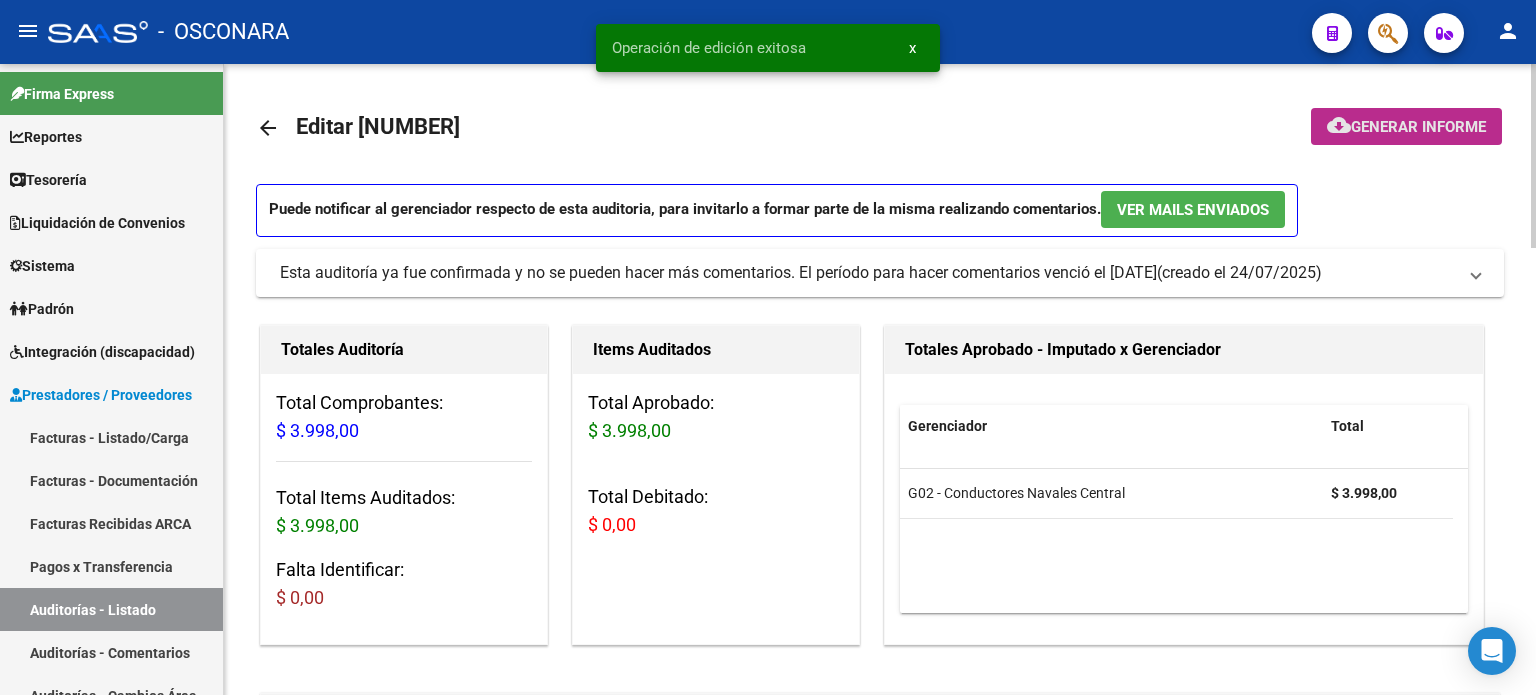 click on "Generar informe" 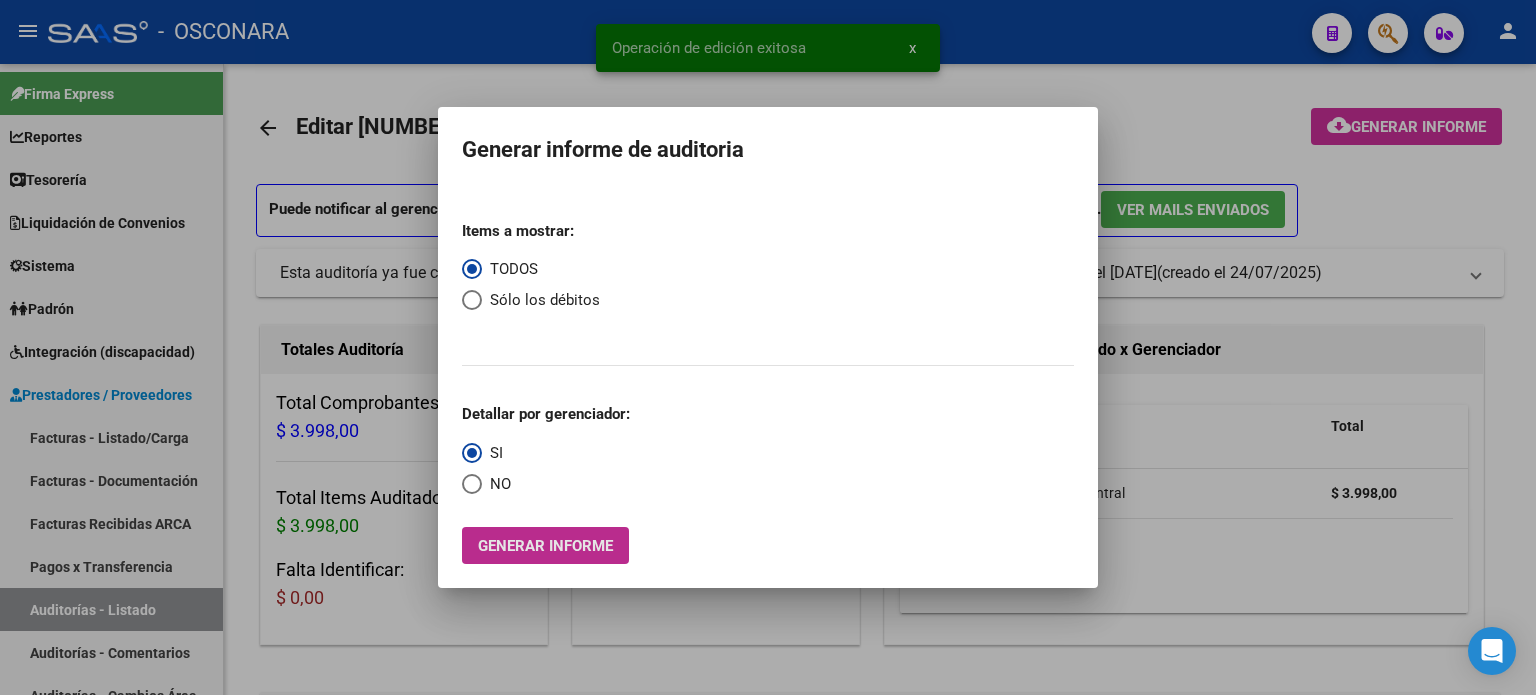 click on "Generar informe" at bounding box center (545, 546) 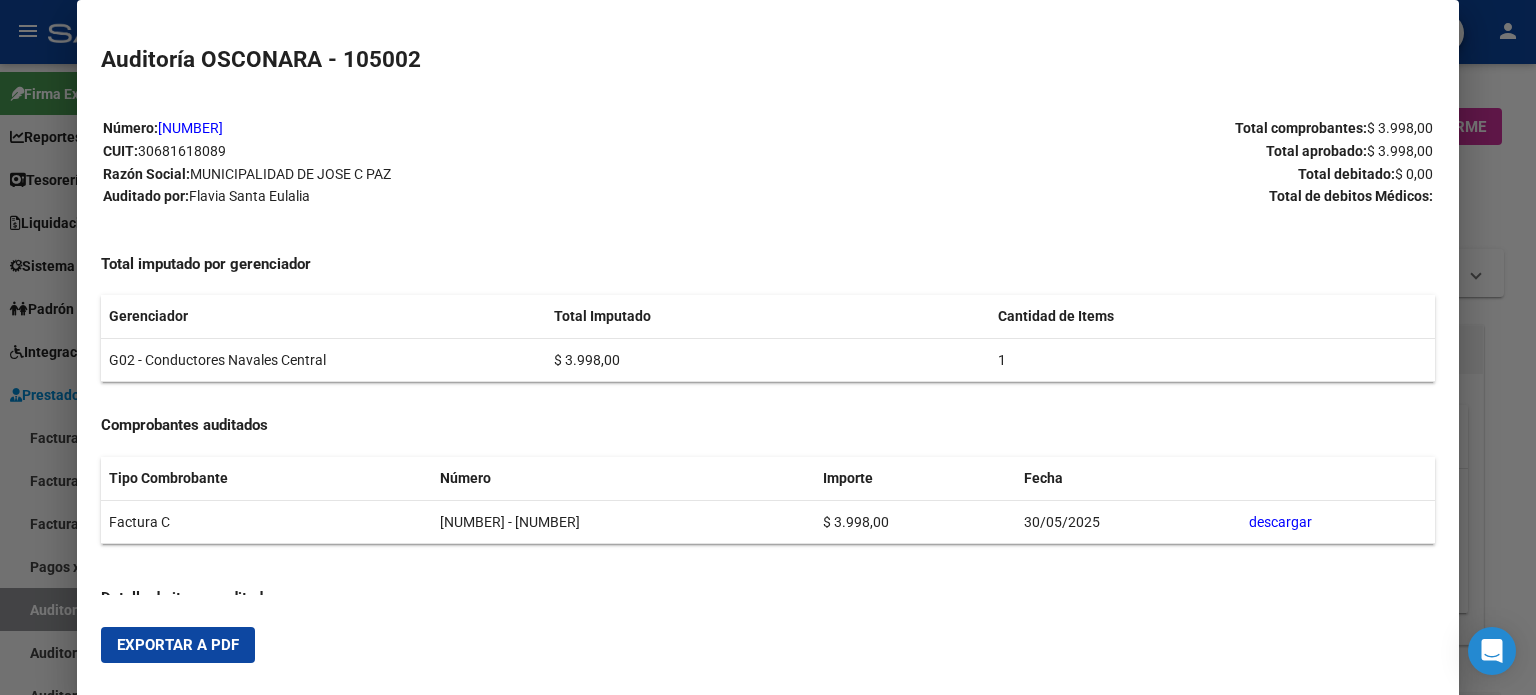 click on "Exportar a PDF" at bounding box center (178, 645) 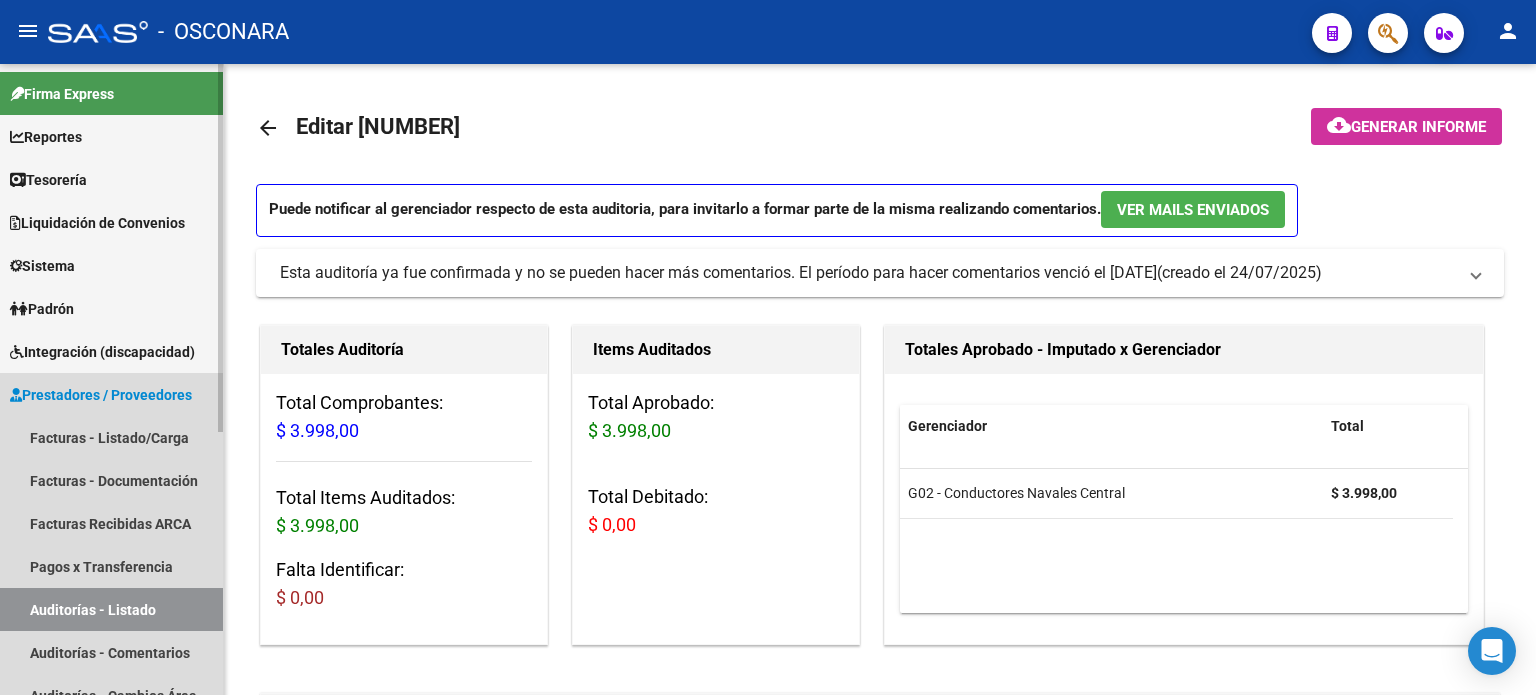 drag, startPoint x: 26, startPoint y: 613, endPoint x: 213, endPoint y: 485, distance: 226.612 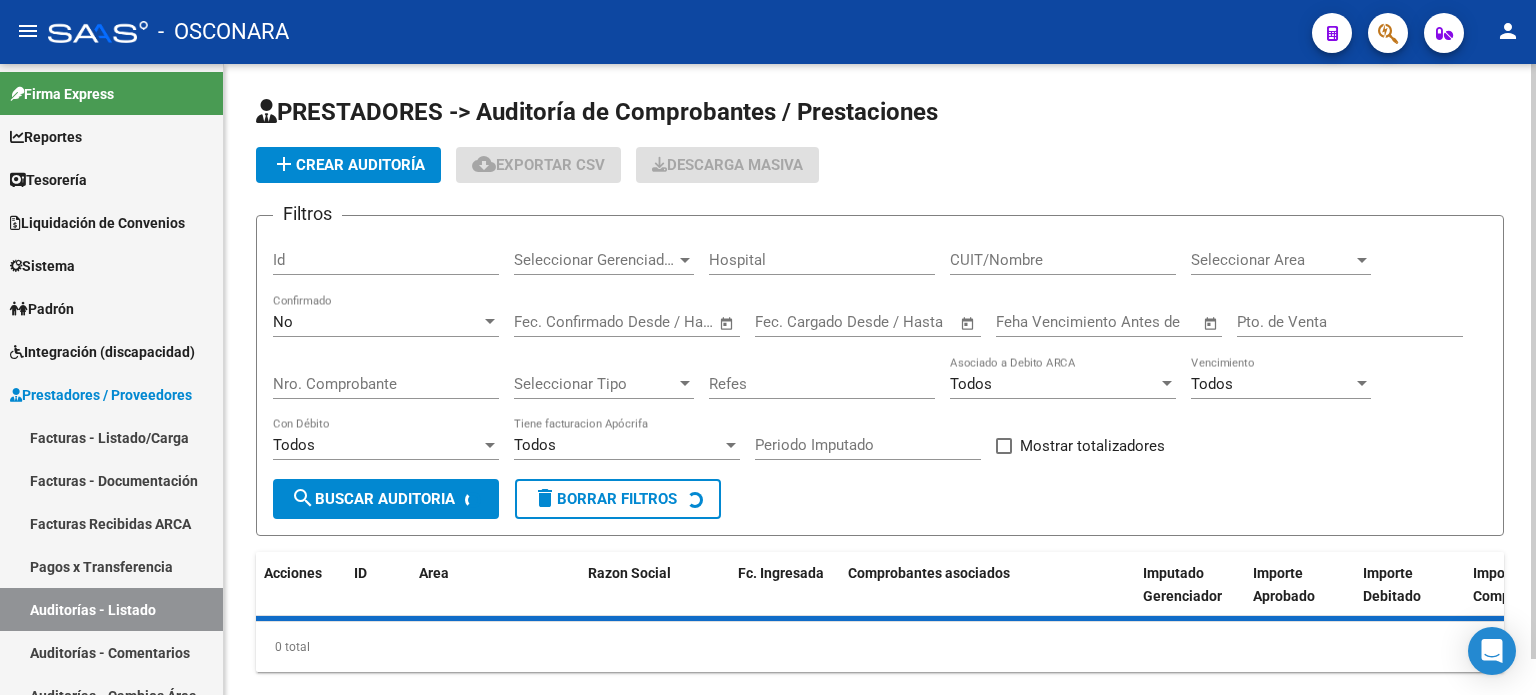 click on "Id" at bounding box center [386, 260] 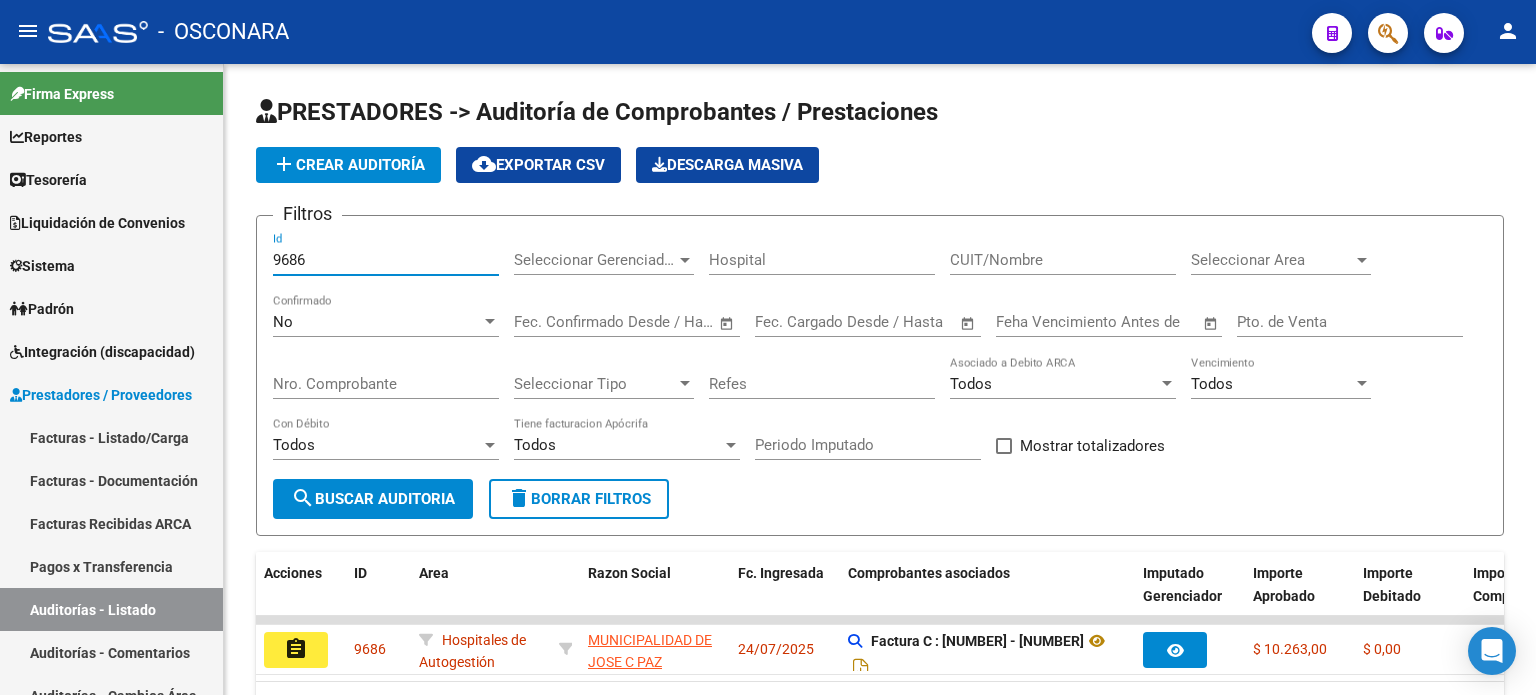 type on "9686" 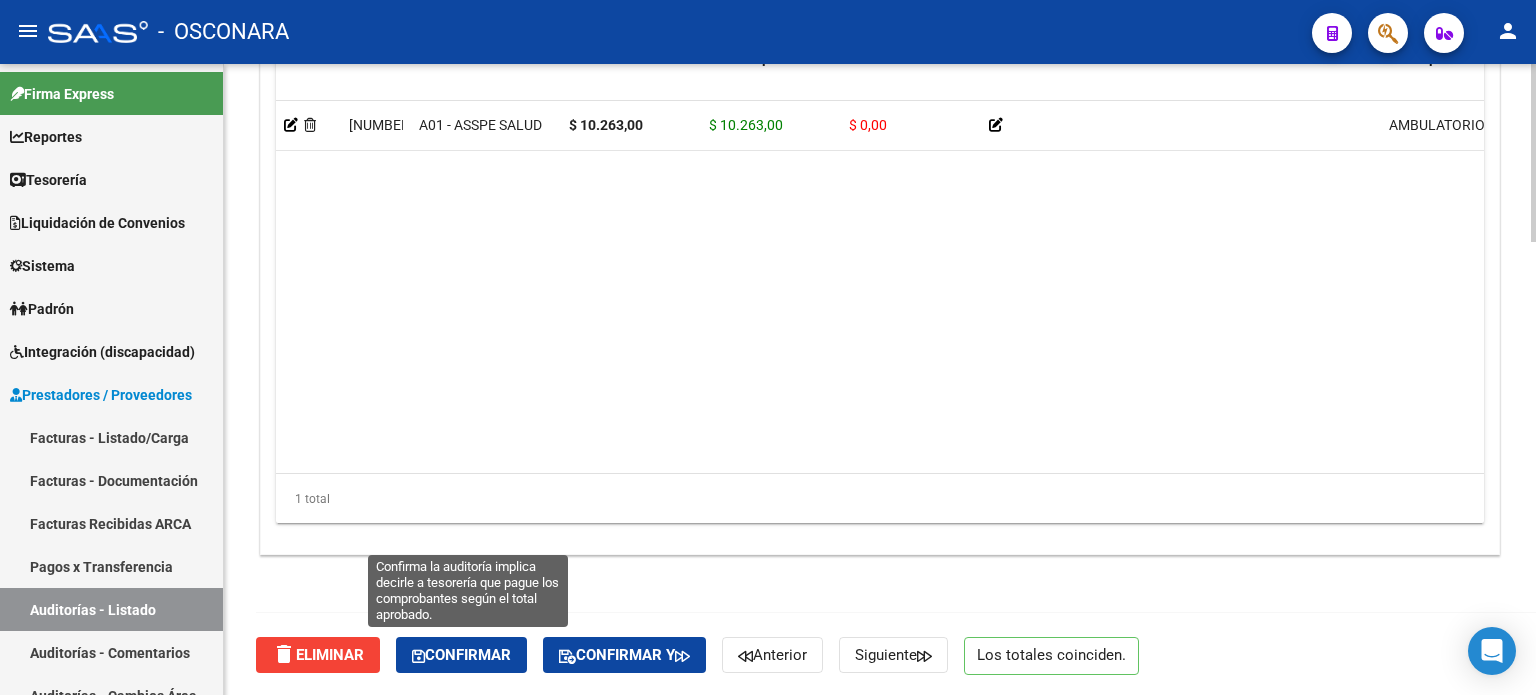 click on "Confirmar" 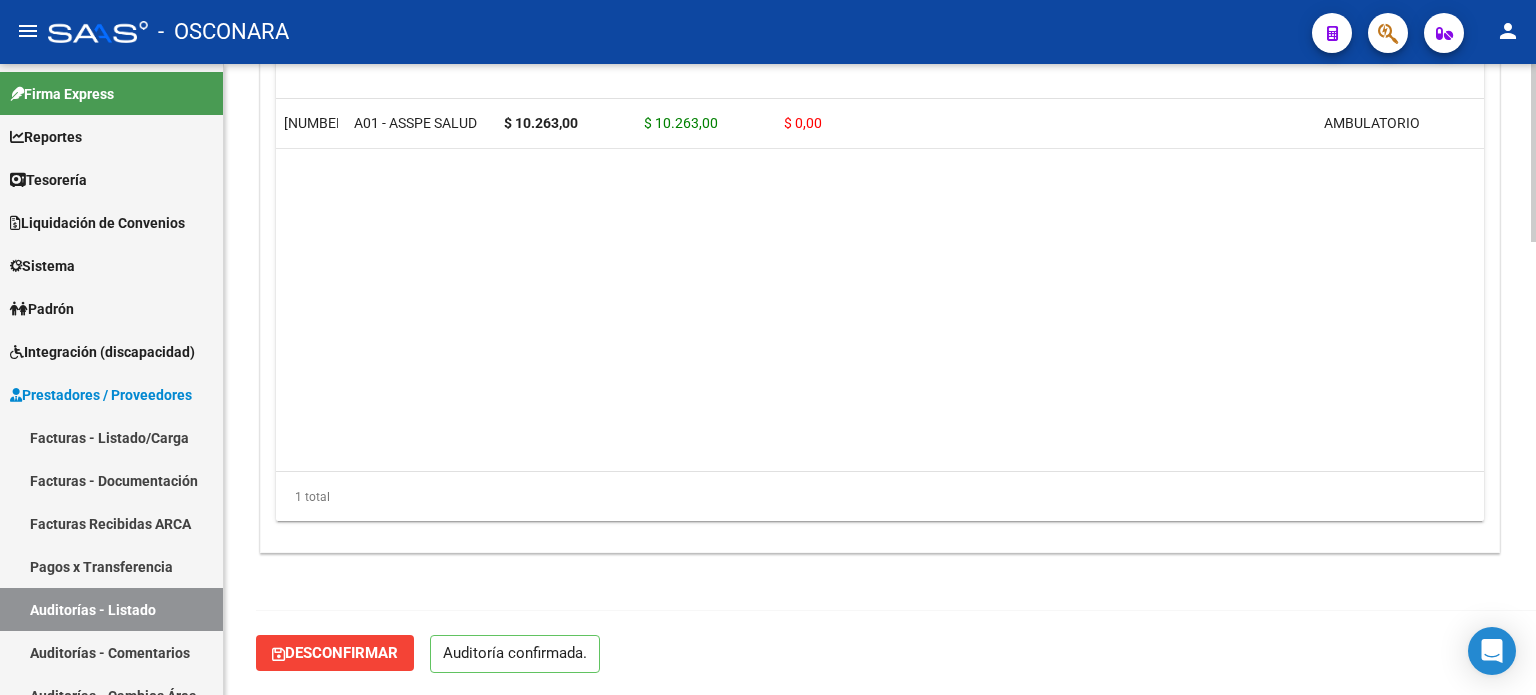 scroll, scrollTop: 1531, scrollLeft: 0, axis: vertical 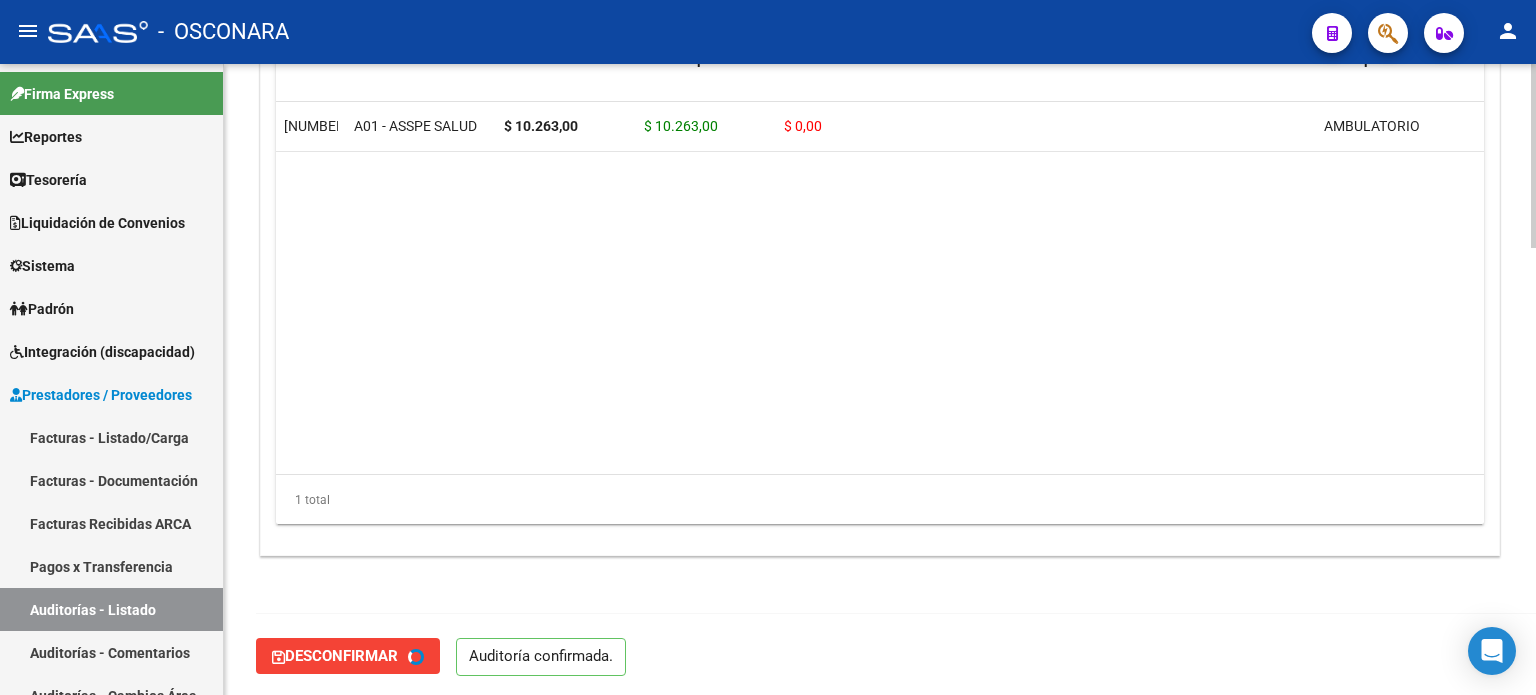 type on "202508" 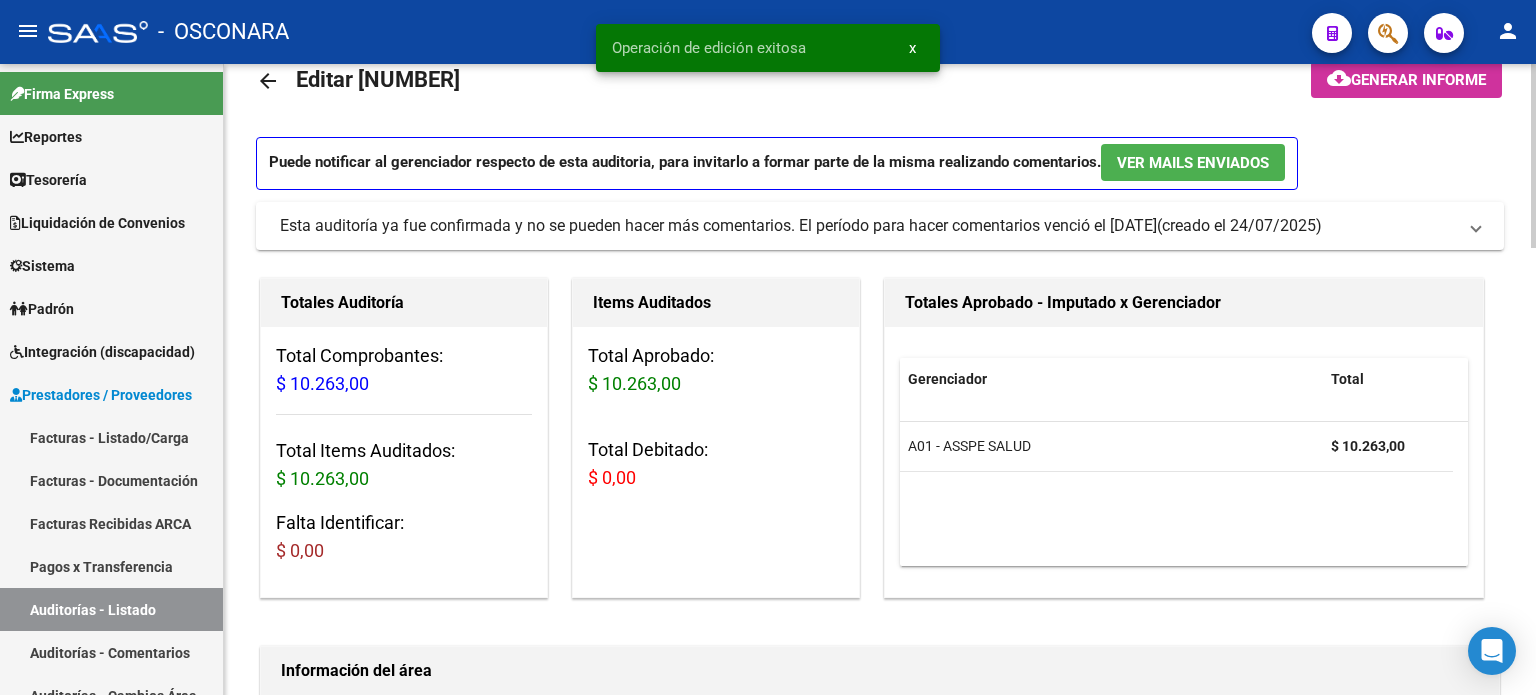 scroll, scrollTop: 0, scrollLeft: 0, axis: both 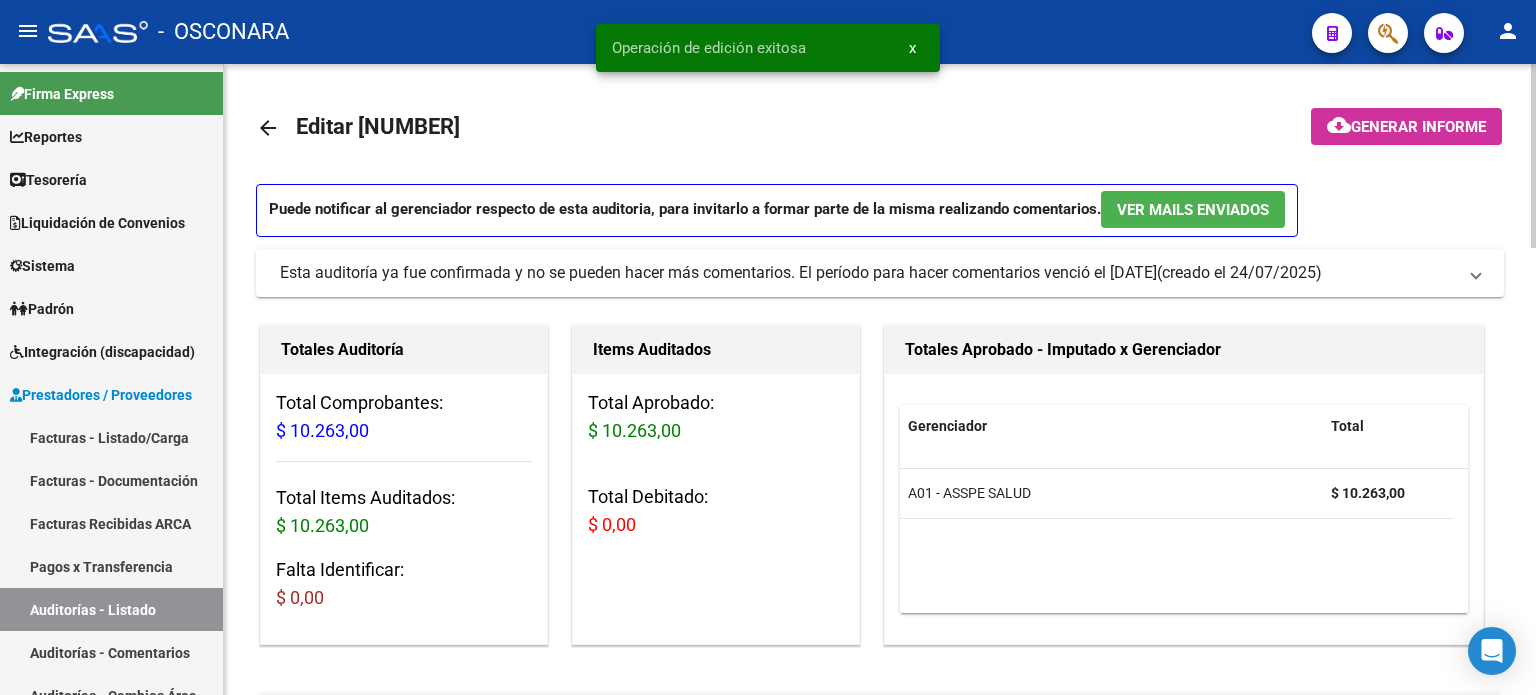 click 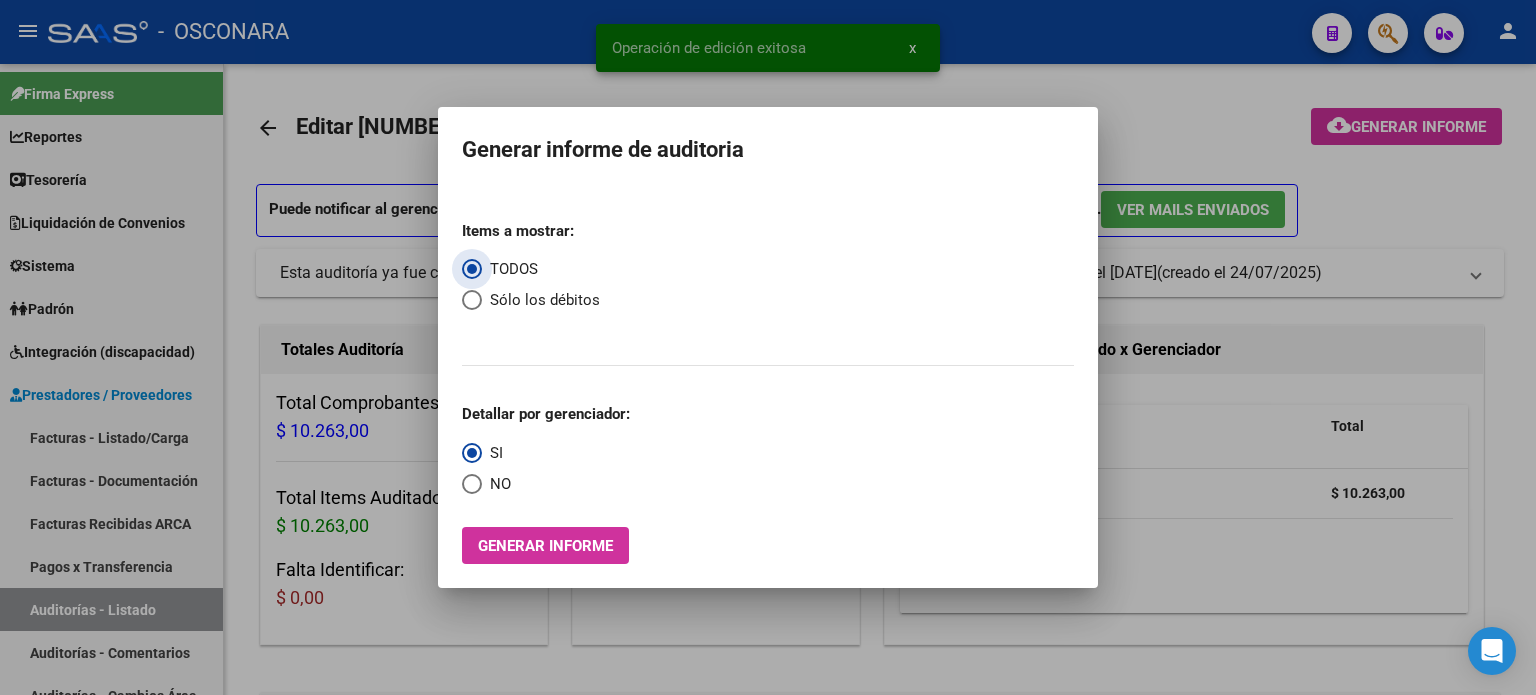click on "Generar informe" at bounding box center [545, 545] 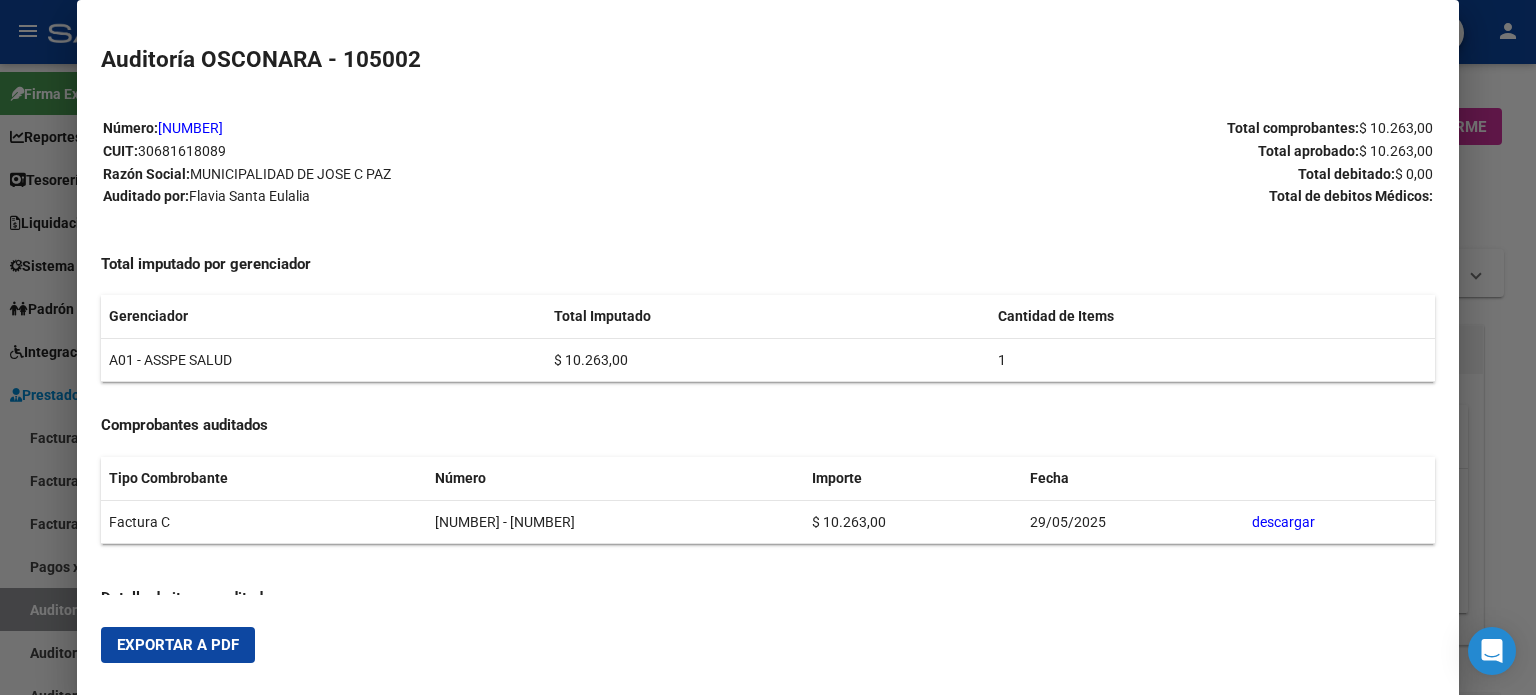 click on "Exportar a PDF" at bounding box center [178, 645] 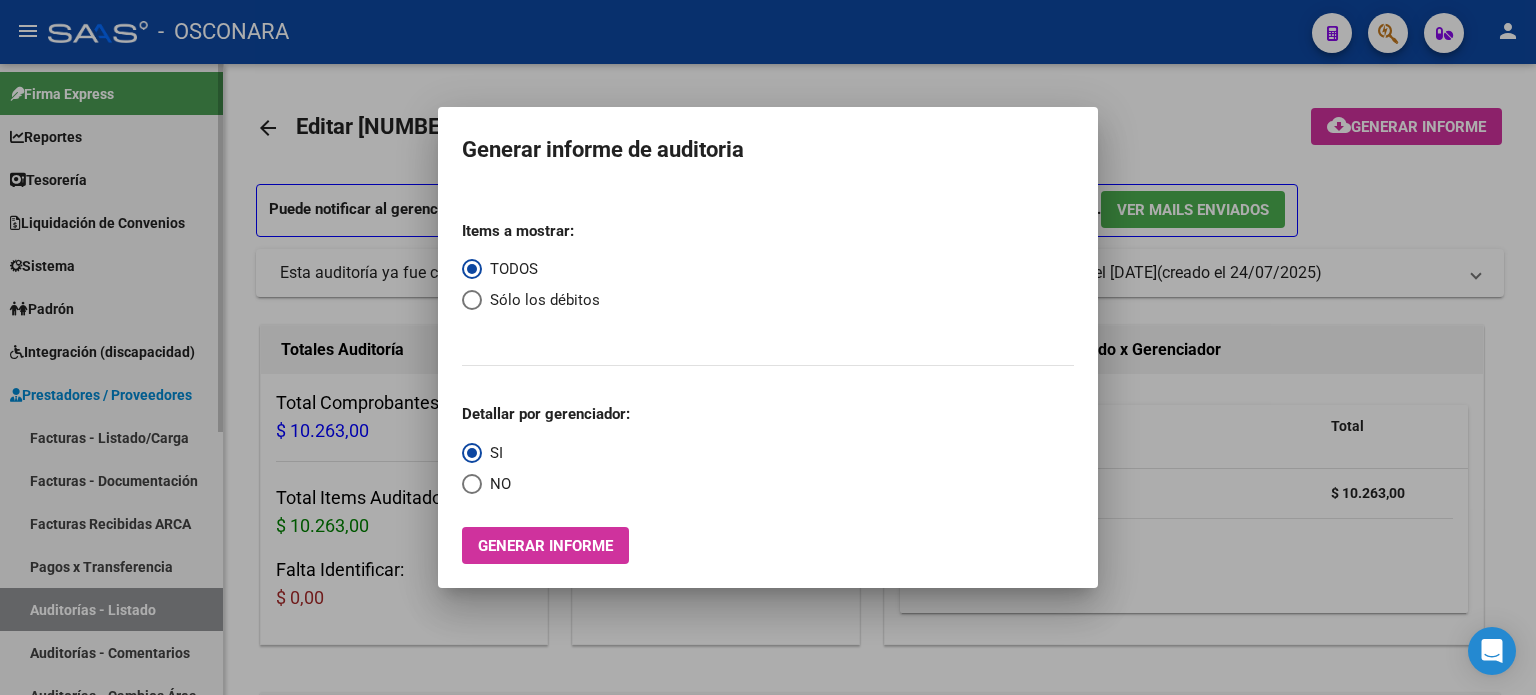 click at bounding box center (768, 347) 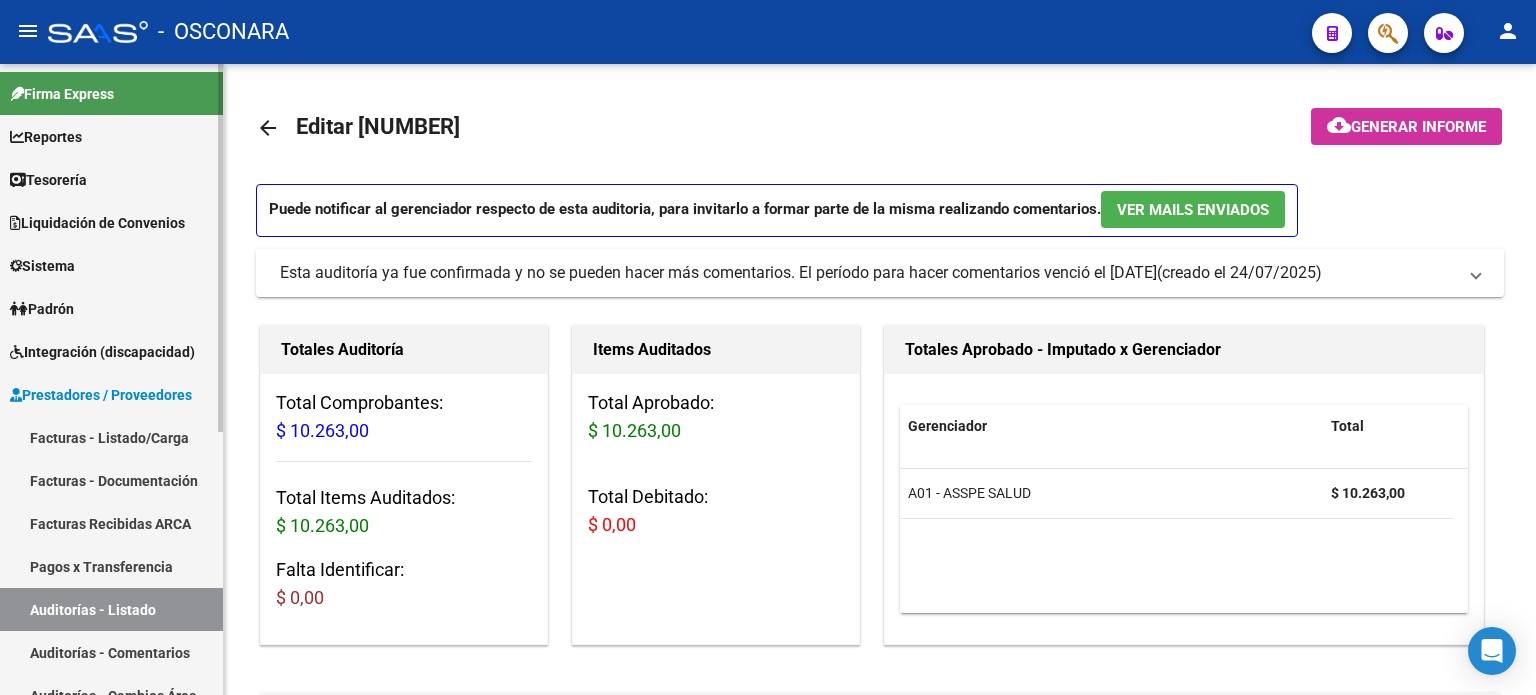 click on "Auditorías - Listado" at bounding box center [111, 609] 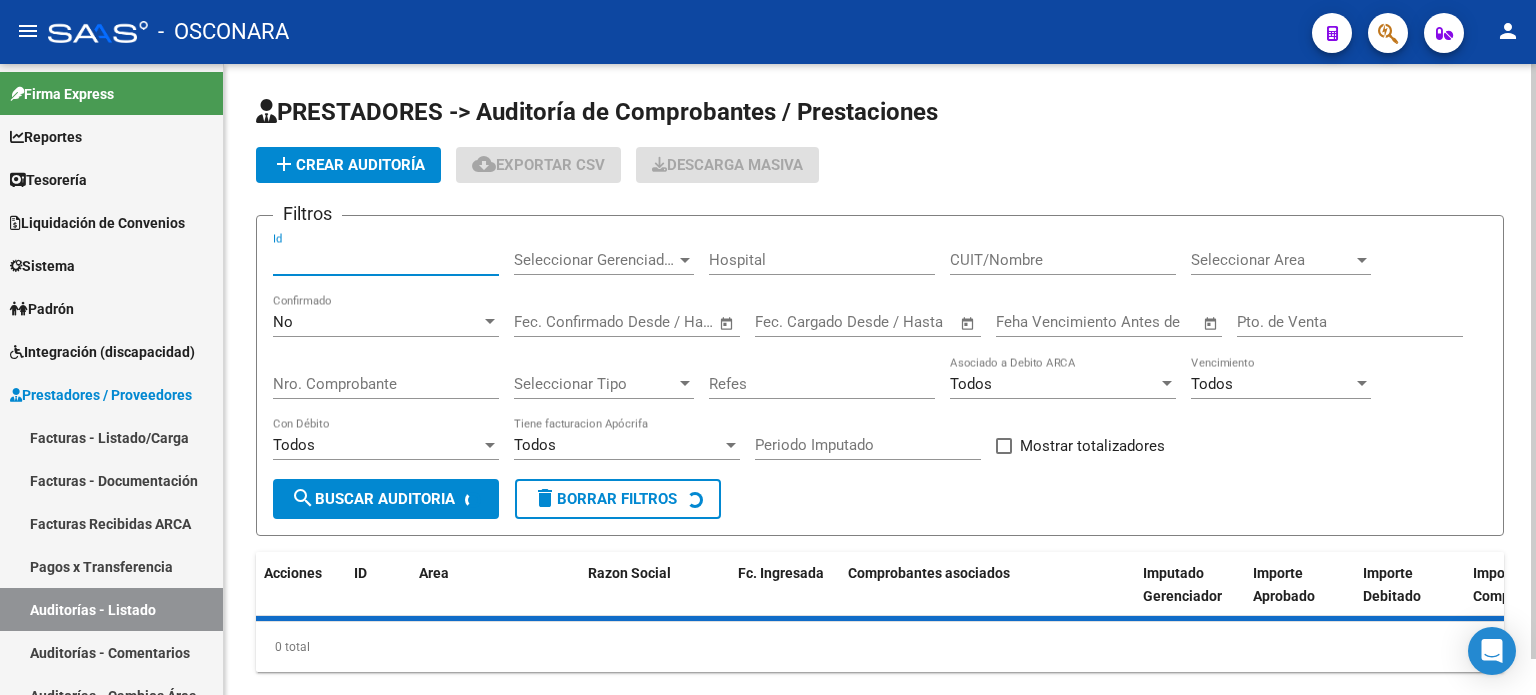 click on "Id" at bounding box center (386, 260) 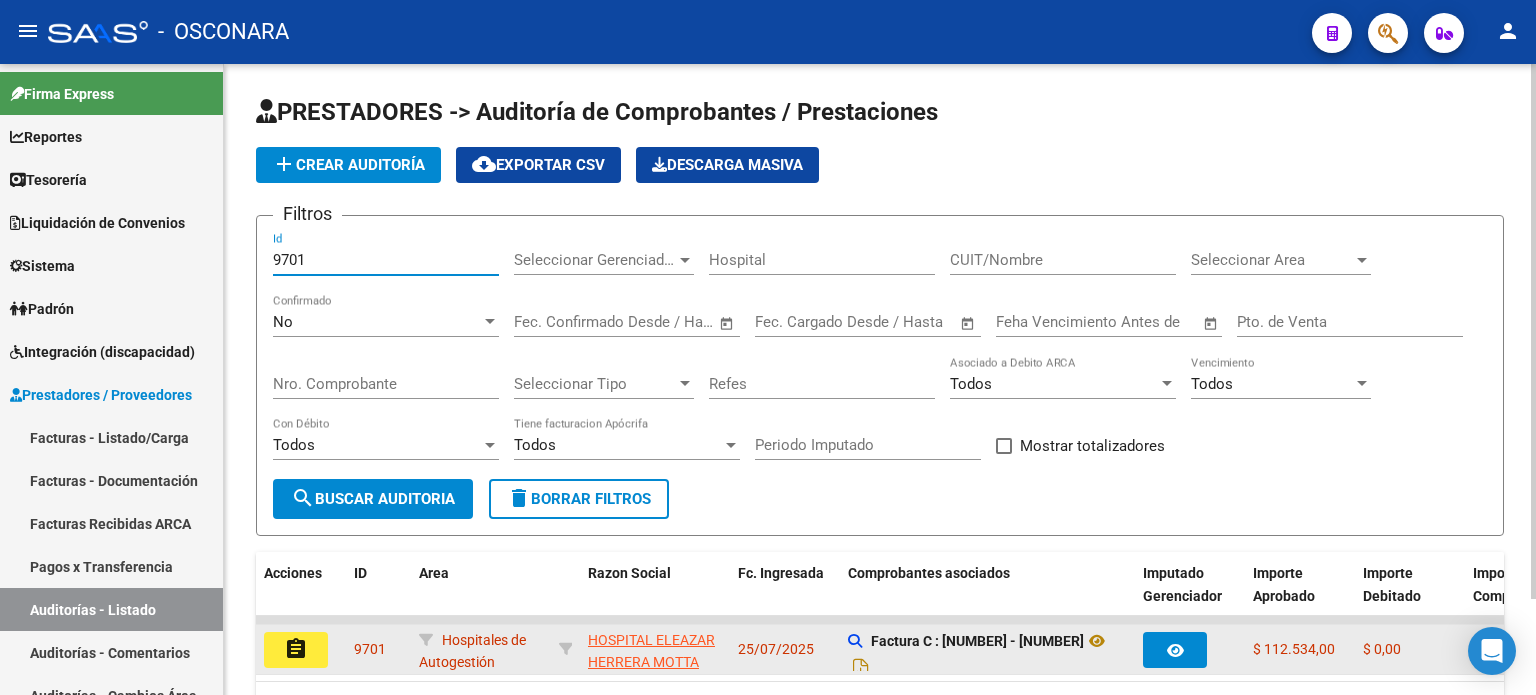 type on "9701" 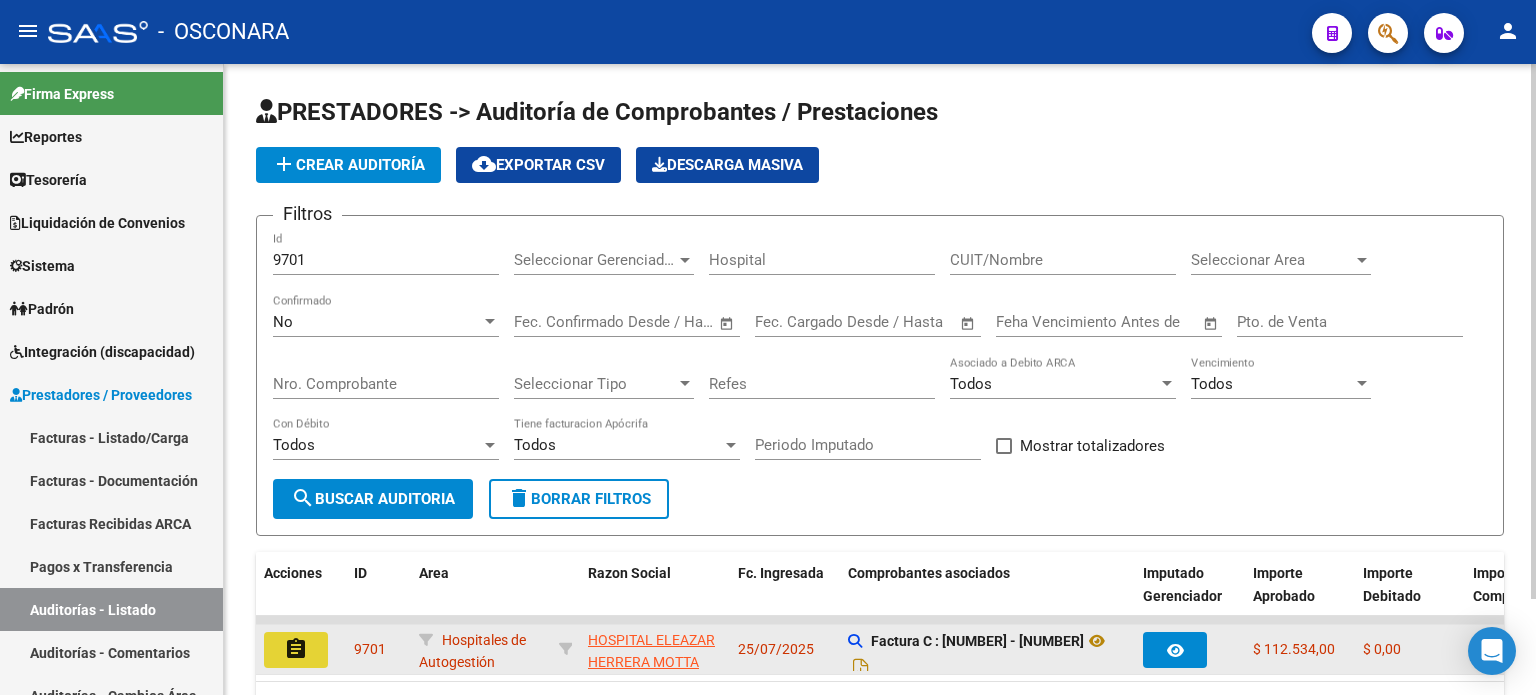 click on "assignment" 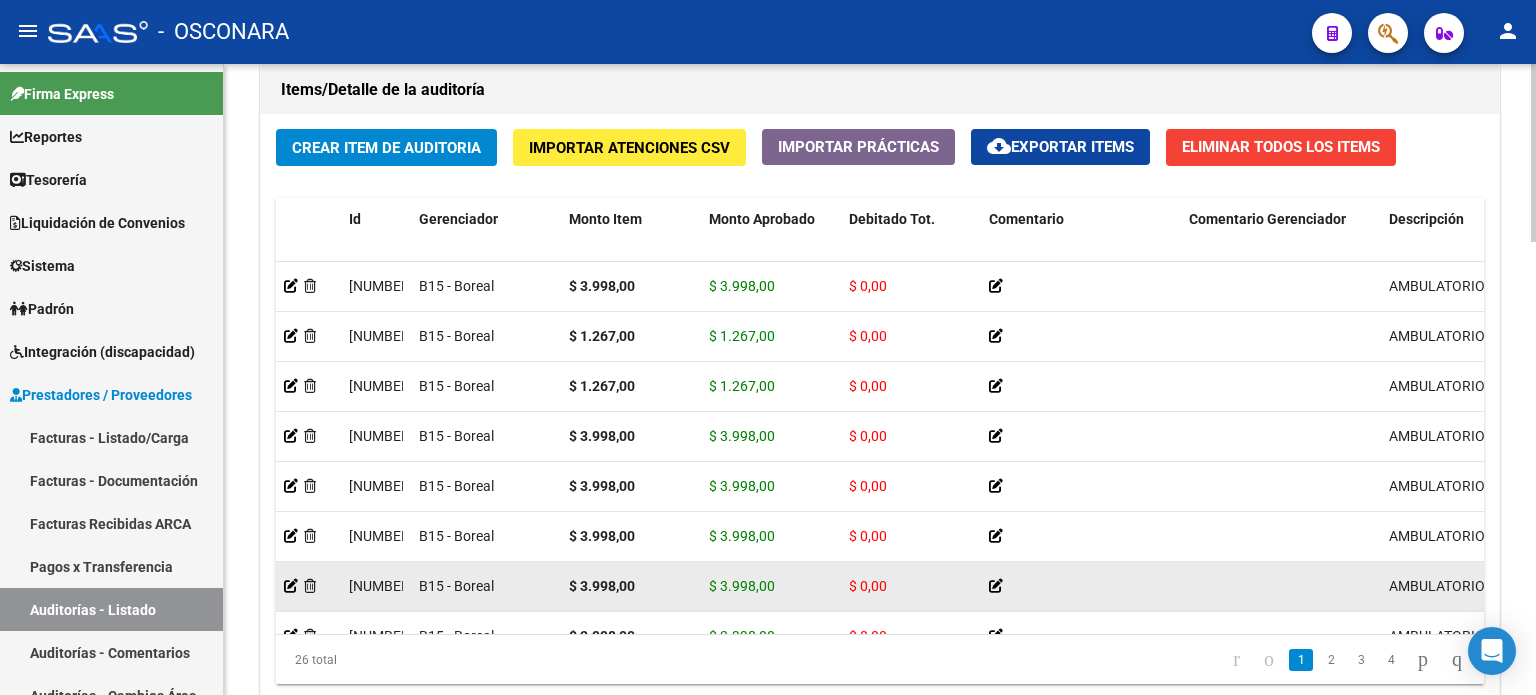 scroll, scrollTop: 1602, scrollLeft: 0, axis: vertical 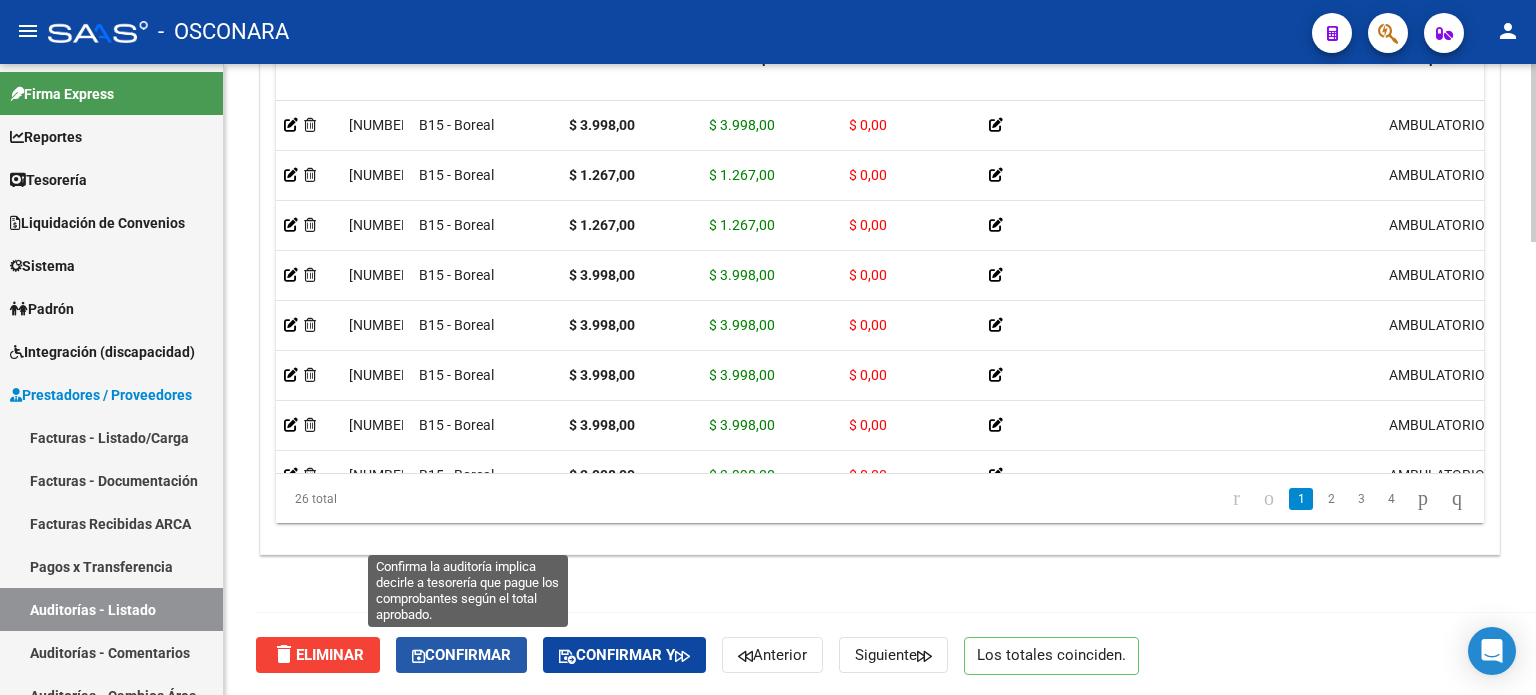 click on "Confirmar" 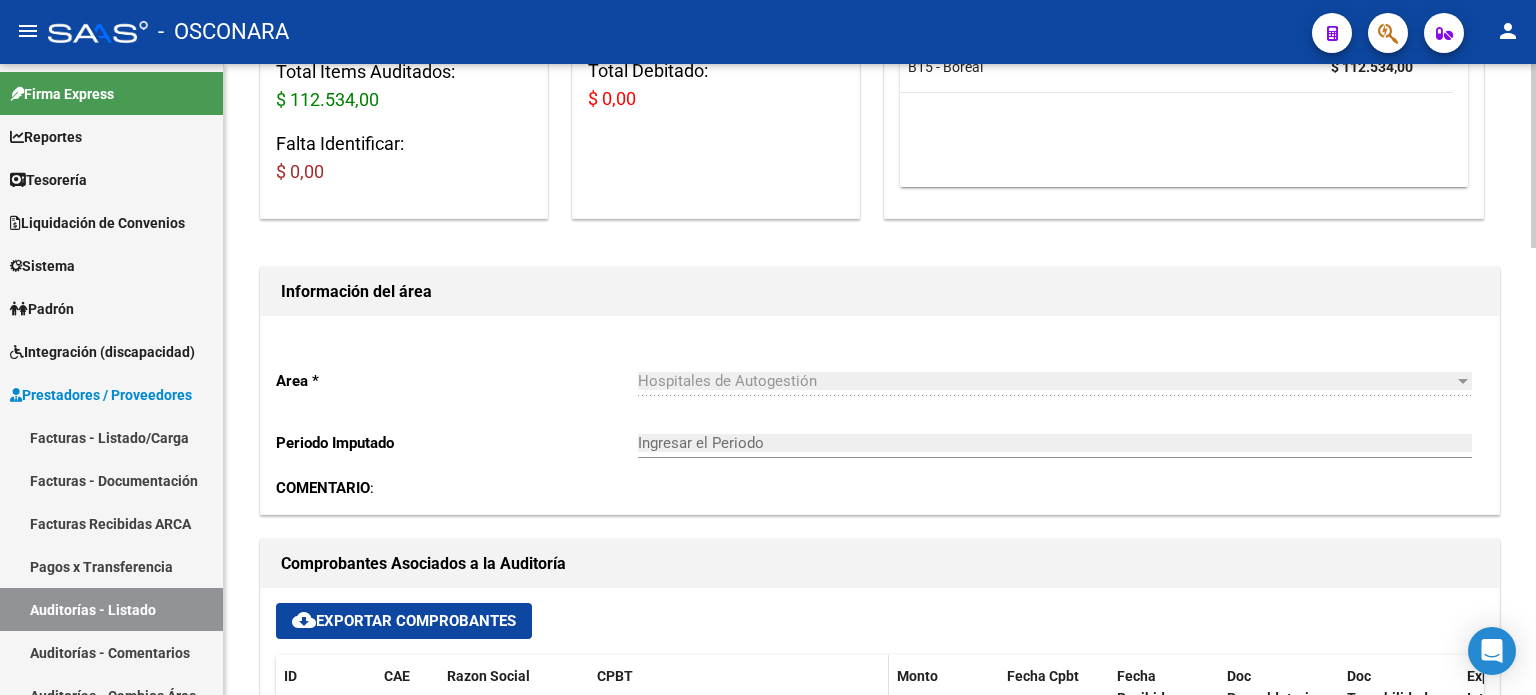 scroll, scrollTop: 31, scrollLeft: 0, axis: vertical 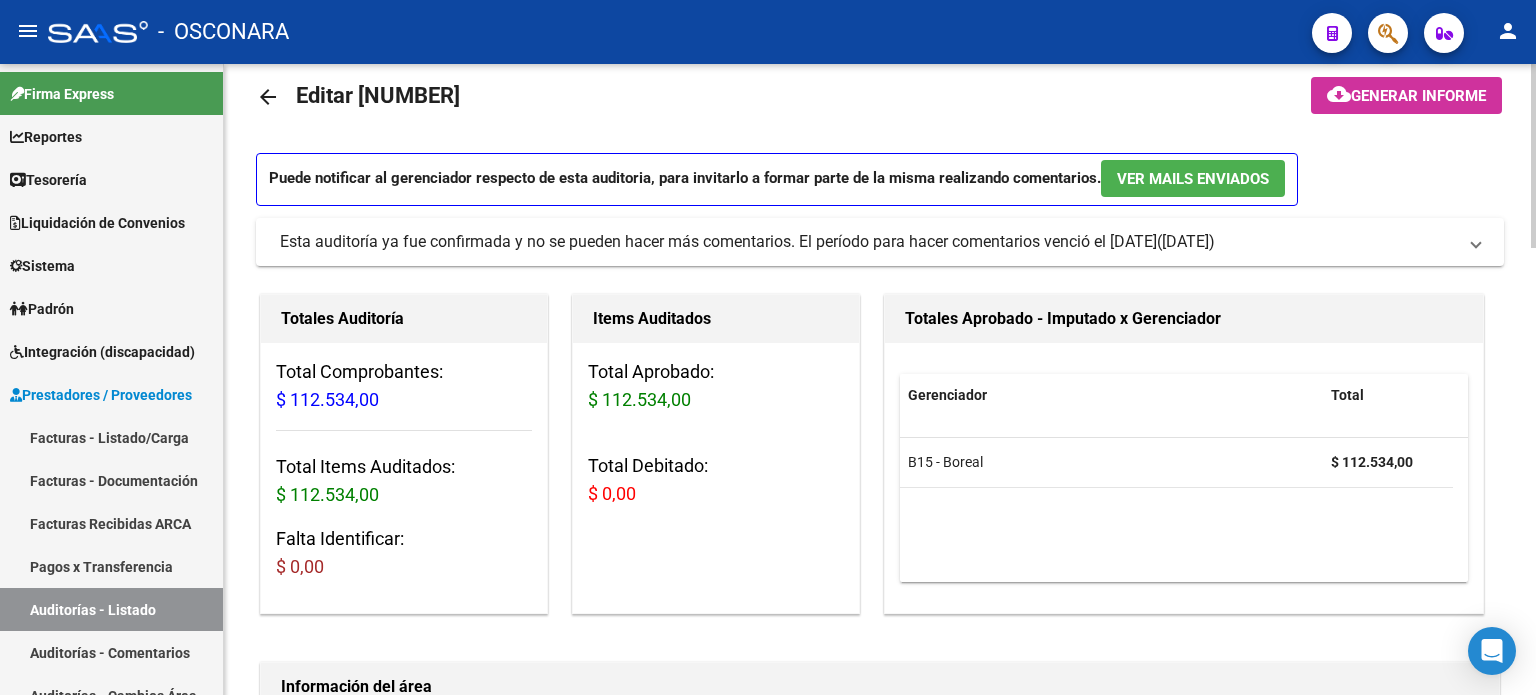 type on "202508" 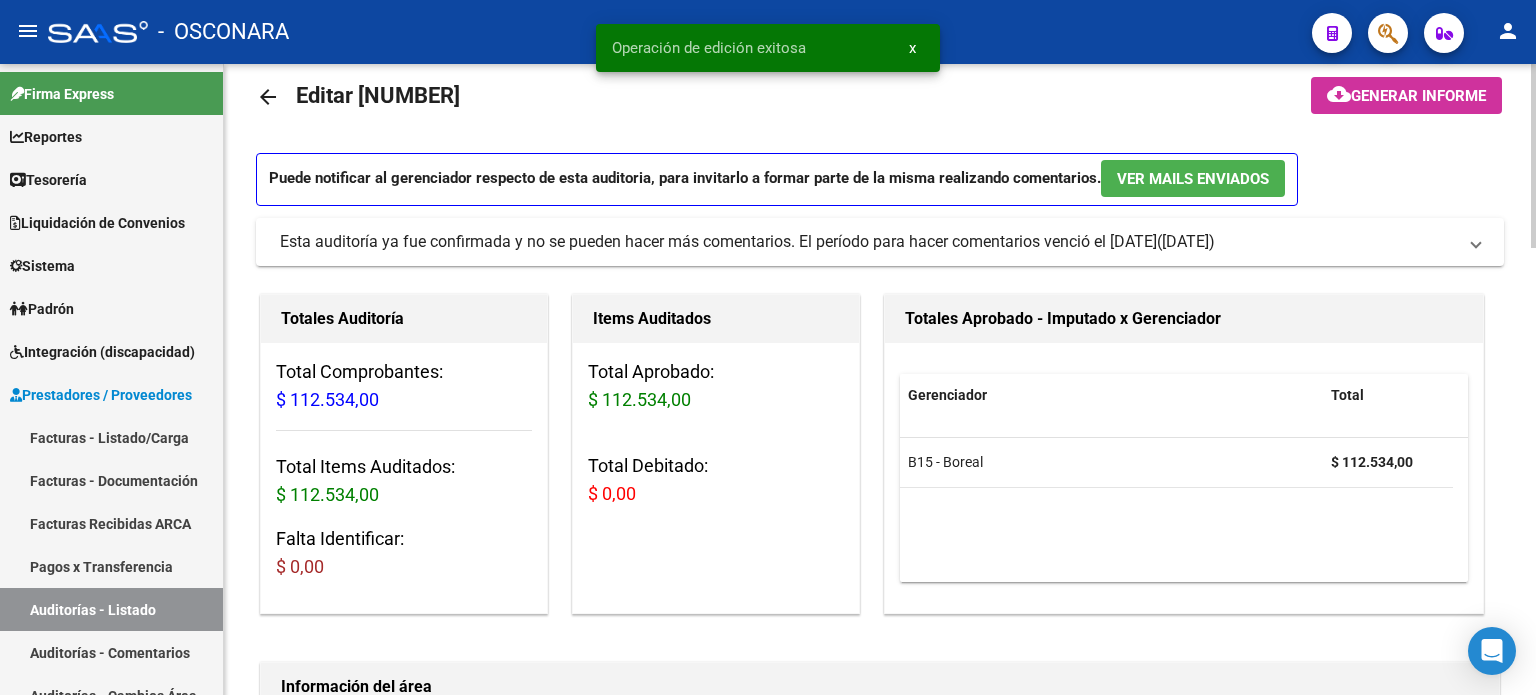 scroll, scrollTop: 0, scrollLeft: 0, axis: both 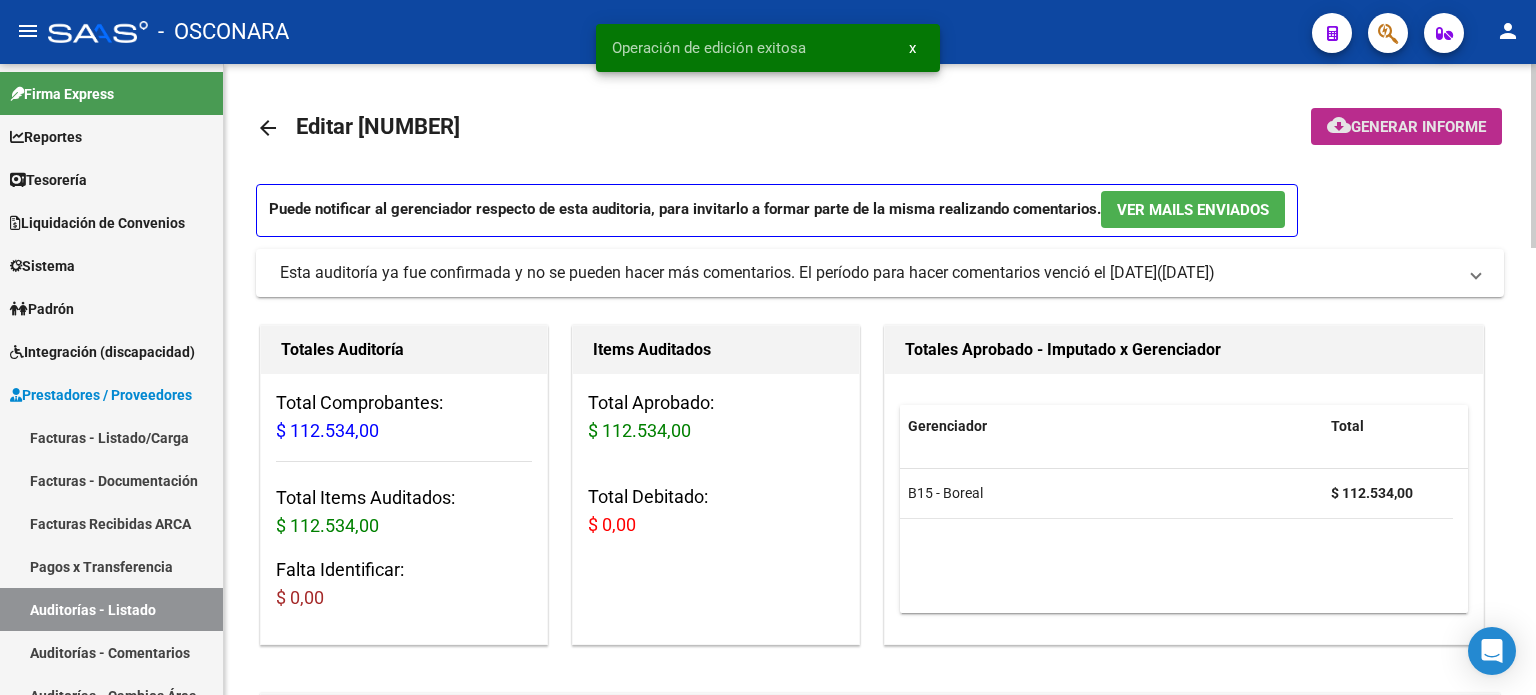 click on "Generar informe" 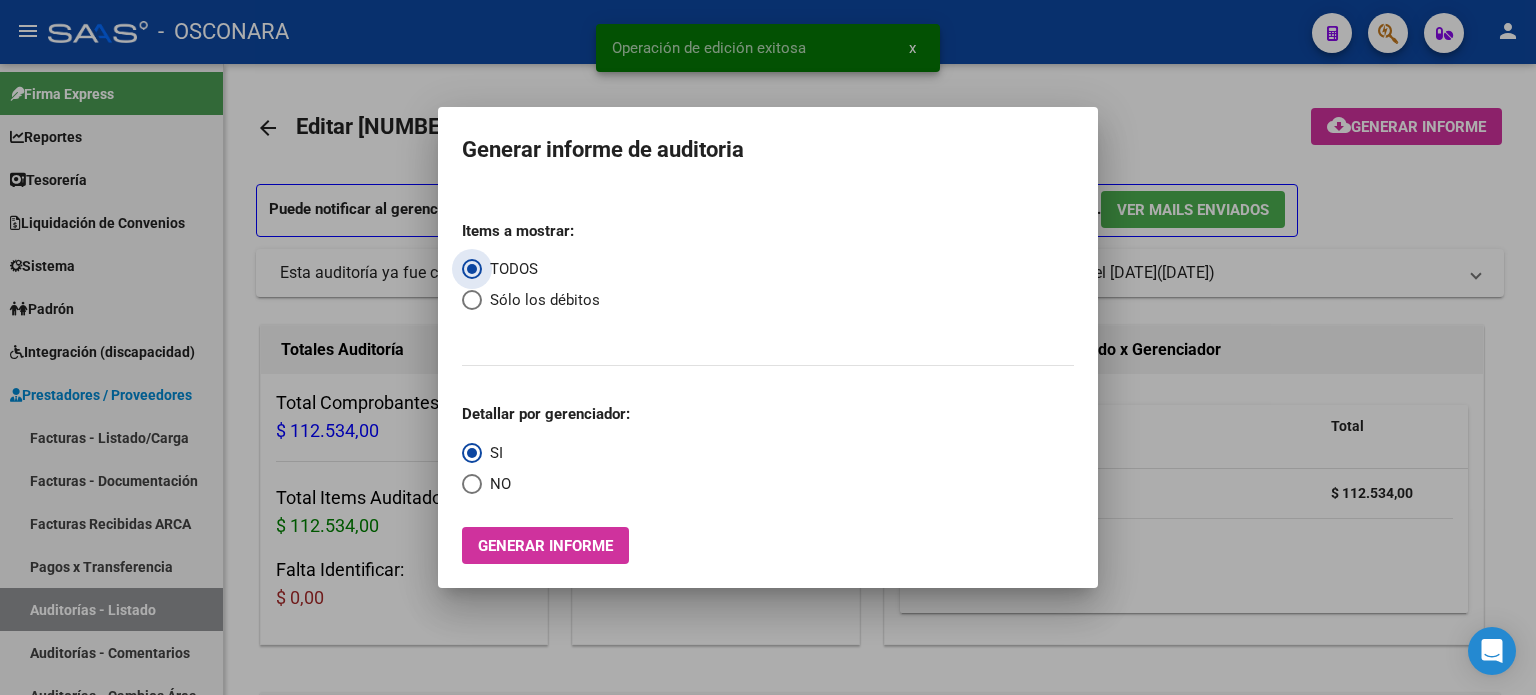click on "Generar informe" at bounding box center (545, 545) 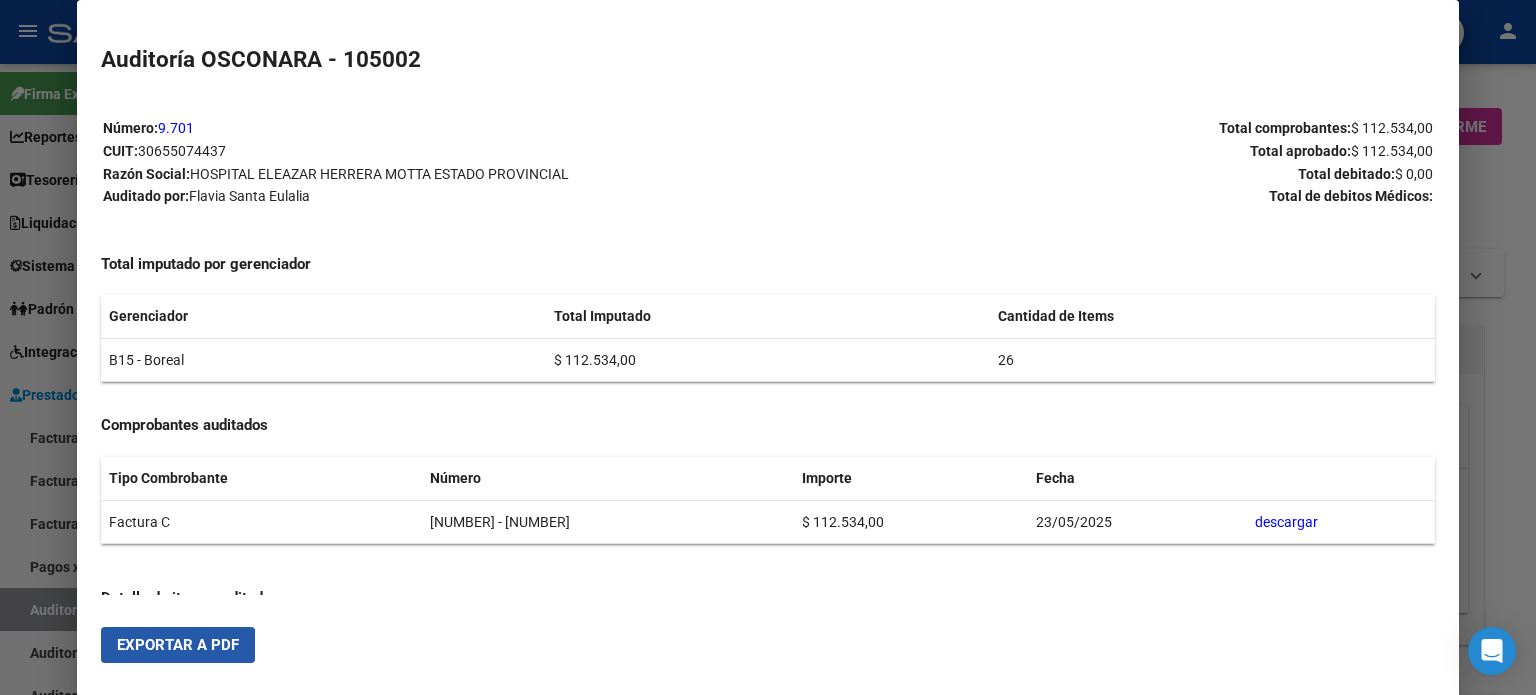 click on "Exportar a PDF" at bounding box center [178, 645] 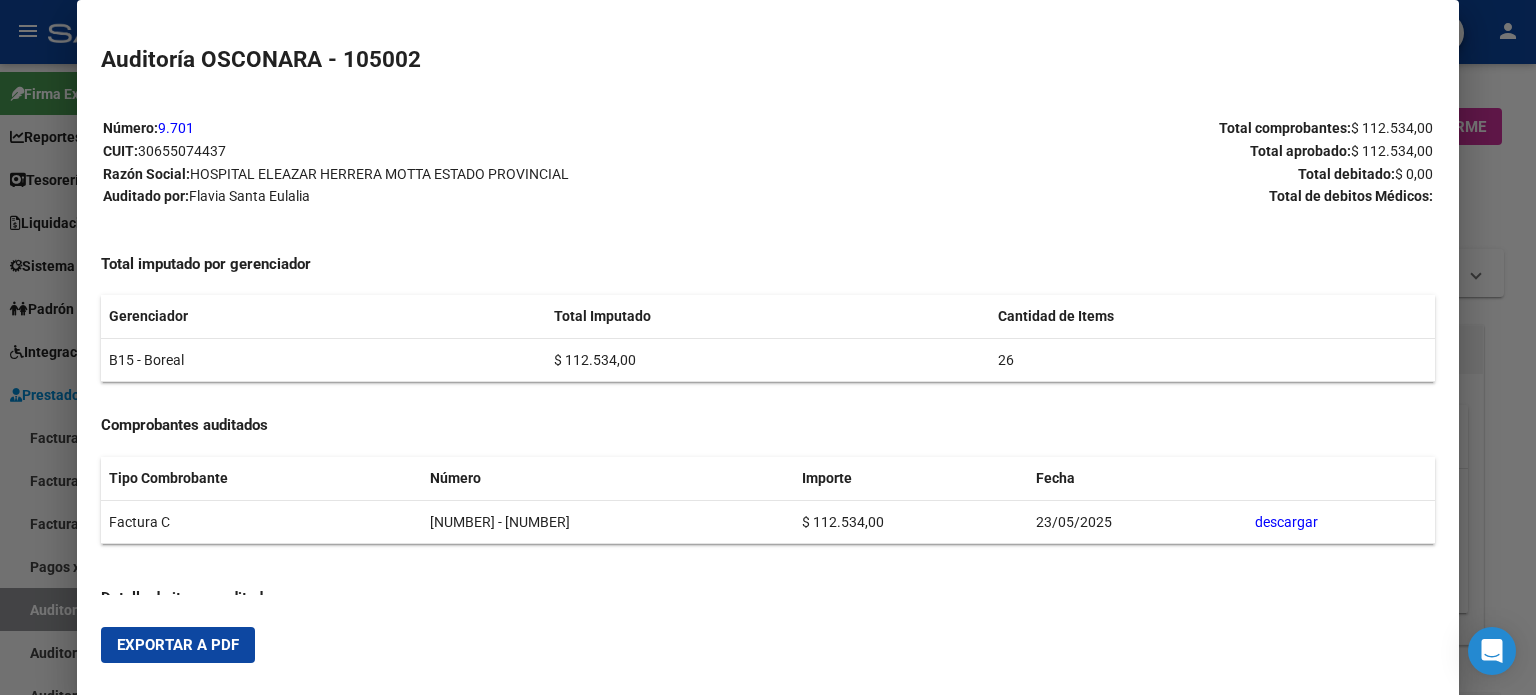 click at bounding box center (768, 347) 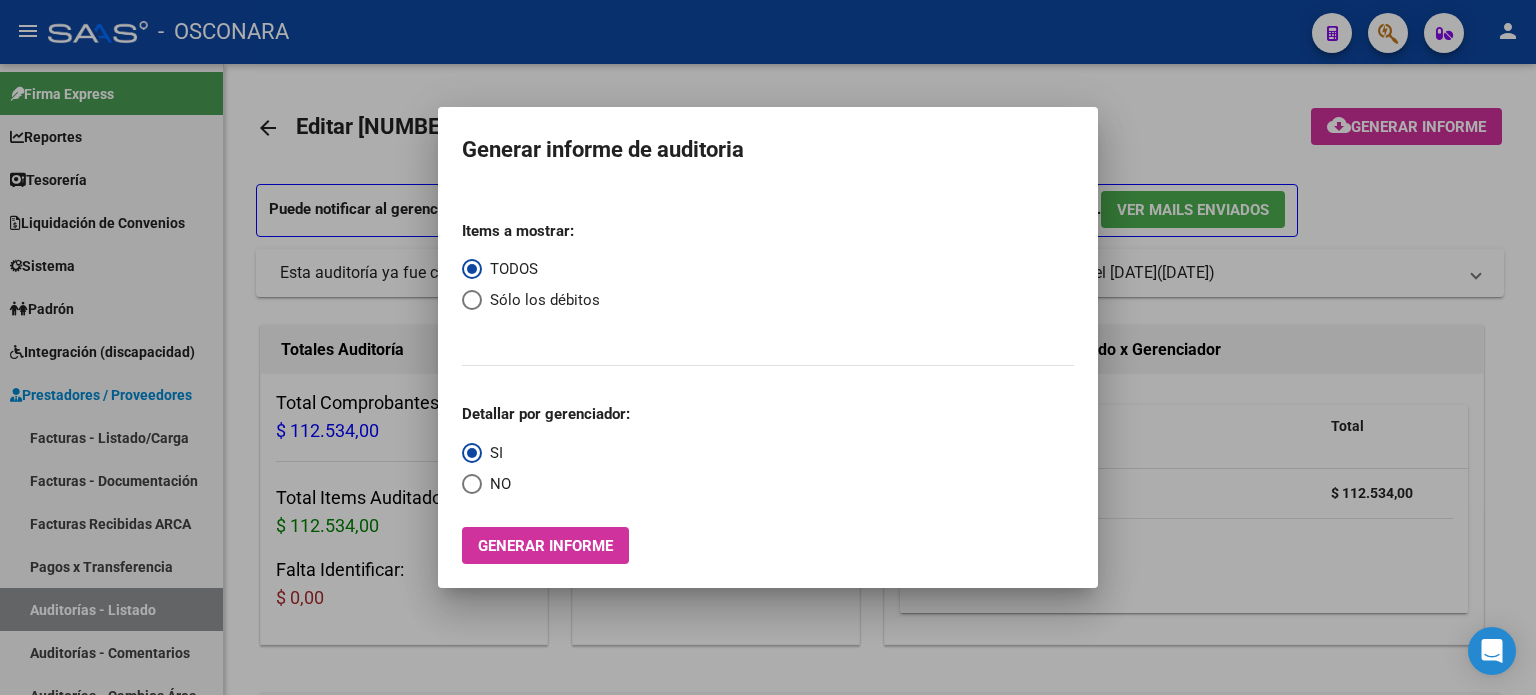 click at bounding box center (768, 347) 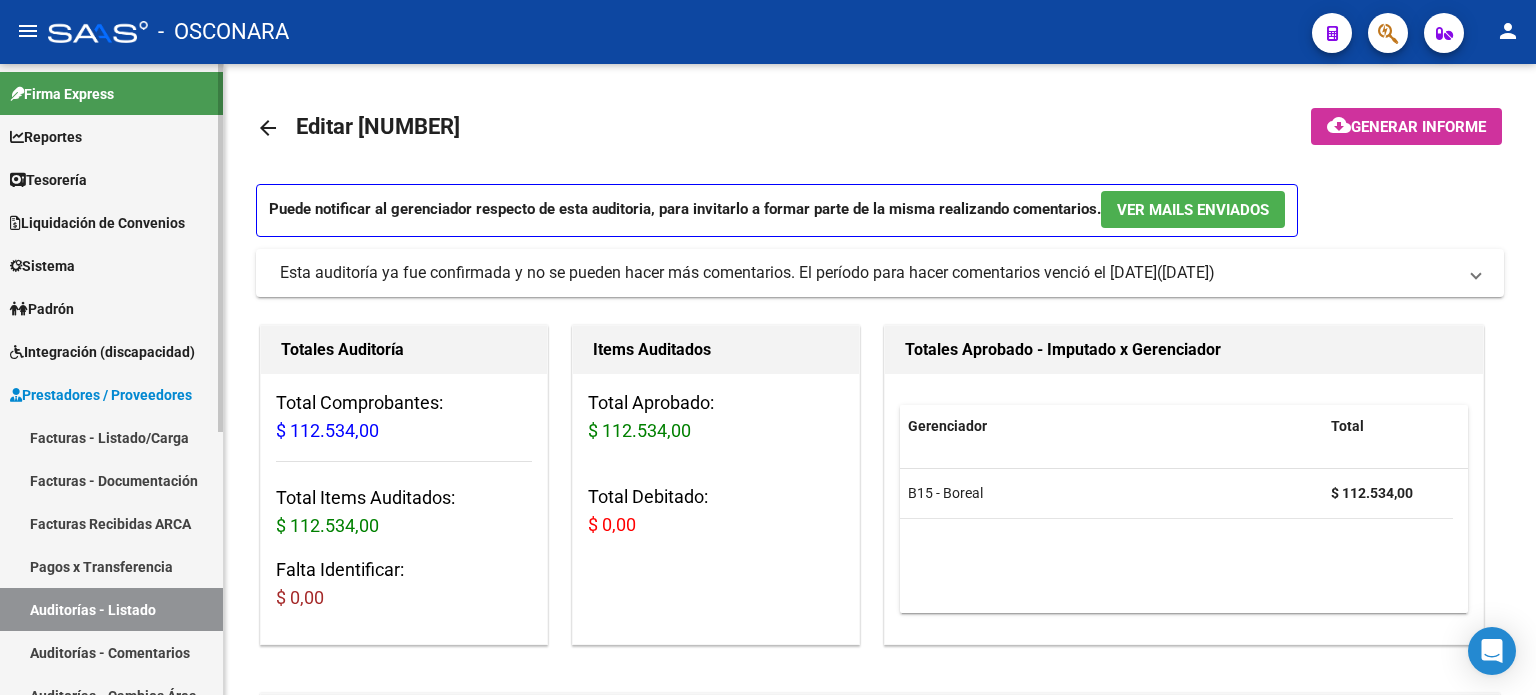 click on "Auditorías - Listado" at bounding box center (111, 609) 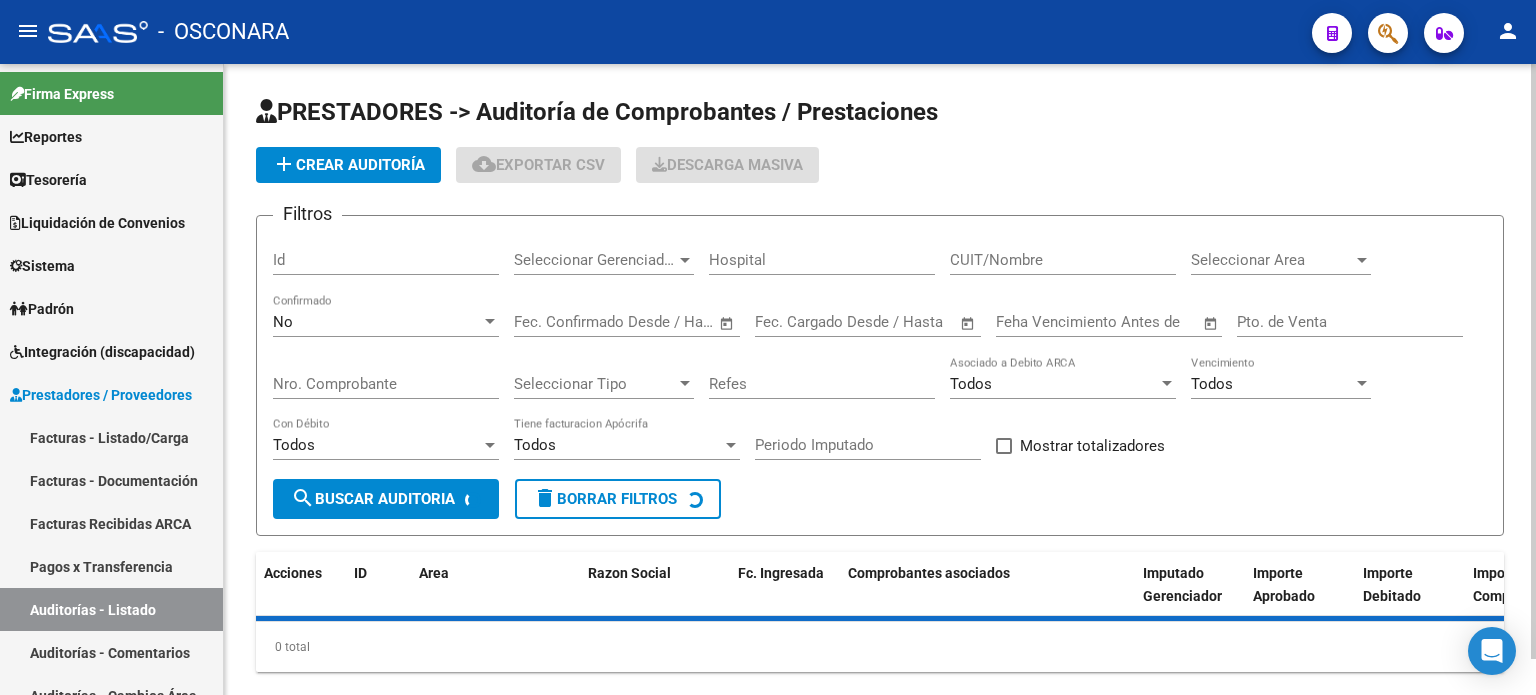 click on "Id" at bounding box center (386, 260) 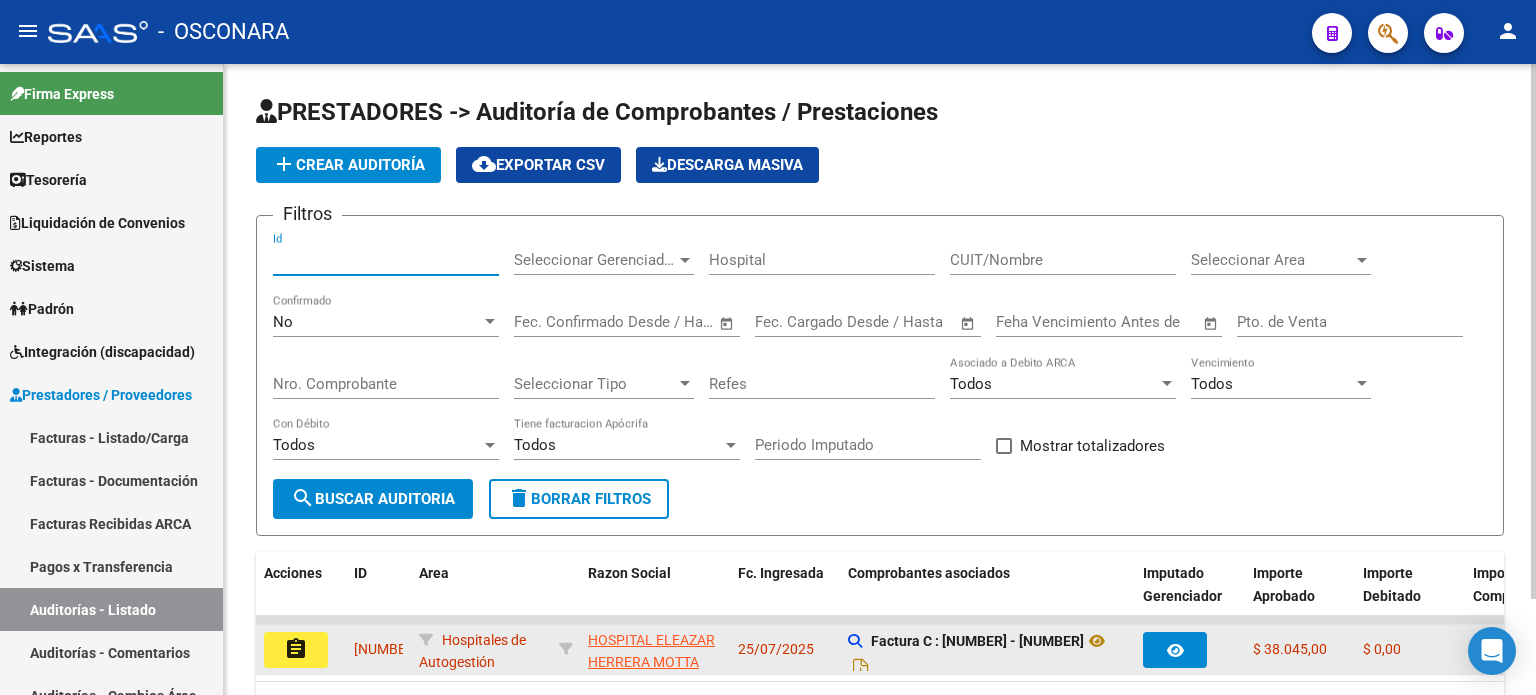 type on "[NUMBER]" 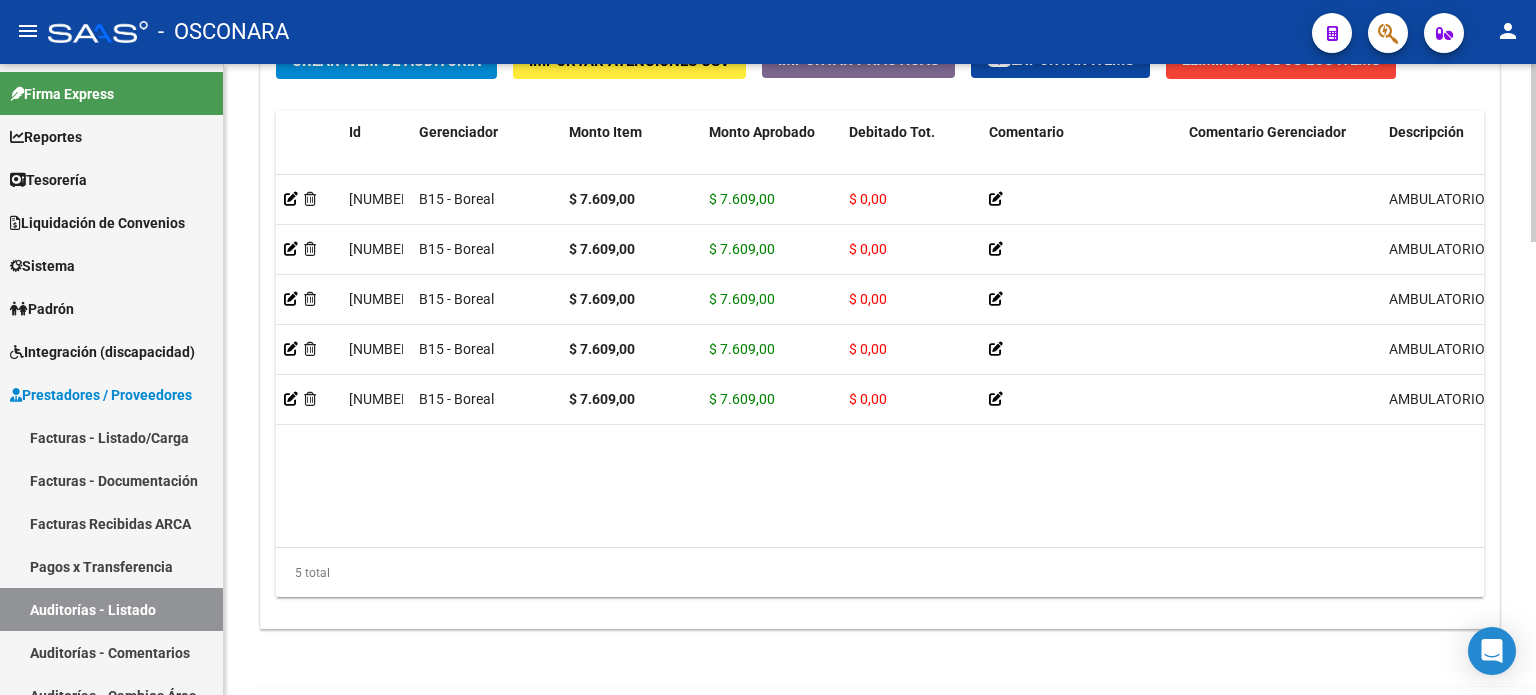 scroll, scrollTop: 1600, scrollLeft: 0, axis: vertical 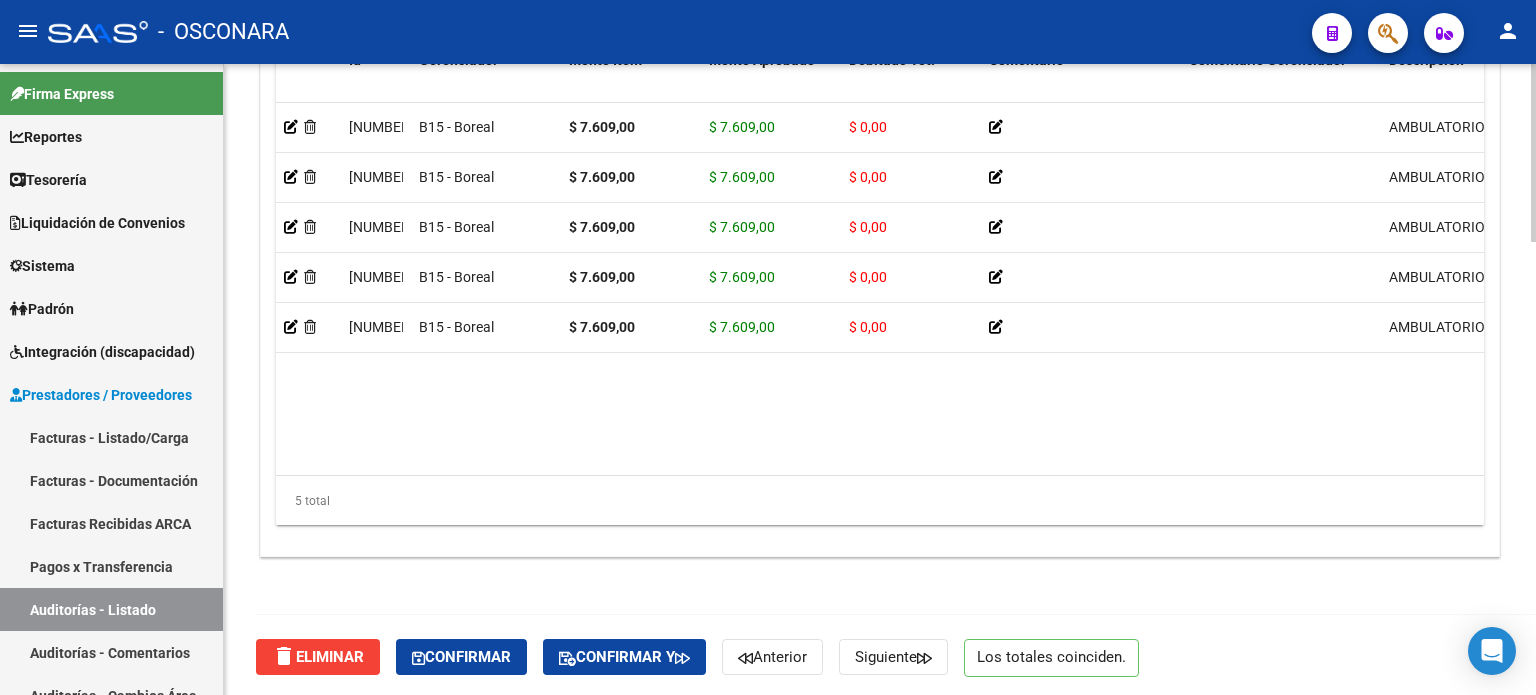 click on "Confirmar" 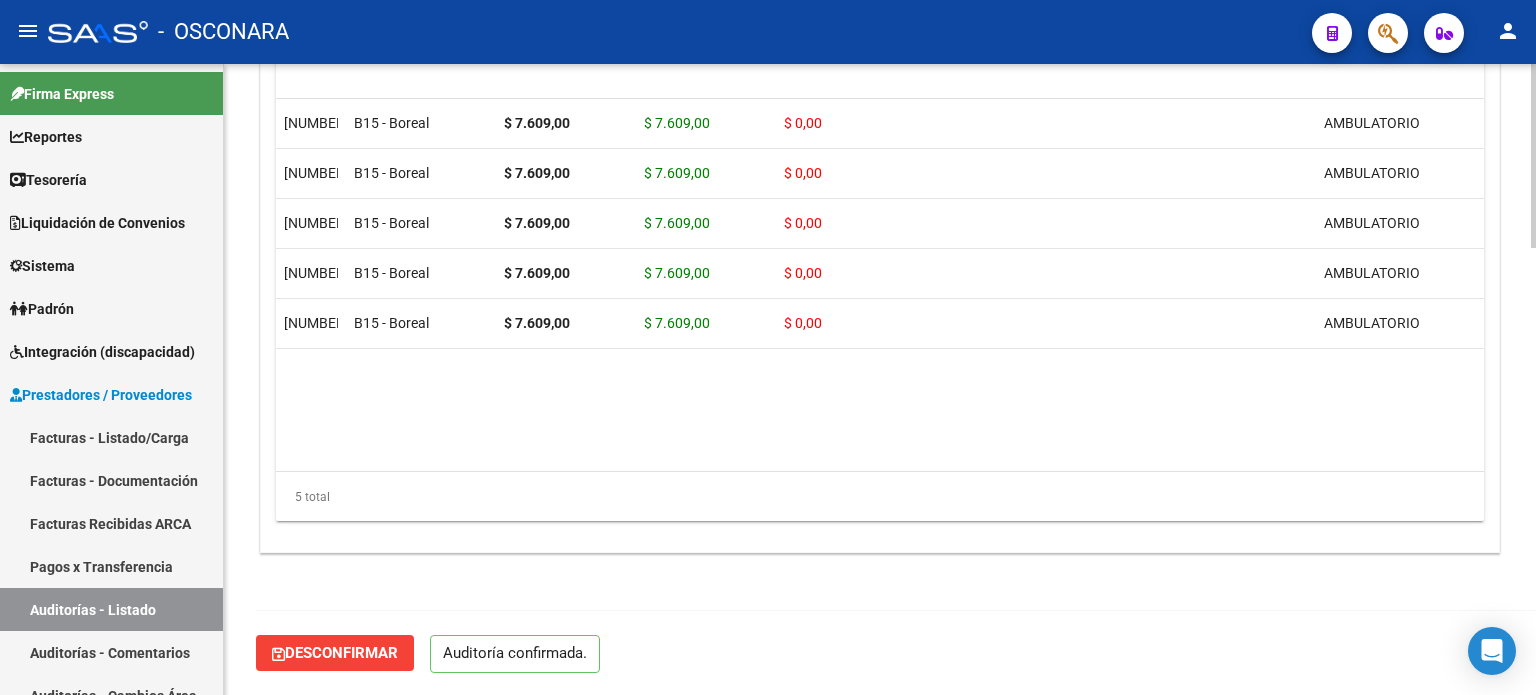 scroll, scrollTop: 1528, scrollLeft: 0, axis: vertical 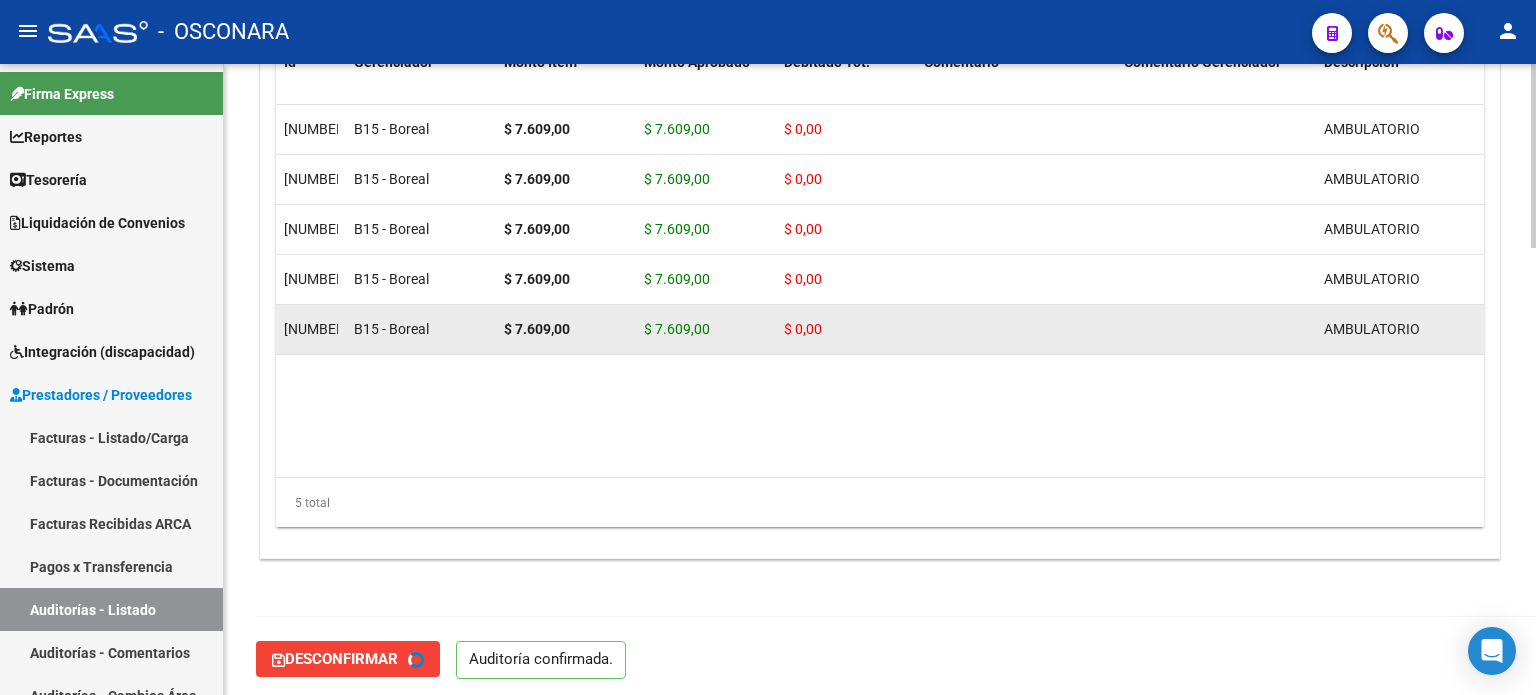 type on "202508" 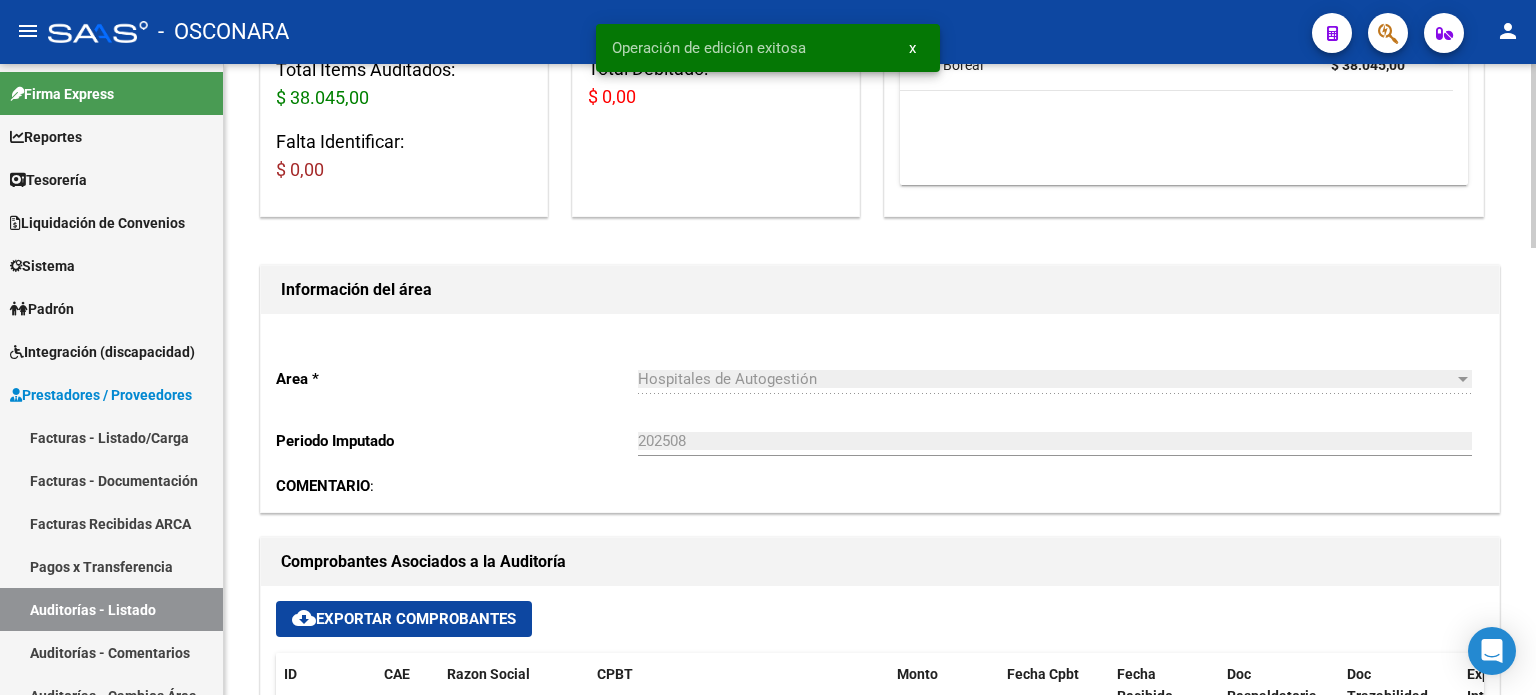 scroll, scrollTop: 0, scrollLeft: 0, axis: both 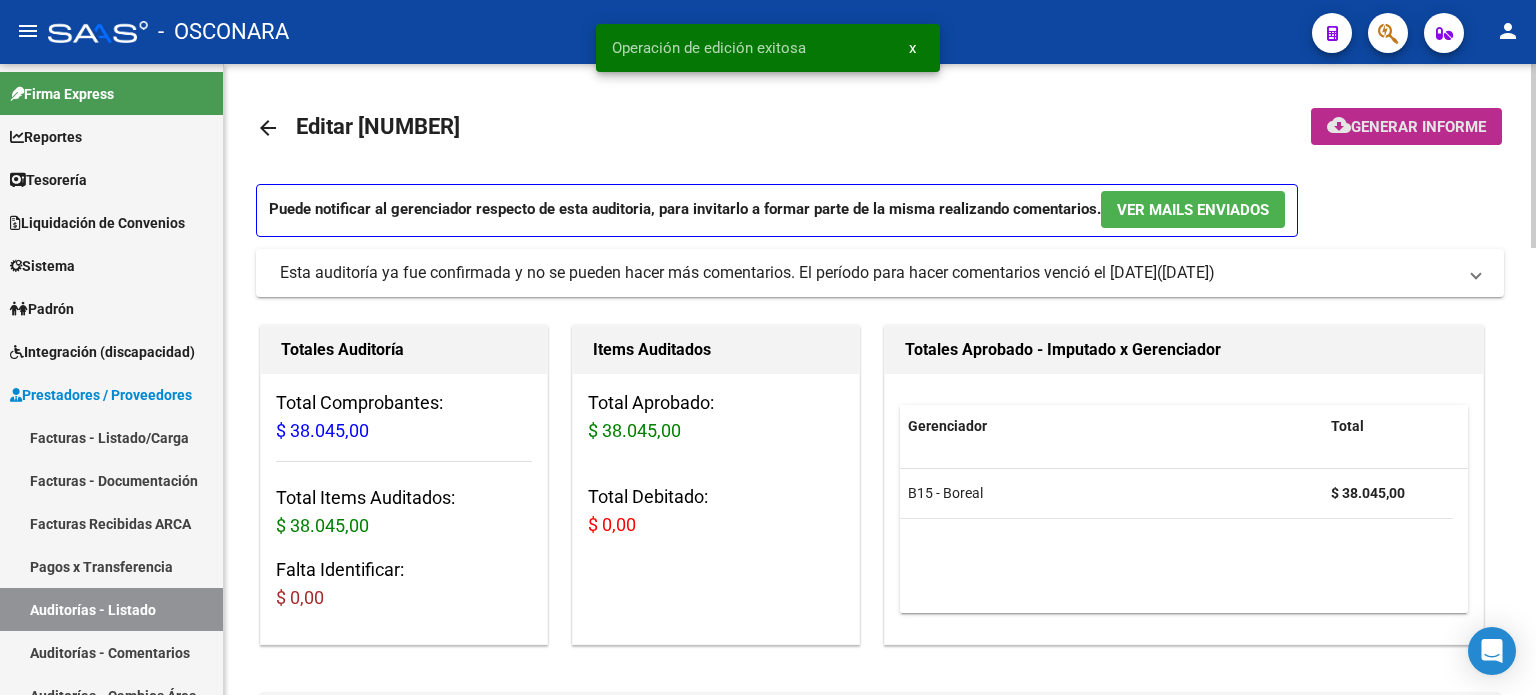 click on "Generar informe" 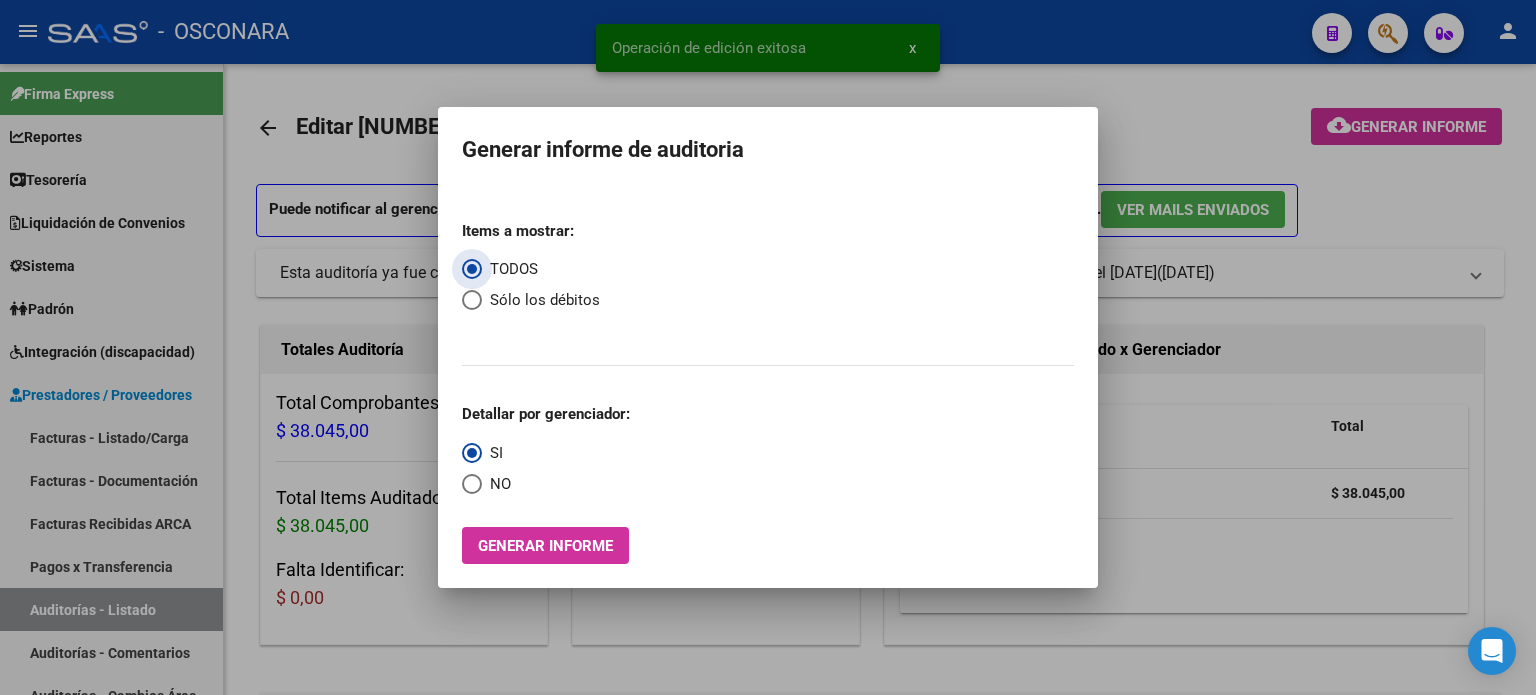 click on "Generar informe" at bounding box center [545, 546] 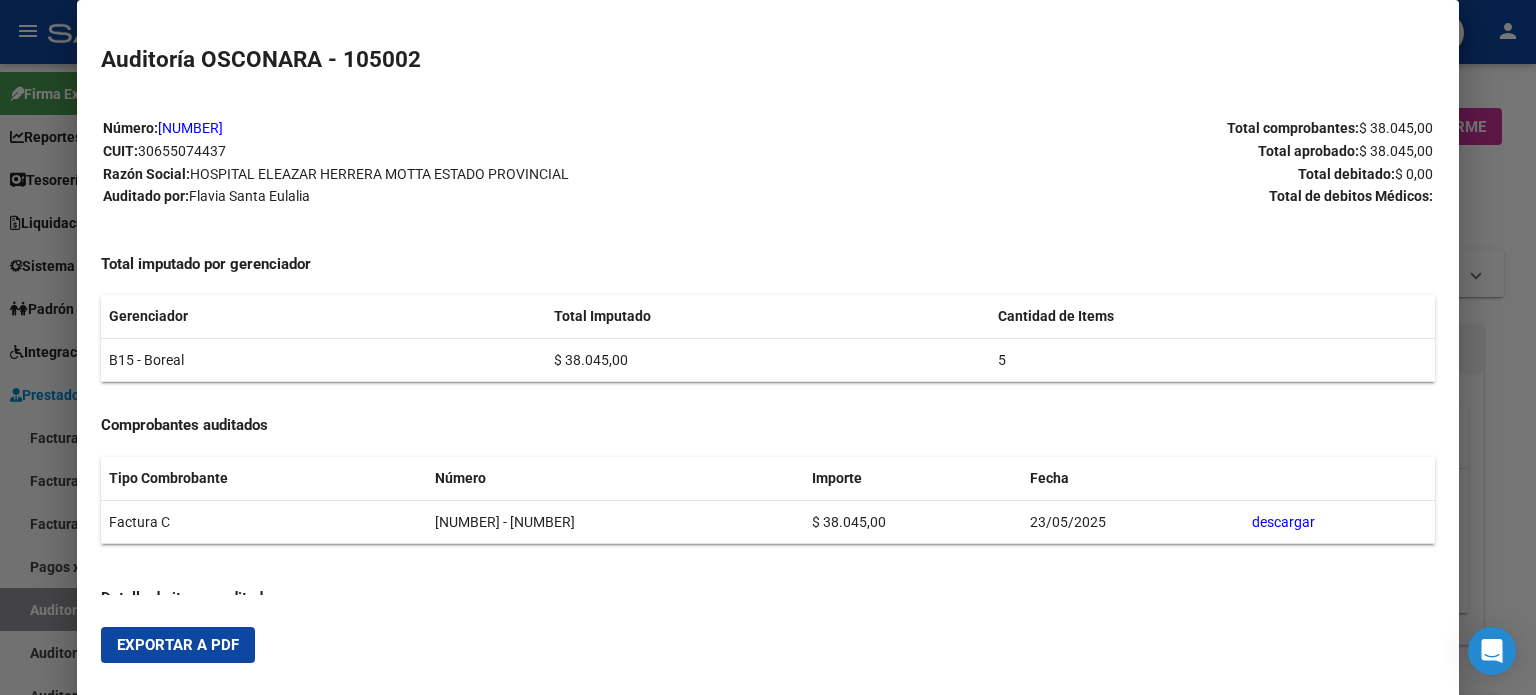 click on "Exportar a PDF" at bounding box center [178, 645] 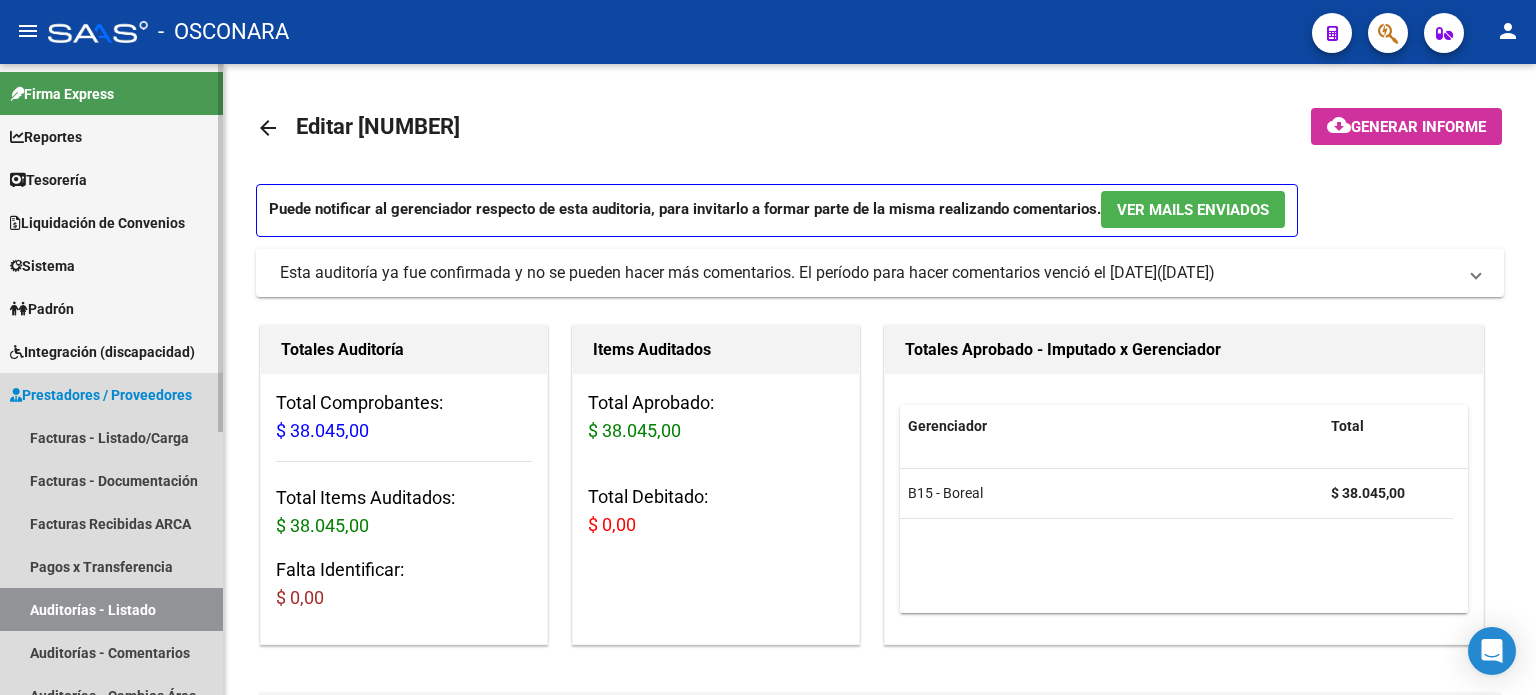 click on "Auditorías - Listado" at bounding box center (111, 609) 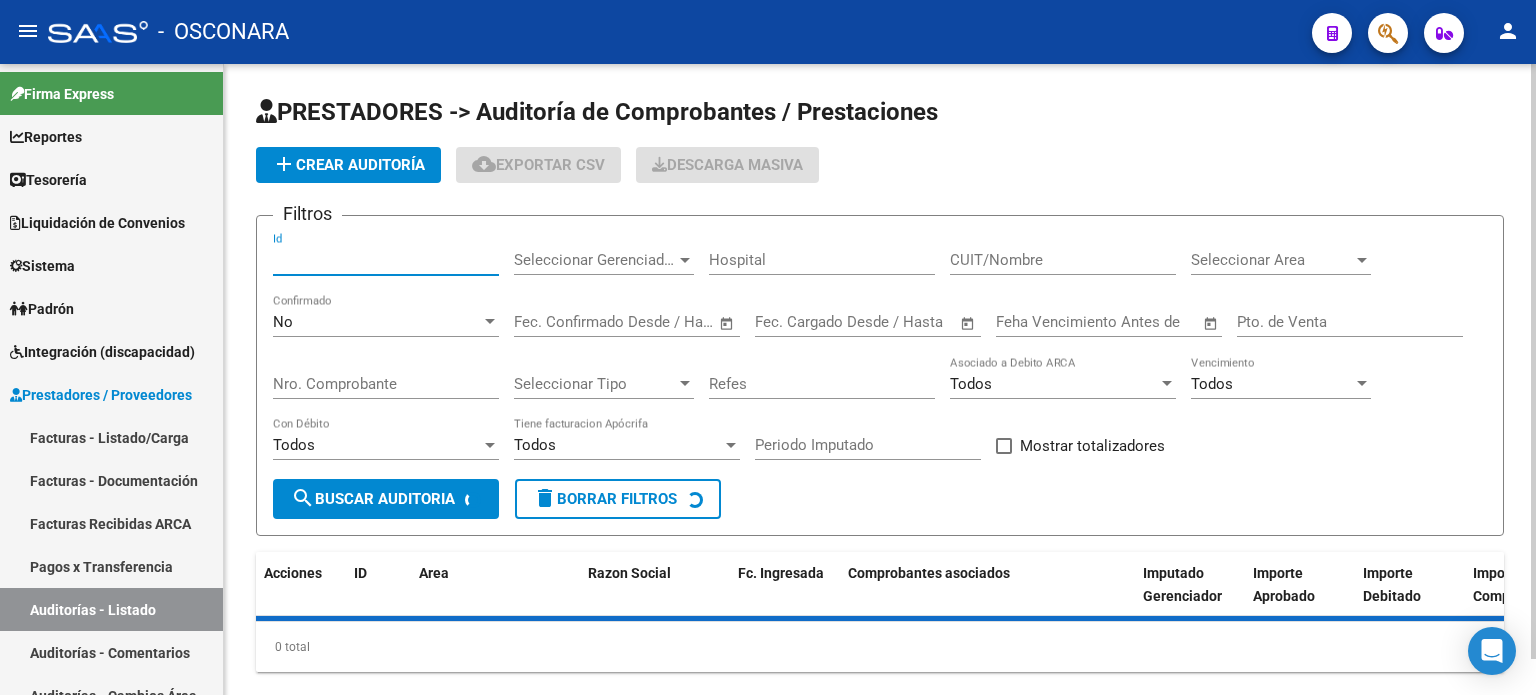 click on "Id" at bounding box center [386, 260] 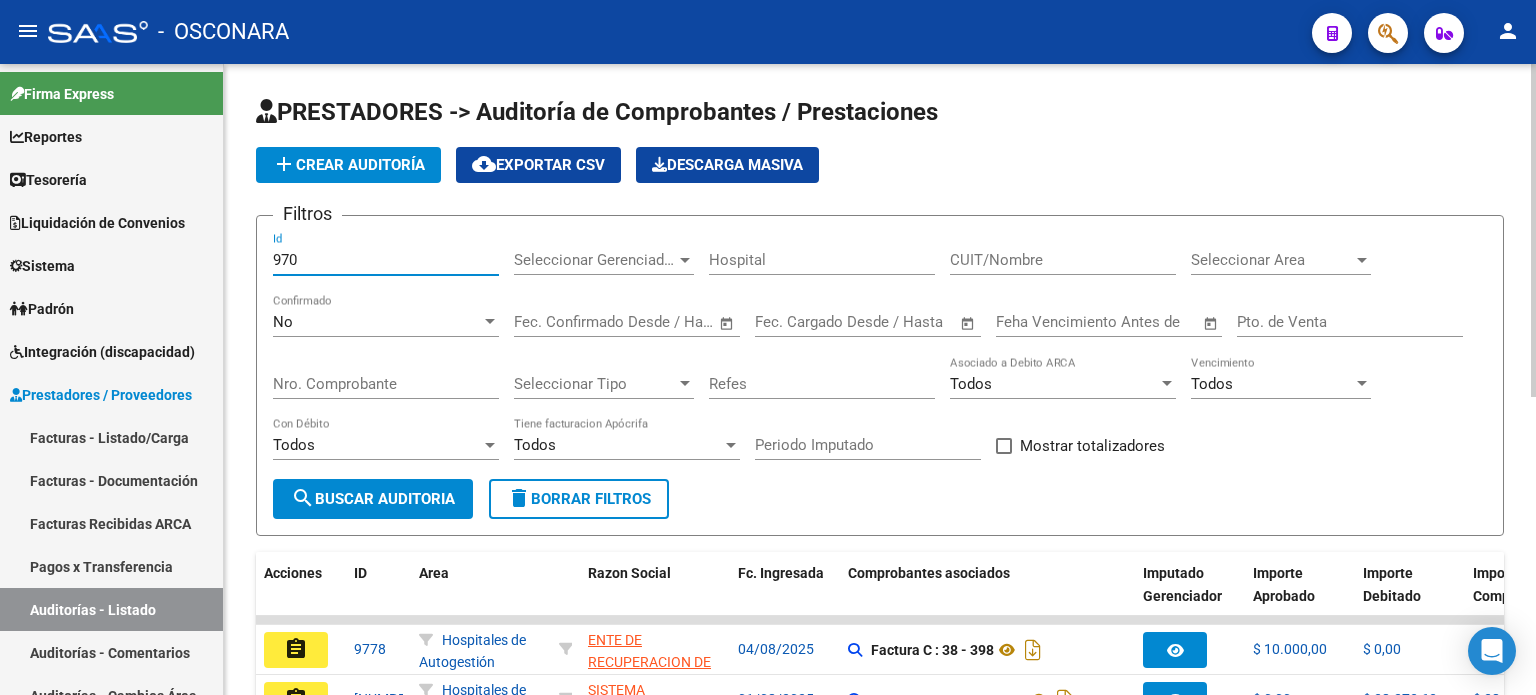 type on "9703" 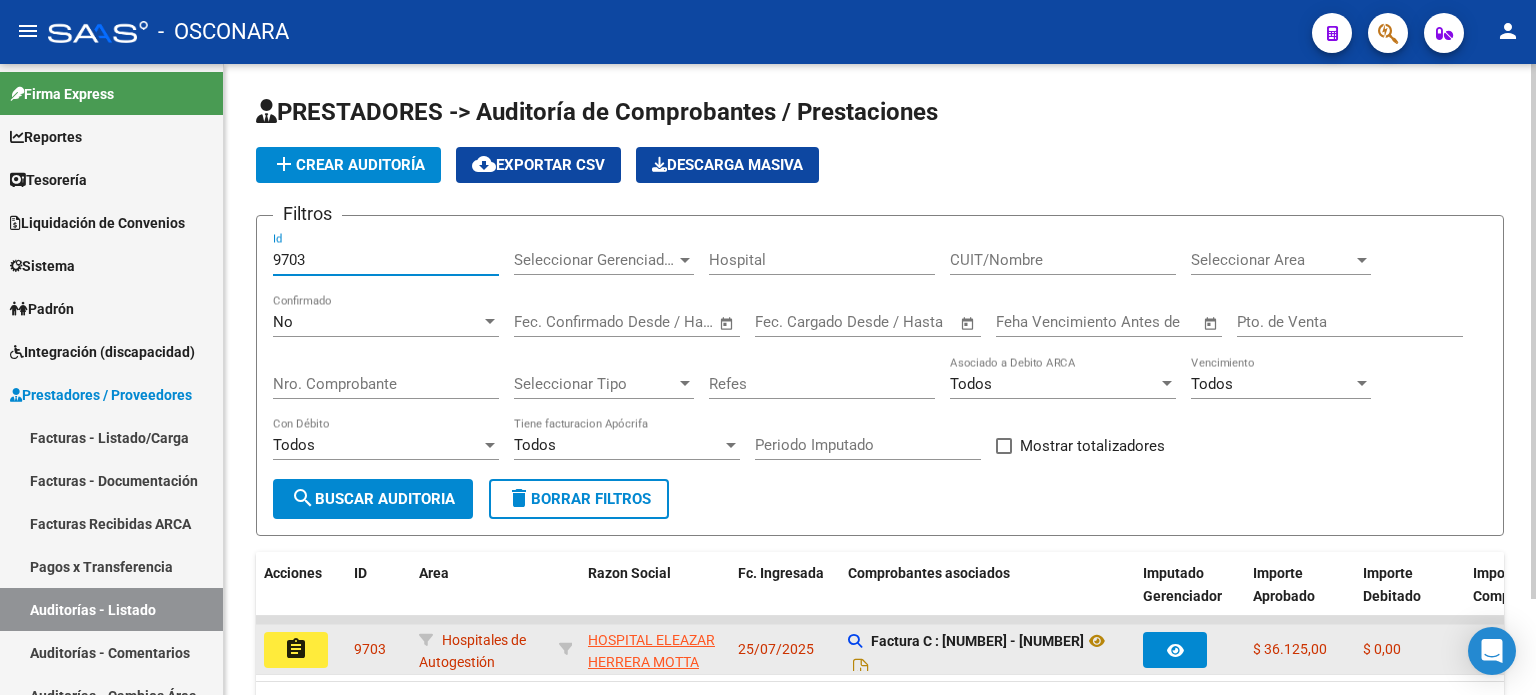 click on "assignment" 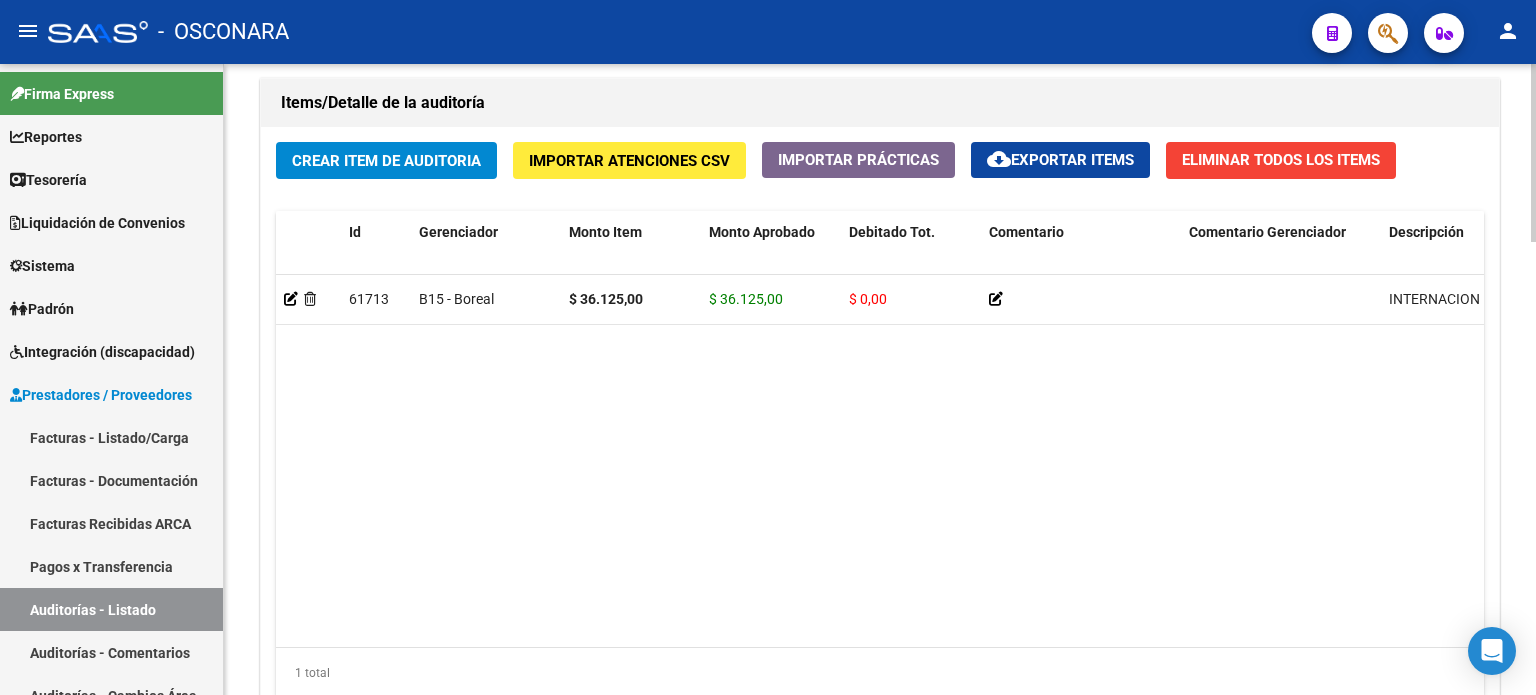 scroll, scrollTop: 1602, scrollLeft: 0, axis: vertical 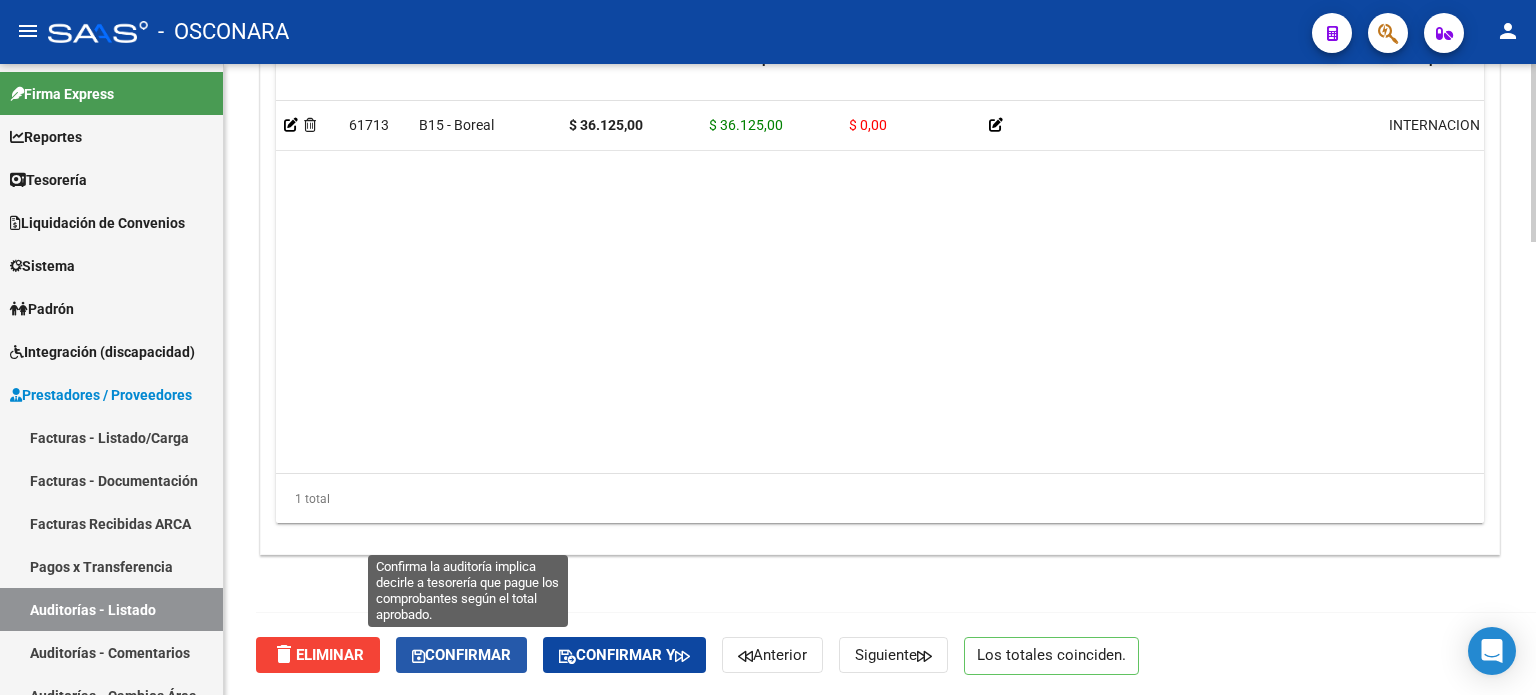 click on "Confirmar" 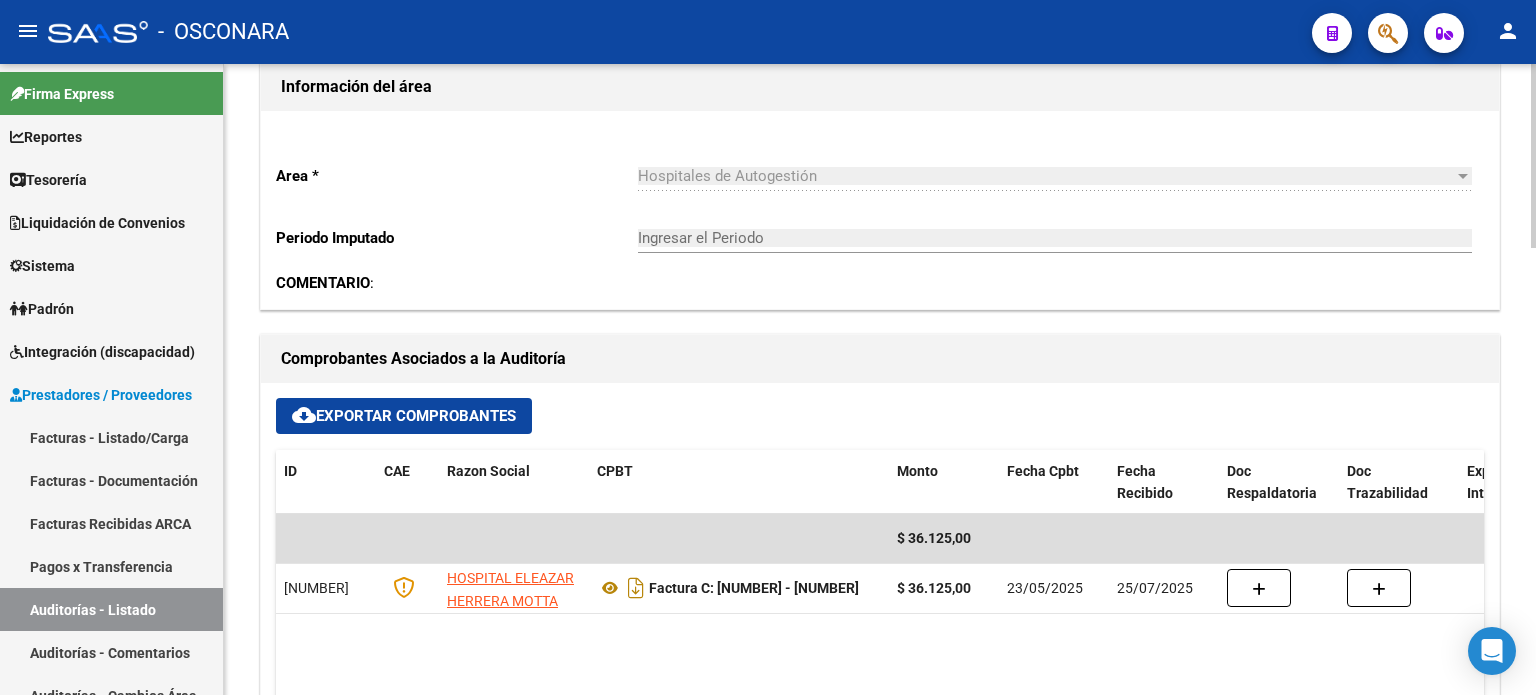 type on "202508" 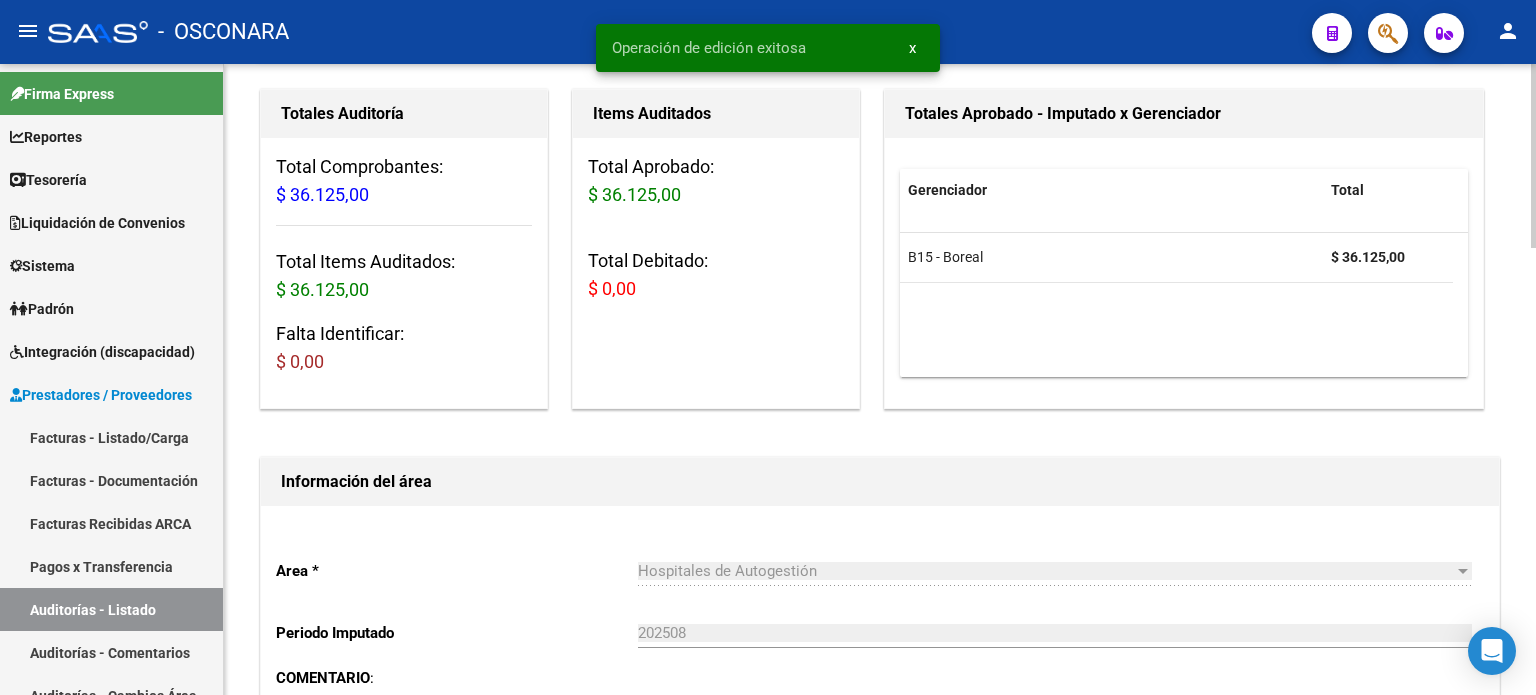 scroll, scrollTop: 0, scrollLeft: 0, axis: both 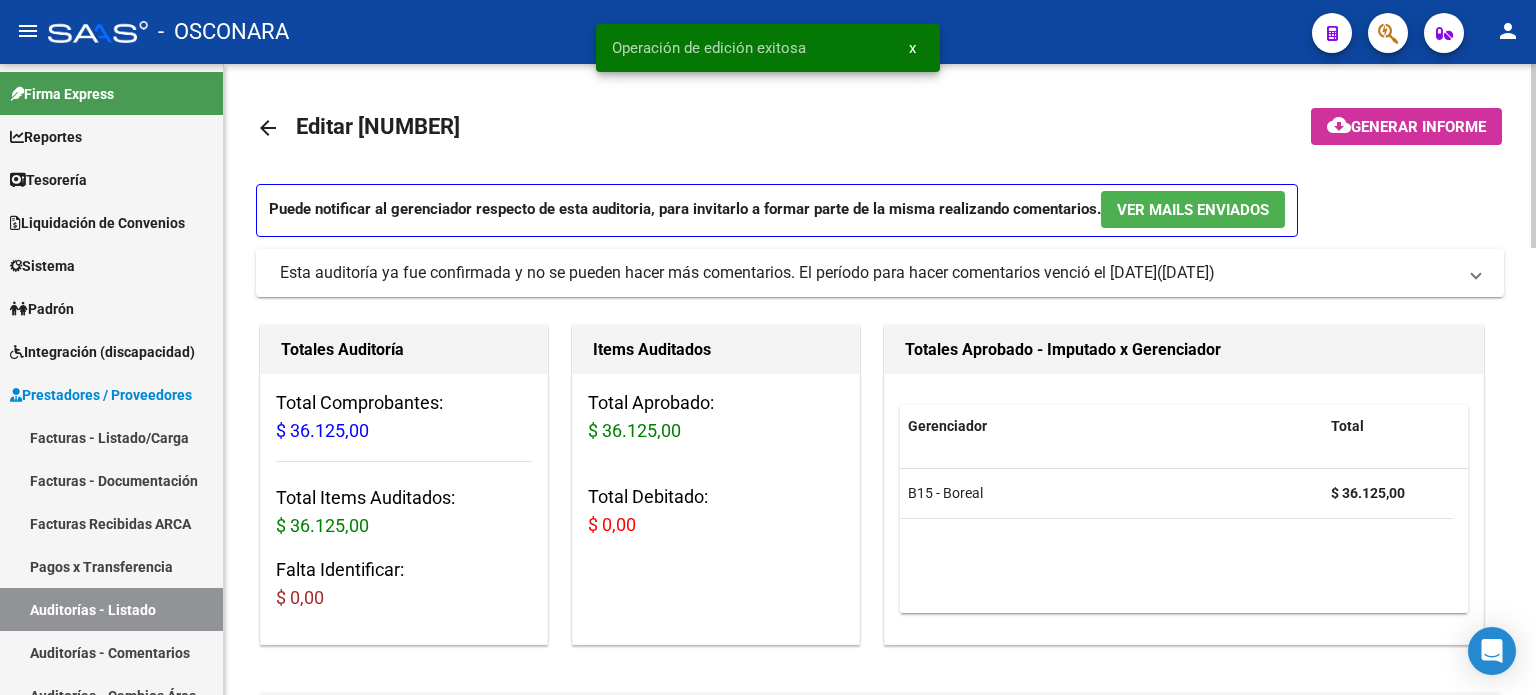 click on "Generar informe" 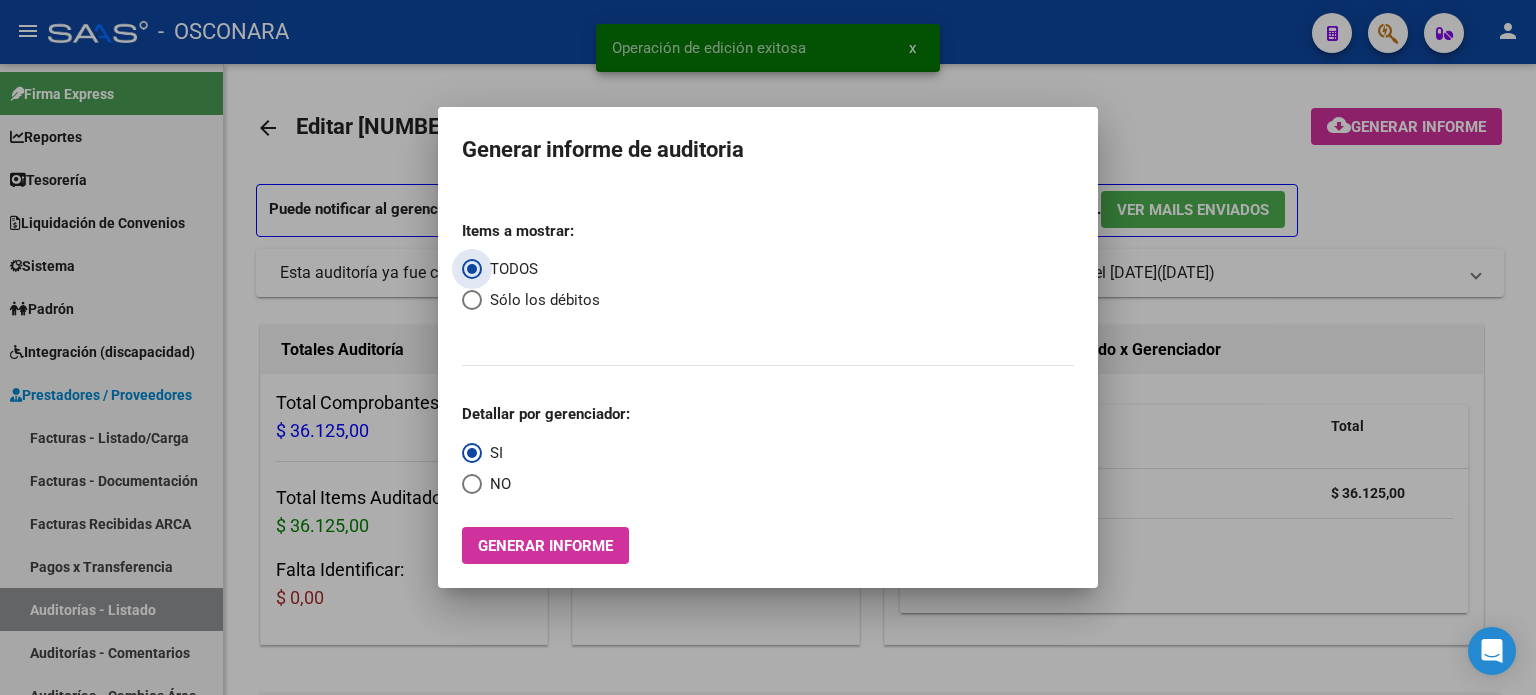 click on "Generar informe" at bounding box center (545, 545) 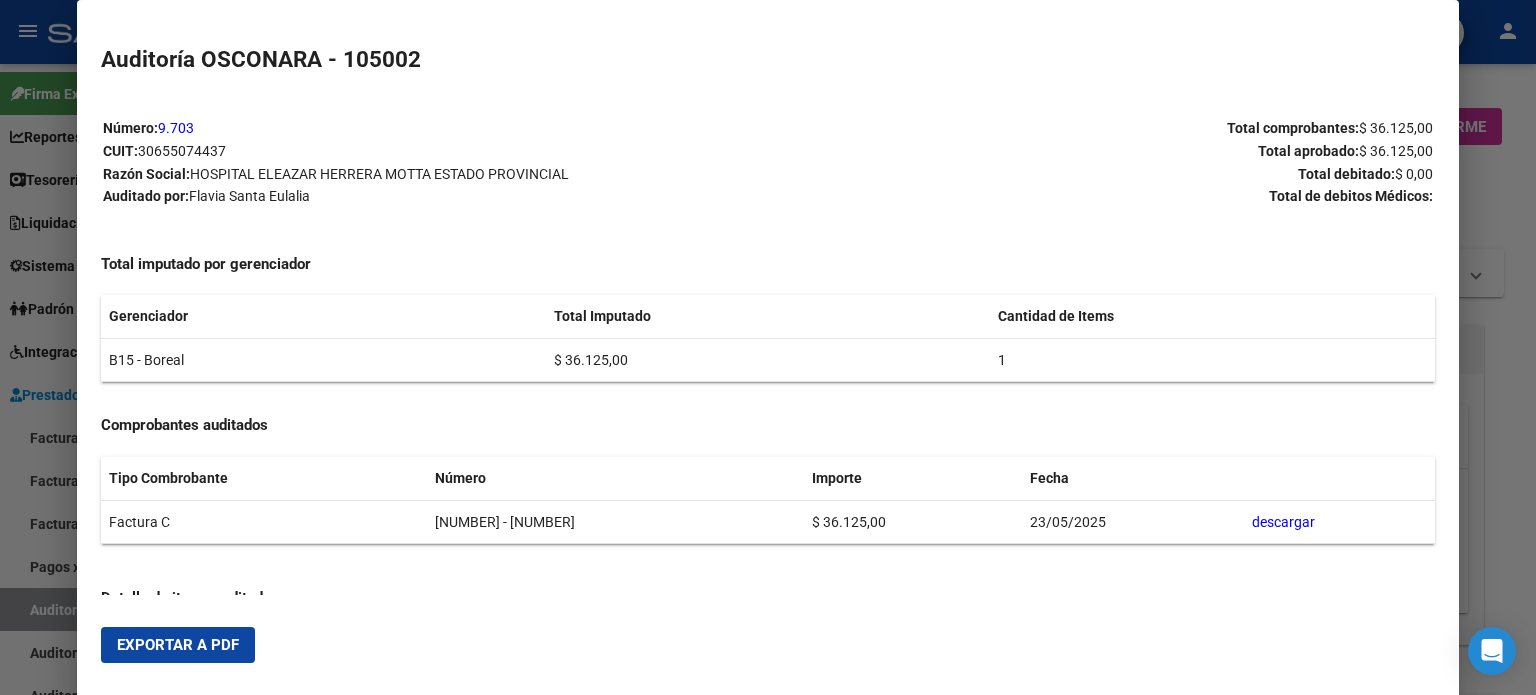 click on "Exportar a PDF" at bounding box center (178, 645) 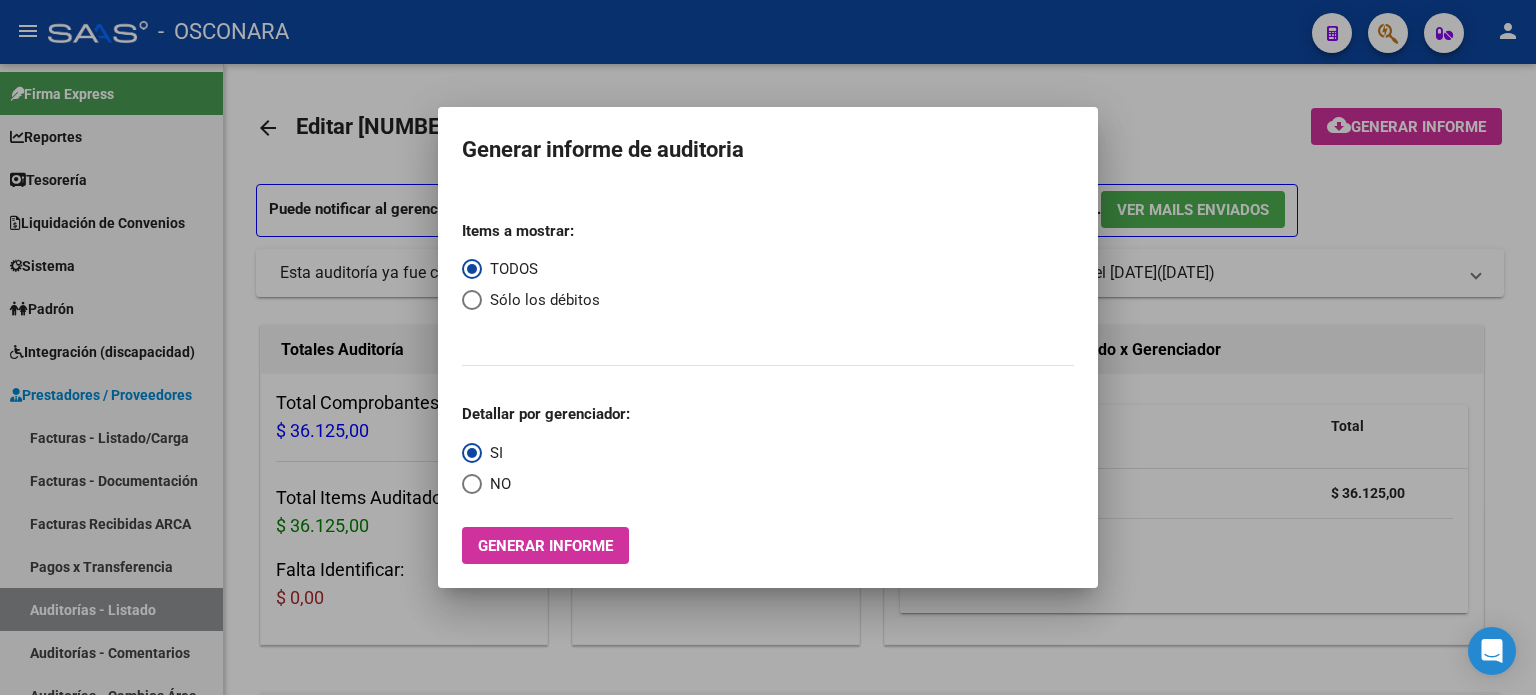 click at bounding box center (768, 347) 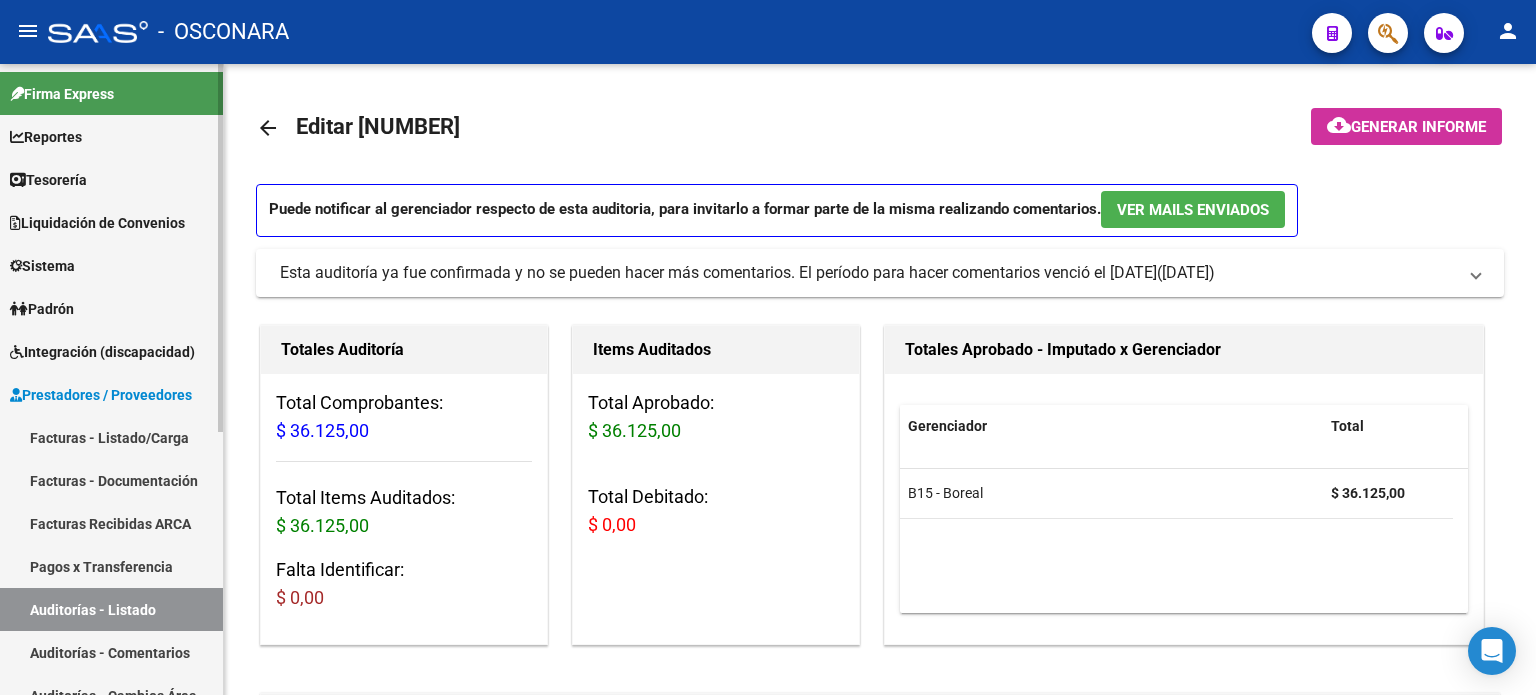click on "Auditorías - Listado" at bounding box center [111, 609] 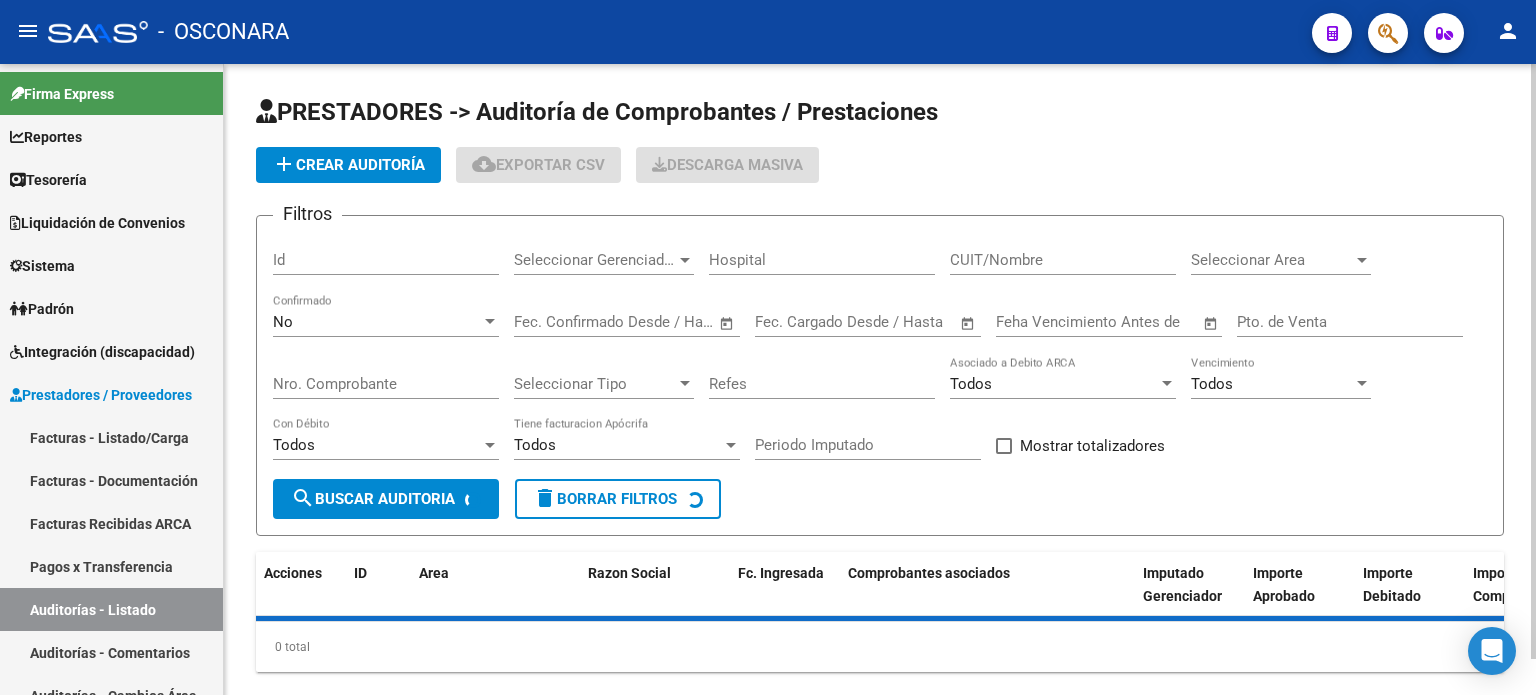 click on "Id" at bounding box center (386, 260) 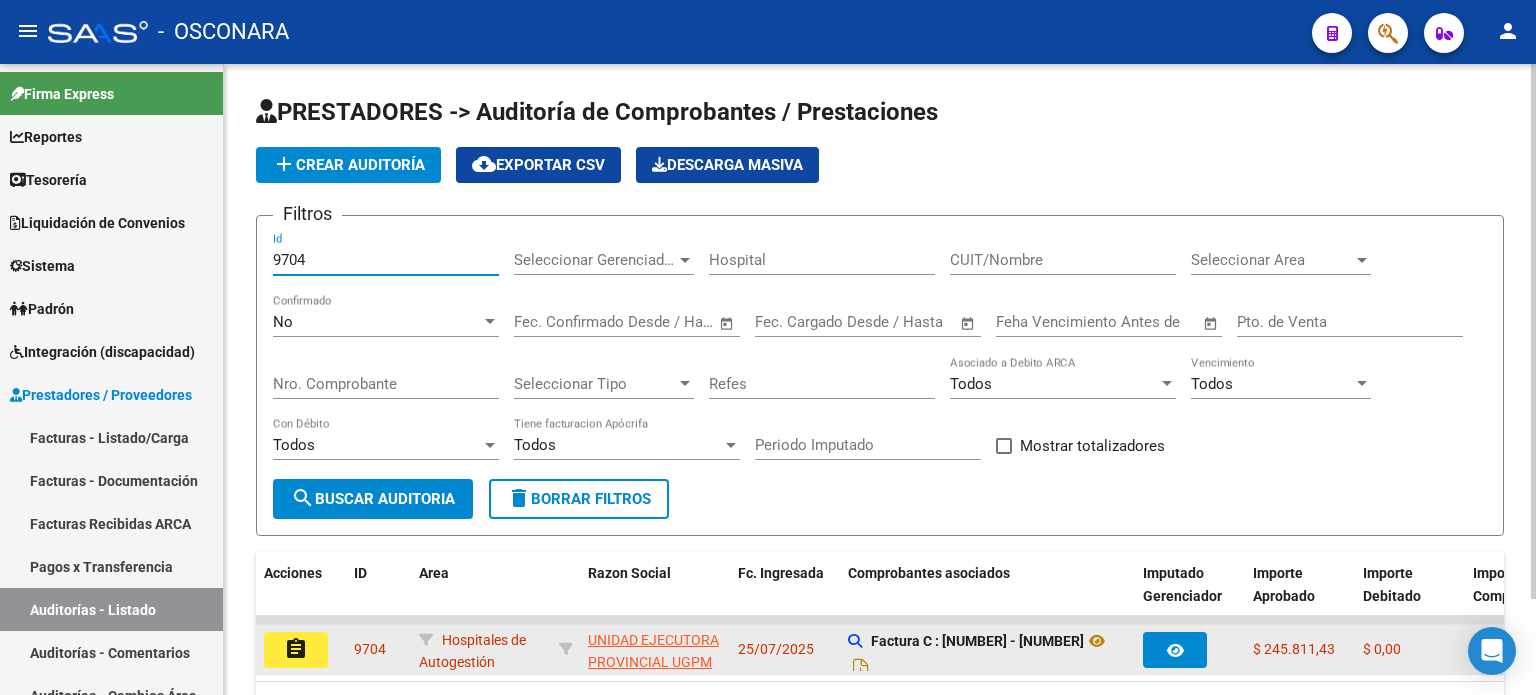 type on "9704" 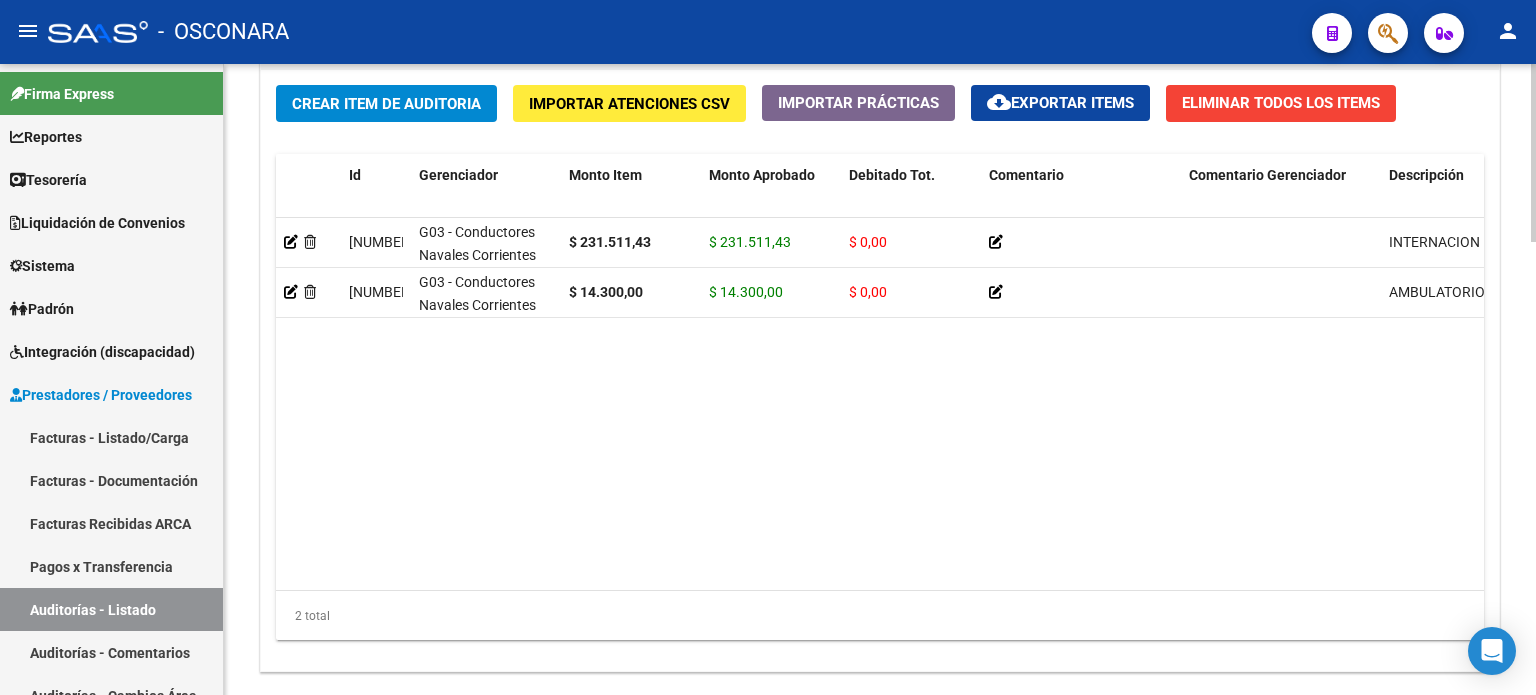 scroll, scrollTop: 1602, scrollLeft: 0, axis: vertical 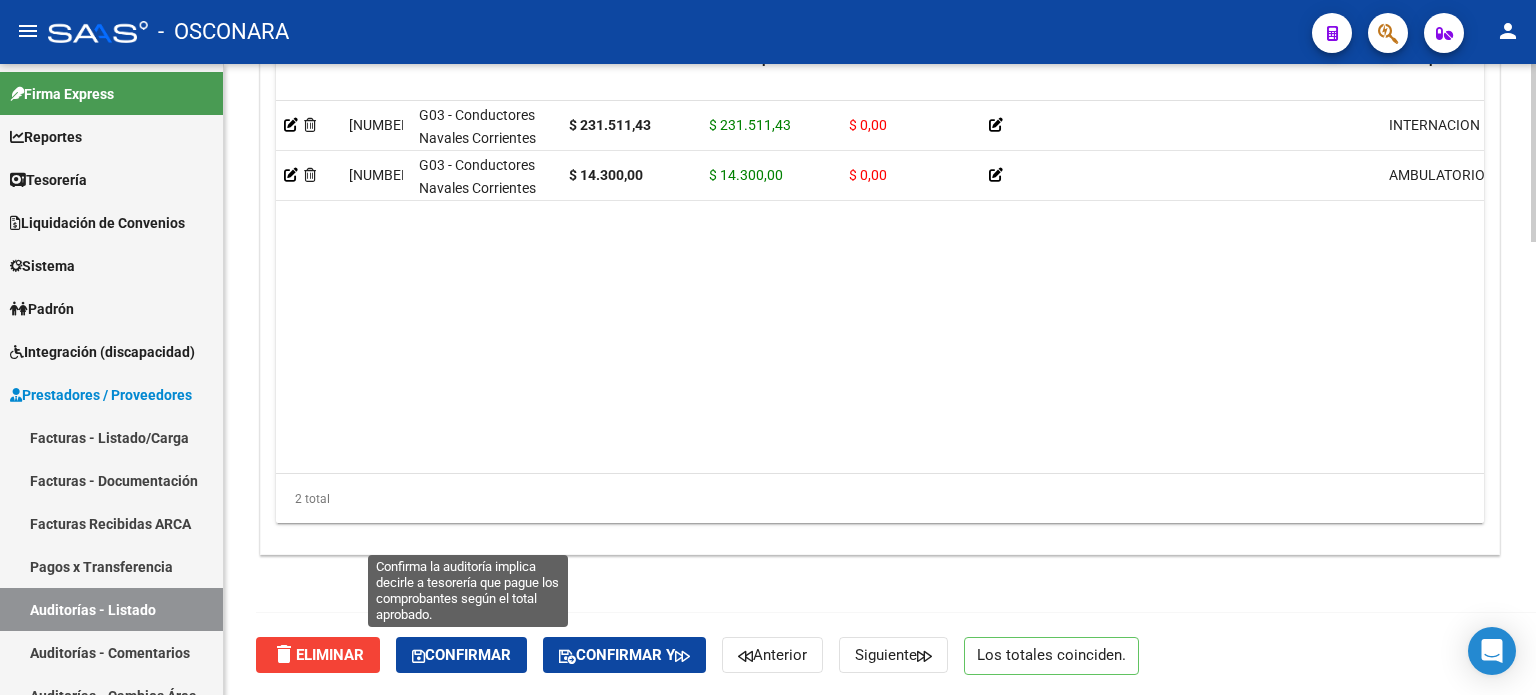 click on "Confirmar" 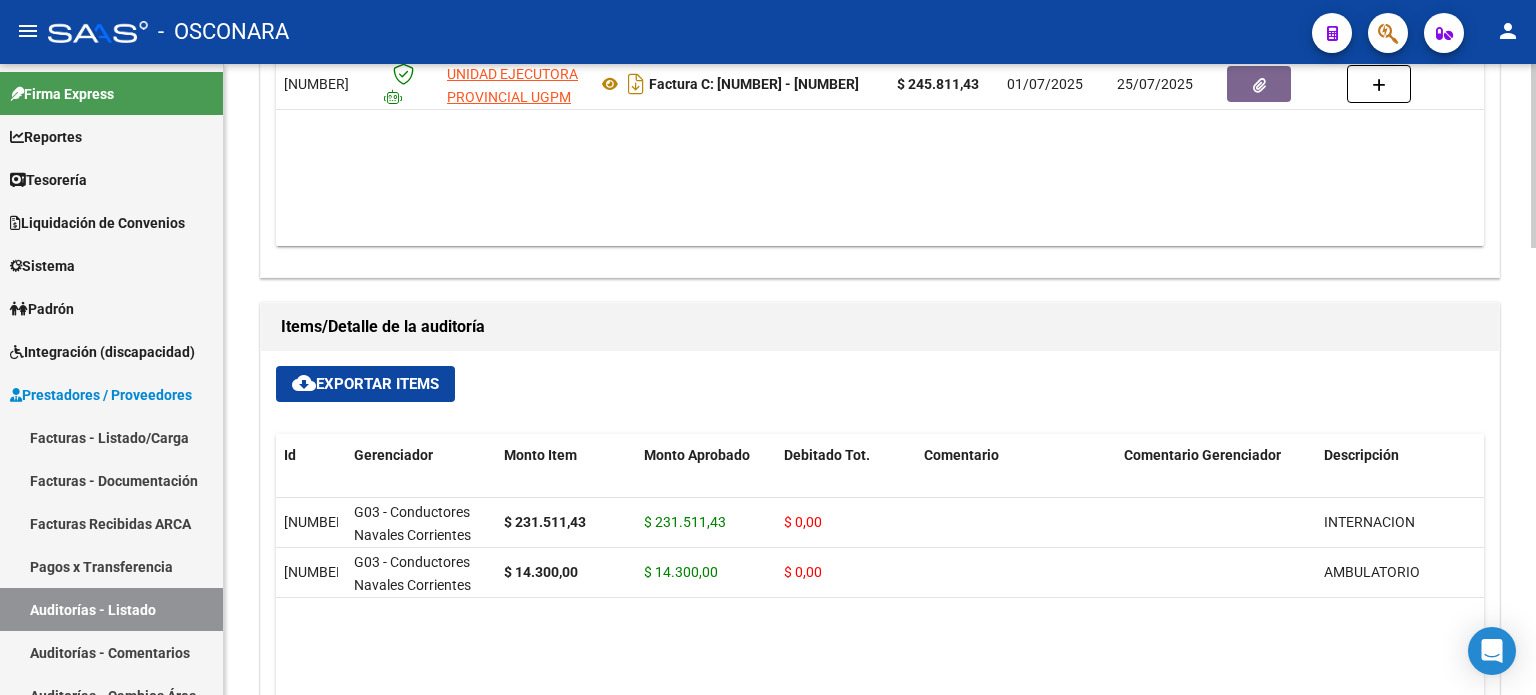 type on "202508" 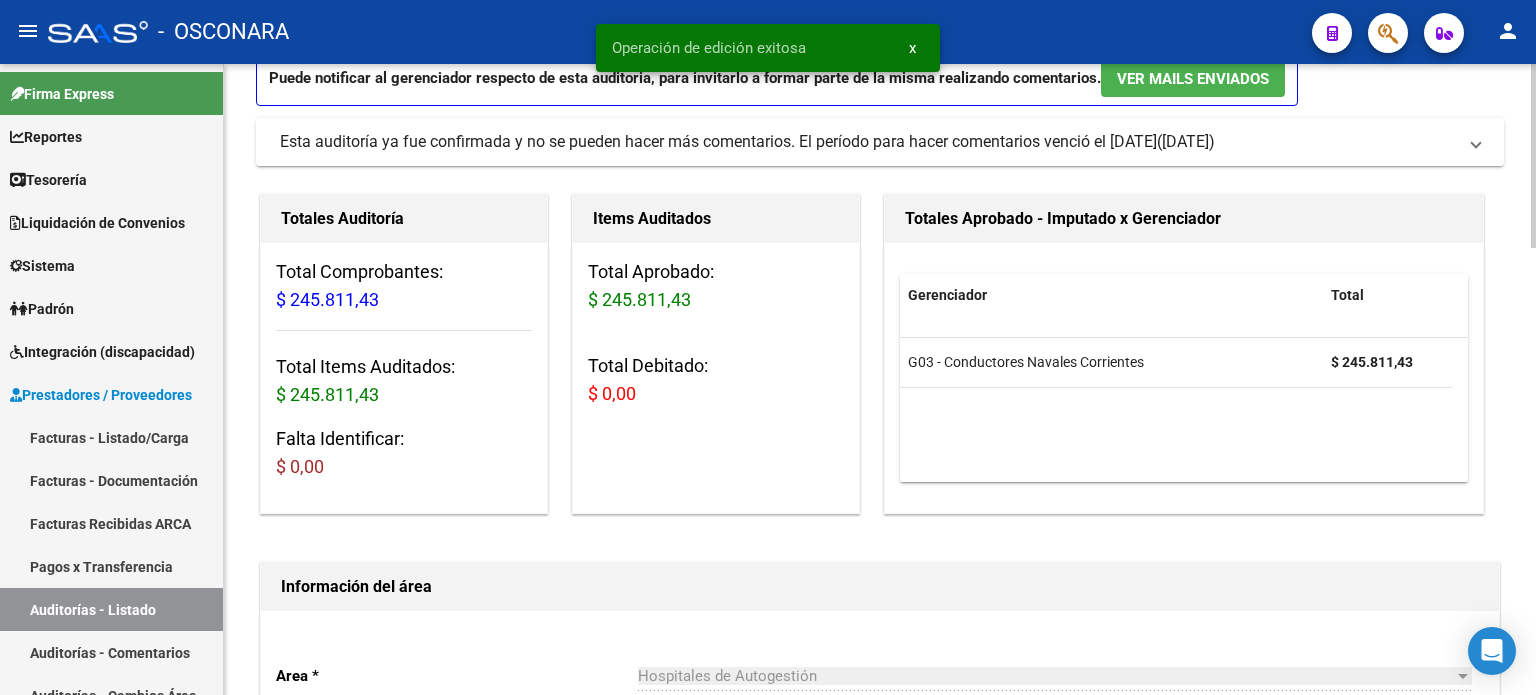 scroll, scrollTop: 0, scrollLeft: 0, axis: both 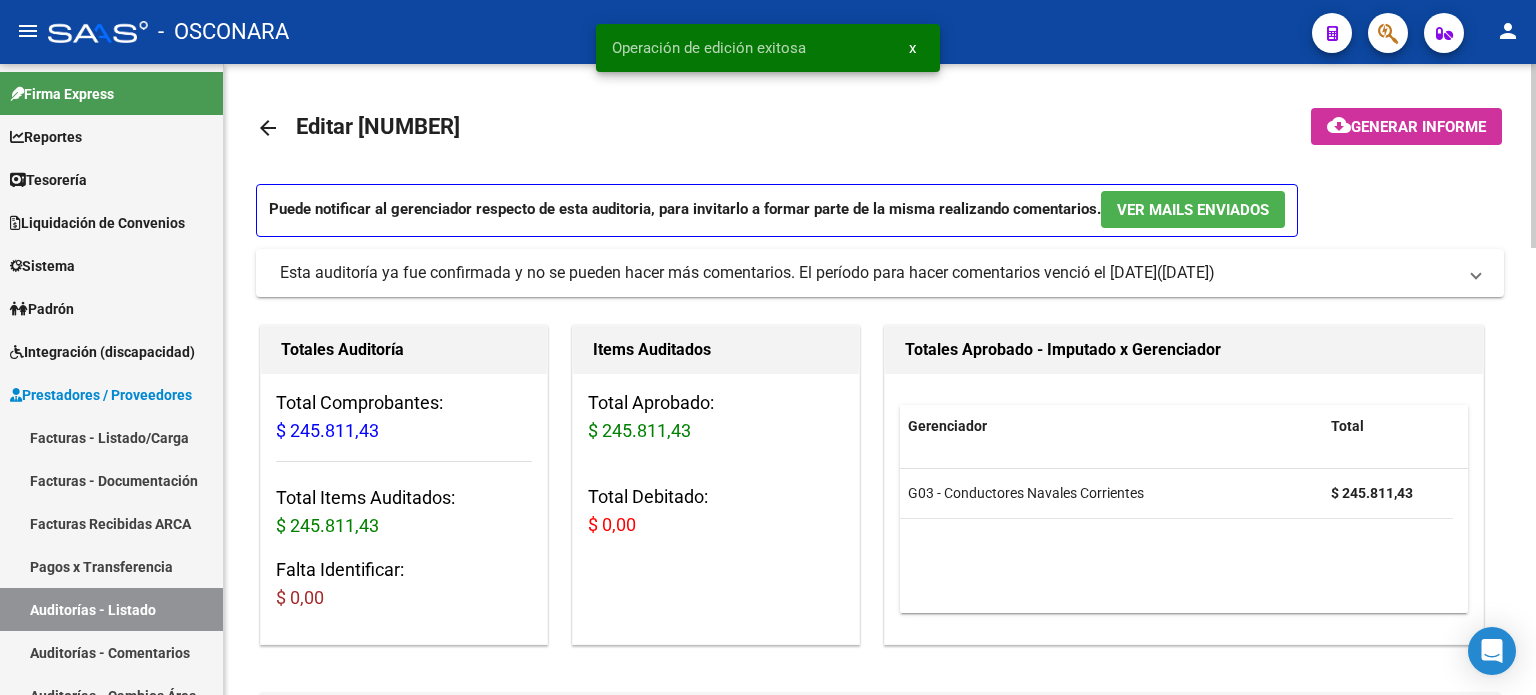 click on "Generar informe" 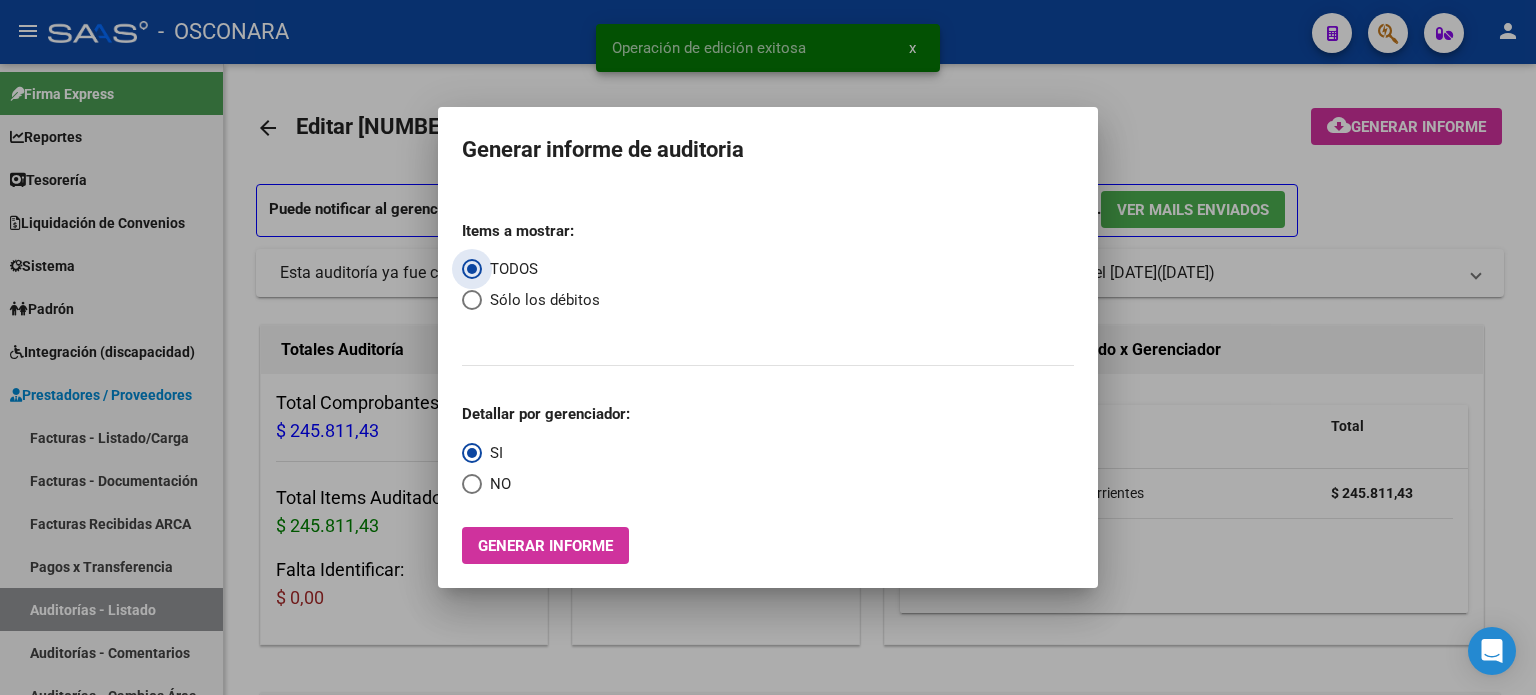 click on "Generar informe" at bounding box center (545, 546) 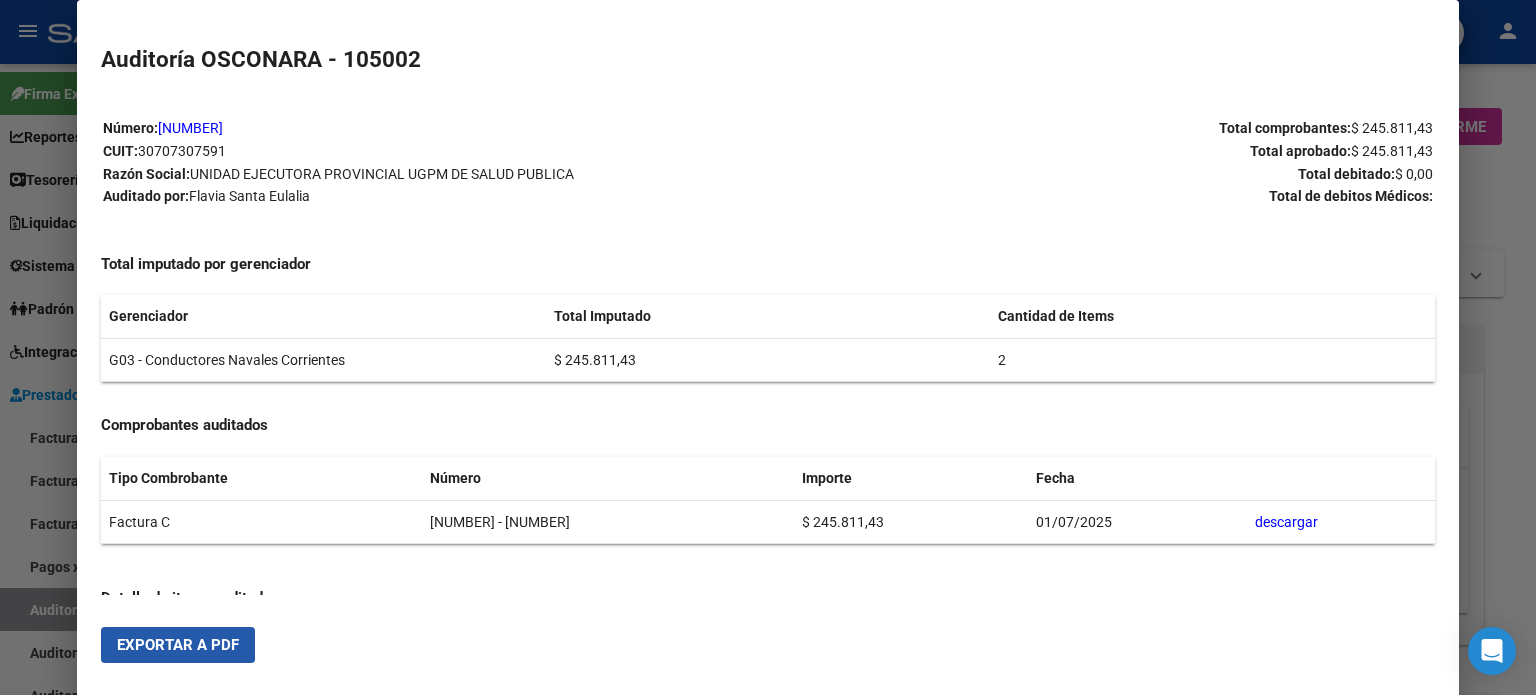 click on "Exportar a PDF" at bounding box center [178, 645] 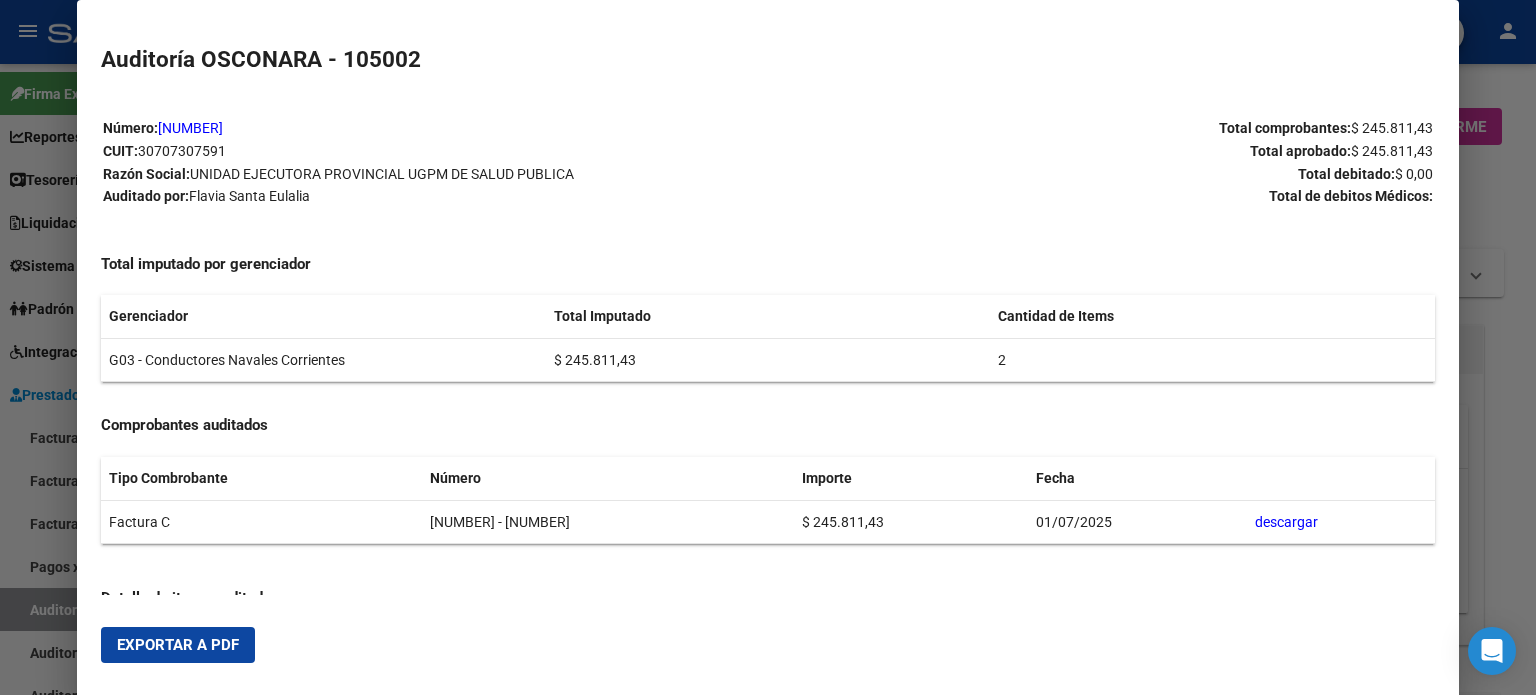 click at bounding box center (768, 347) 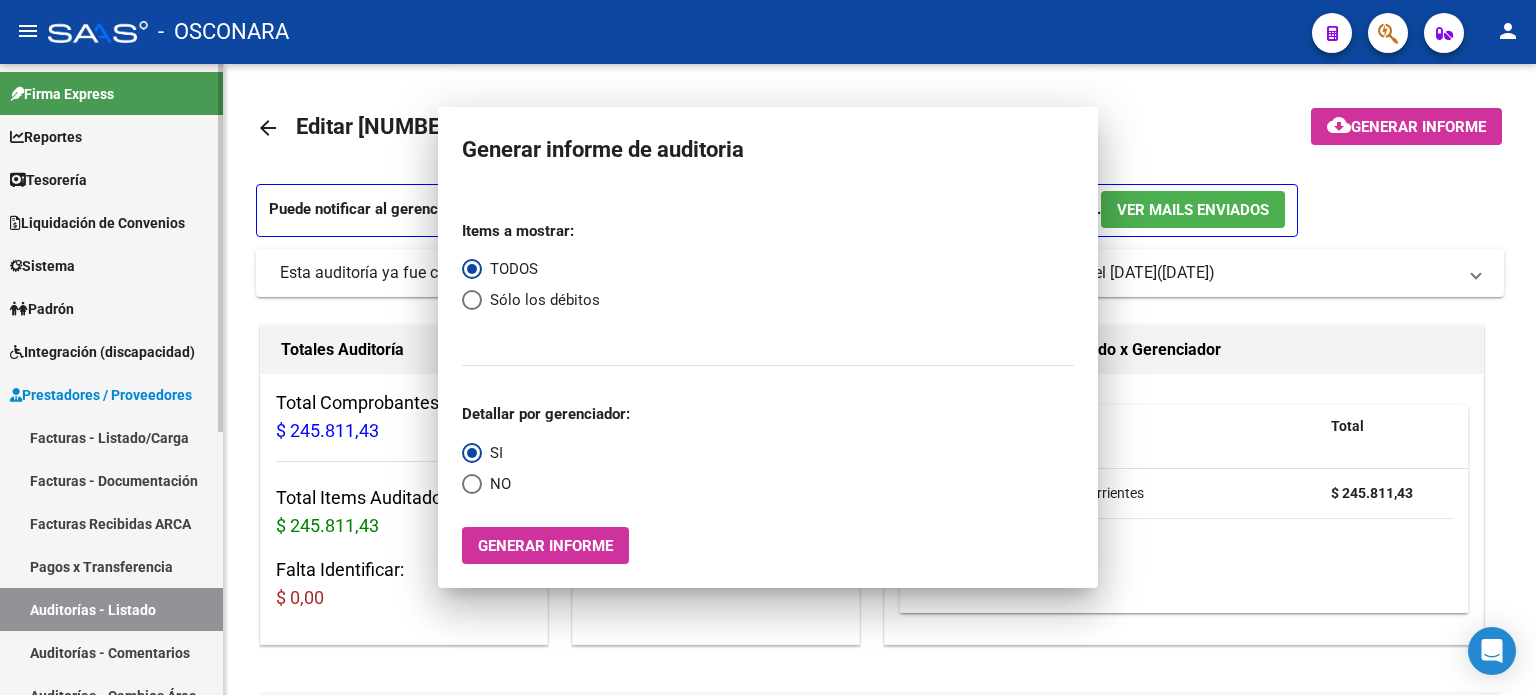 click on "Auditorías - Listado" at bounding box center [111, 609] 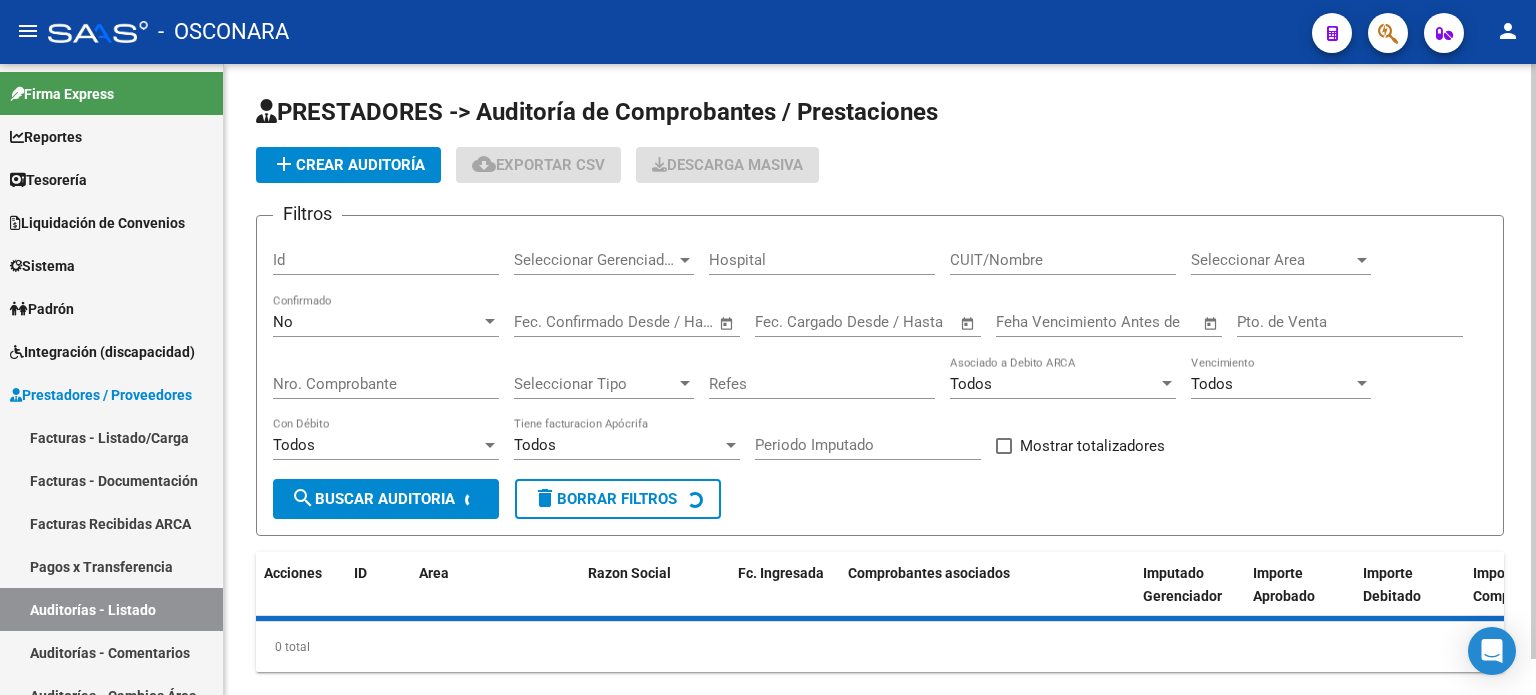 click on "Id" at bounding box center [386, 260] 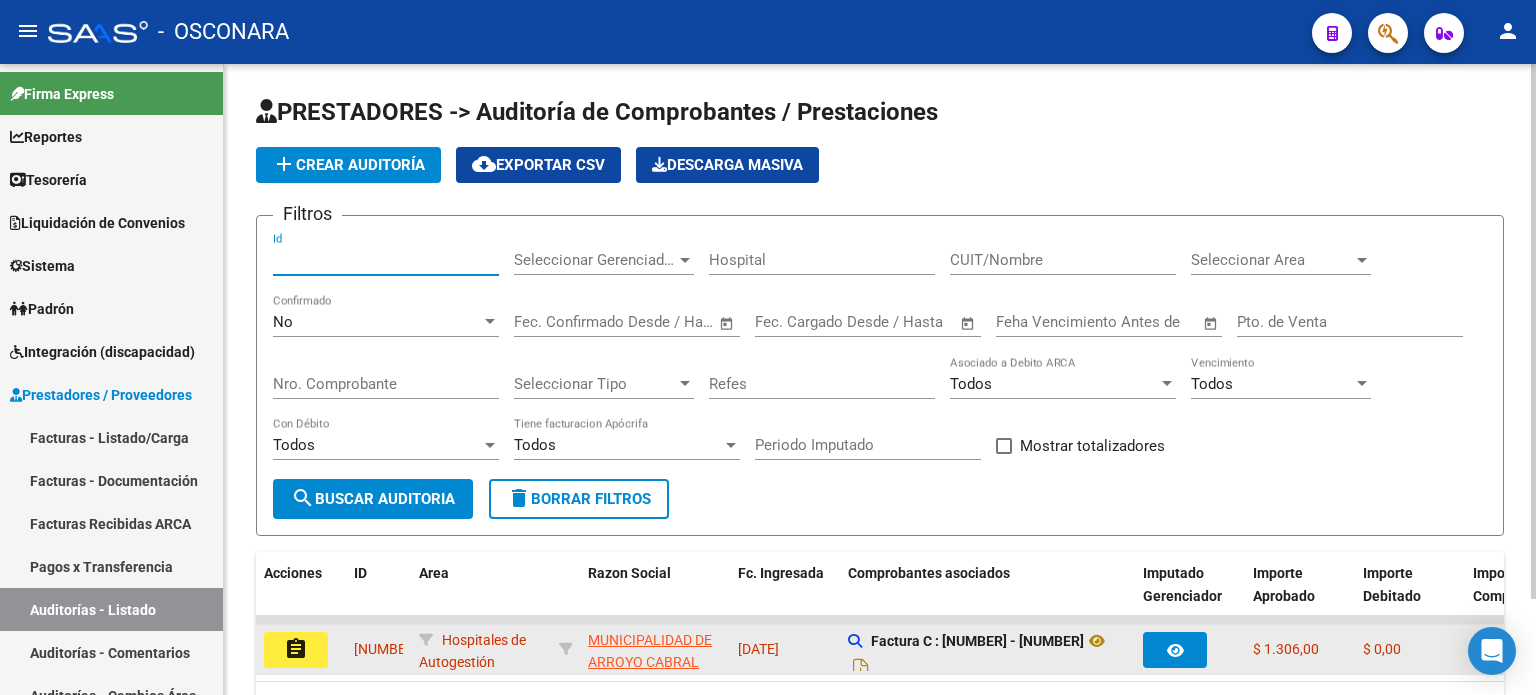 type on "[NUMBER]" 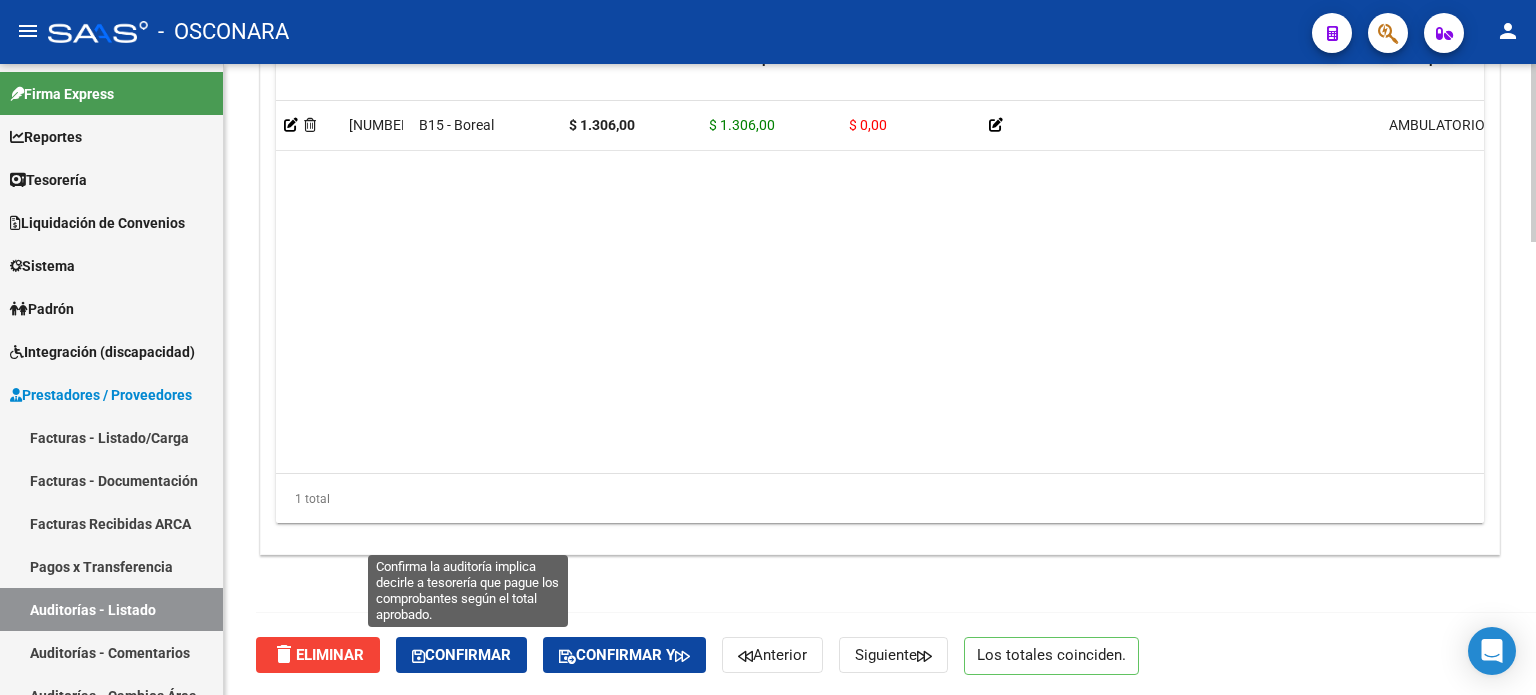 click on "Confirmar" 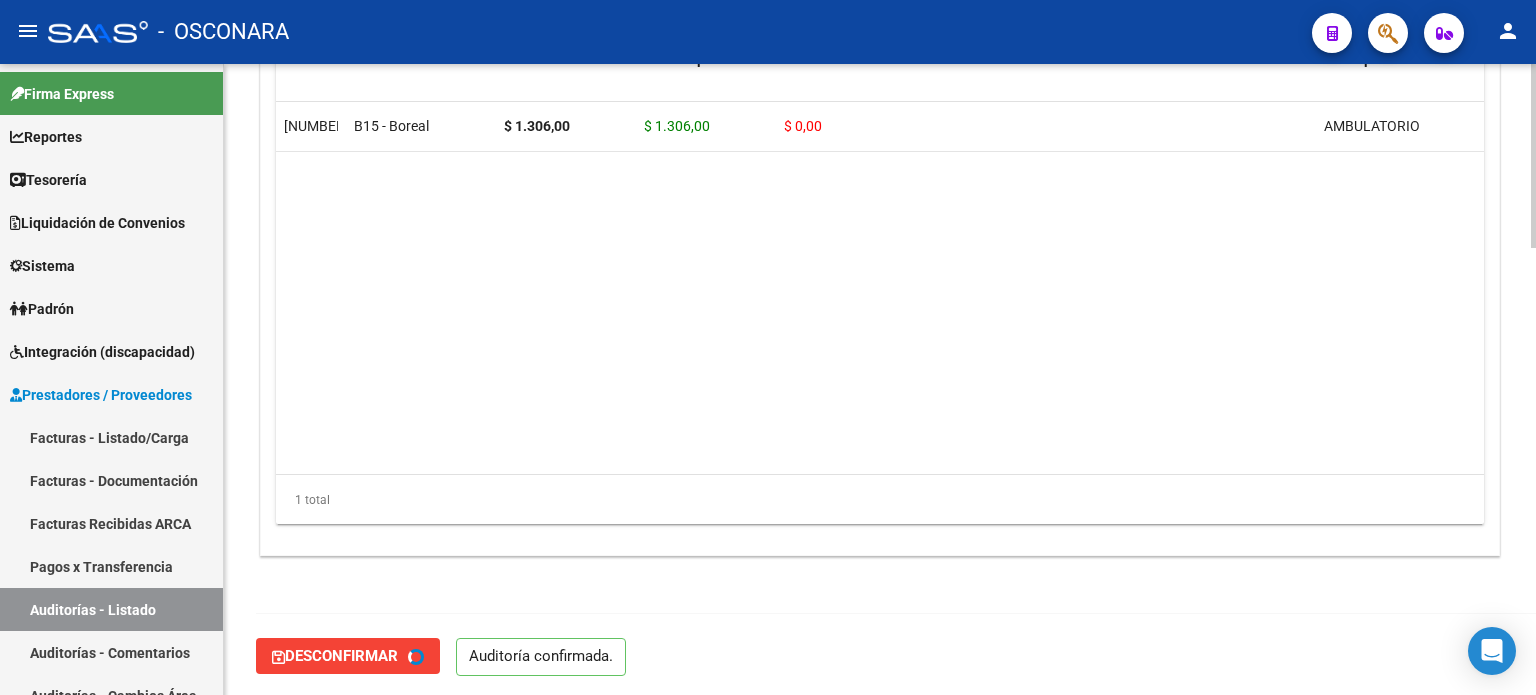 type on "202508" 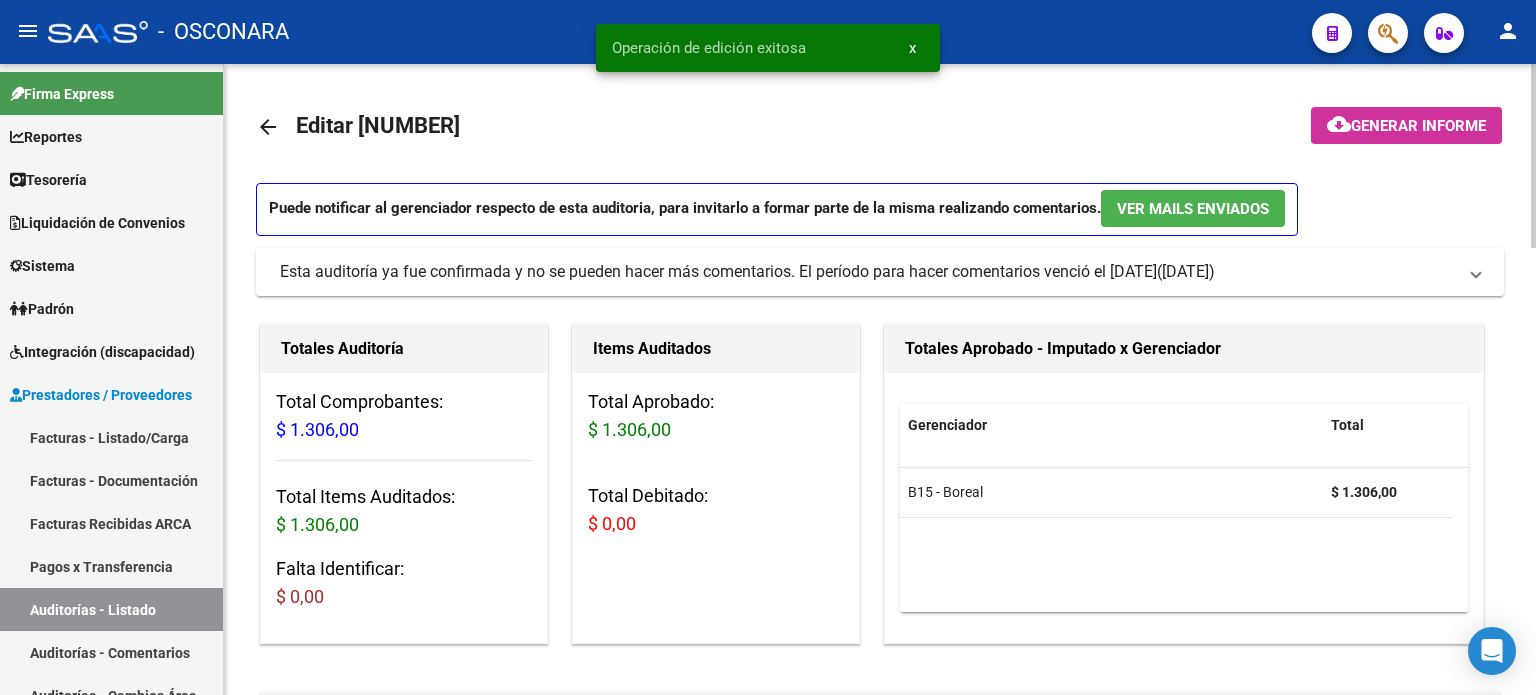 scroll, scrollTop: 0, scrollLeft: 0, axis: both 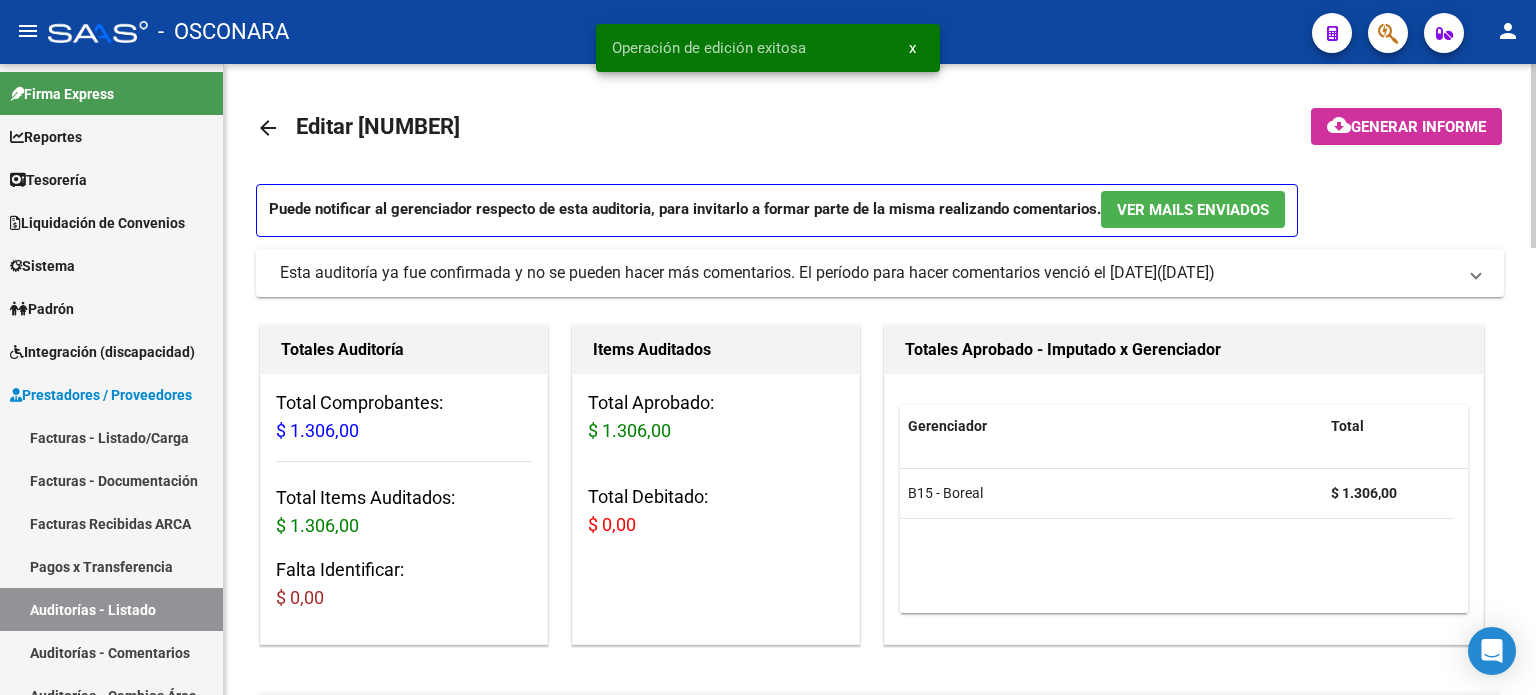 click on "cloud_download  Generar informe" 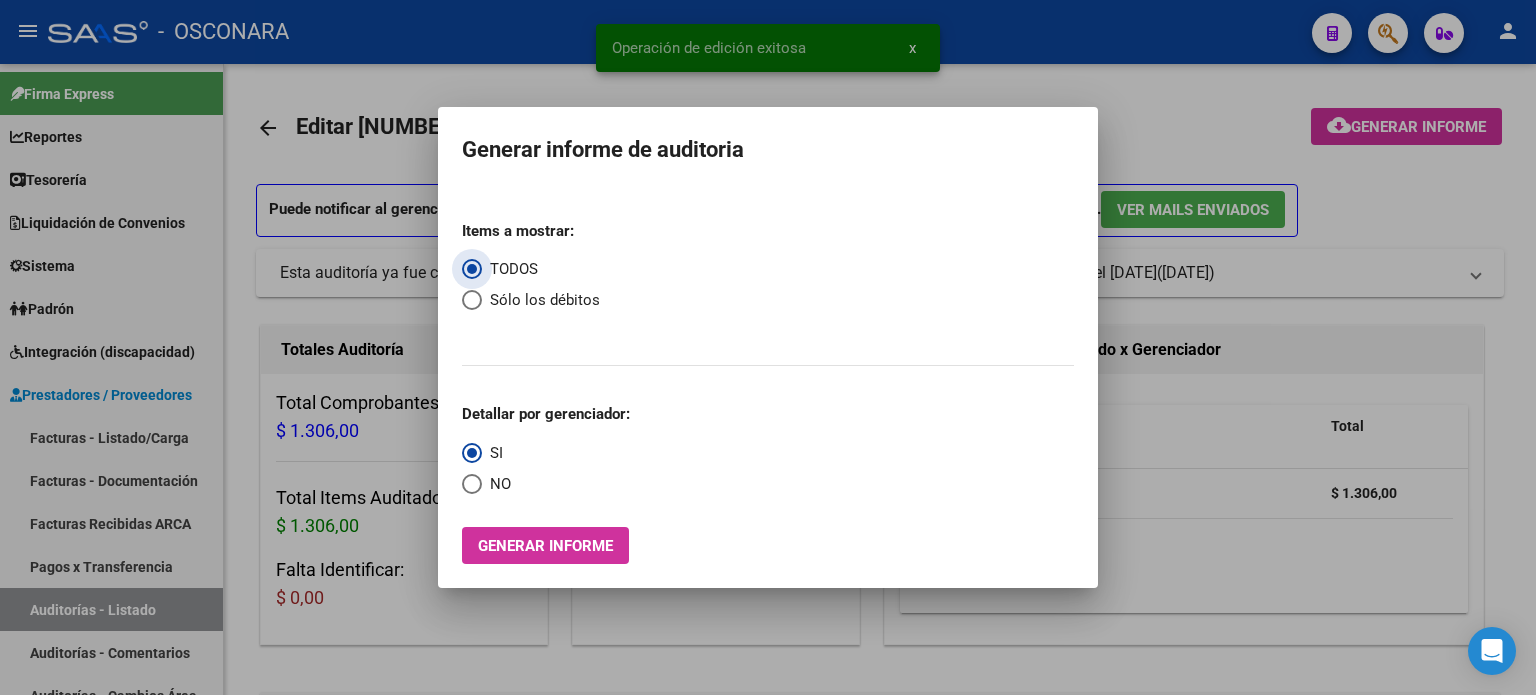 click on "Generar informe" at bounding box center (545, 545) 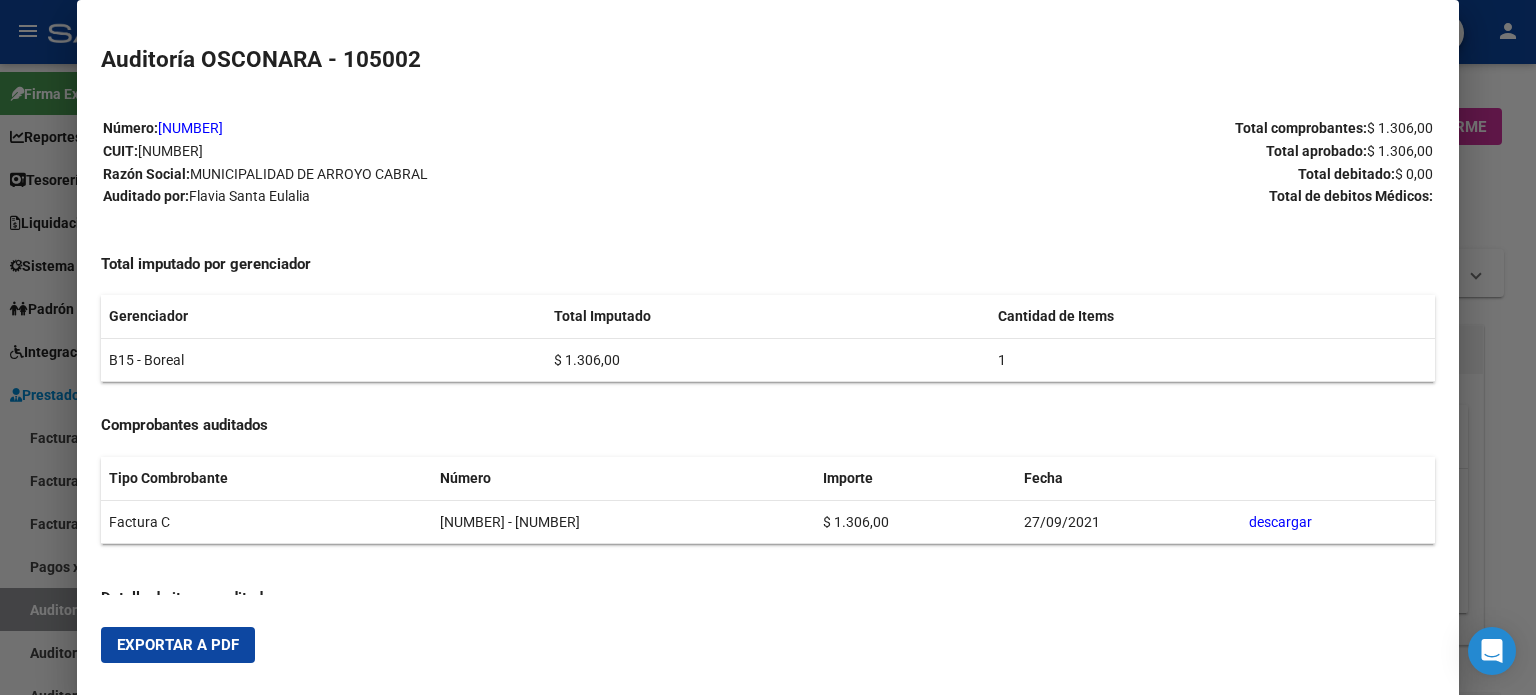 click on "Exportar a PDF" at bounding box center [178, 645] 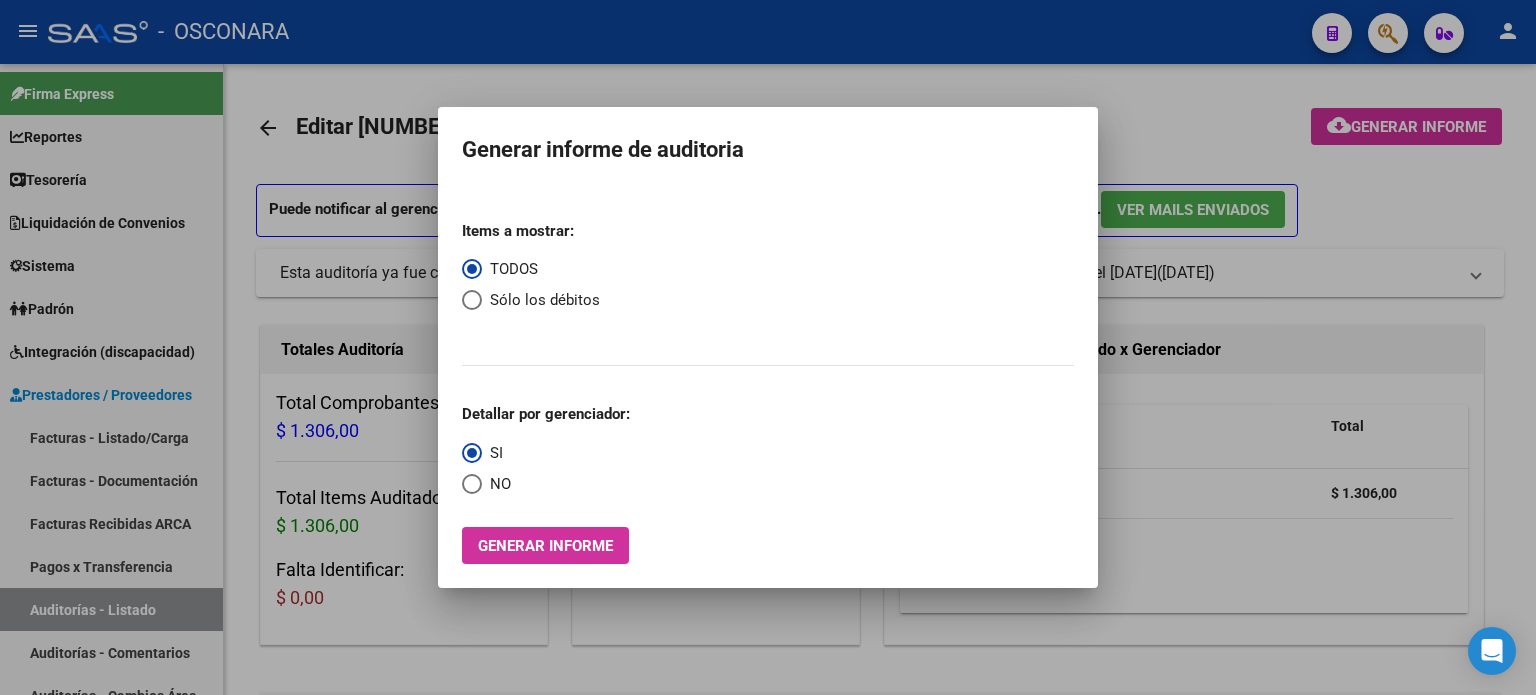 click at bounding box center [768, 347] 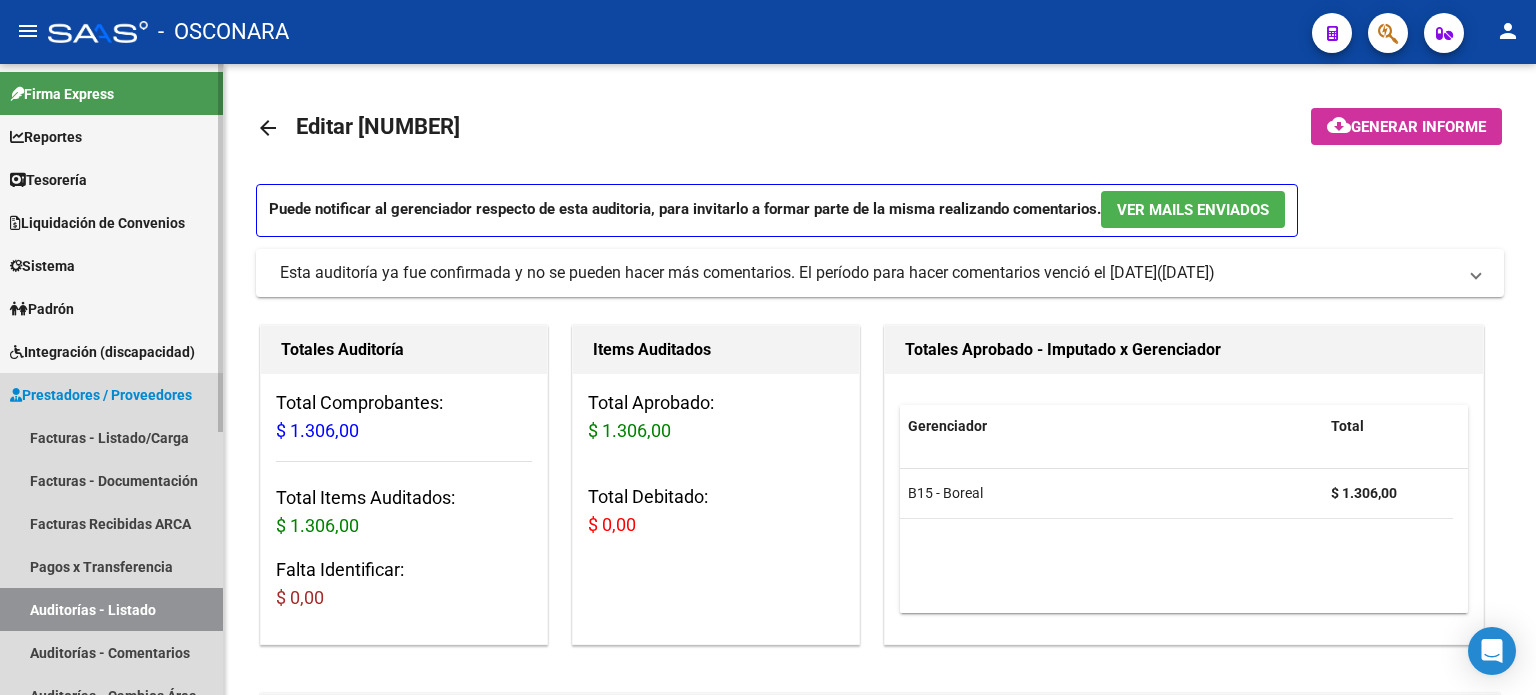click on "Auditorías - Listado" at bounding box center [111, 609] 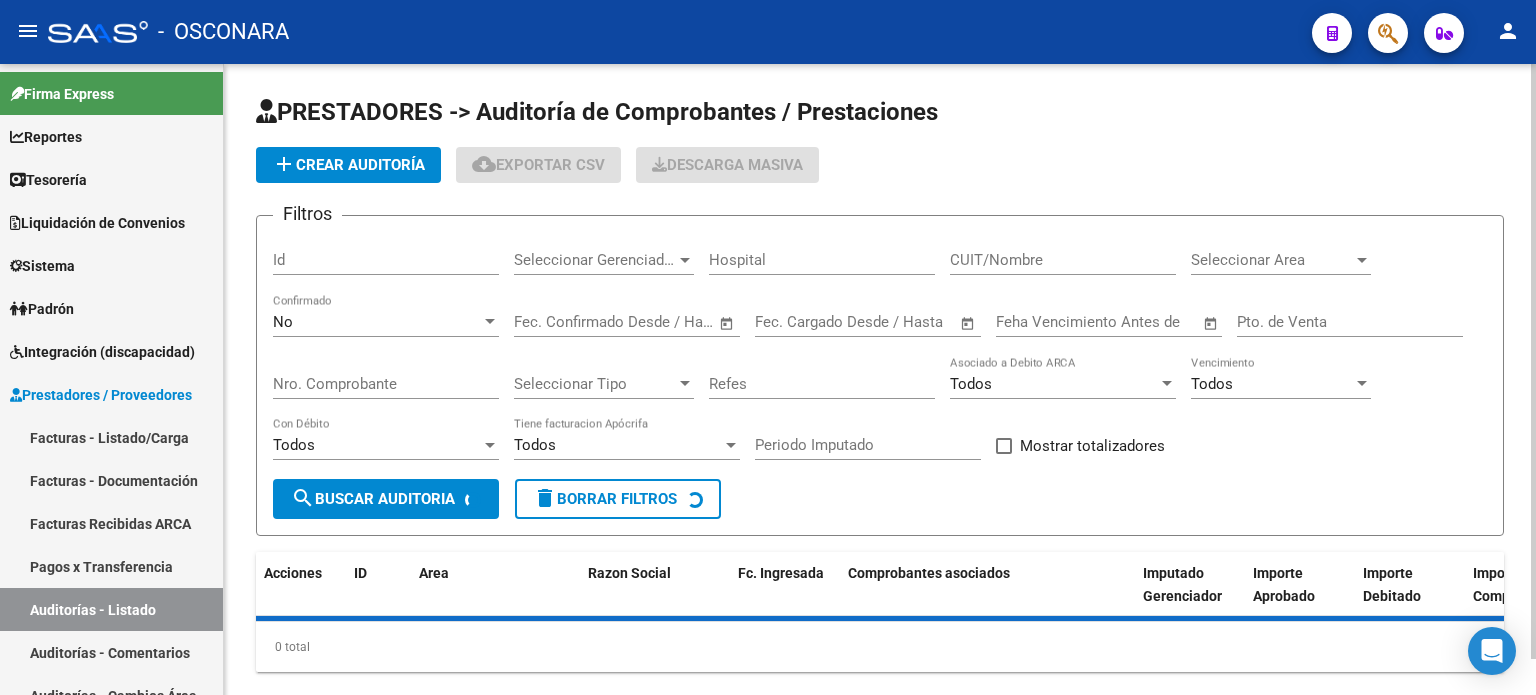 click on "Id" at bounding box center (386, 260) 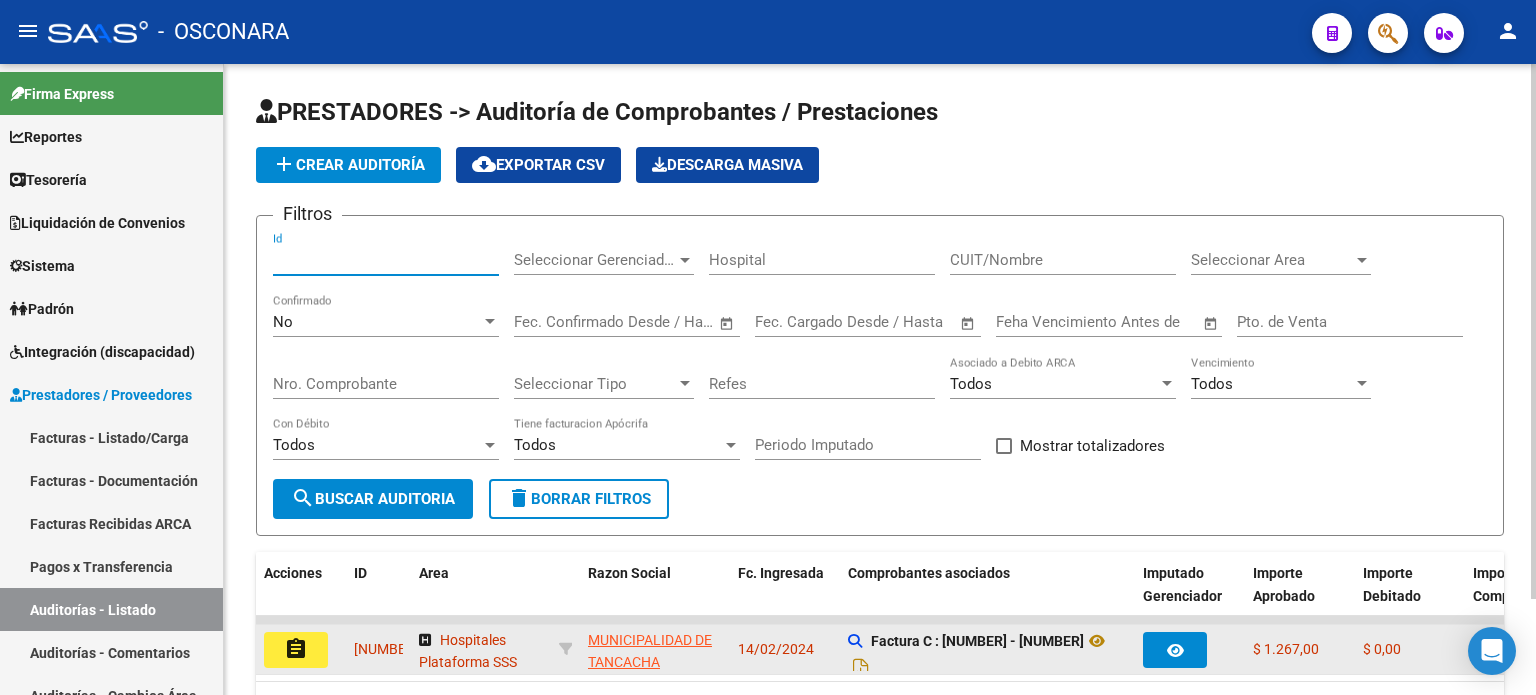 type on "[NUMBER]" 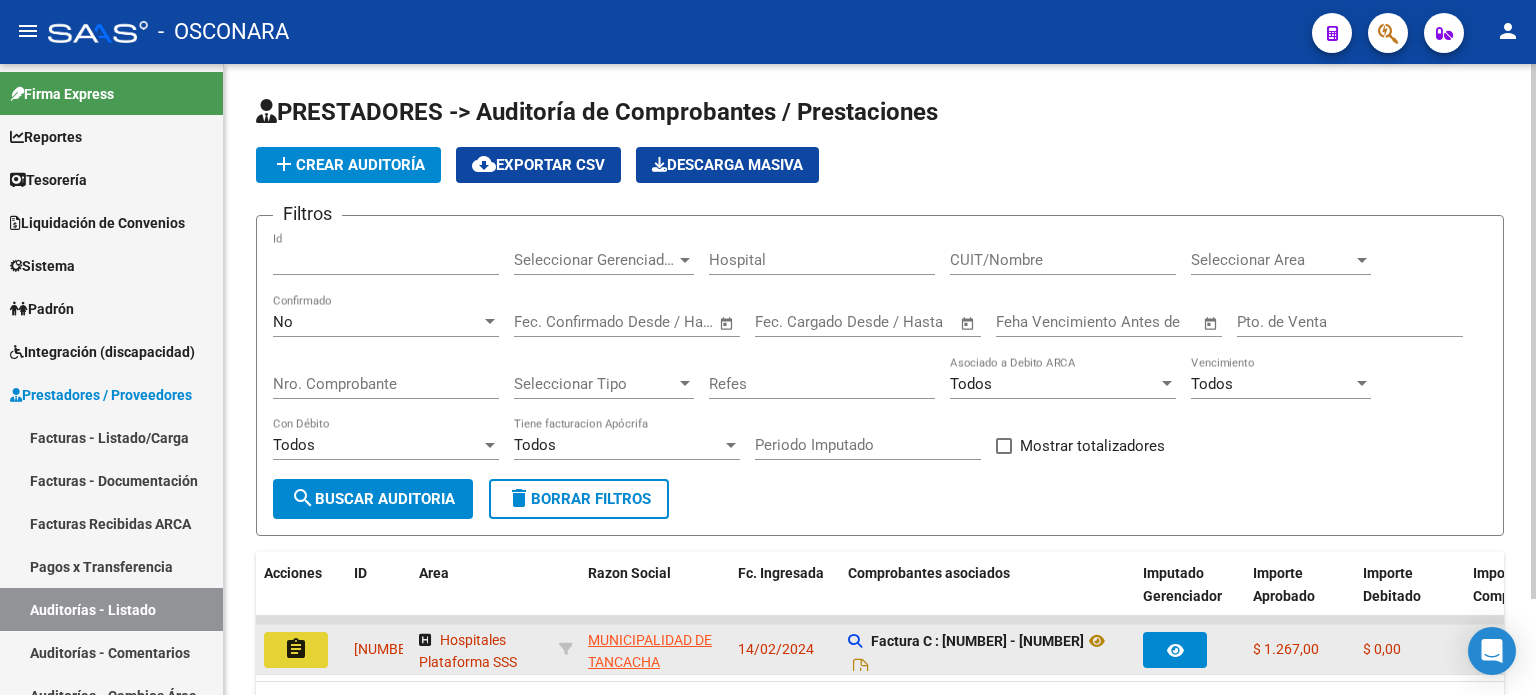 click on "assignment" 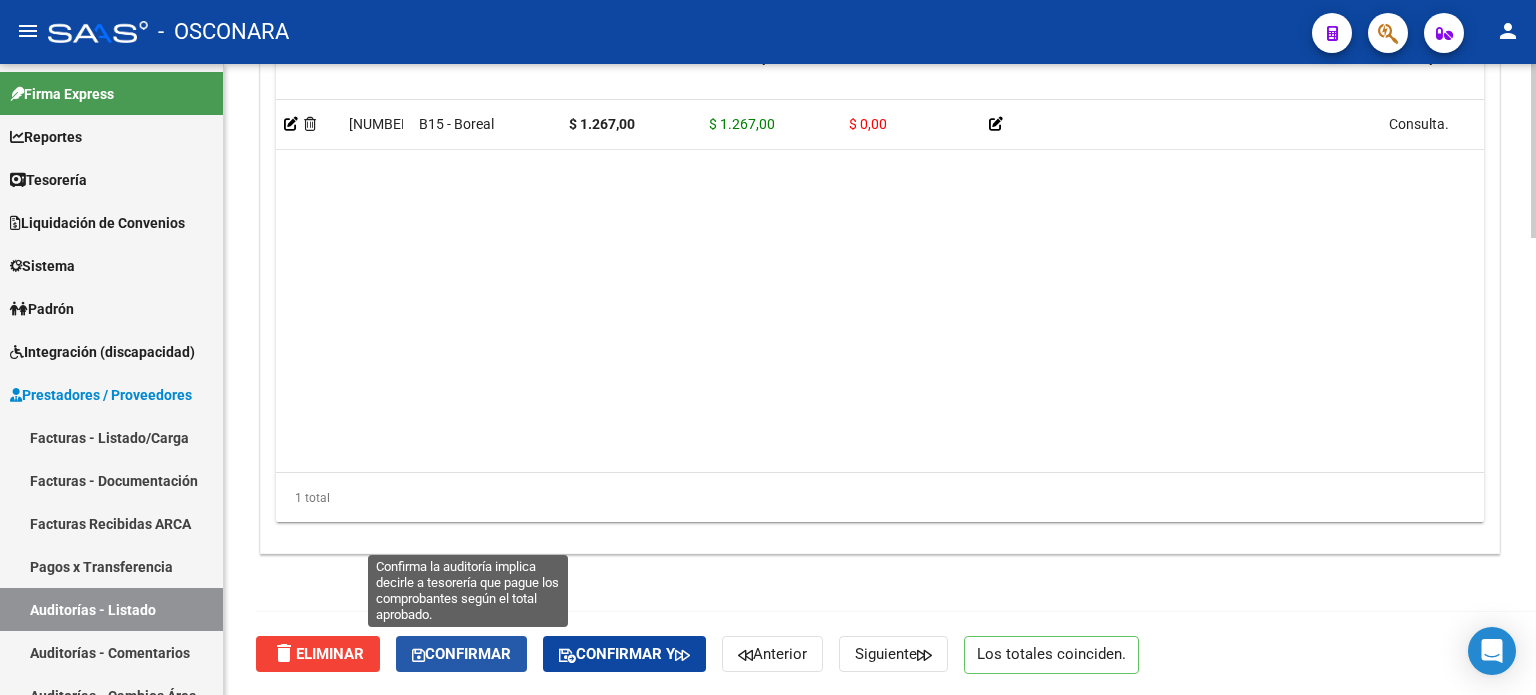click on "Confirmar" 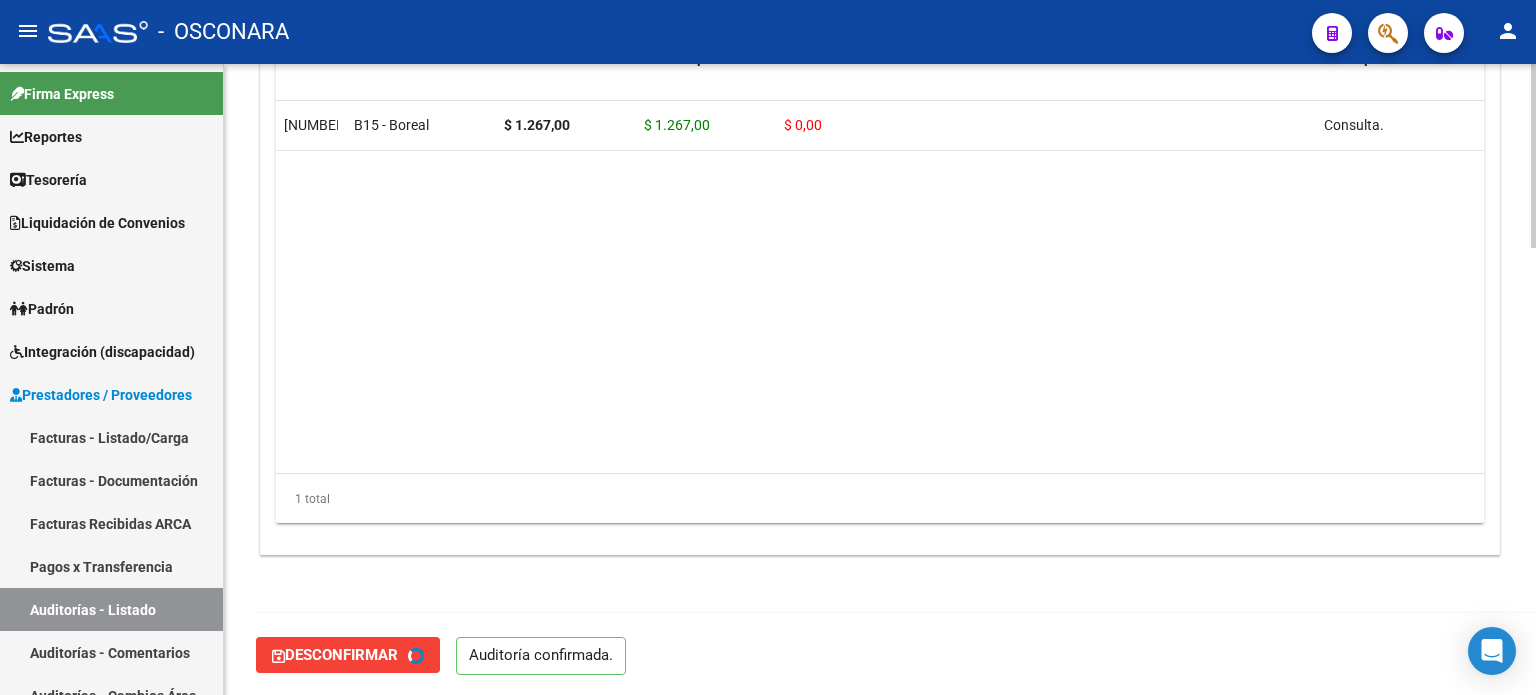 type on "202508" 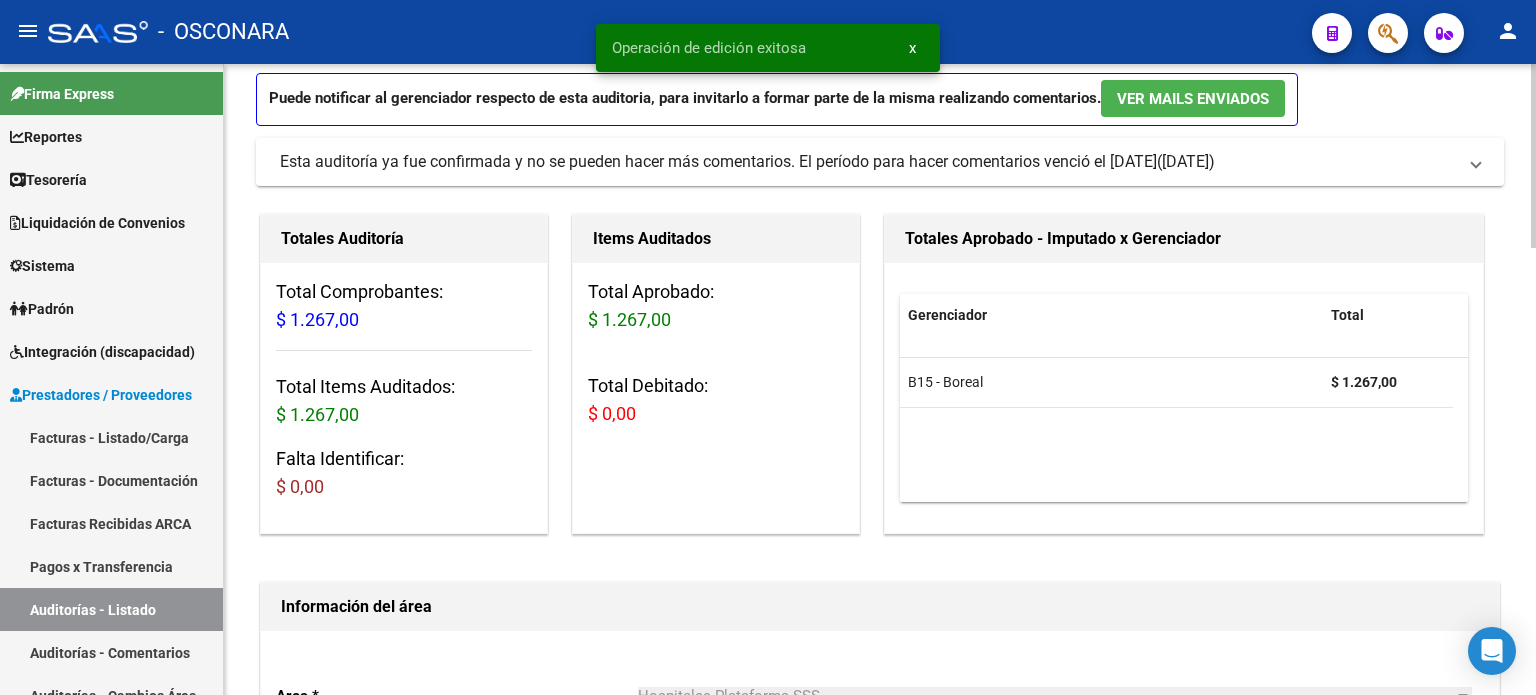 scroll, scrollTop: 0, scrollLeft: 0, axis: both 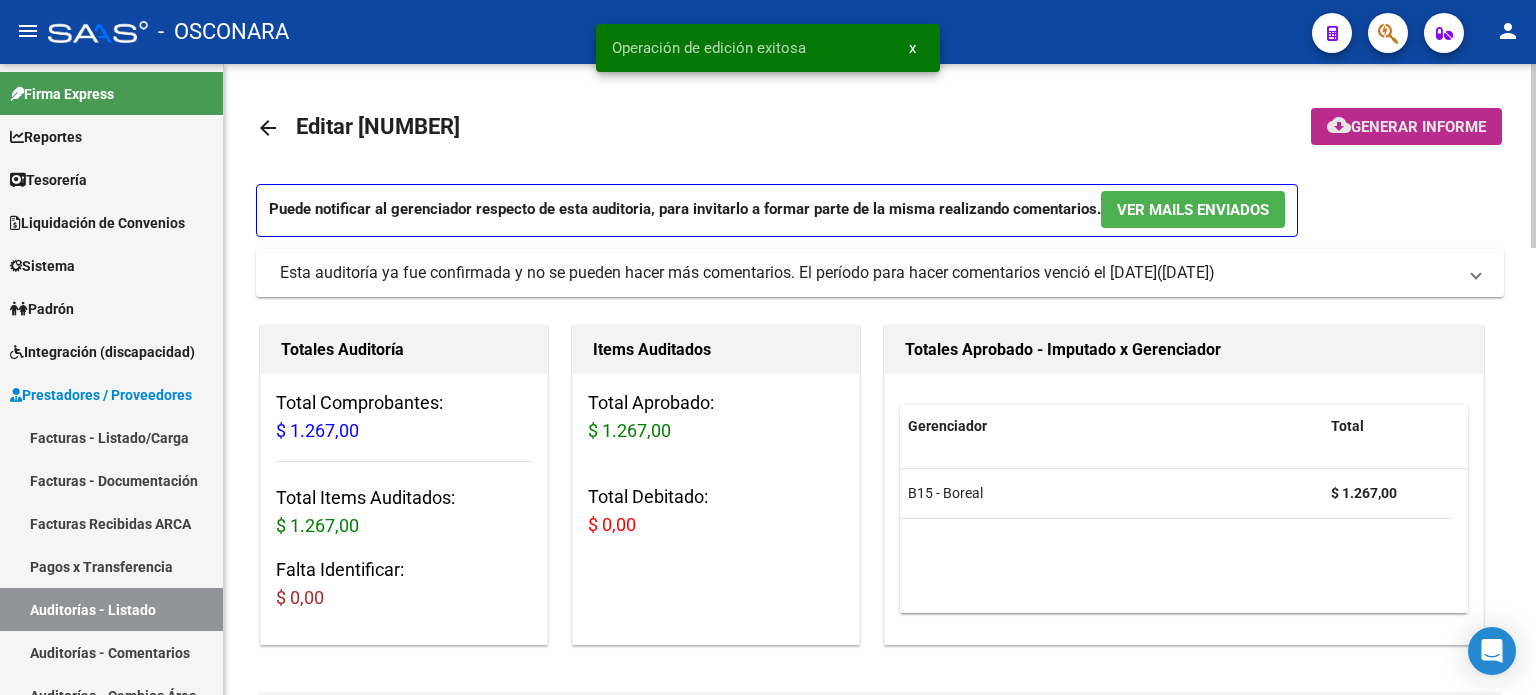 click on "Generar informe" 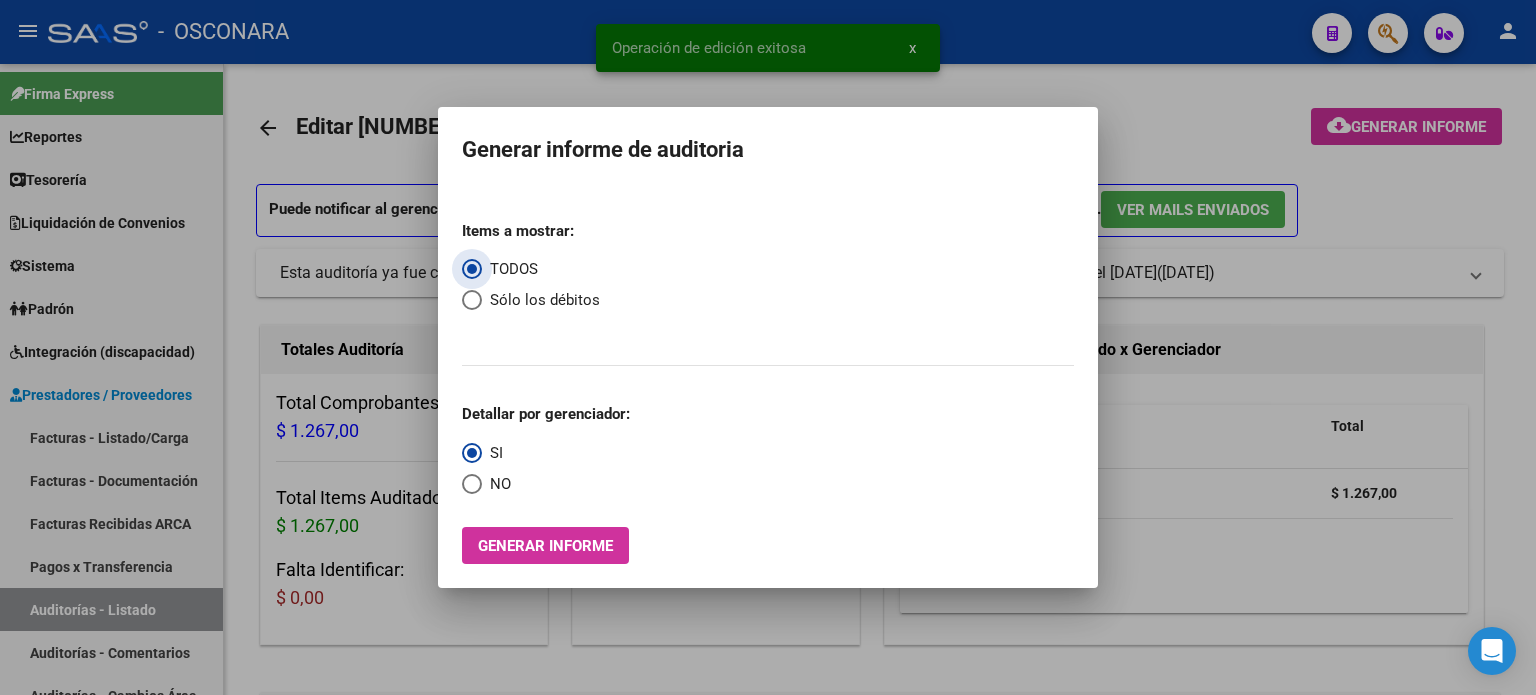 click on "Generar informe" at bounding box center (545, 546) 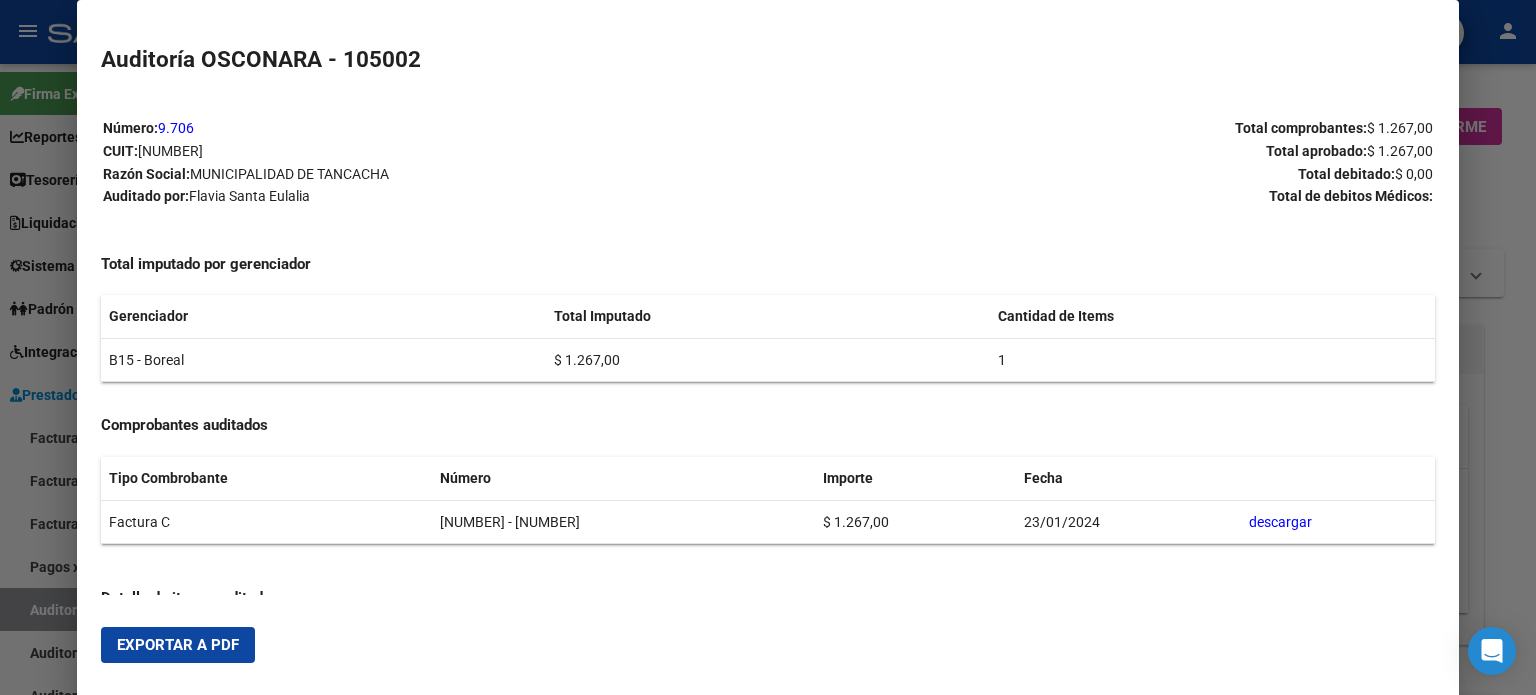 click on "Exportar a PDF" at bounding box center (178, 645) 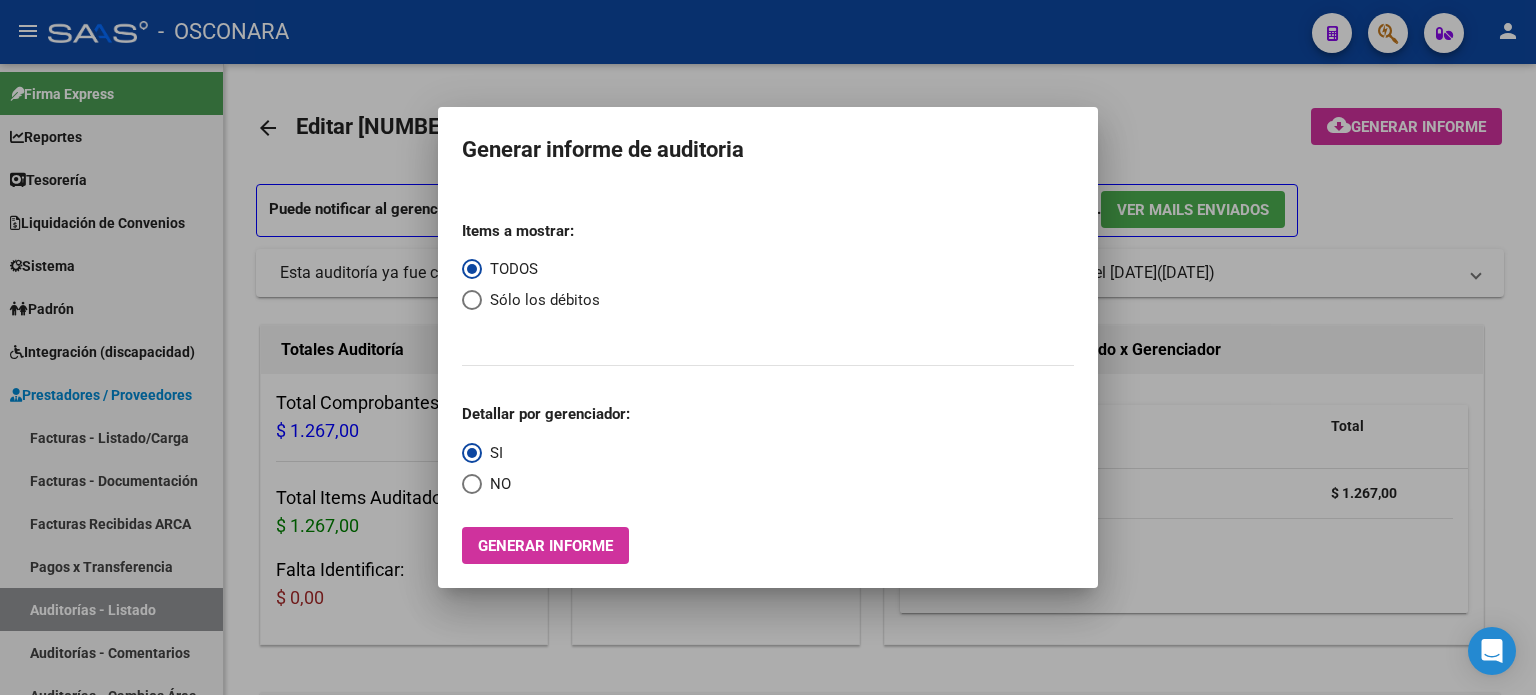 click at bounding box center [768, 347] 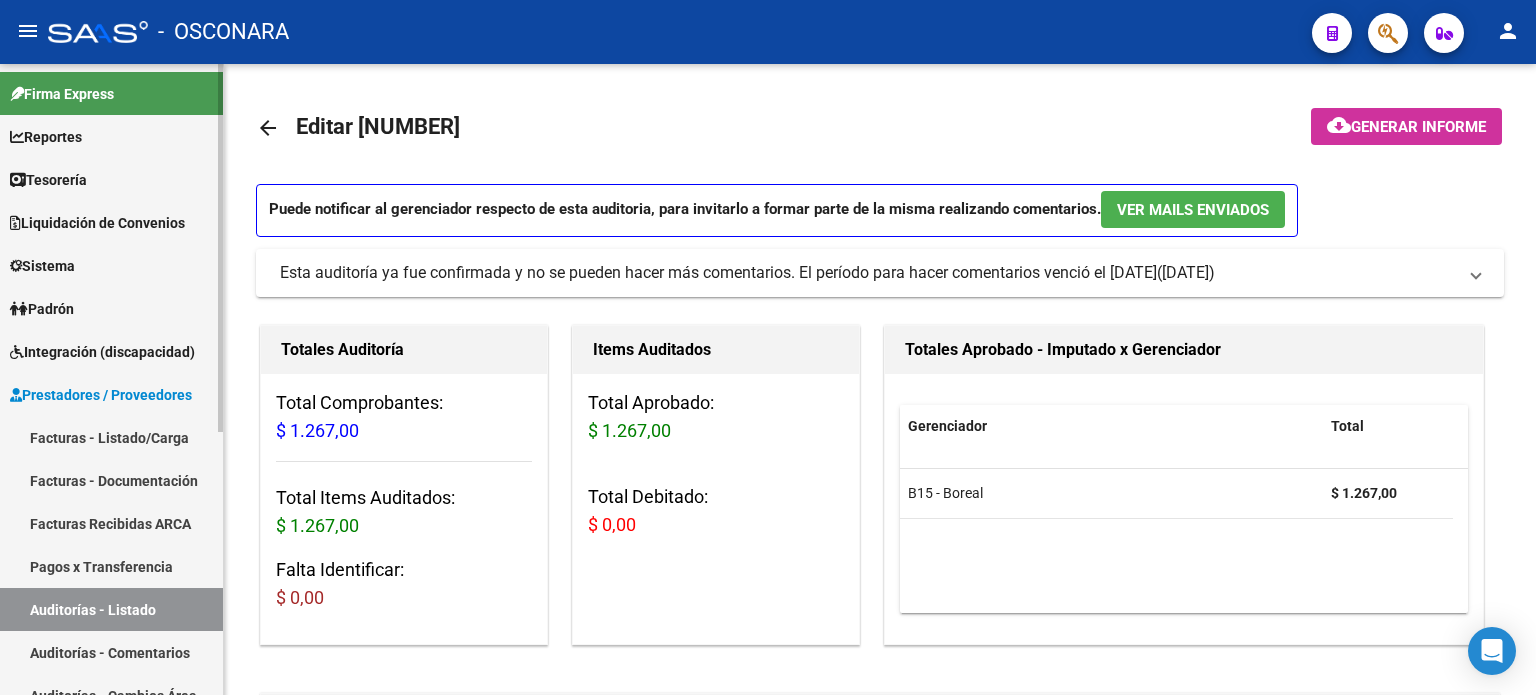 click on "Auditorías - Listado" at bounding box center (111, 609) 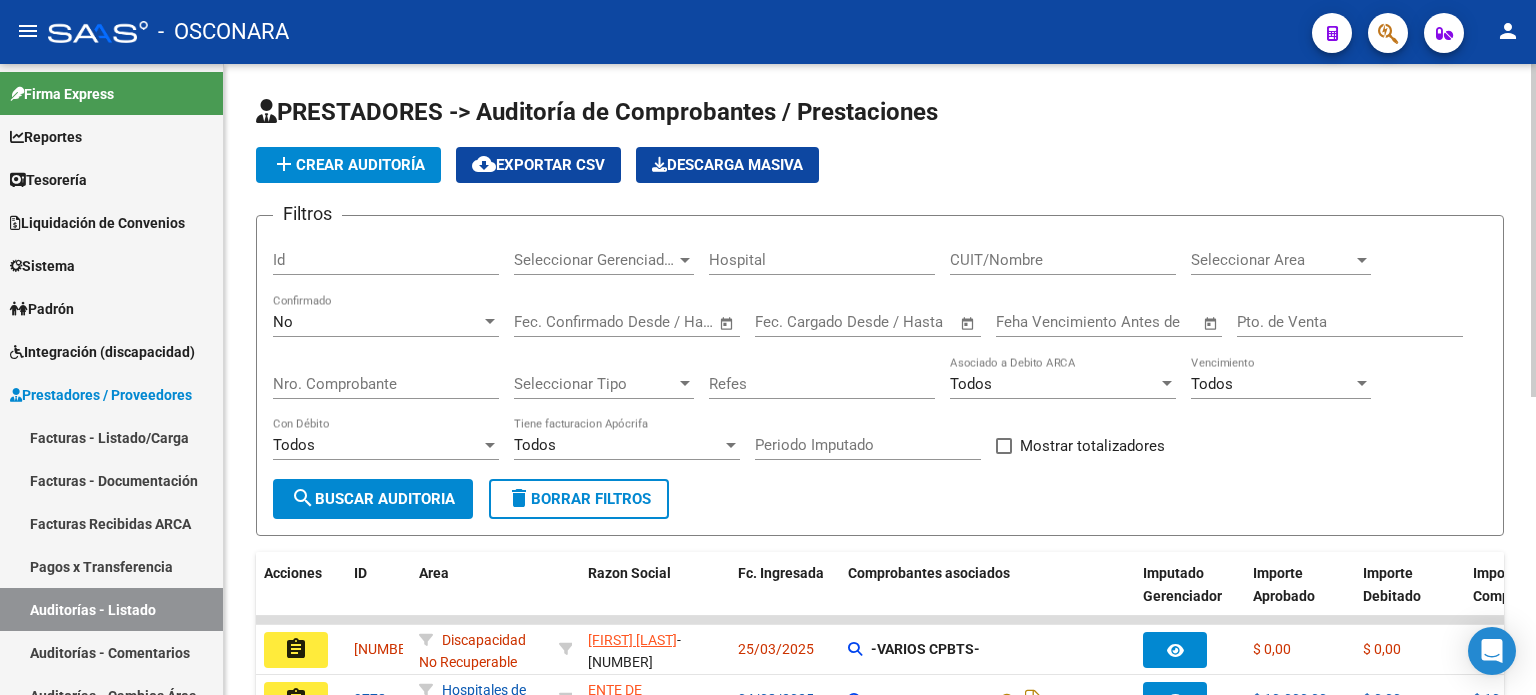 click on "Id" 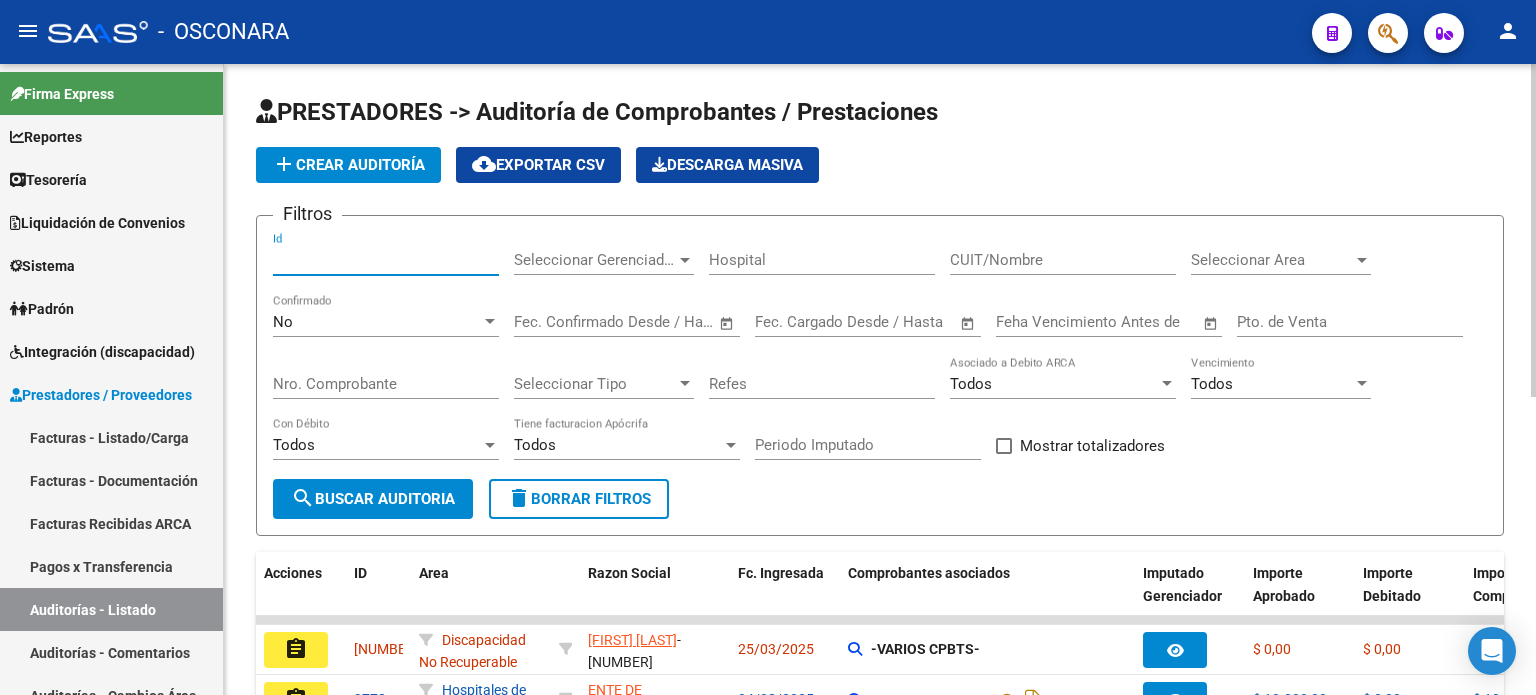 click on "Id" at bounding box center [386, 260] 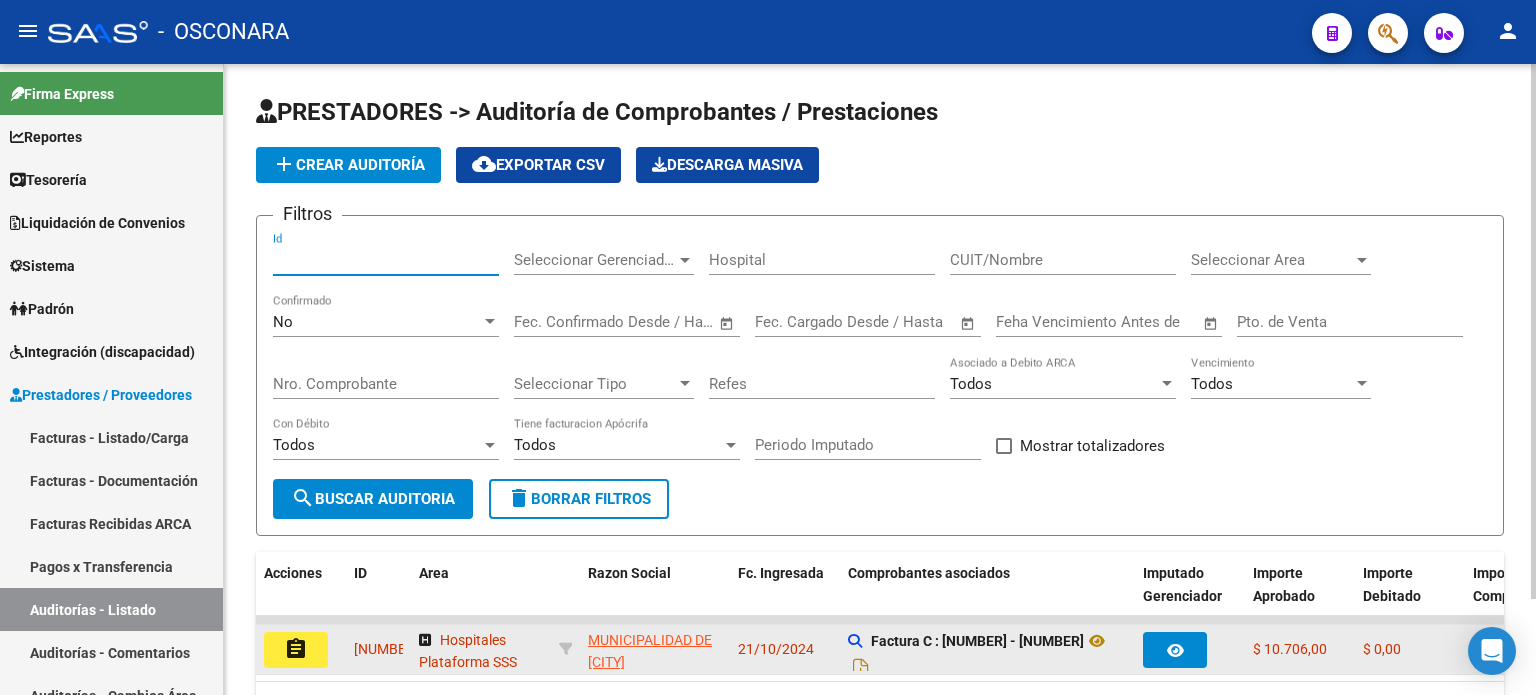 type on "[NUMBER]" 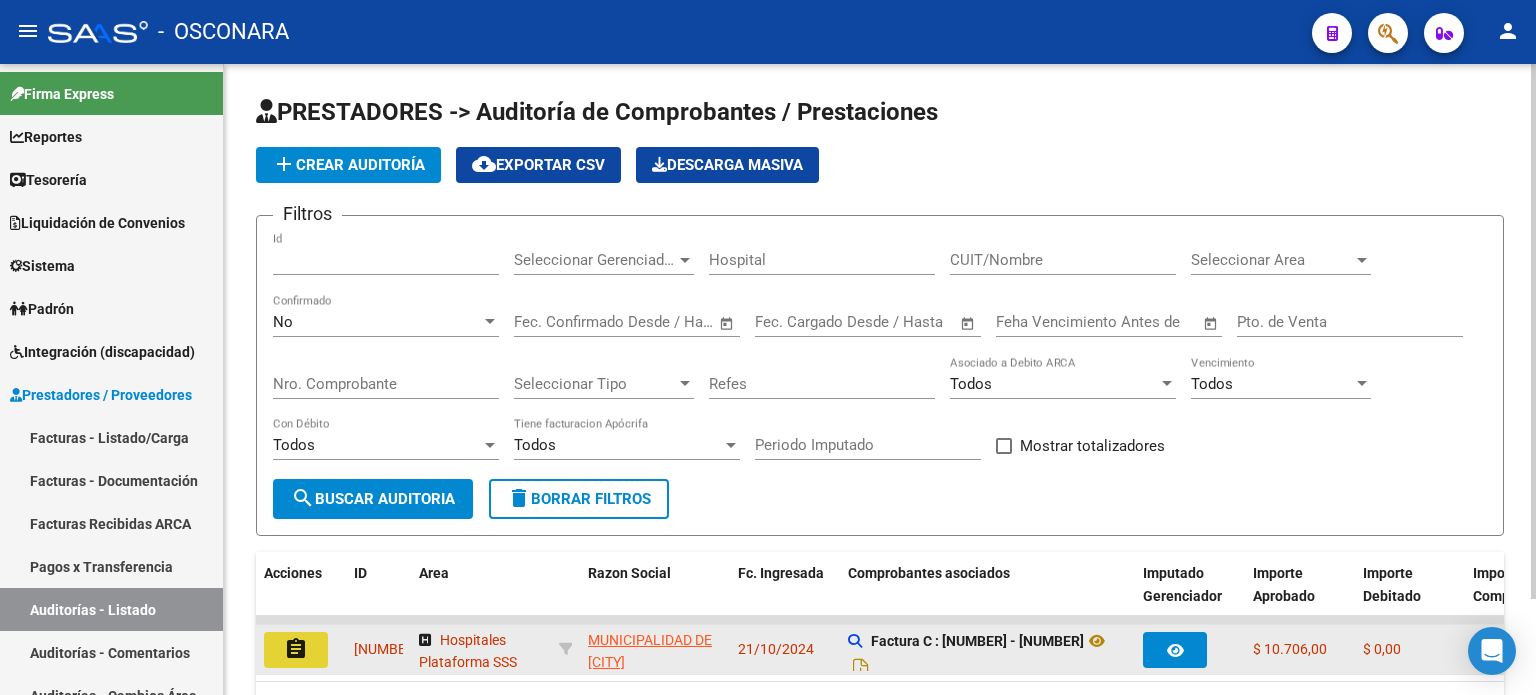 click on "assignment" 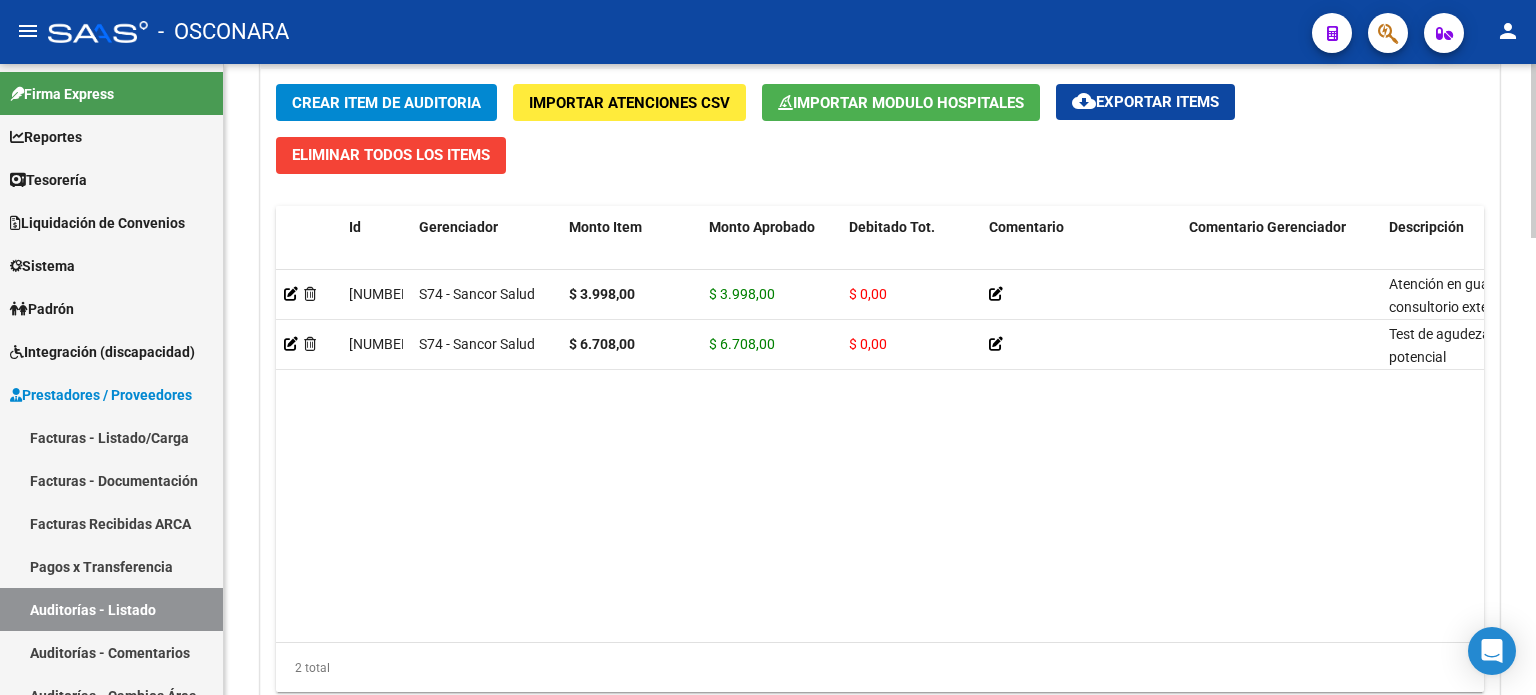 scroll, scrollTop: 1656, scrollLeft: 0, axis: vertical 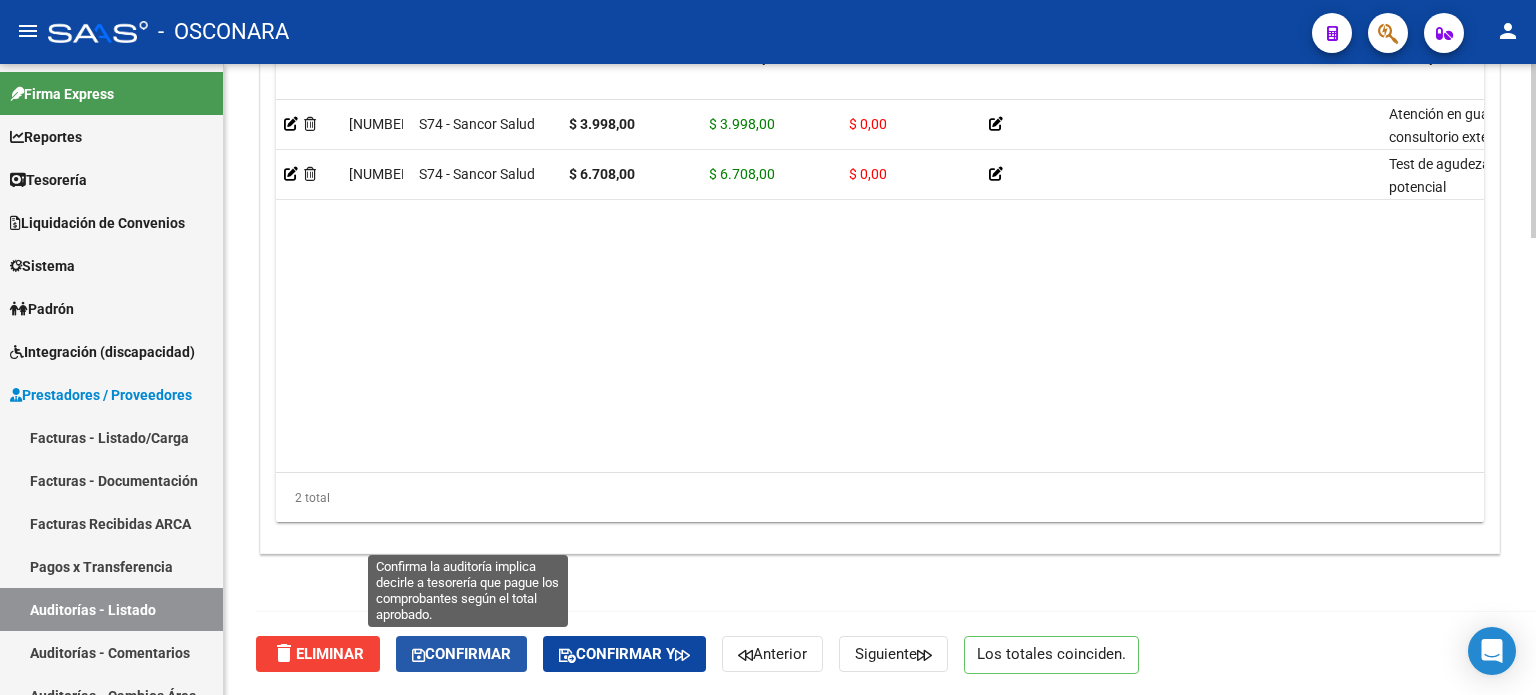 click on "Confirmar" 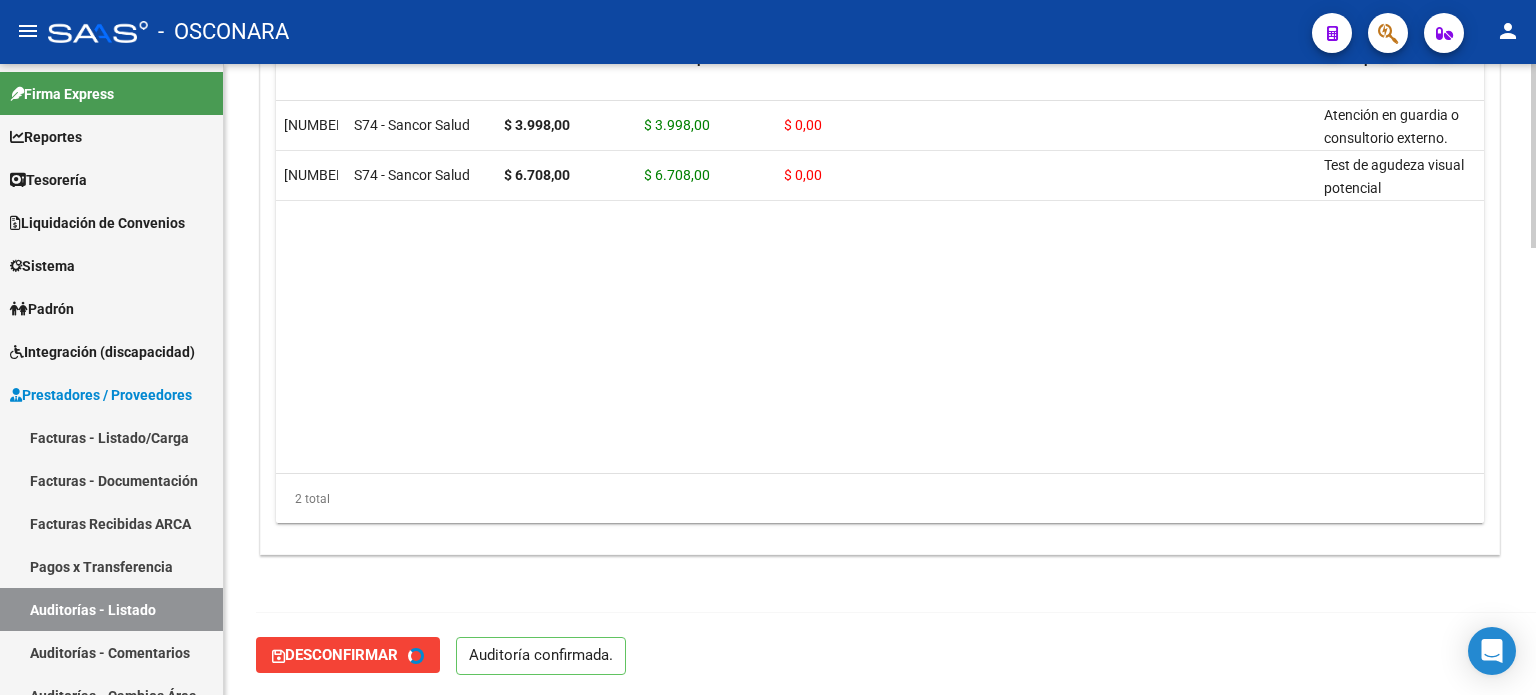 type on "202508" 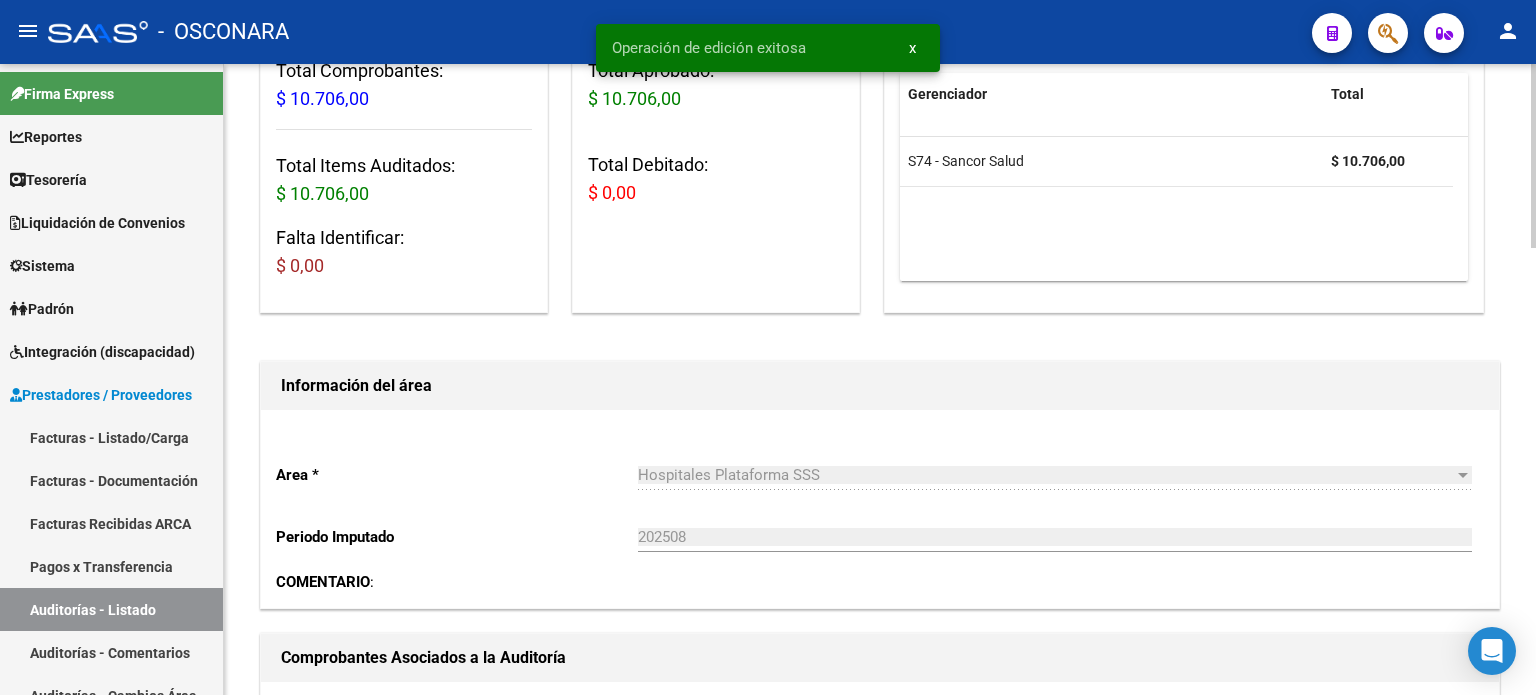 scroll, scrollTop: 0, scrollLeft: 0, axis: both 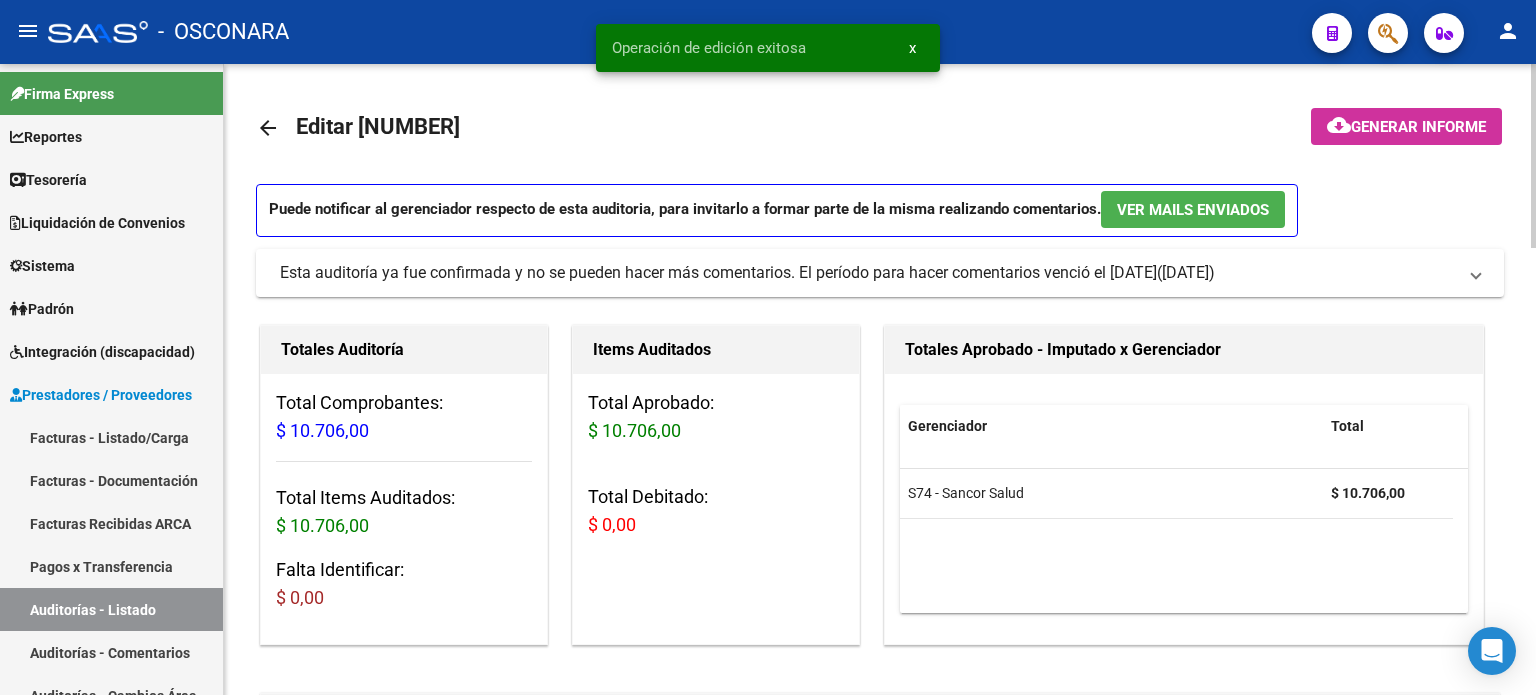 click on "Generar informe" 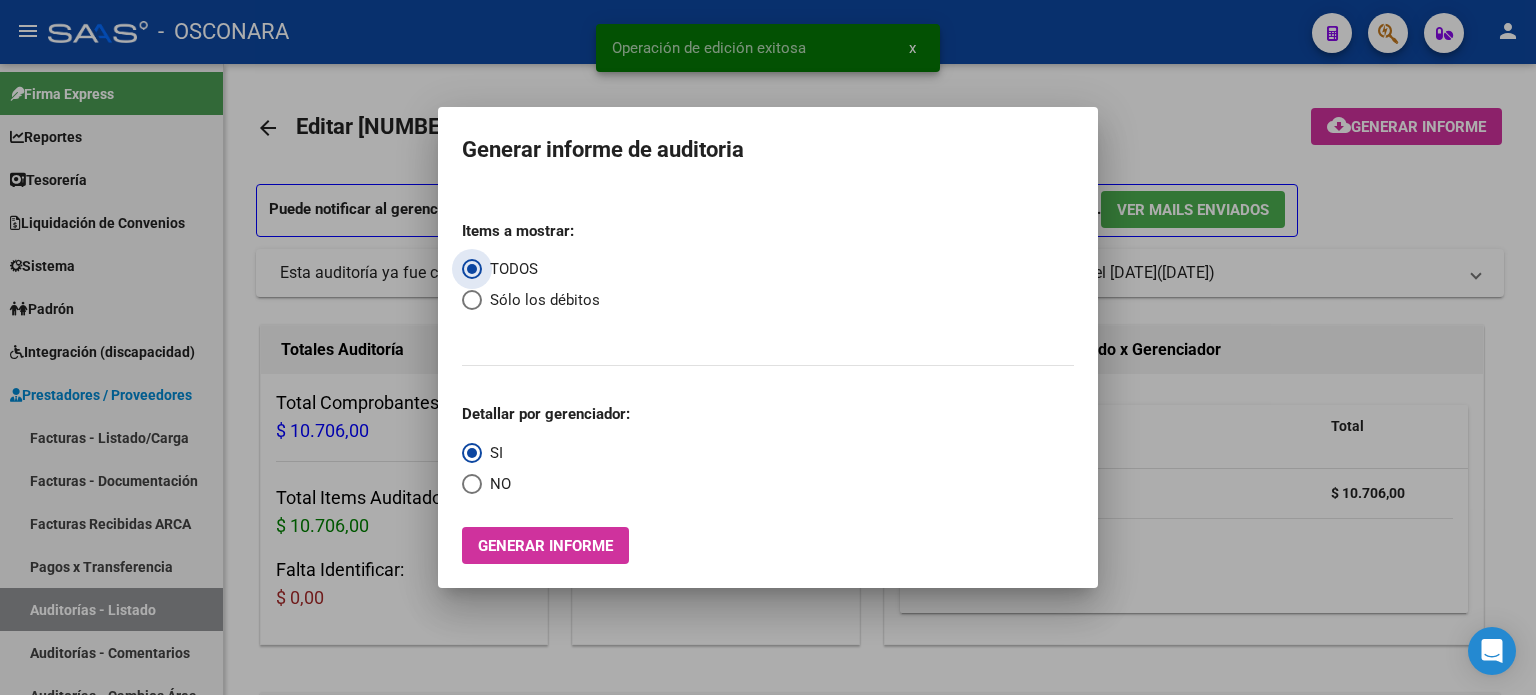 click on "Generar informe" at bounding box center (545, 546) 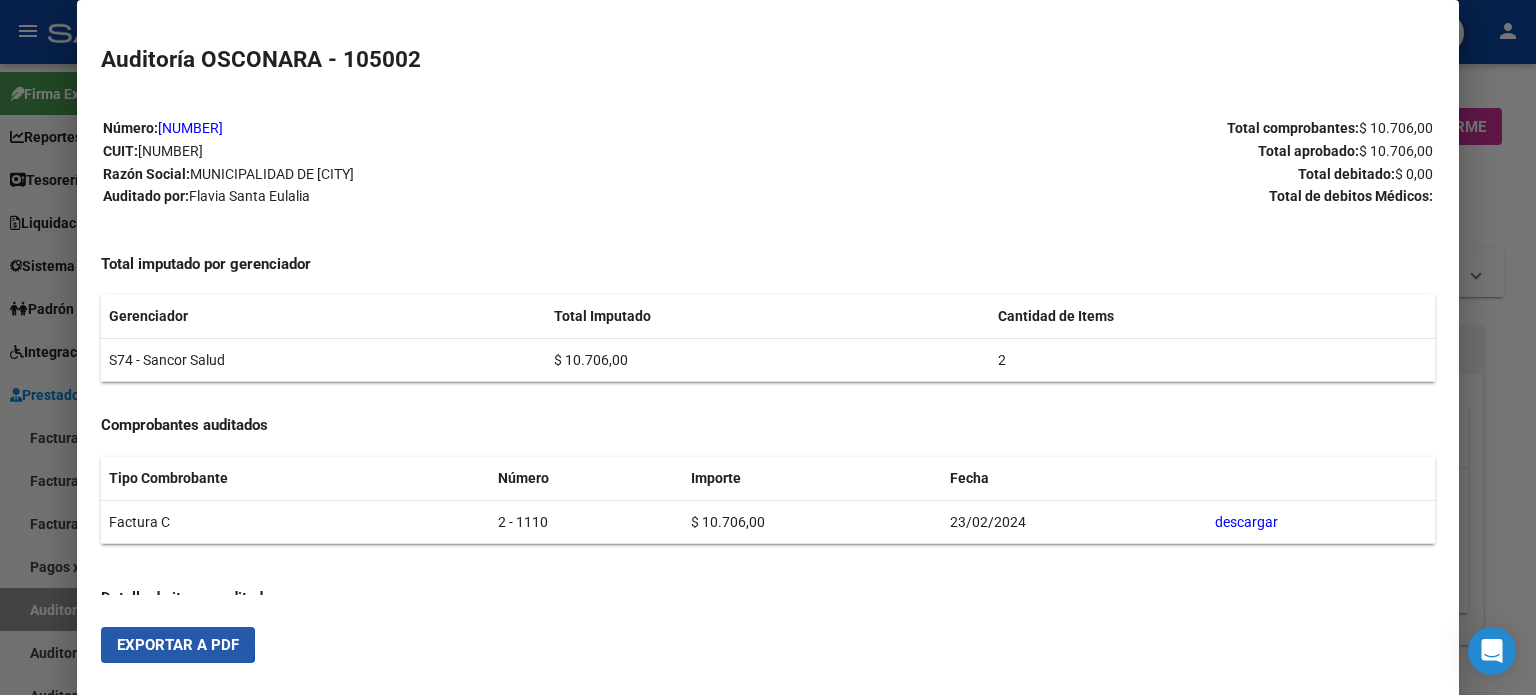 click on "Exportar a PDF" at bounding box center (178, 645) 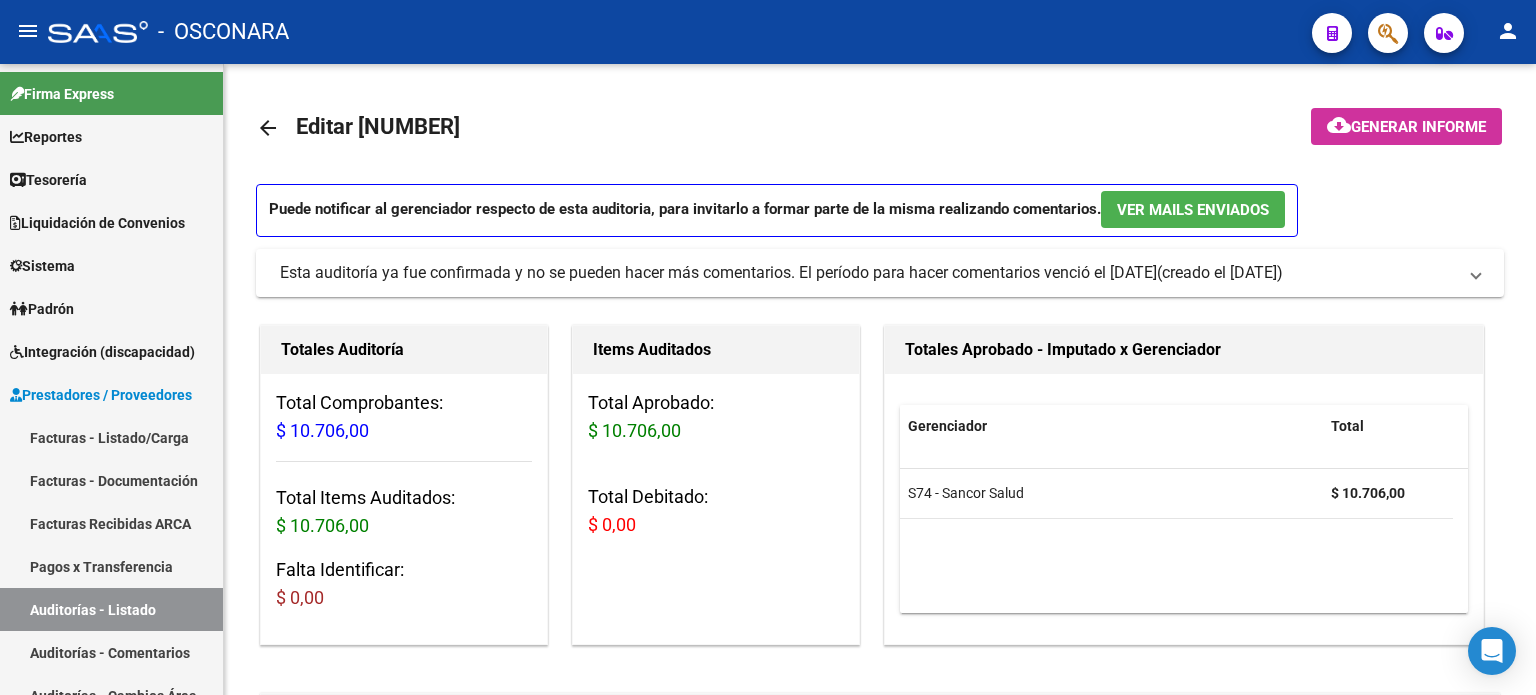 scroll, scrollTop: 0, scrollLeft: 0, axis: both 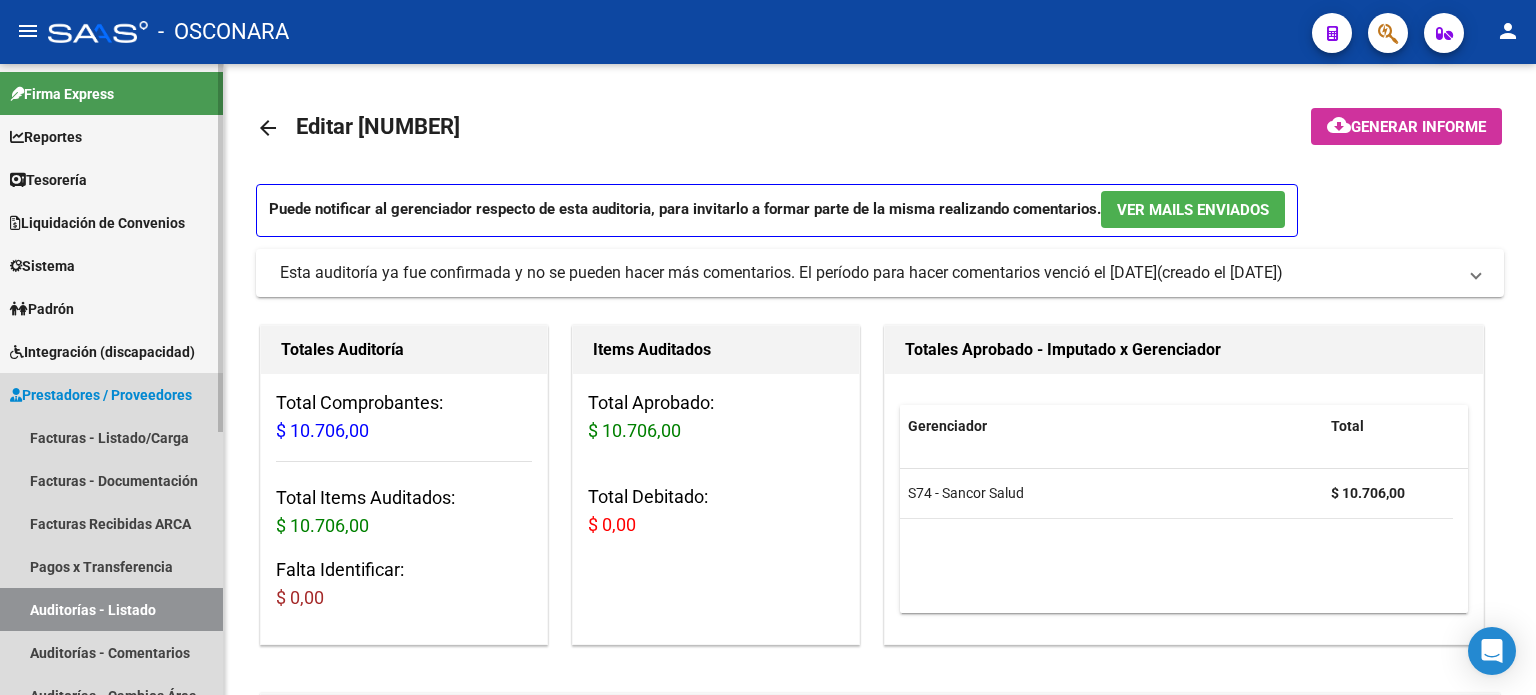 click on "Auditorías - Listado" at bounding box center [111, 609] 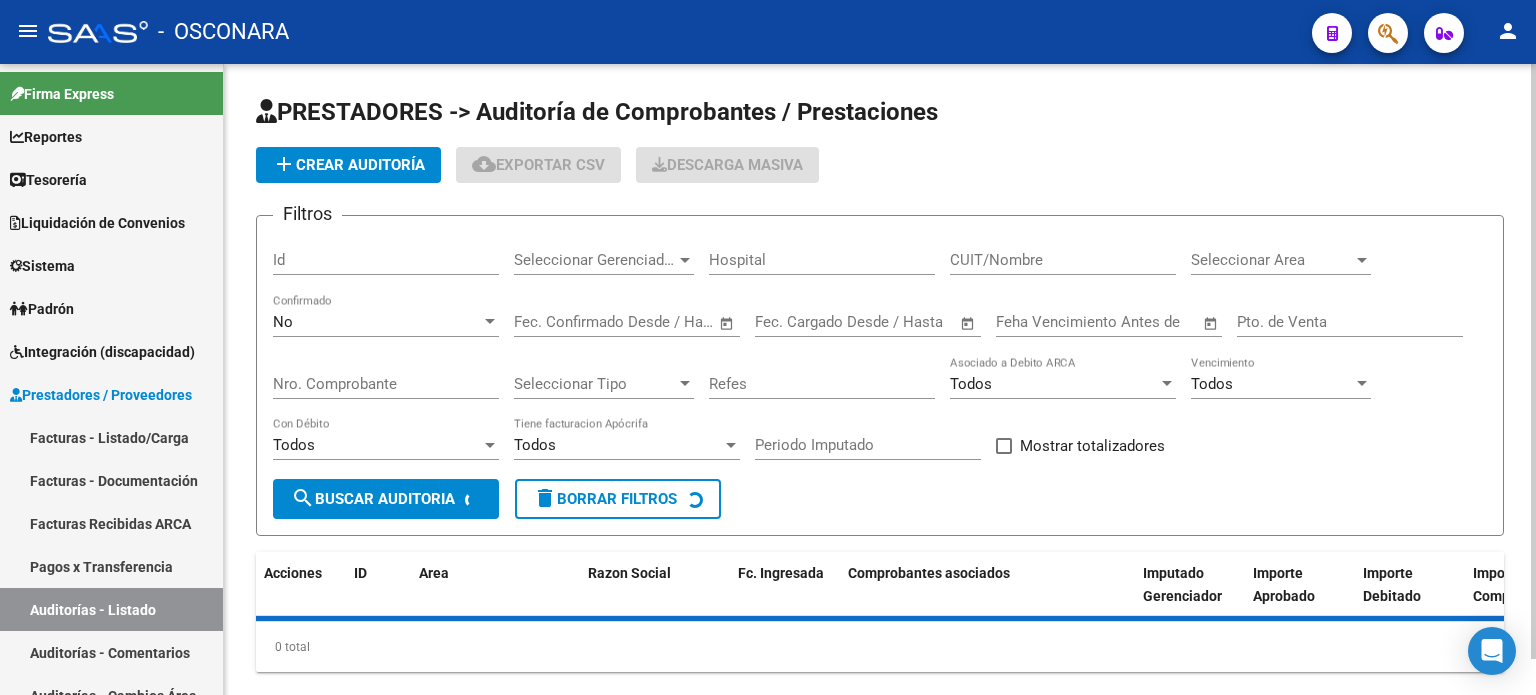 click on "Id" at bounding box center [386, 260] 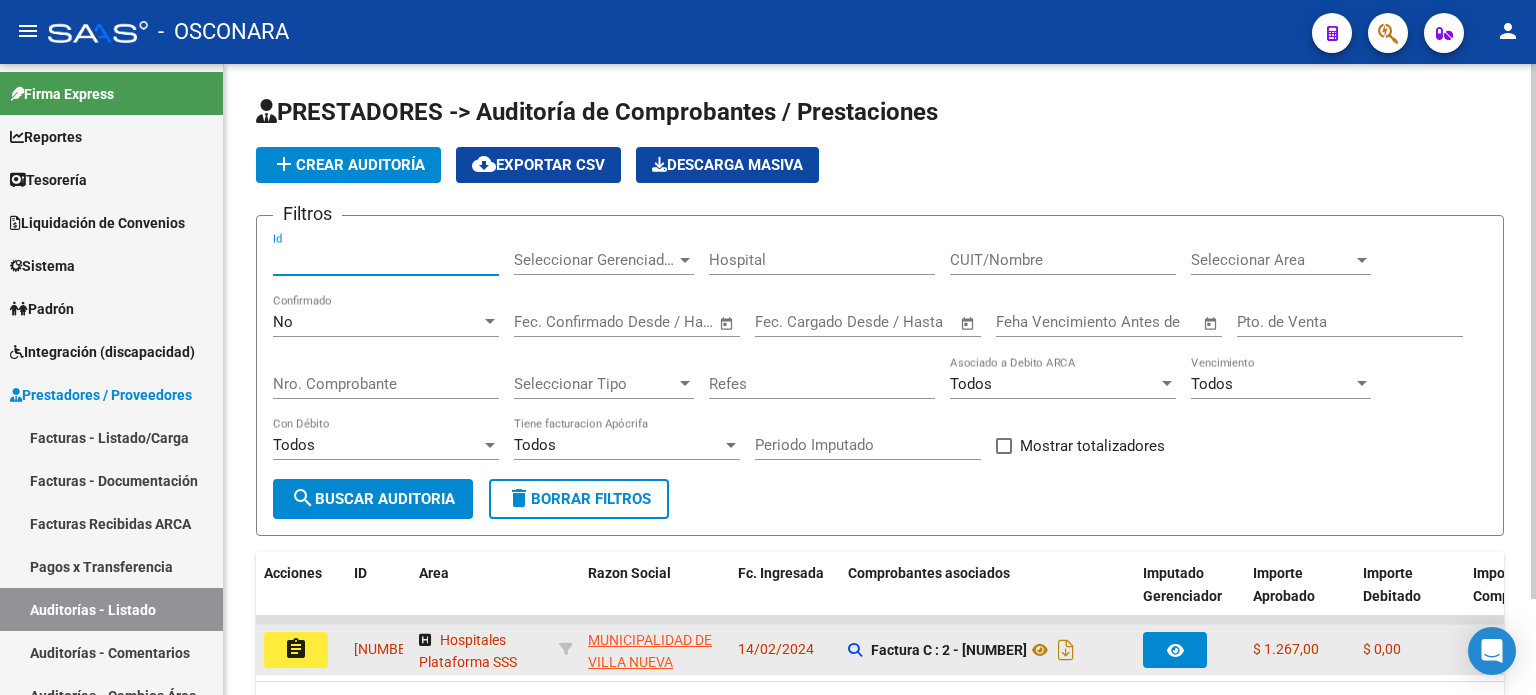 type on "9708" 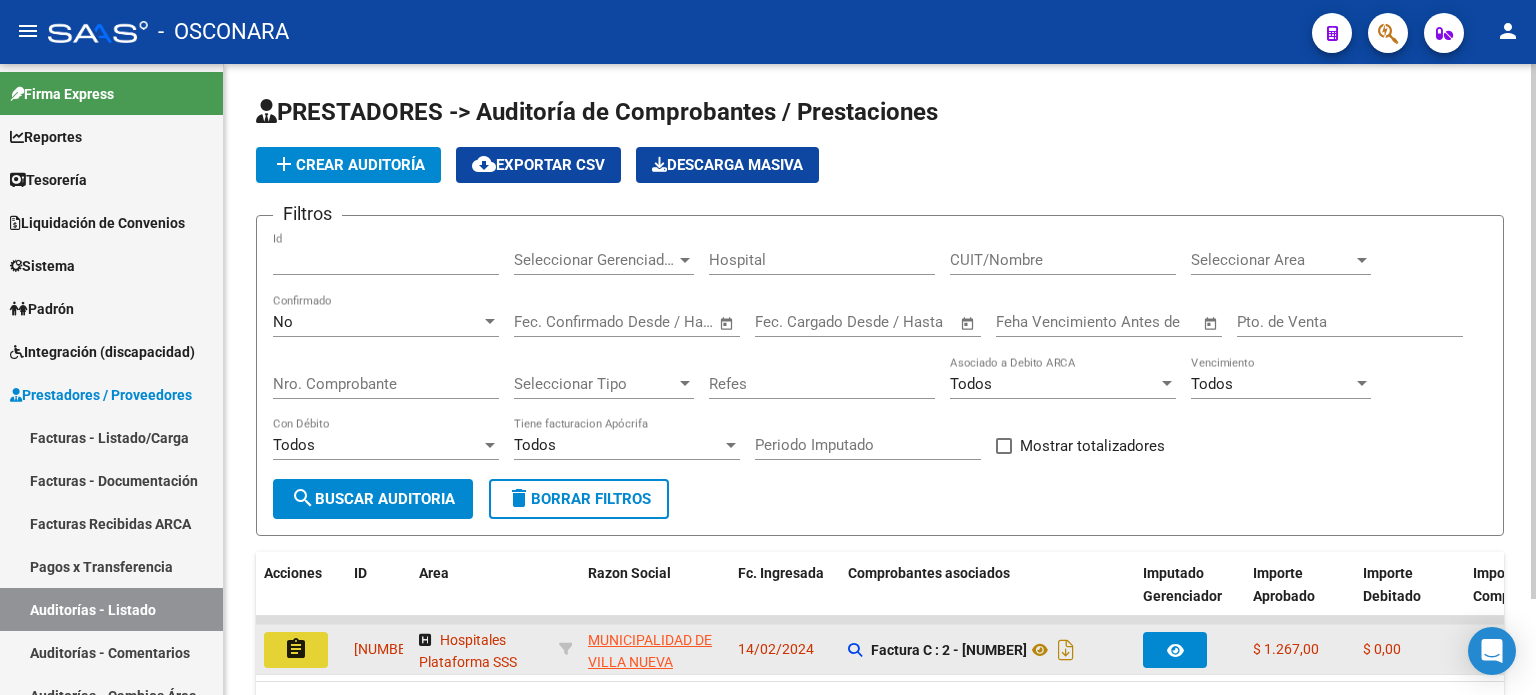 click on "assignment" 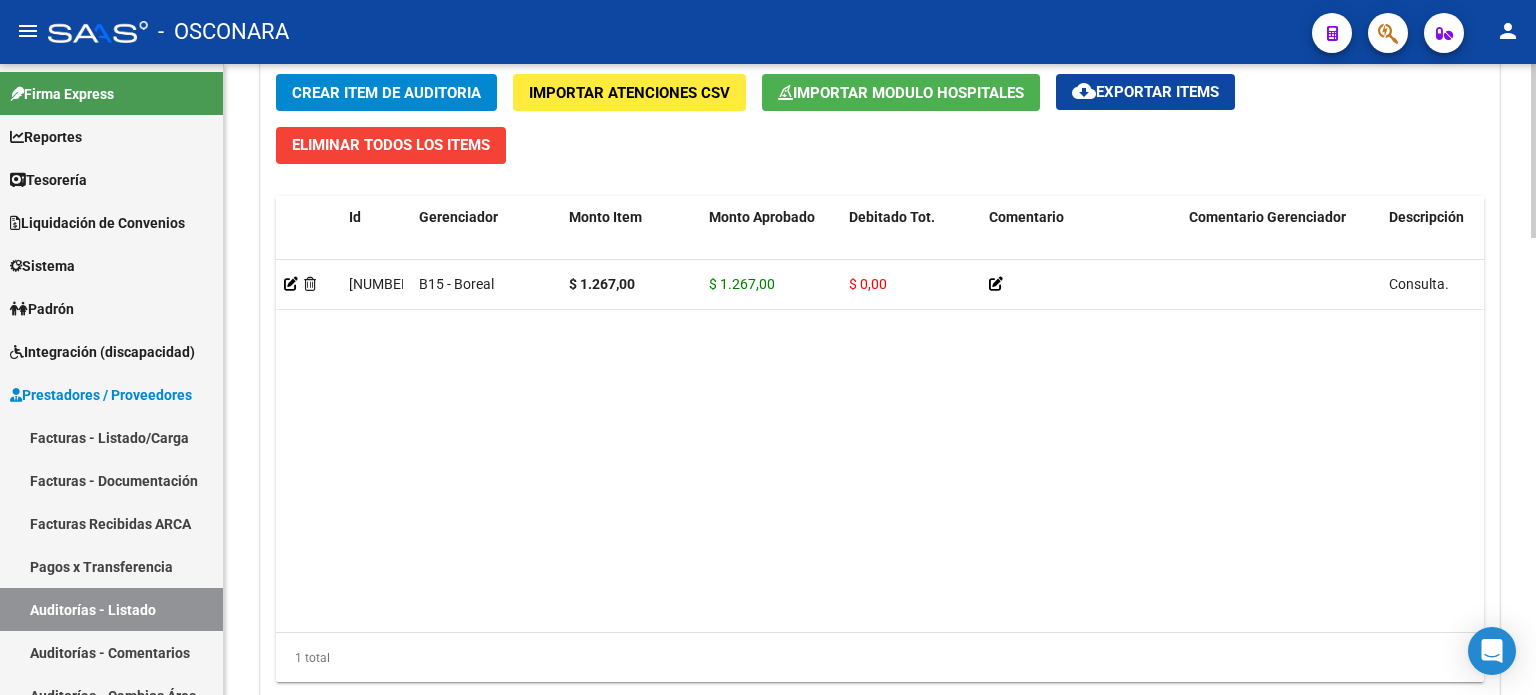 scroll, scrollTop: 1656, scrollLeft: 0, axis: vertical 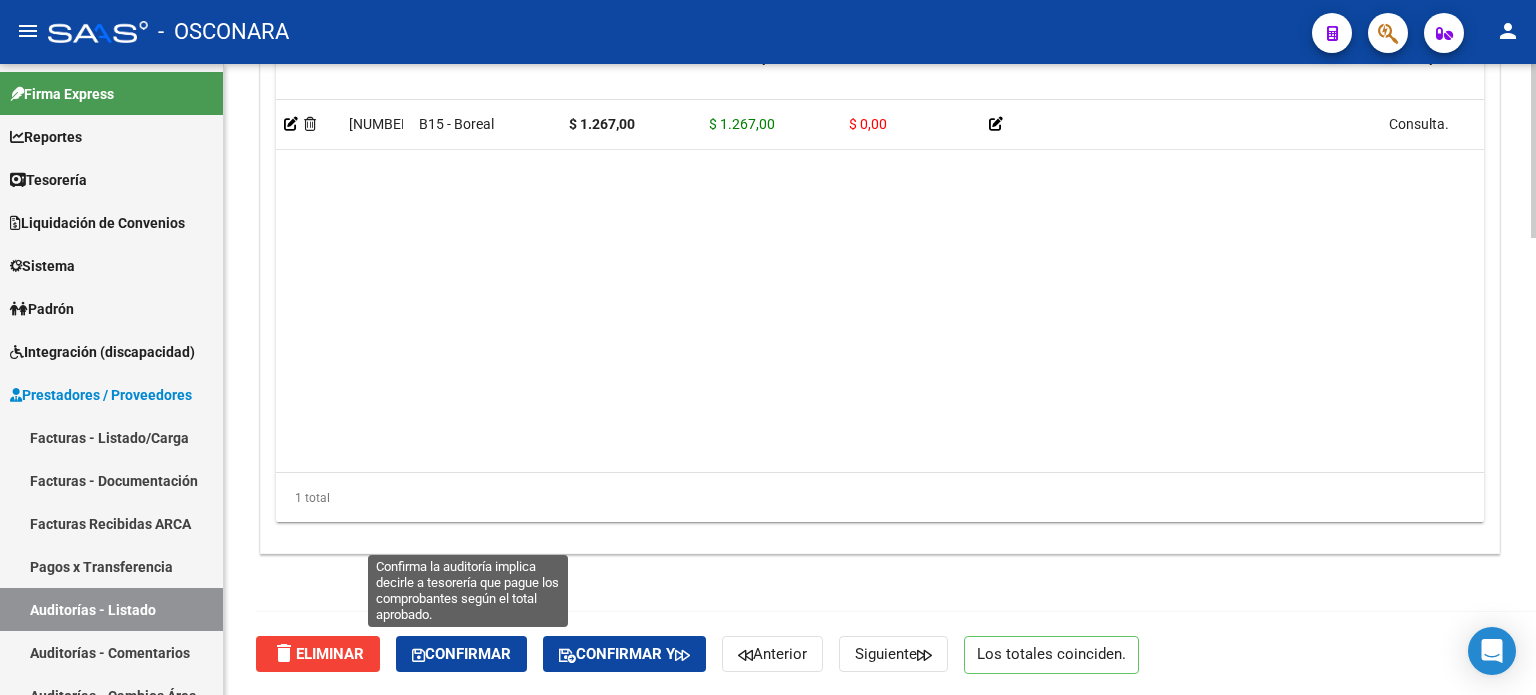 click on "Confirmar" 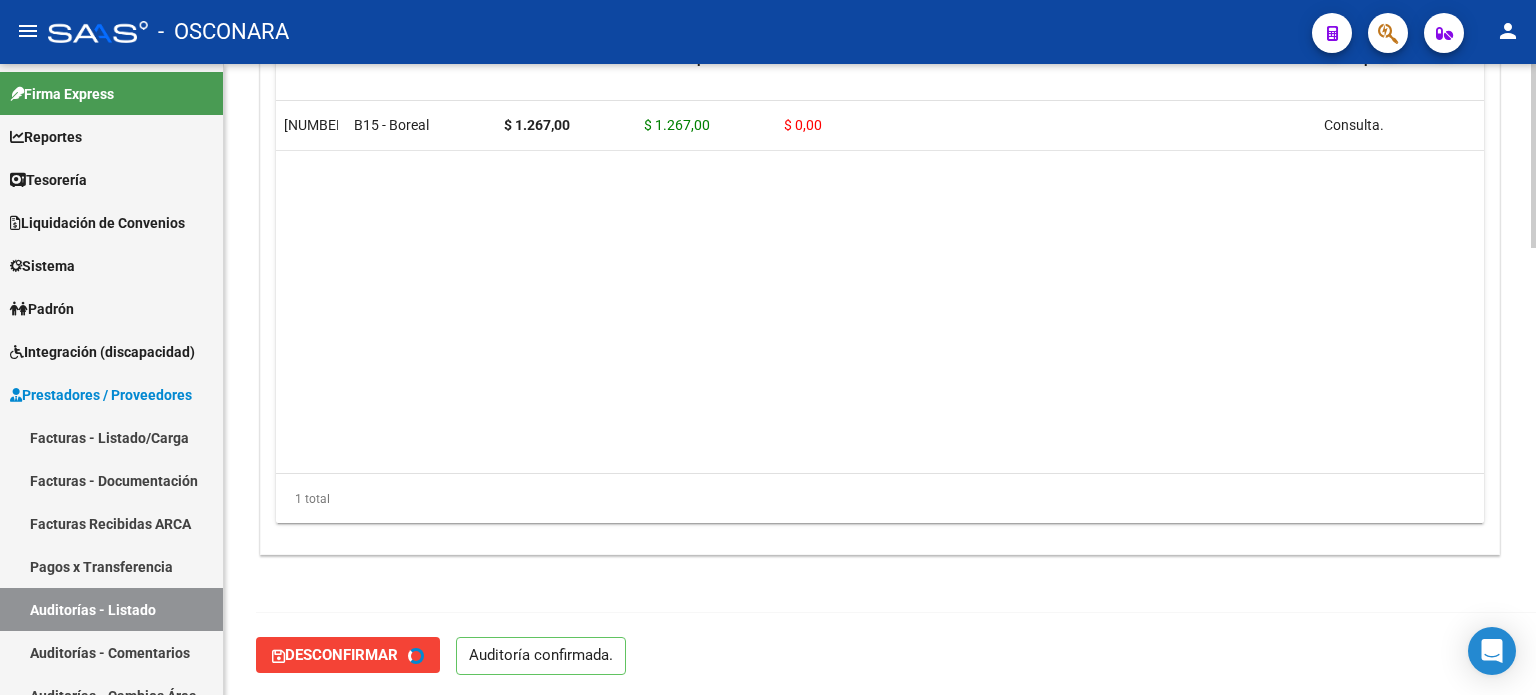 type on "202508" 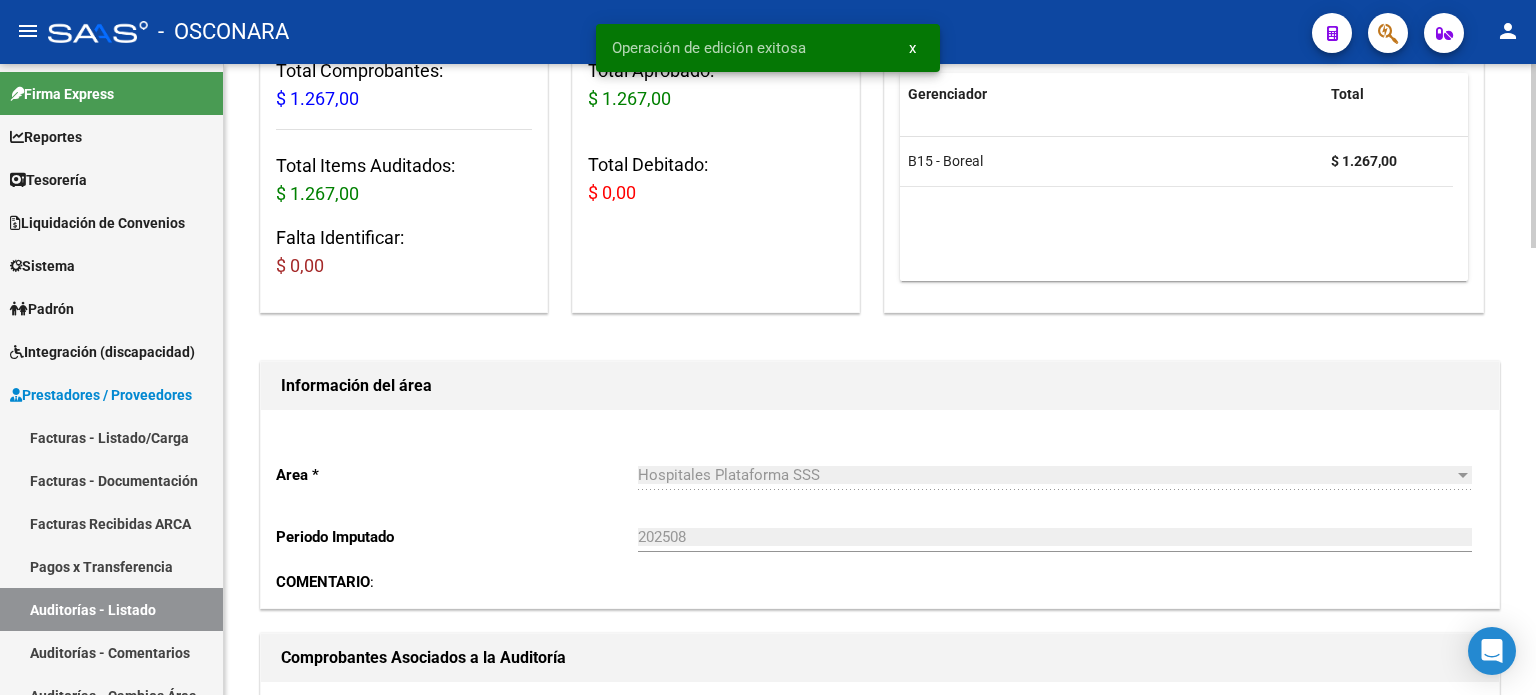 scroll, scrollTop: 0, scrollLeft: 0, axis: both 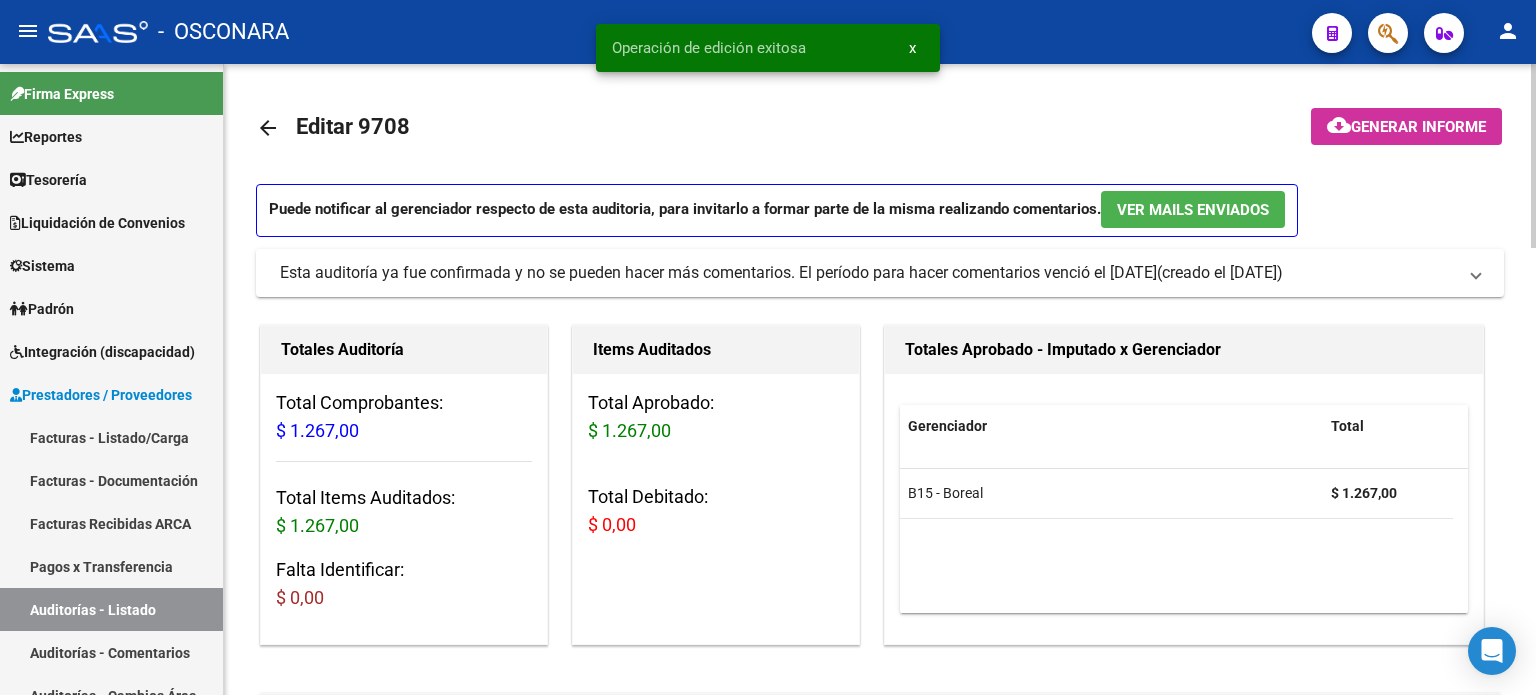 click on "Generar informe" 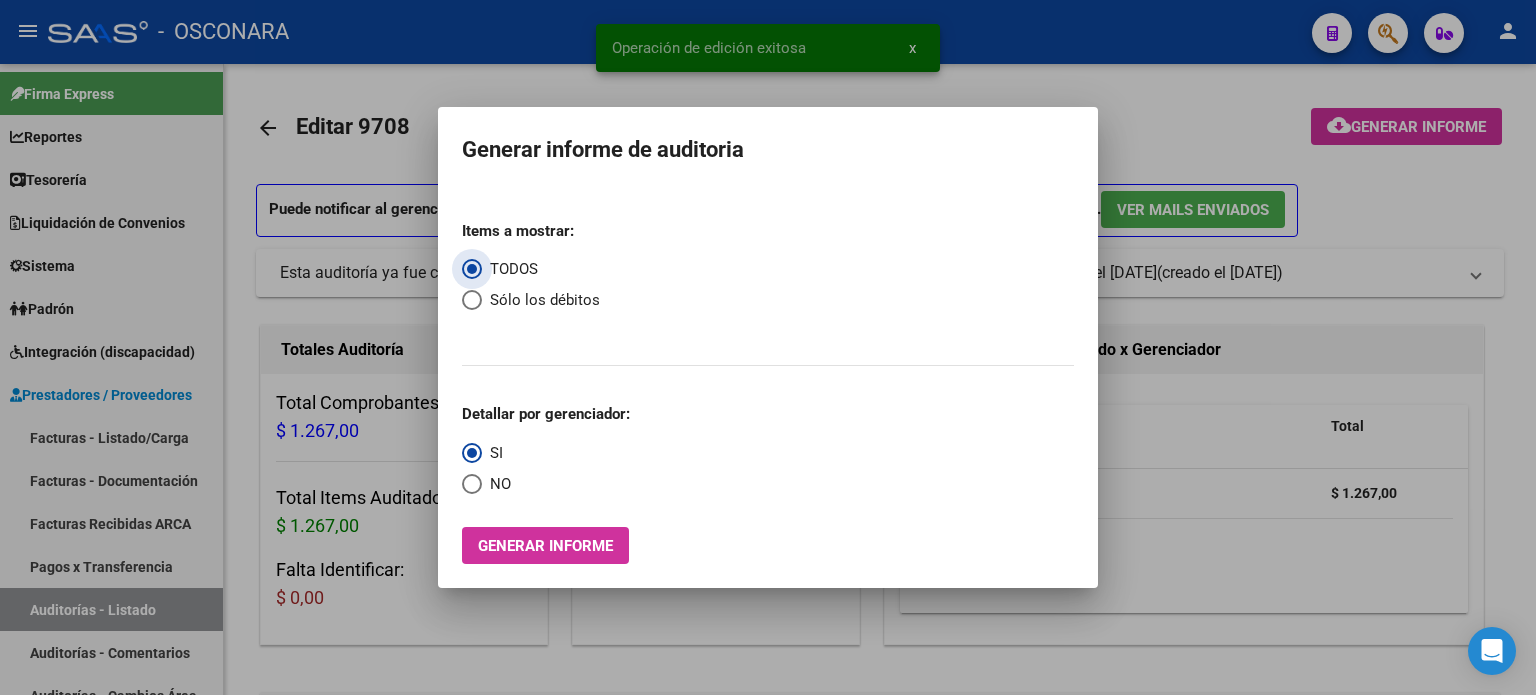 click on "Generar informe" at bounding box center [545, 546] 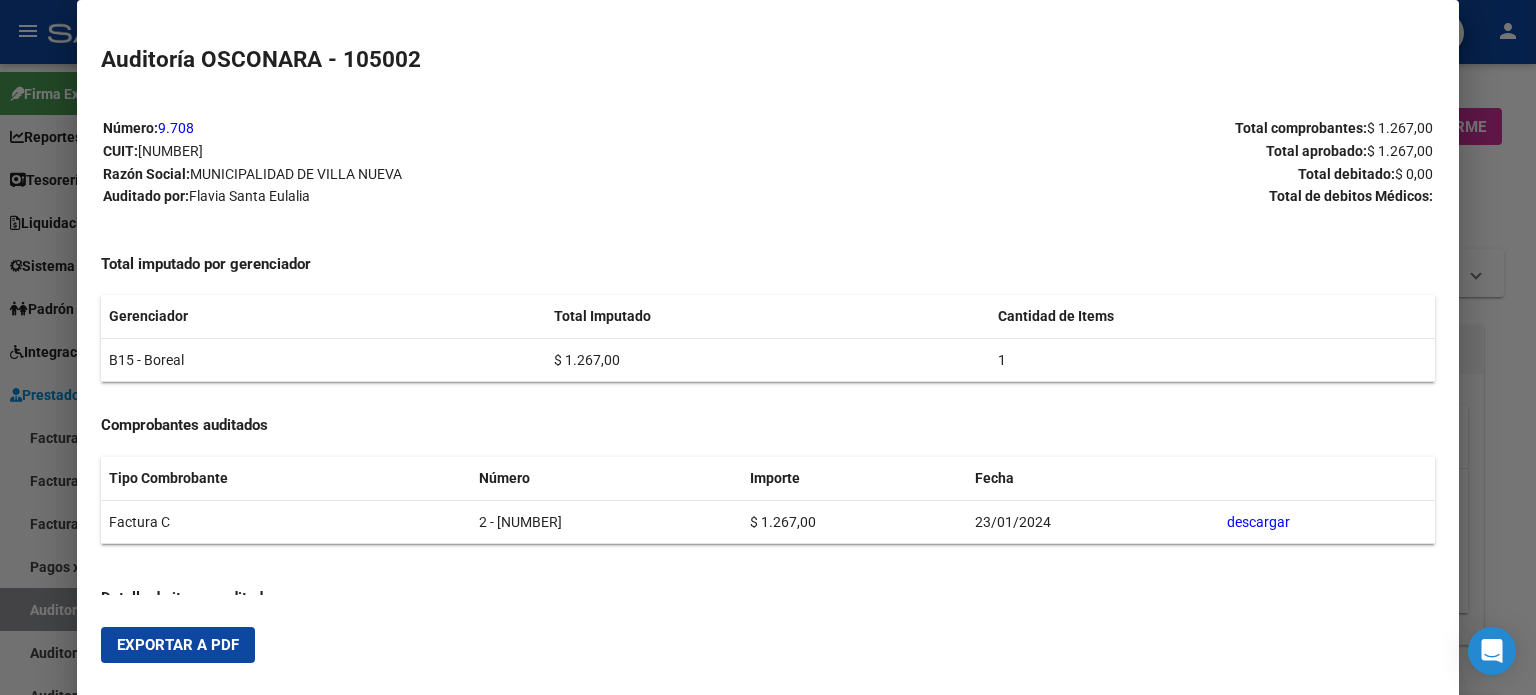 drag, startPoint x: 194, startPoint y: 651, endPoint x: 278, endPoint y: 687, distance: 91.389275 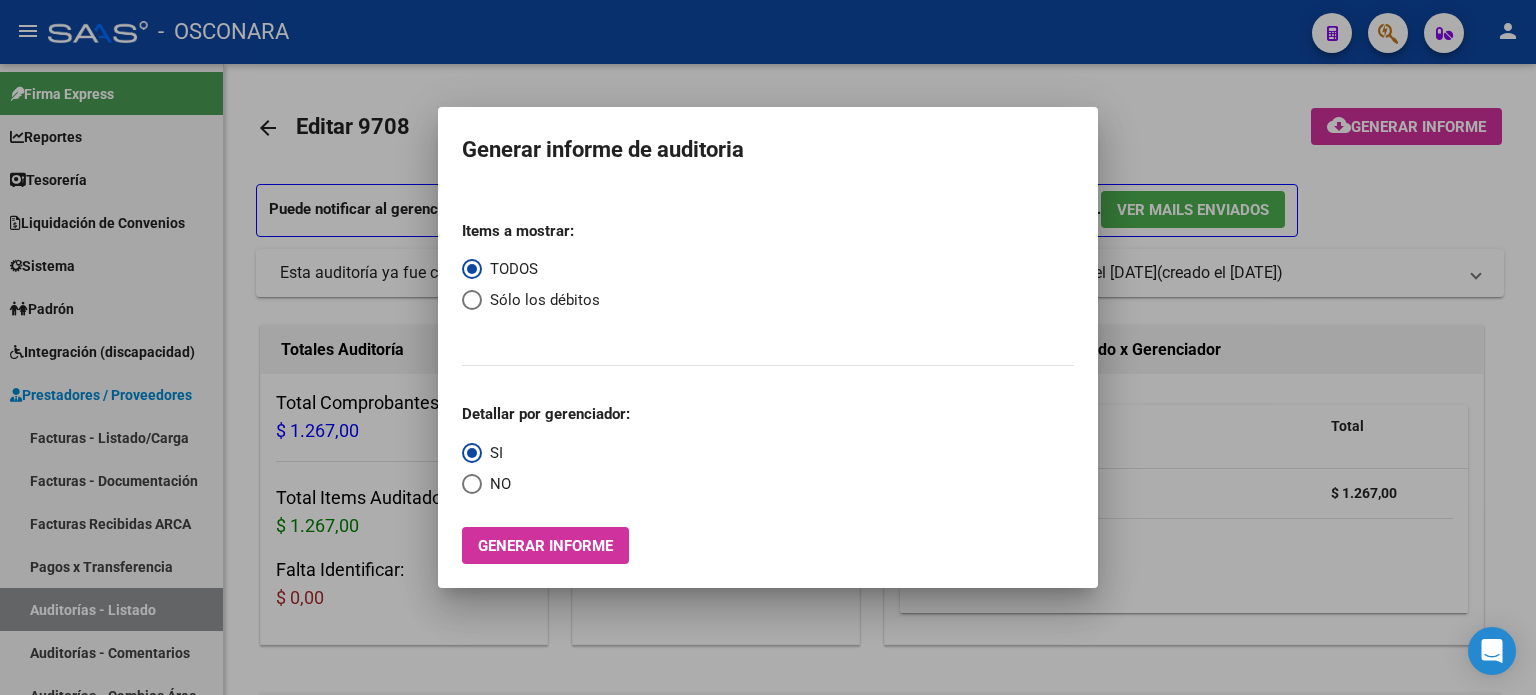 click at bounding box center (768, 347) 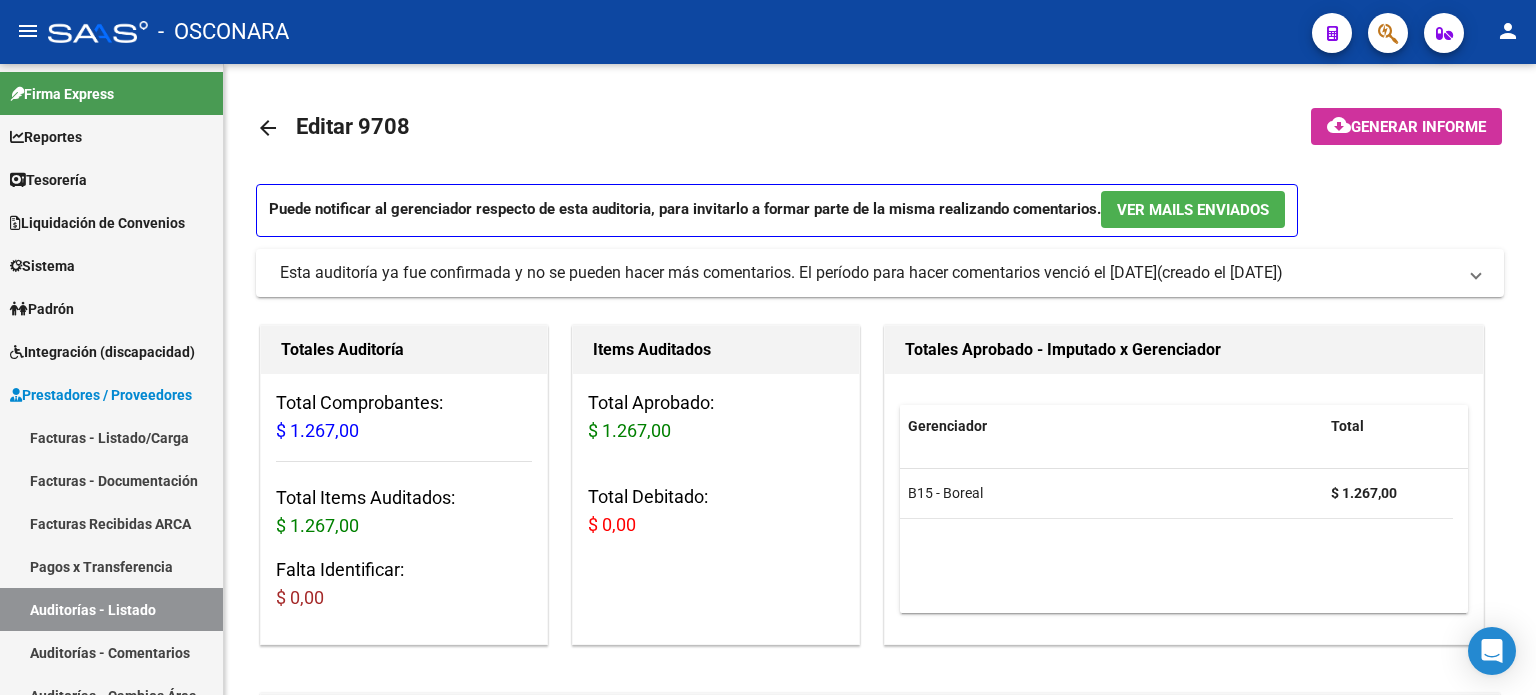 click on "Auditorías - Listado" at bounding box center (111, 609) 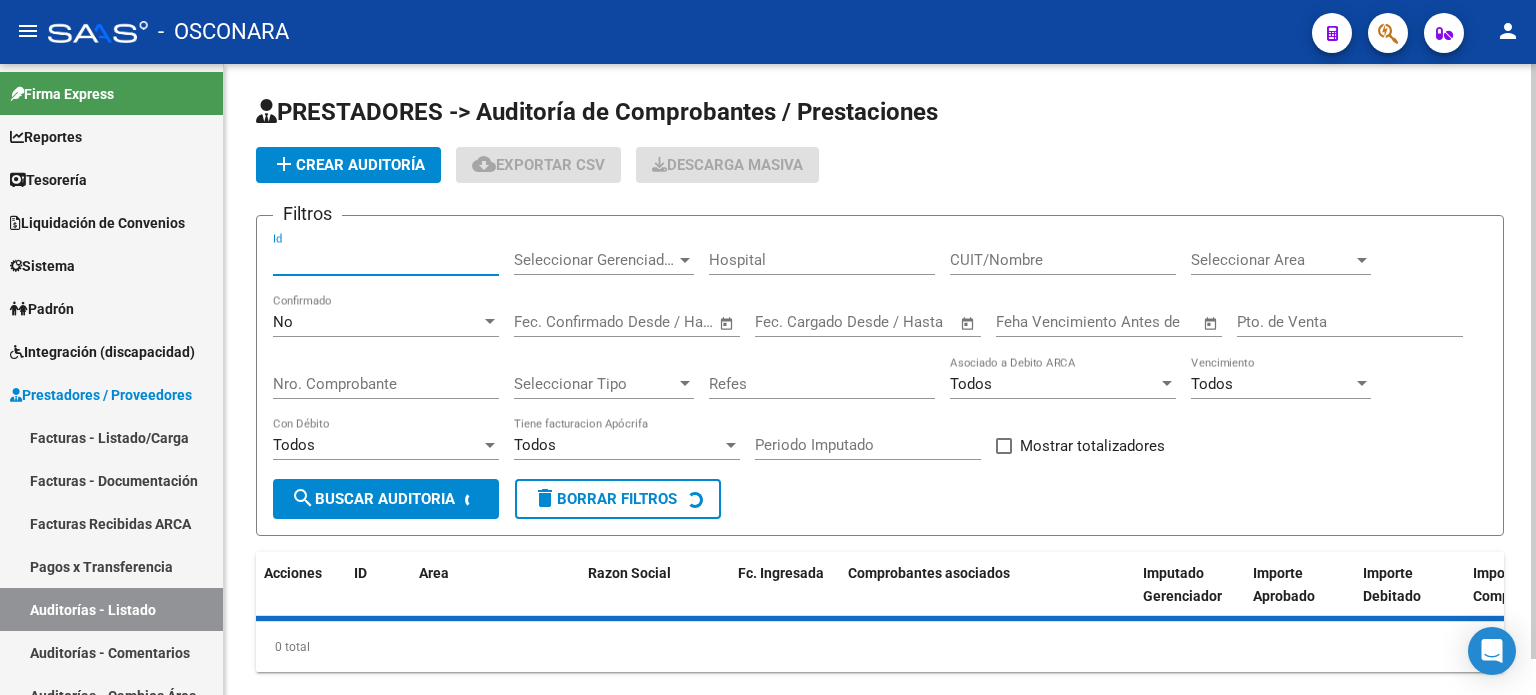 drag, startPoint x: 312, startPoint y: 265, endPoint x: 382, endPoint y: 231, distance: 77.820305 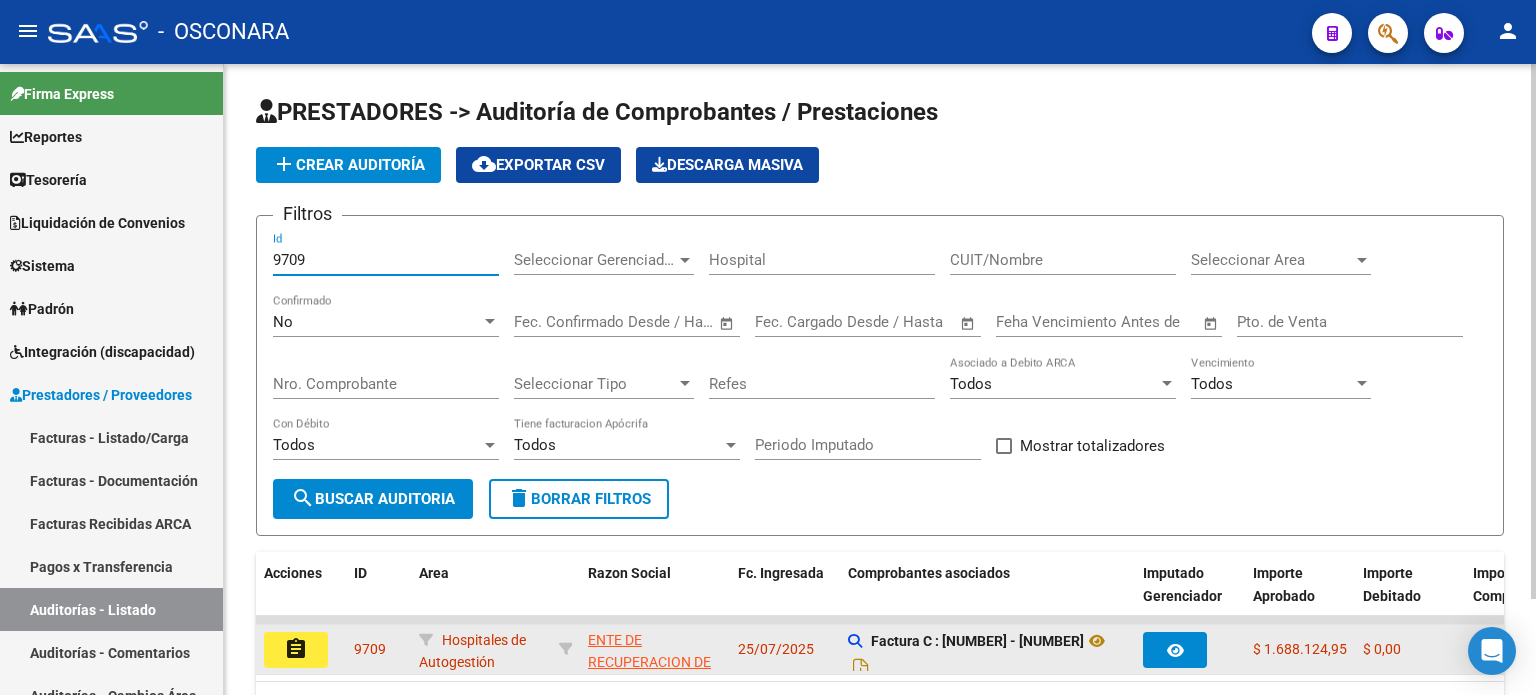 type on "9709" 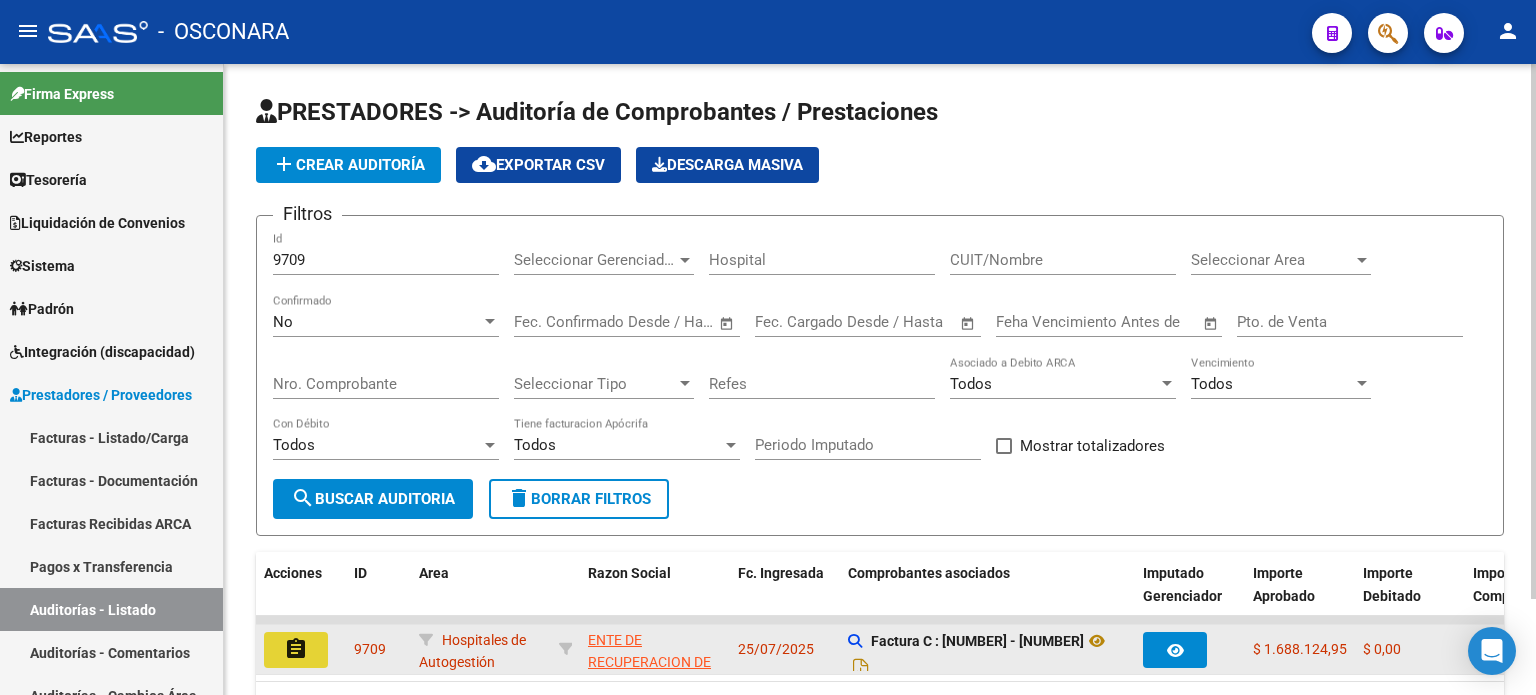 click on "assignment" 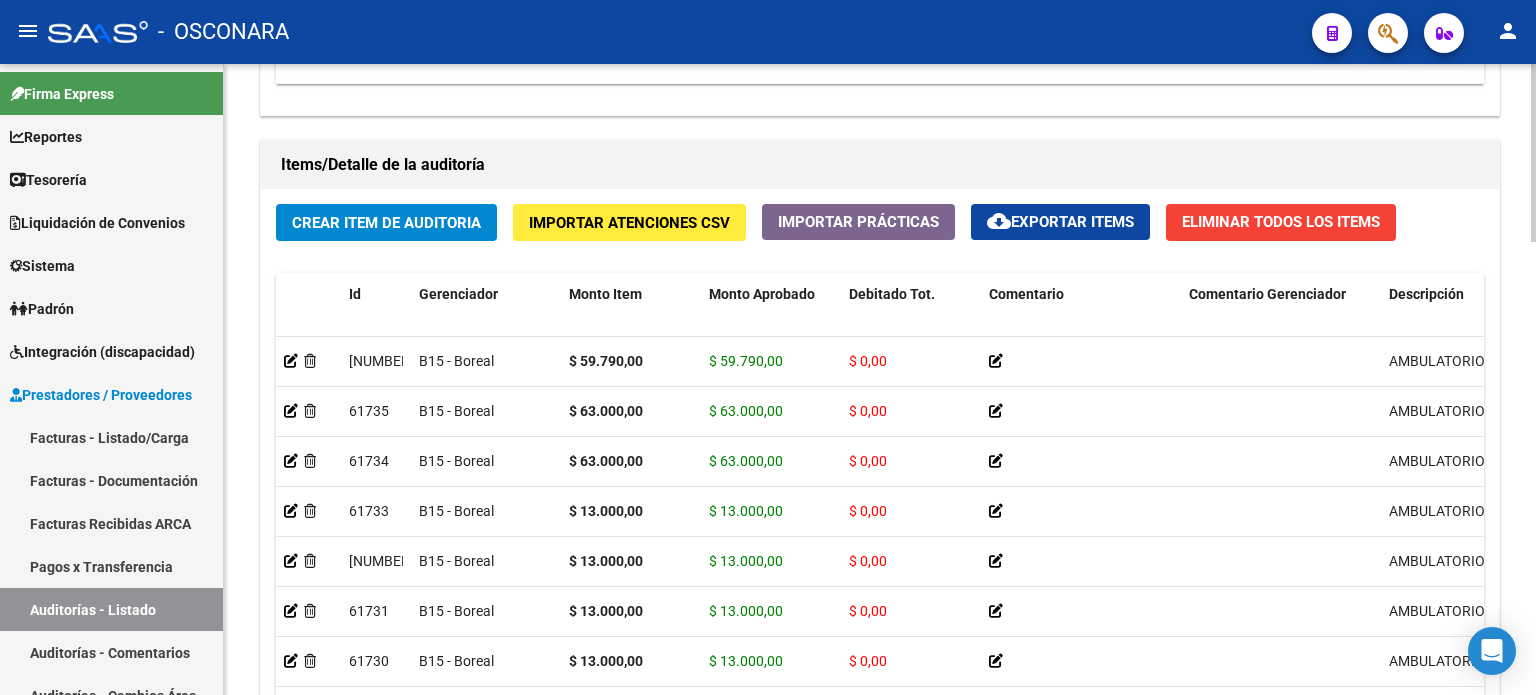 scroll, scrollTop: 1602, scrollLeft: 0, axis: vertical 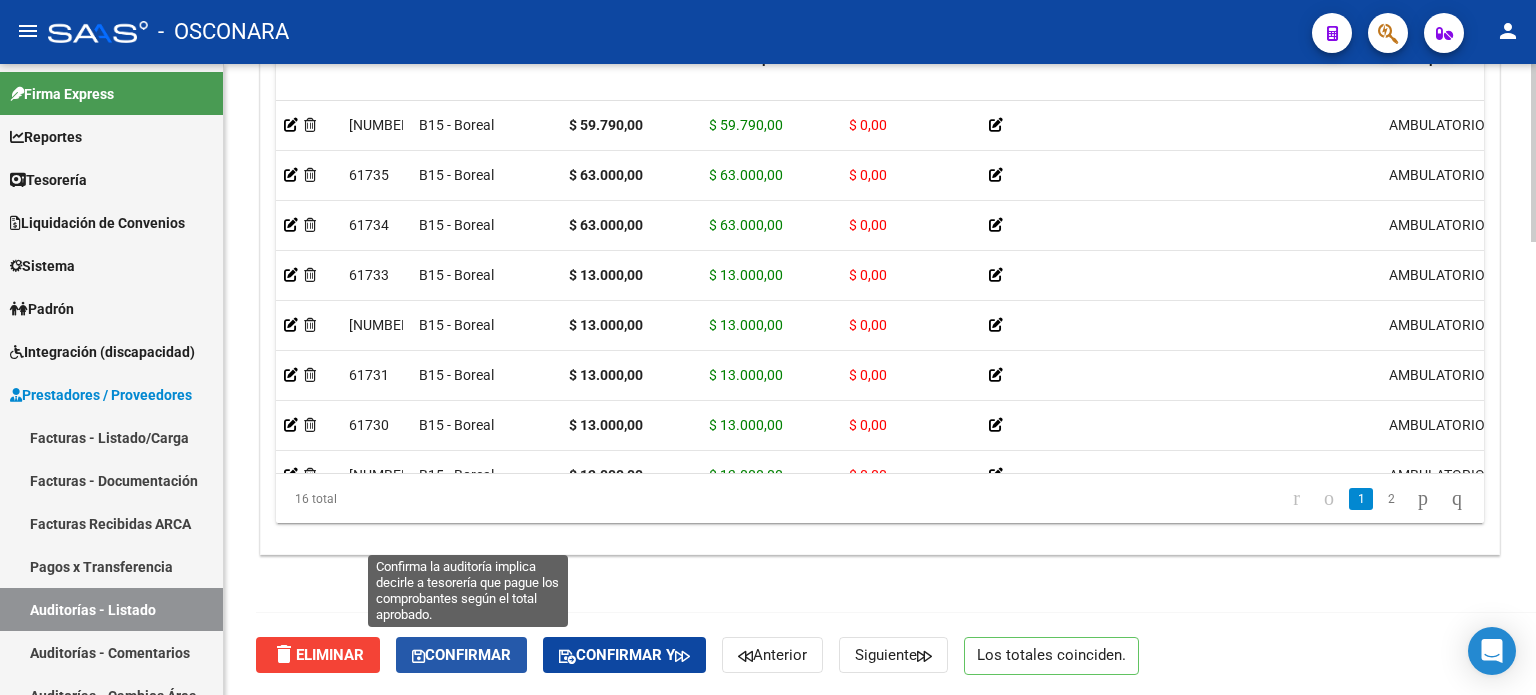 click on "Confirmar" 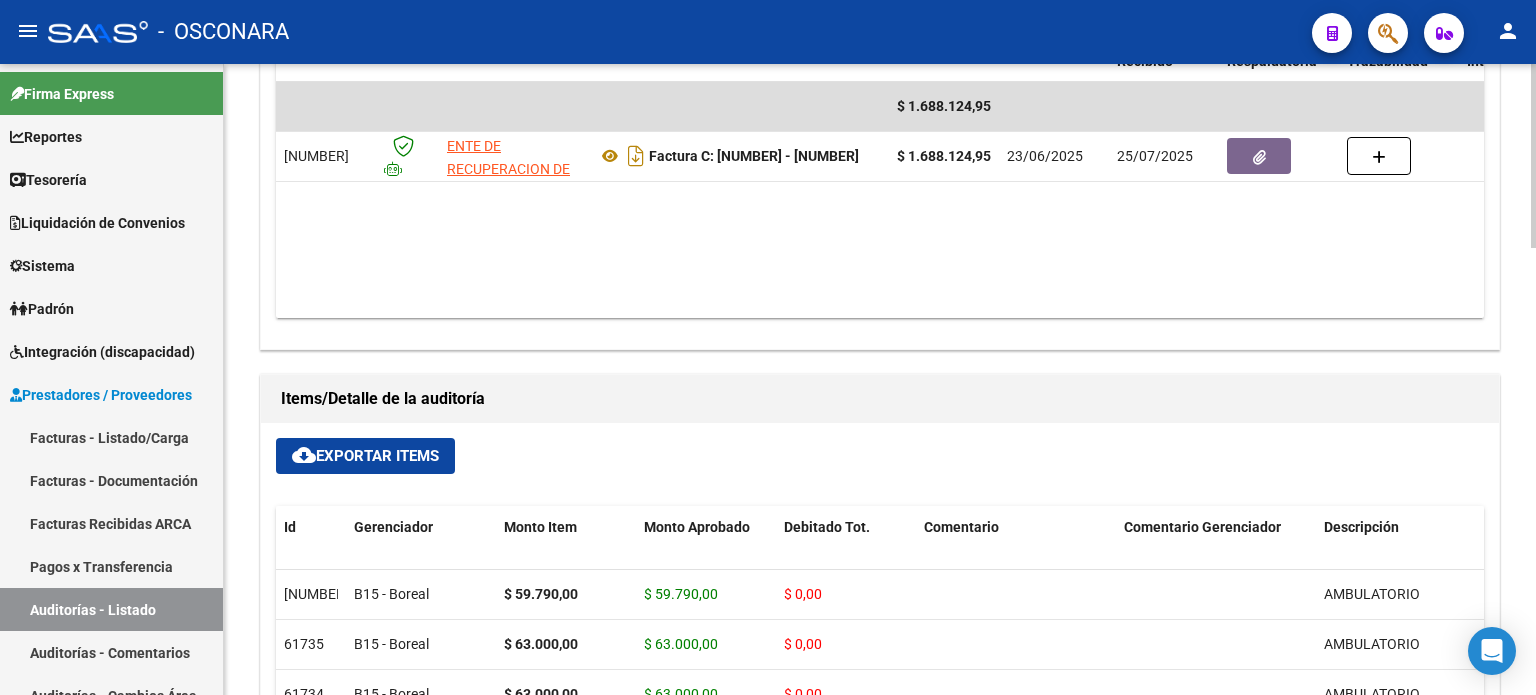 type on "202508" 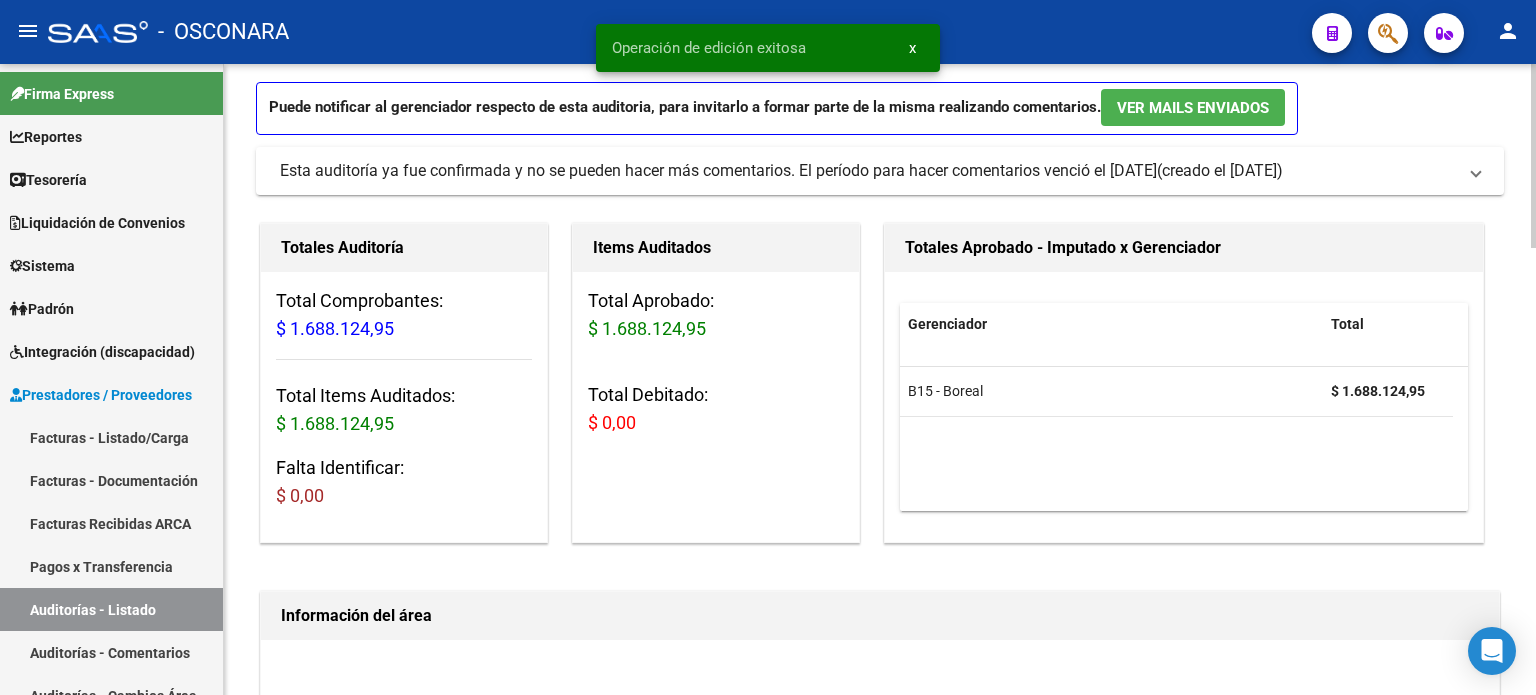 scroll, scrollTop: 0, scrollLeft: 0, axis: both 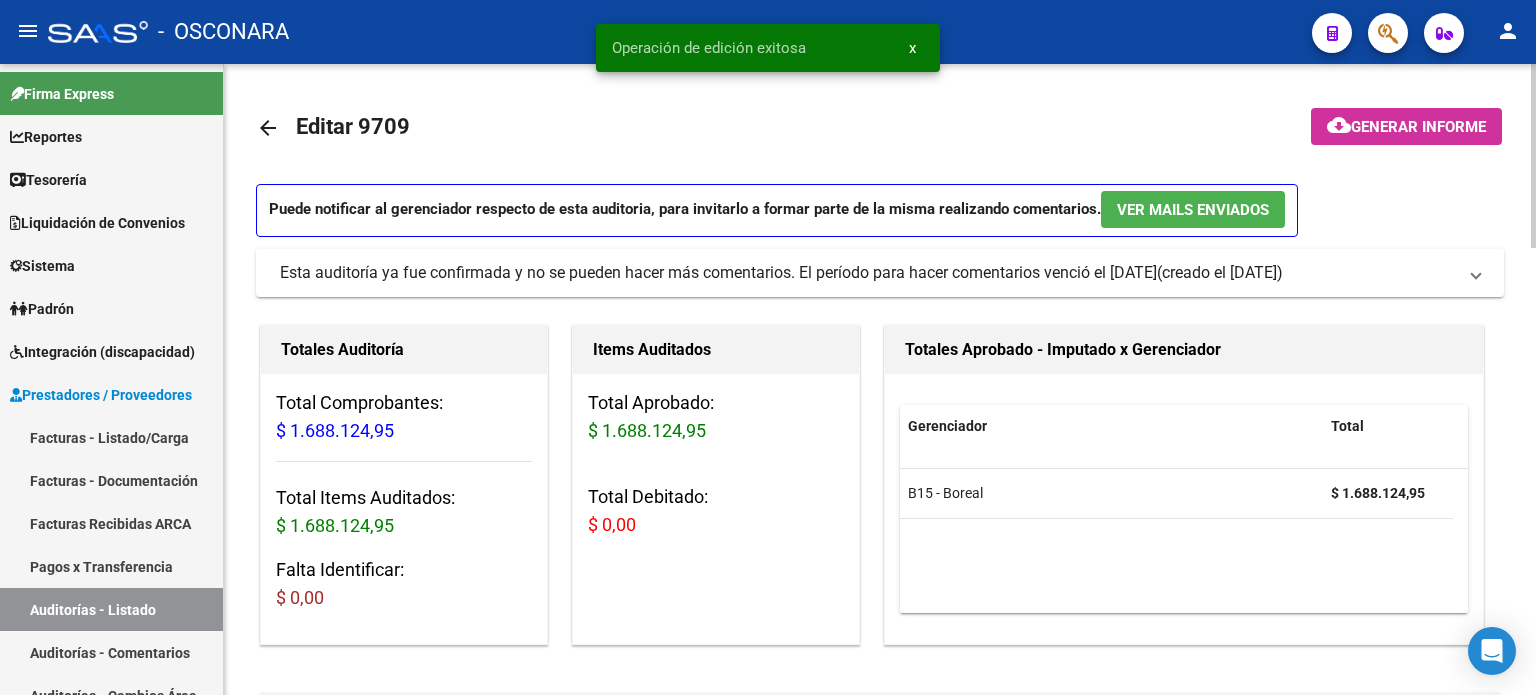 click on "Generar informe" 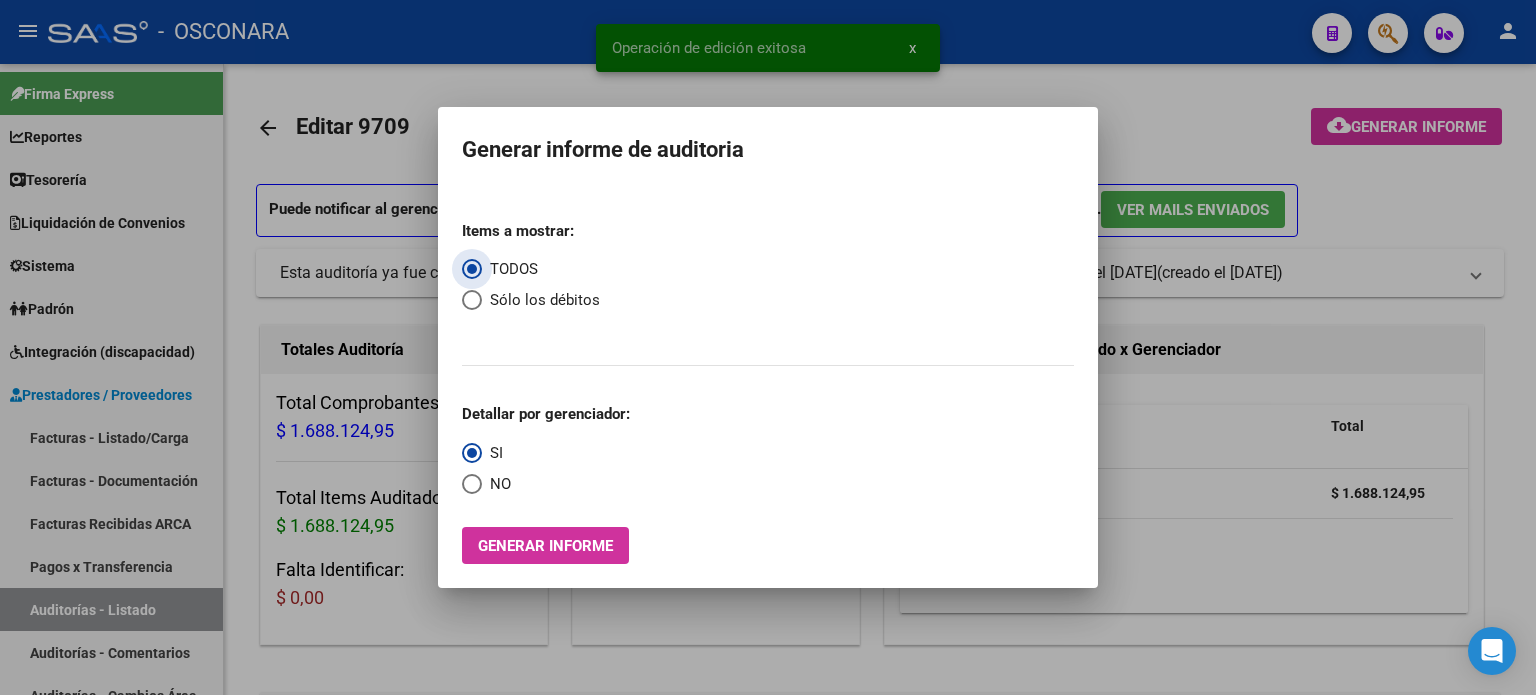 click on "Generar informe" at bounding box center (545, 546) 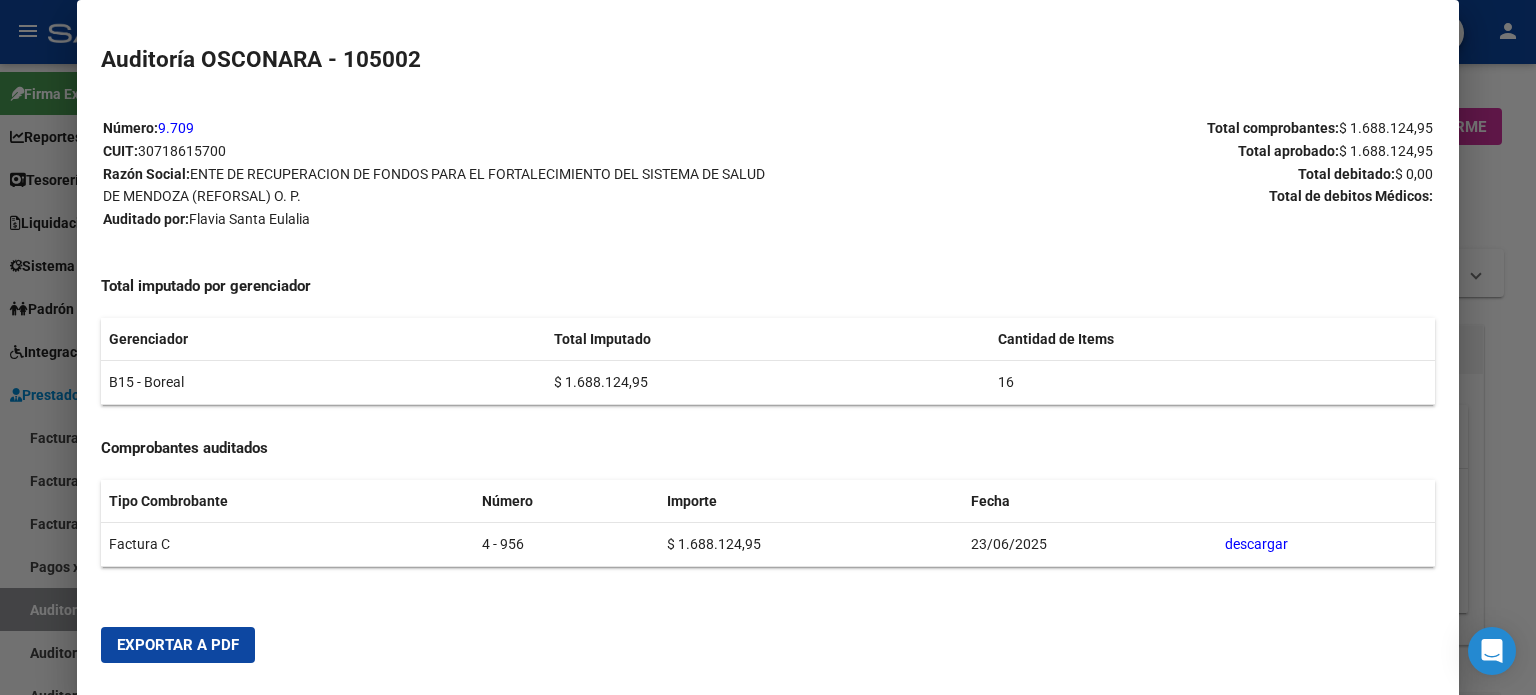 click on "Exportar a PDF" at bounding box center (178, 645) 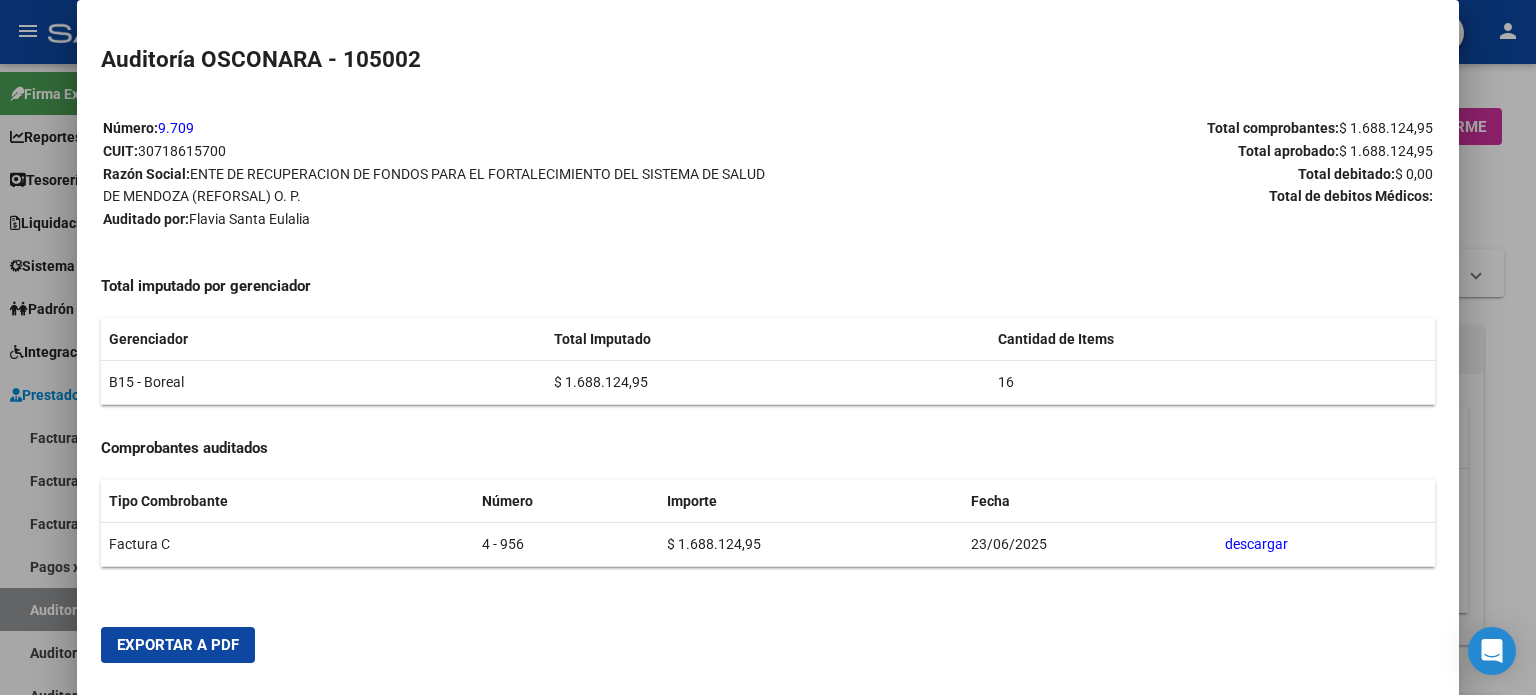 click at bounding box center (768, 347) 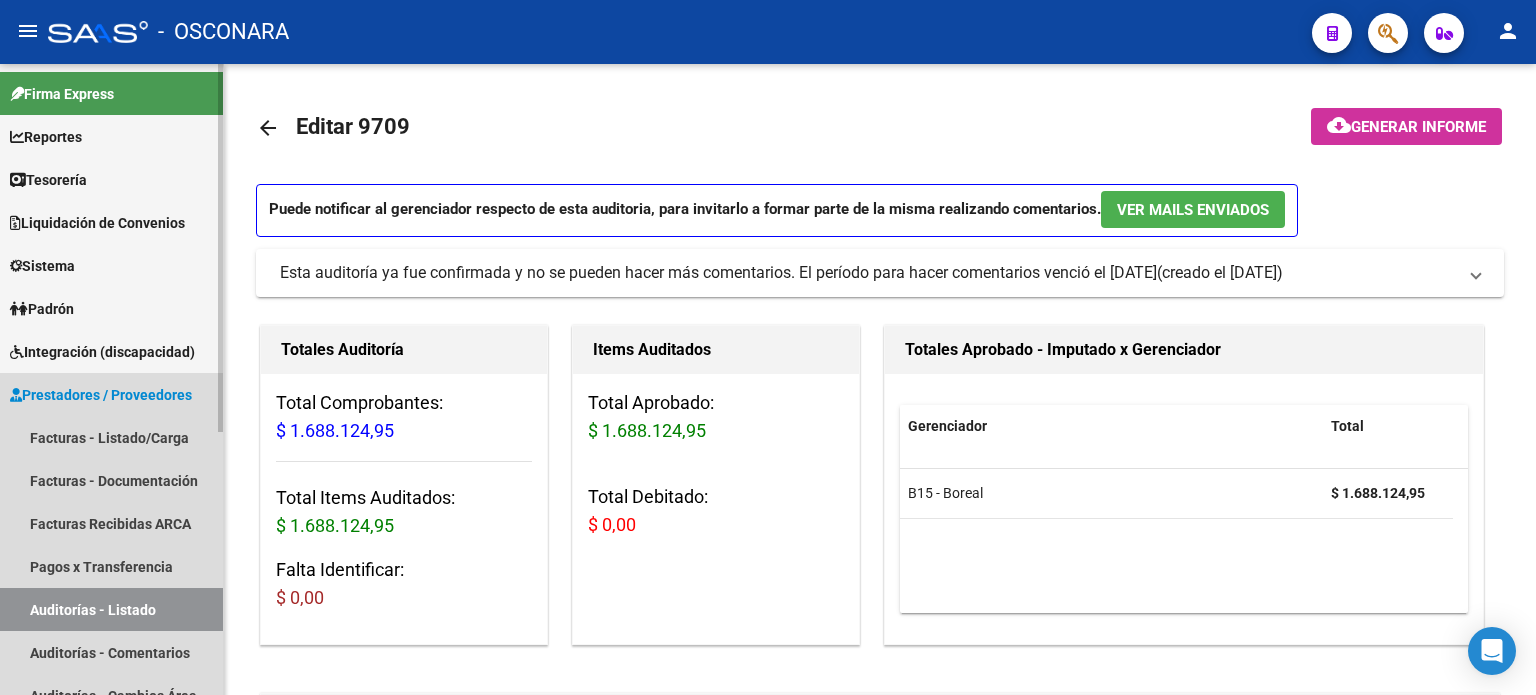 click on "Auditorías - Listado" at bounding box center [111, 609] 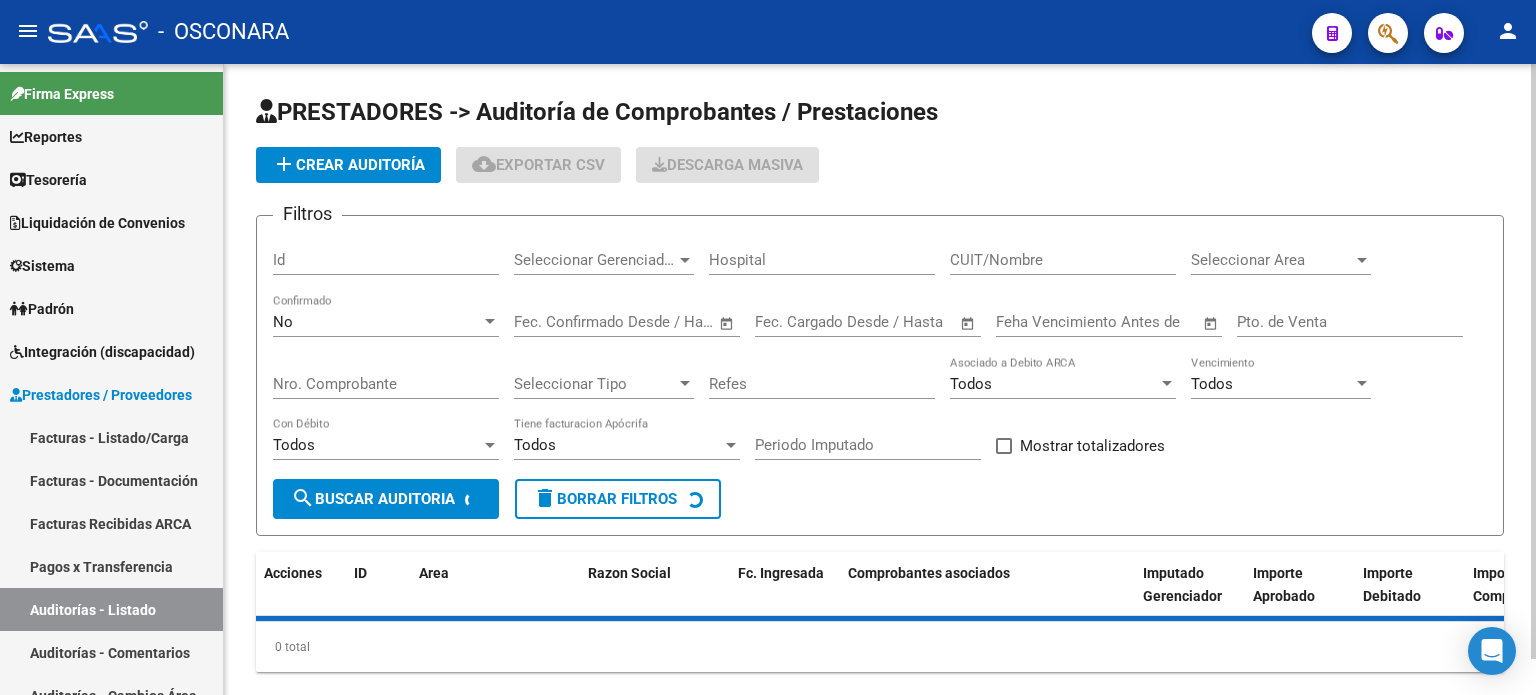 click on "Id" at bounding box center [386, 260] 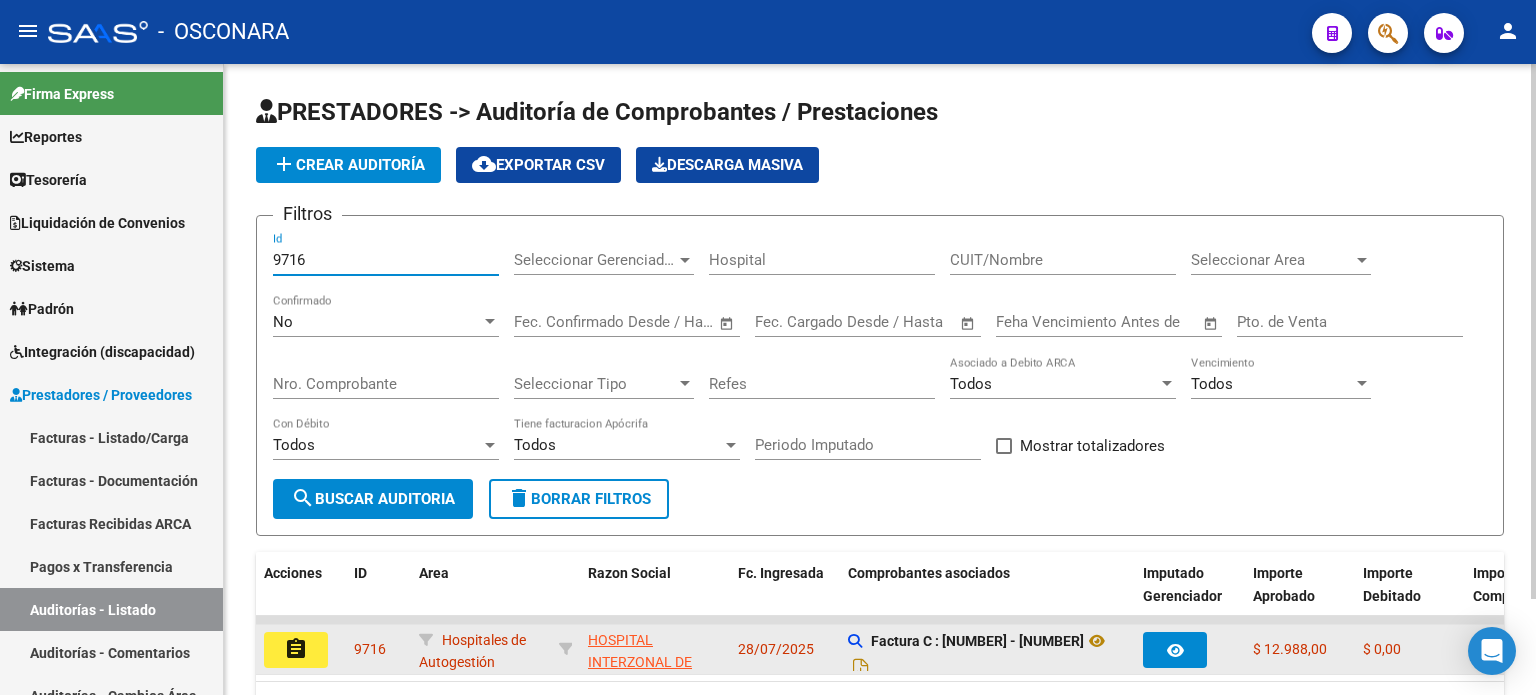 type on "9716" 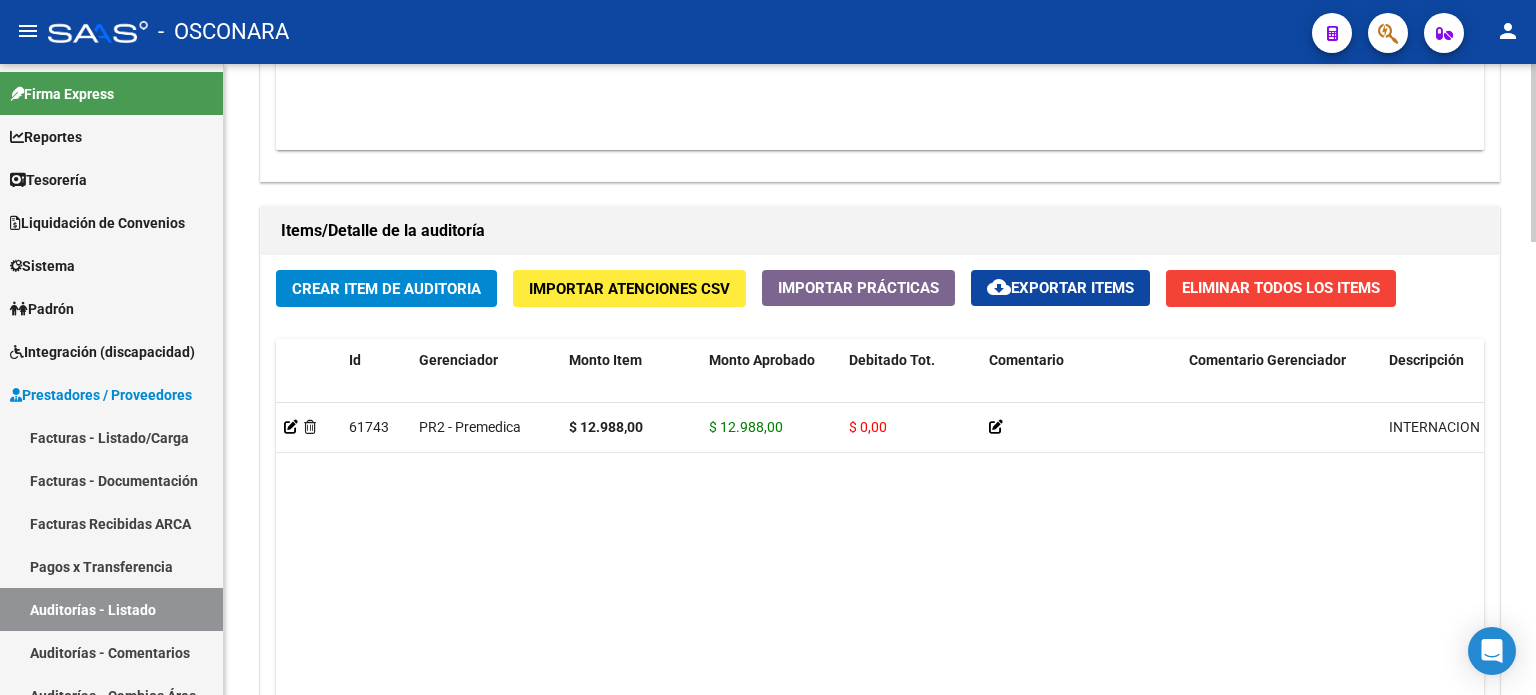 scroll, scrollTop: 1602, scrollLeft: 0, axis: vertical 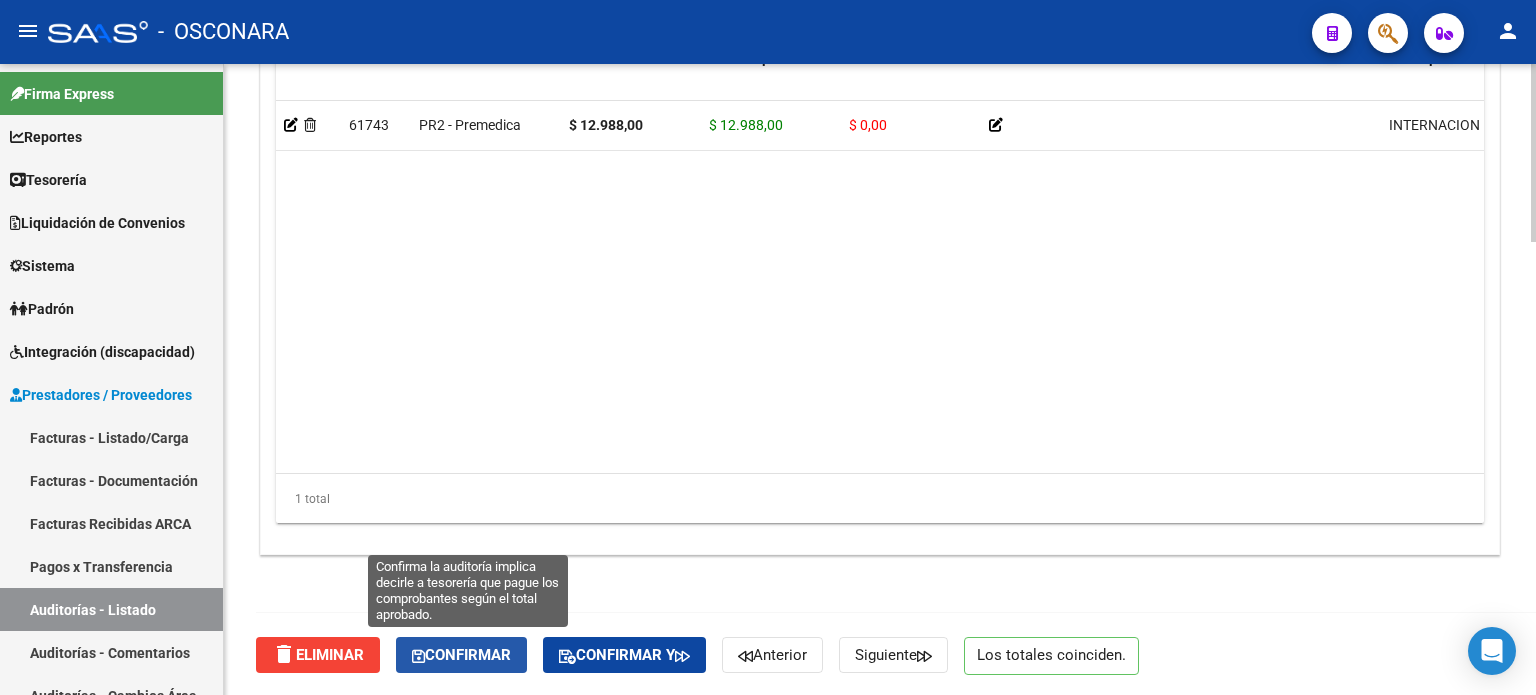 click on "Confirmar" 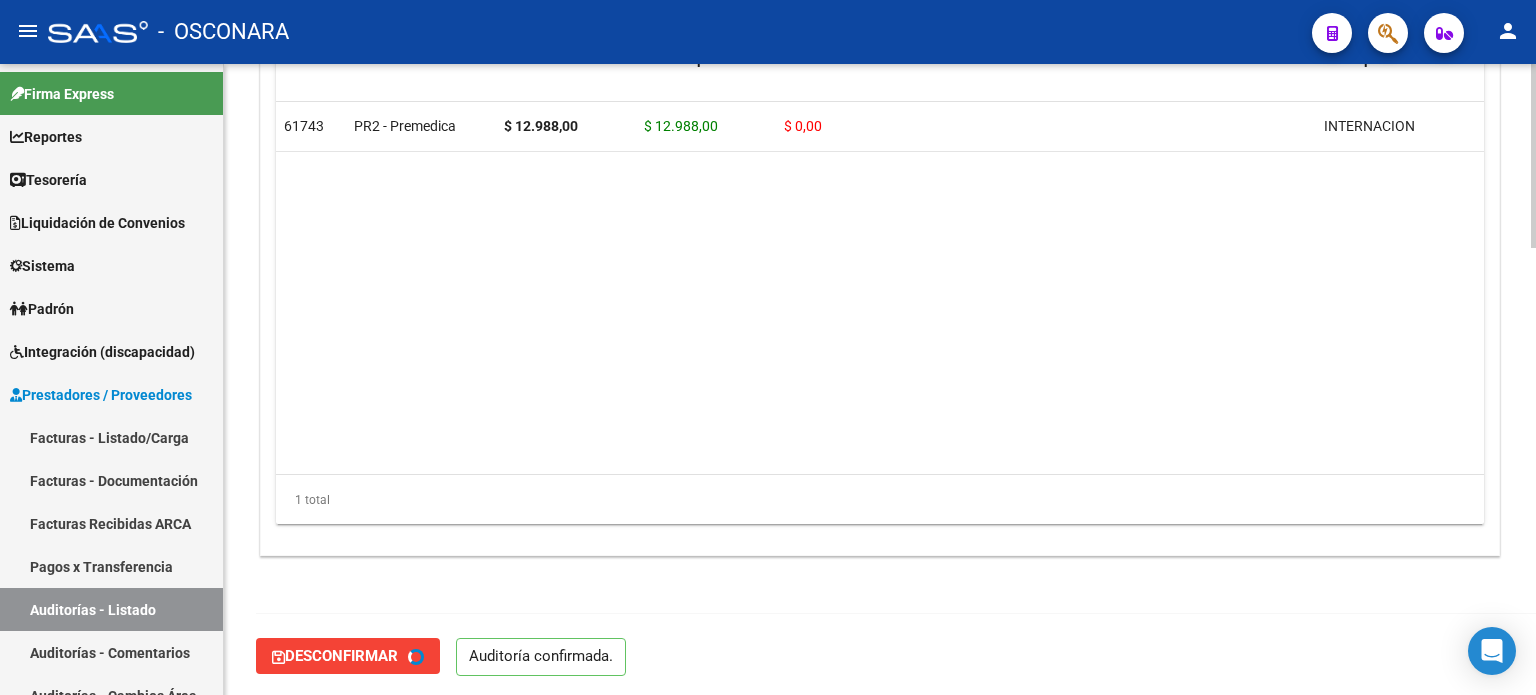 type on "202508" 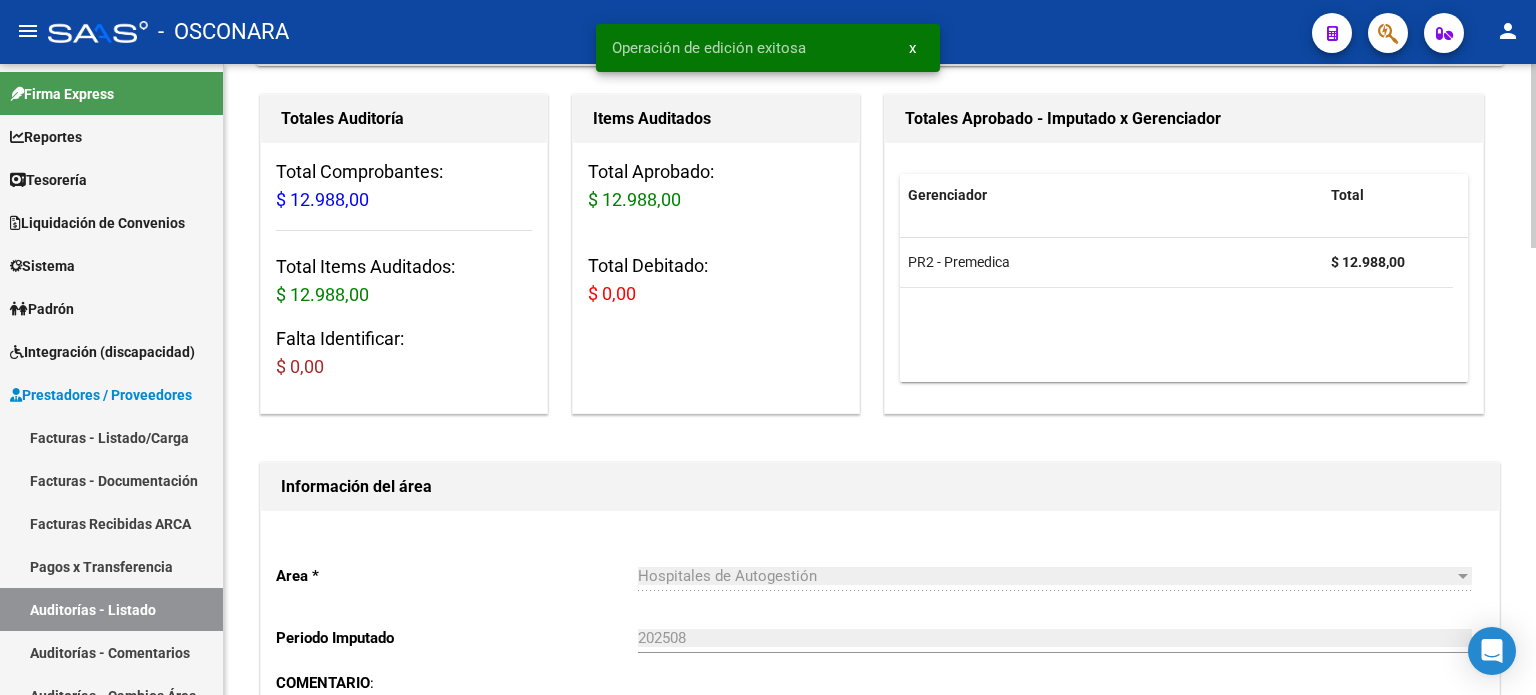 scroll, scrollTop: 0, scrollLeft: 0, axis: both 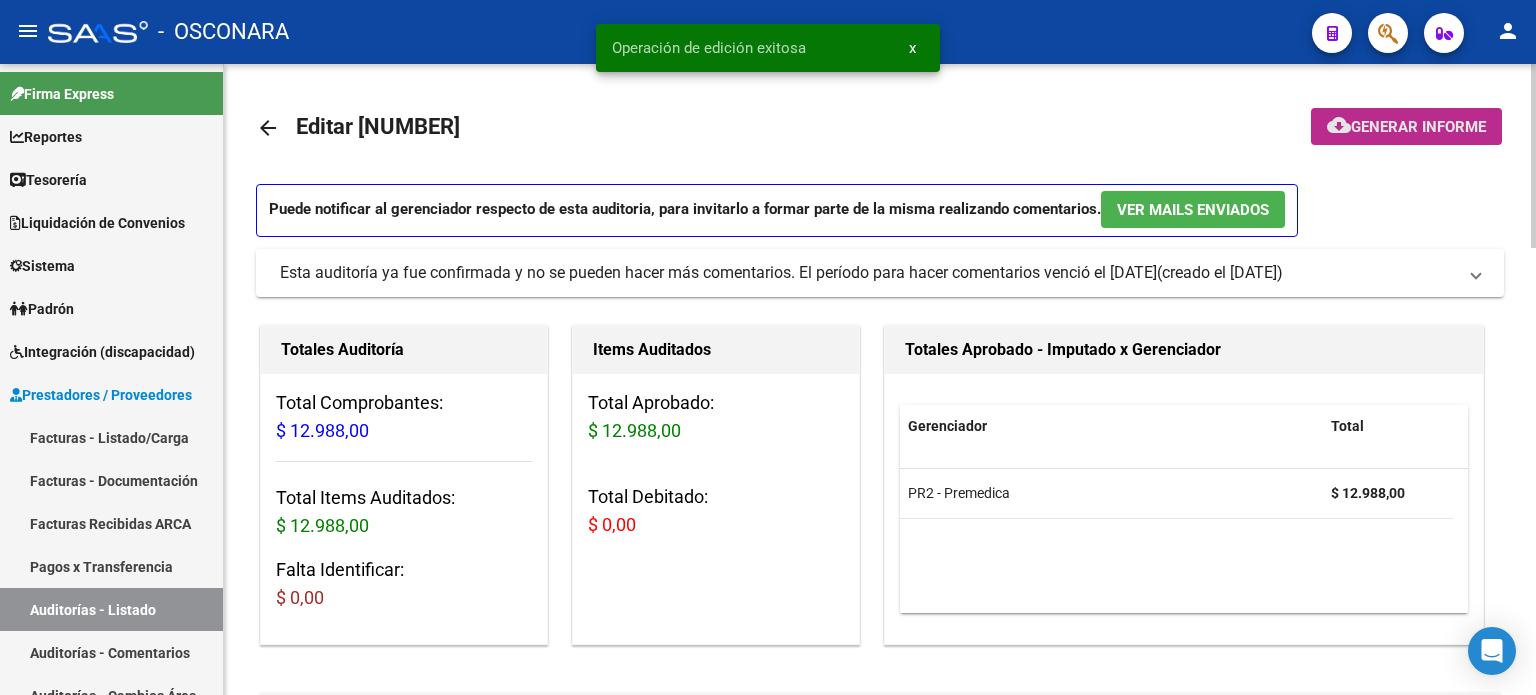 click on "Generar informe" 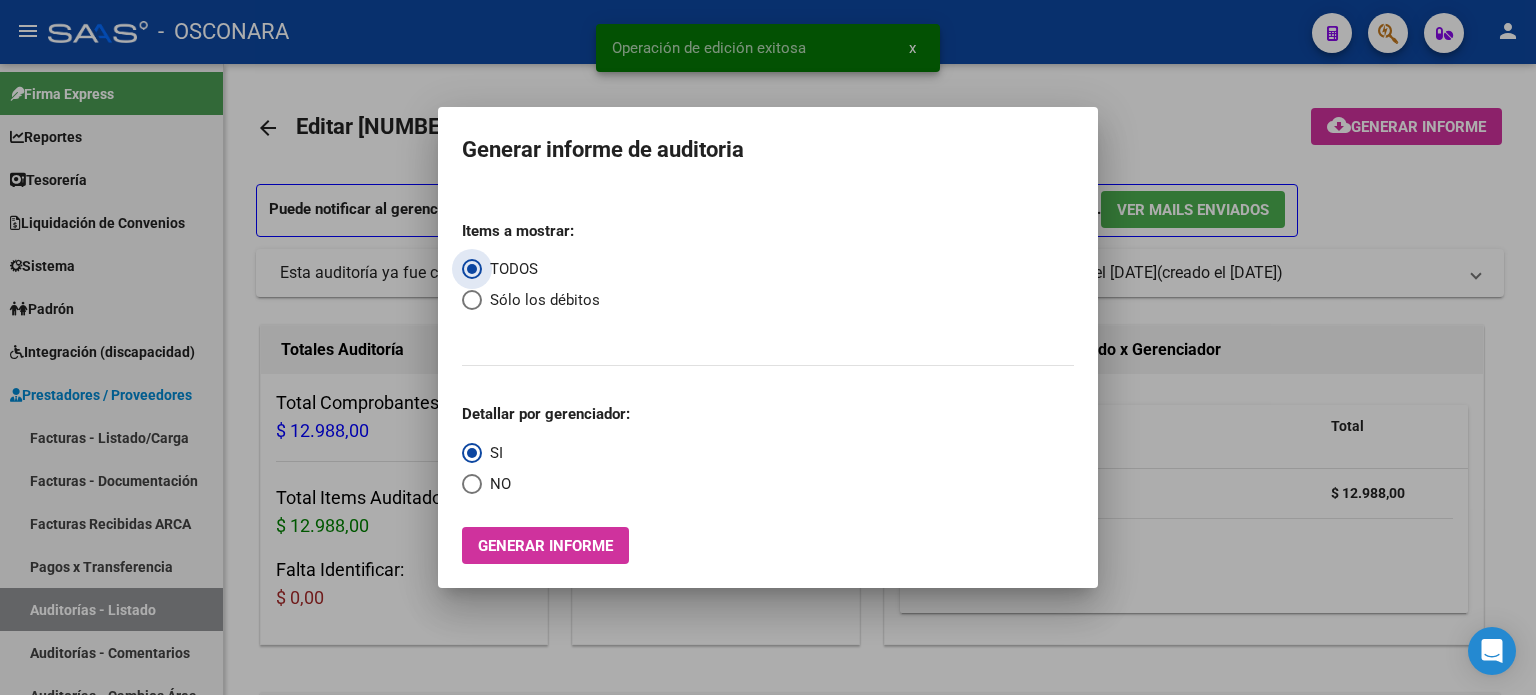 click on "Generar informe" at bounding box center (545, 546) 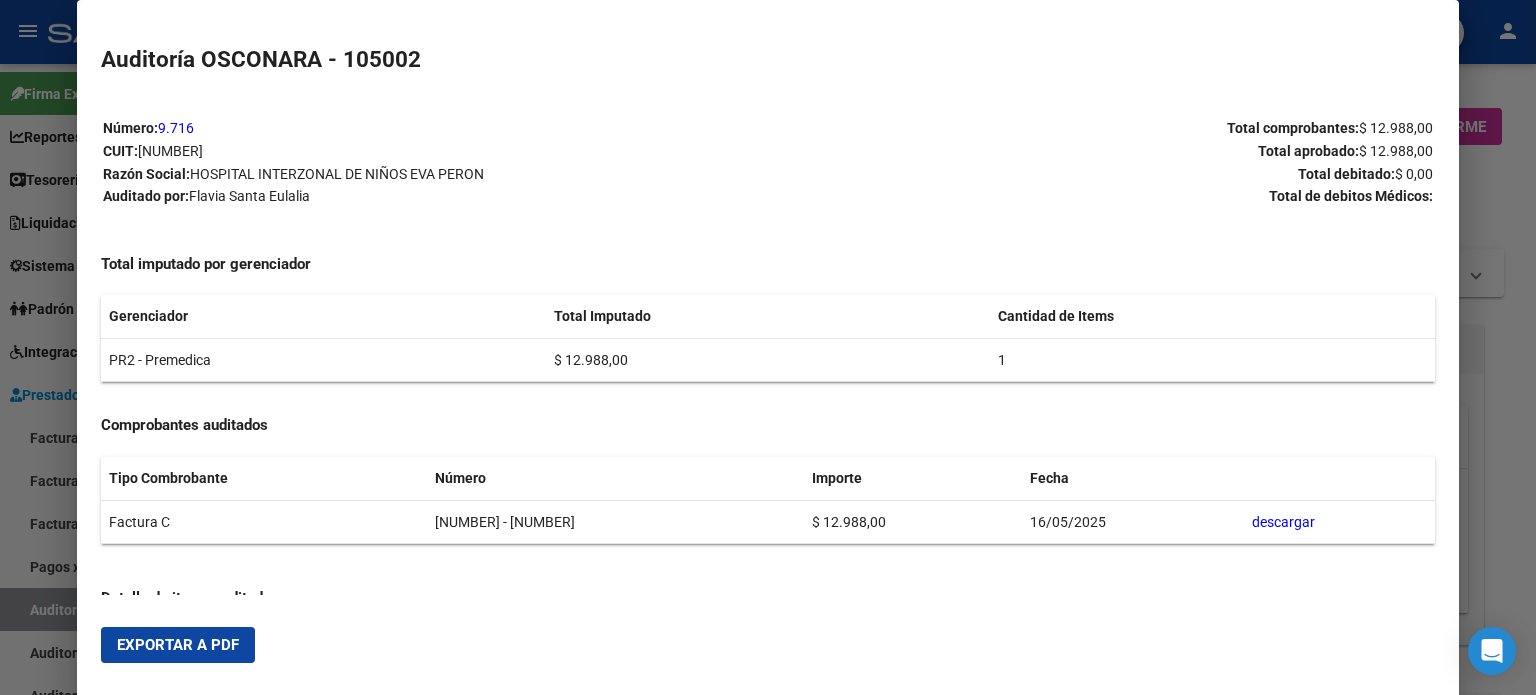 click on "Exportar a PDF" at bounding box center [178, 645] 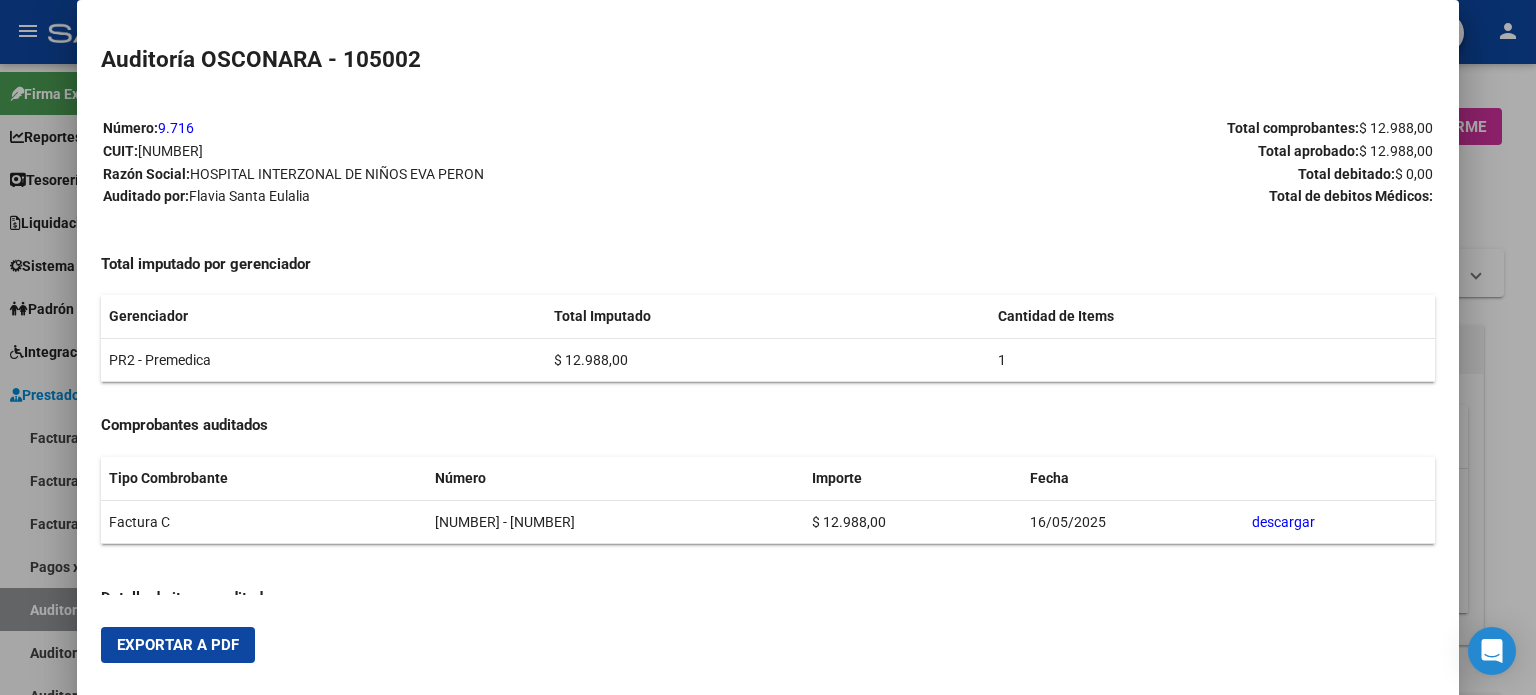 click at bounding box center [768, 347] 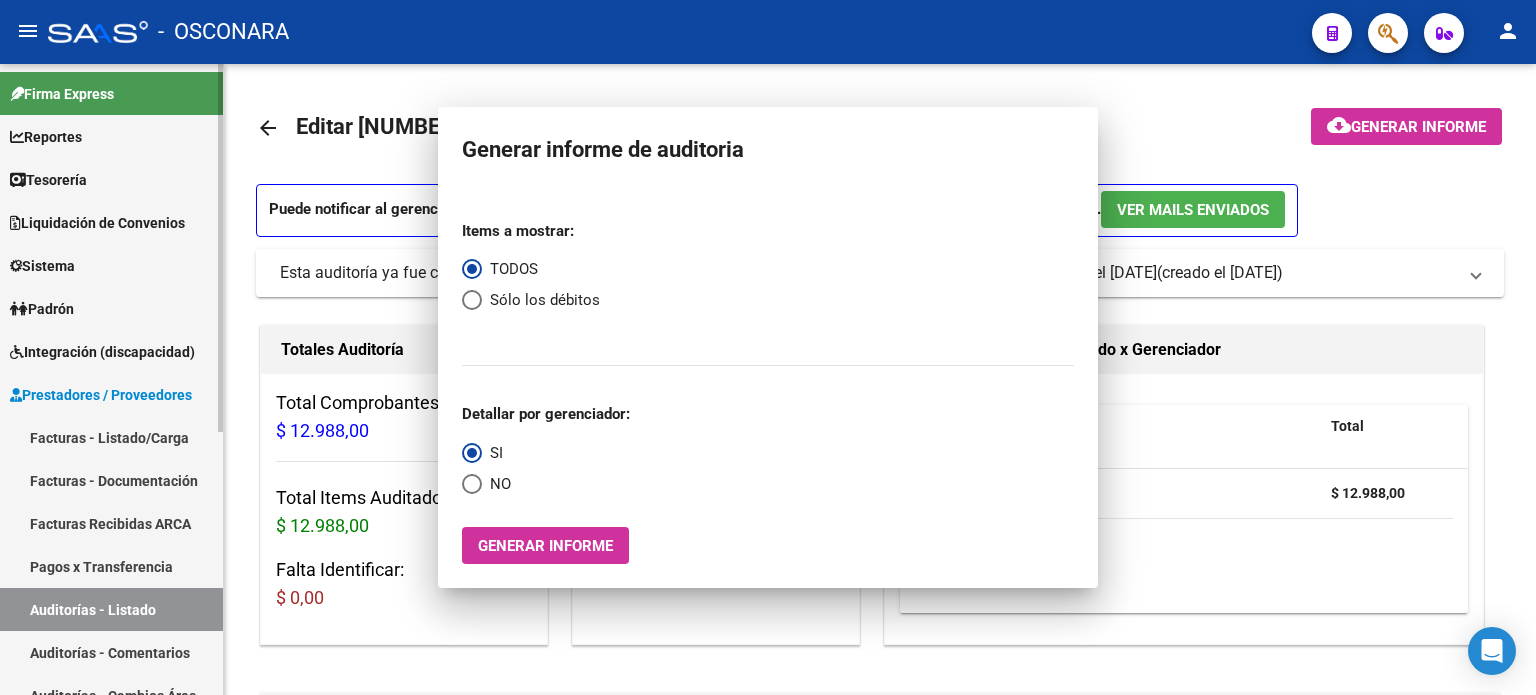 click on "Auditorías - Listado" at bounding box center (111, 609) 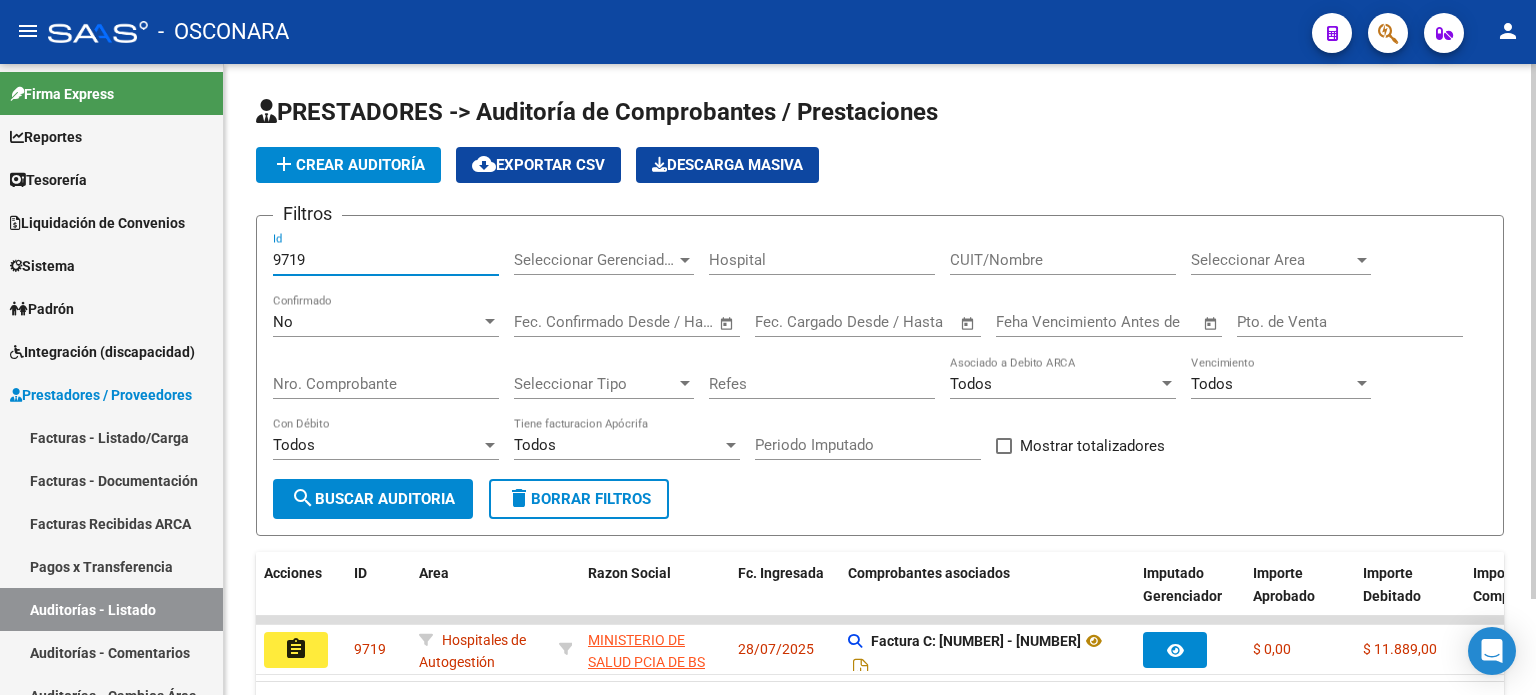drag, startPoint x: 328, startPoint y: 258, endPoint x: 502, endPoint y: 683, distance: 459.2396 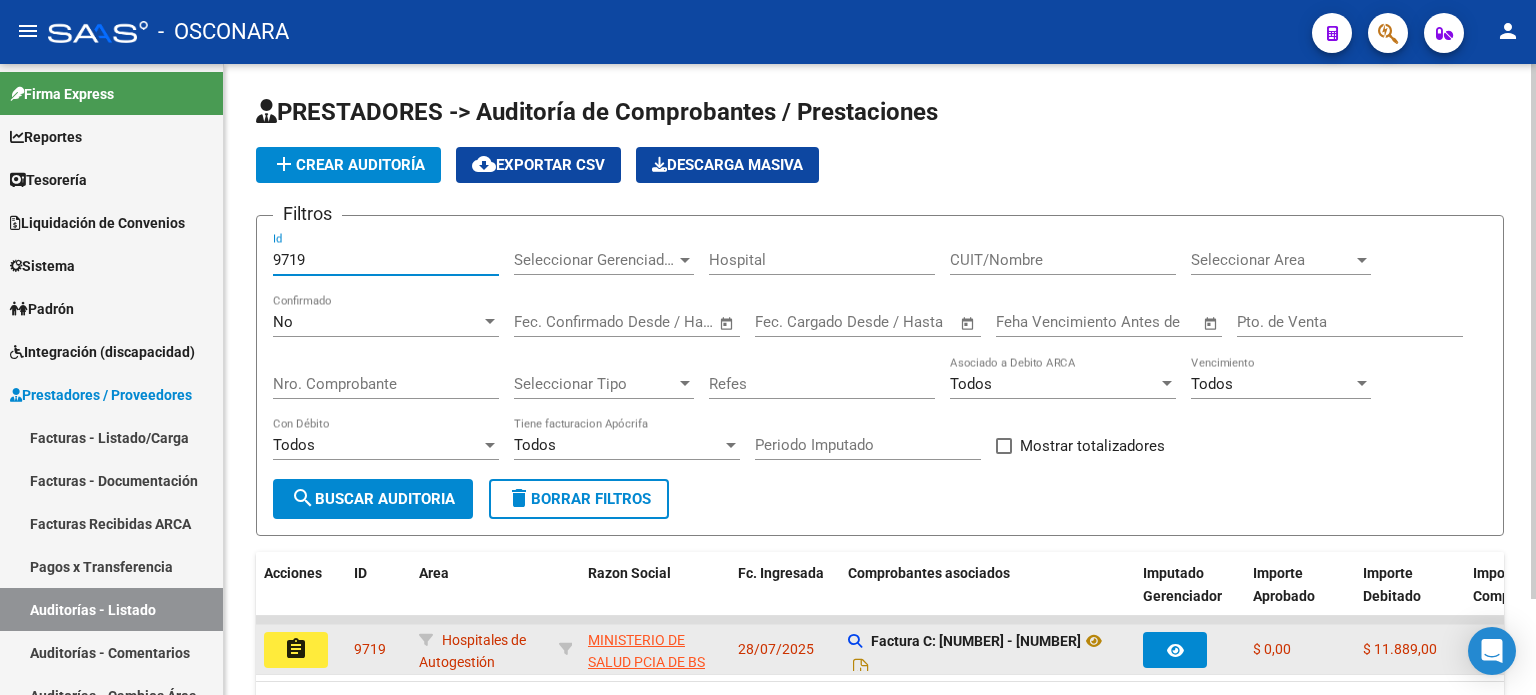 type on "9719" 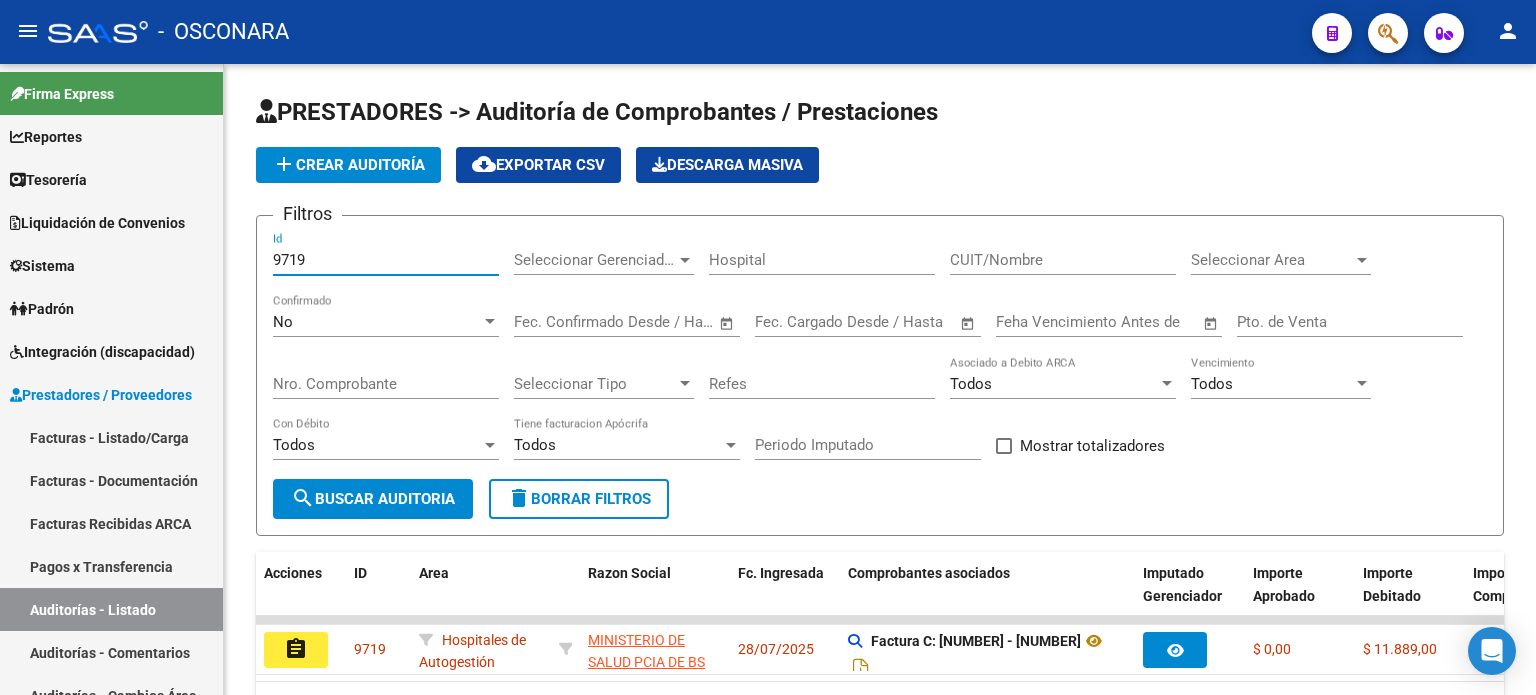 click on "assignment" 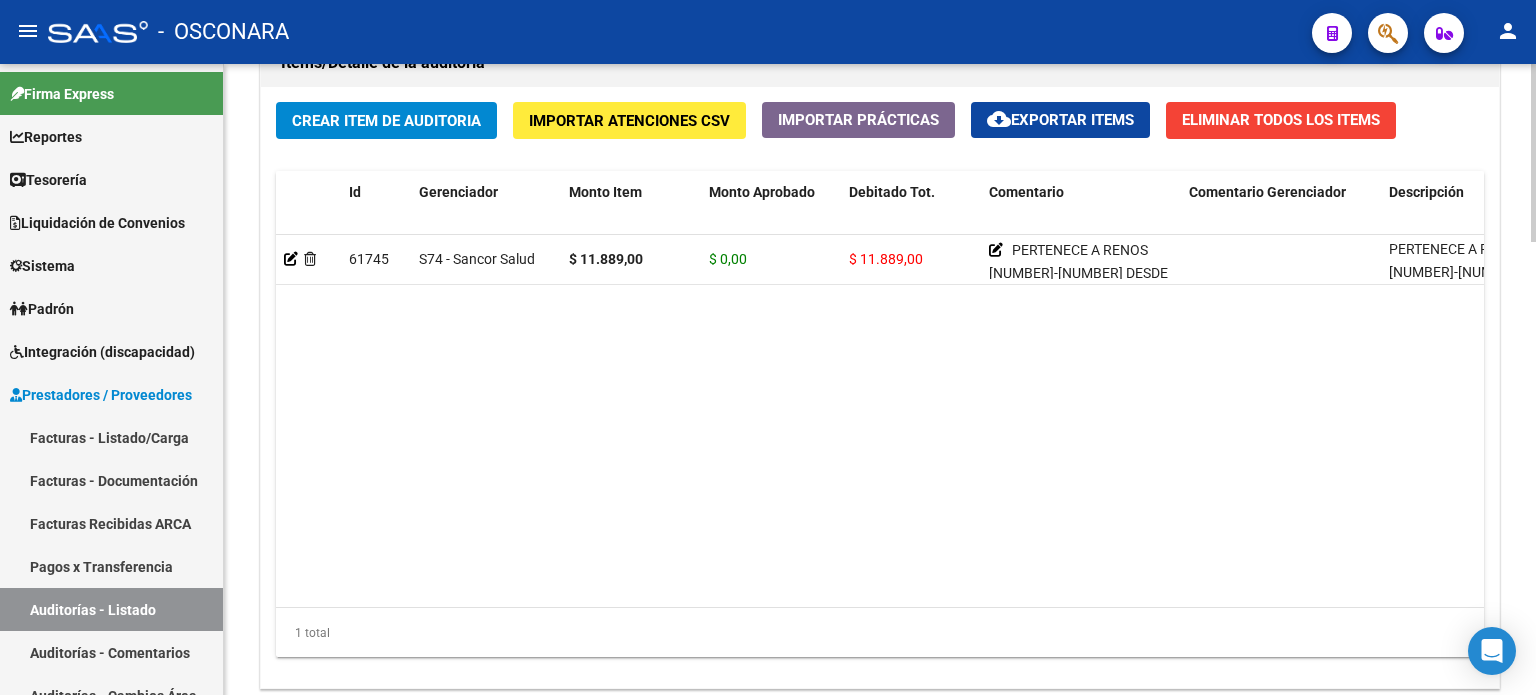 scroll, scrollTop: 1602, scrollLeft: 0, axis: vertical 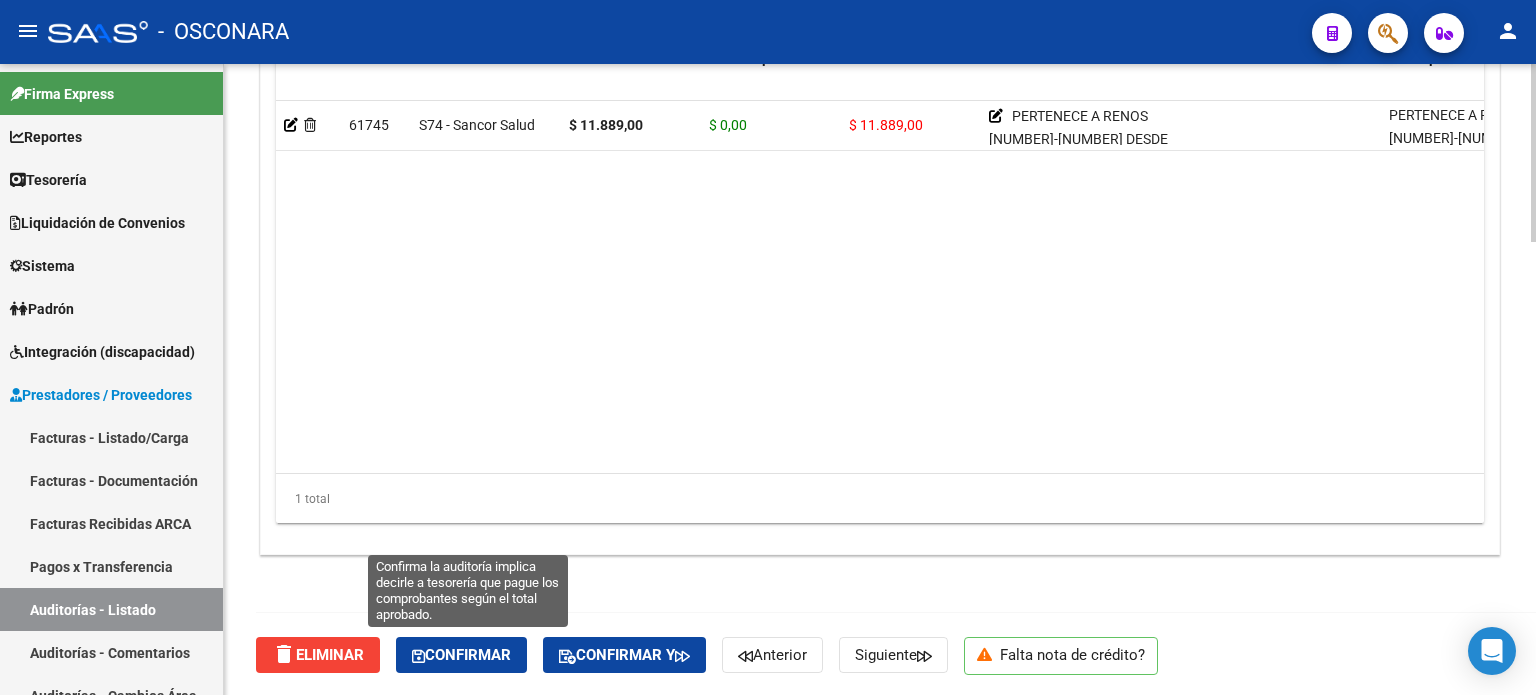 click on "Confirmar" 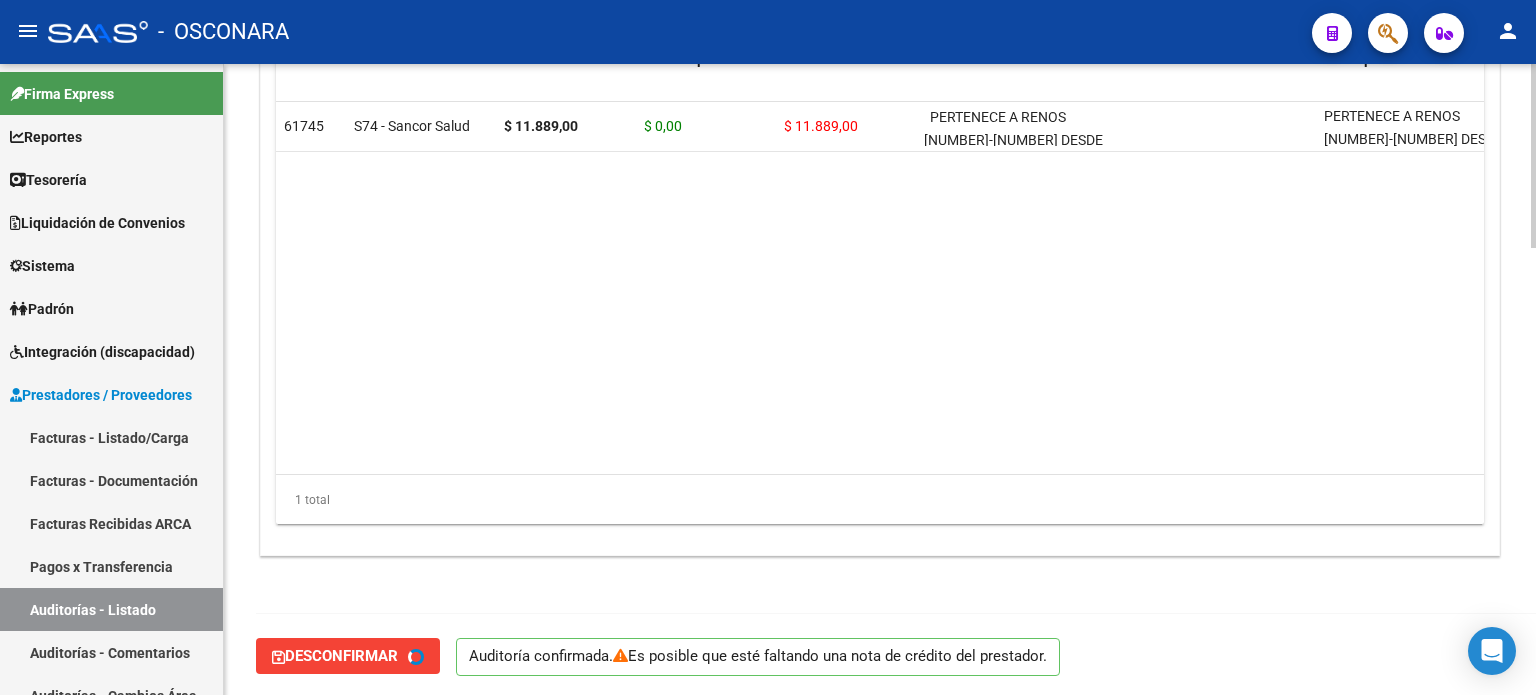 type on "202508" 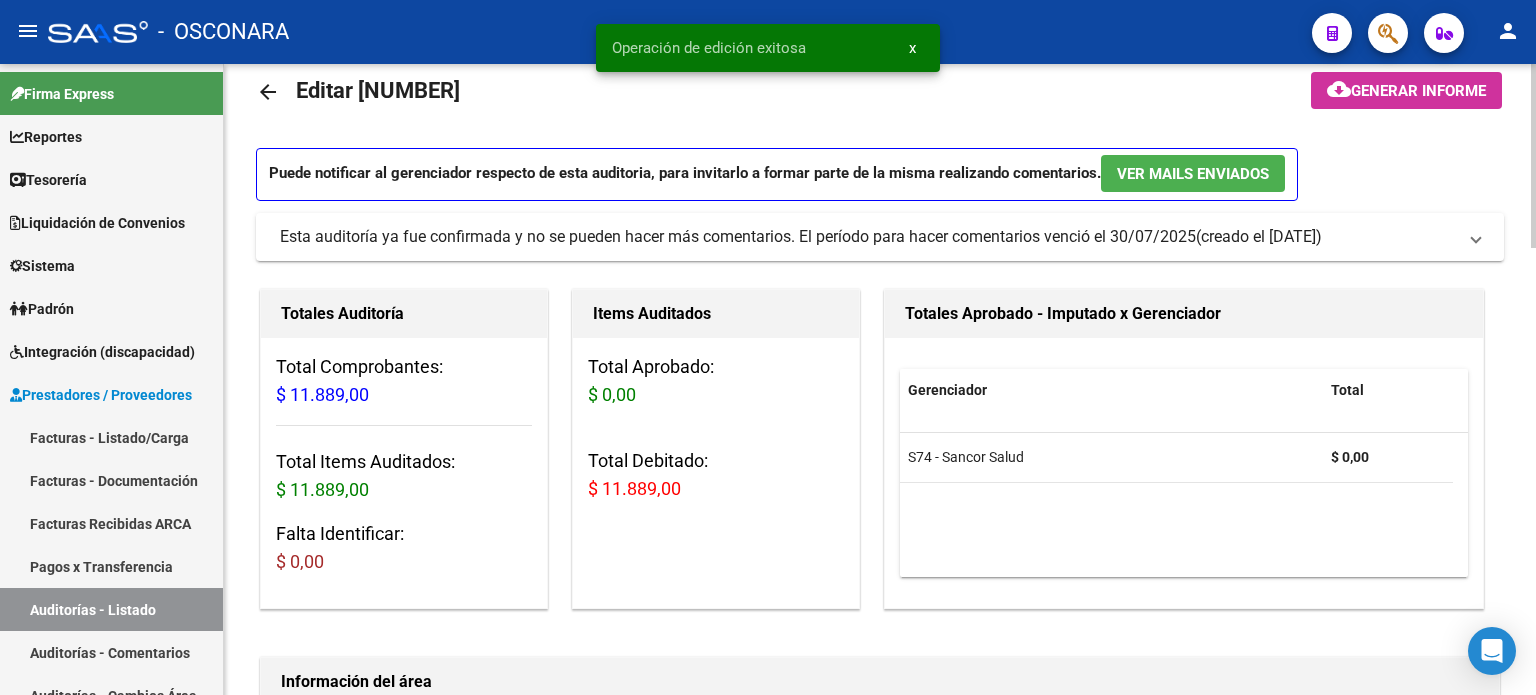 scroll, scrollTop: 0, scrollLeft: 0, axis: both 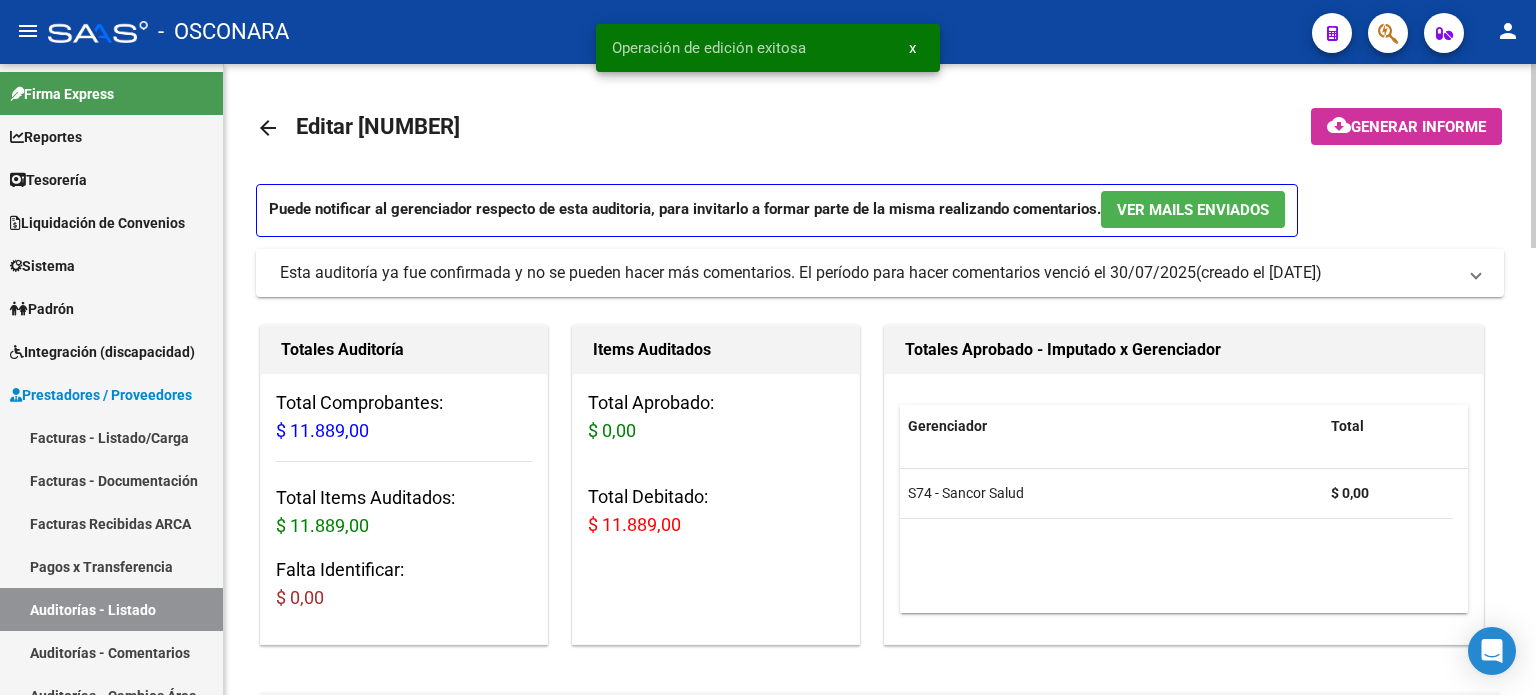 click on "cloud_download" 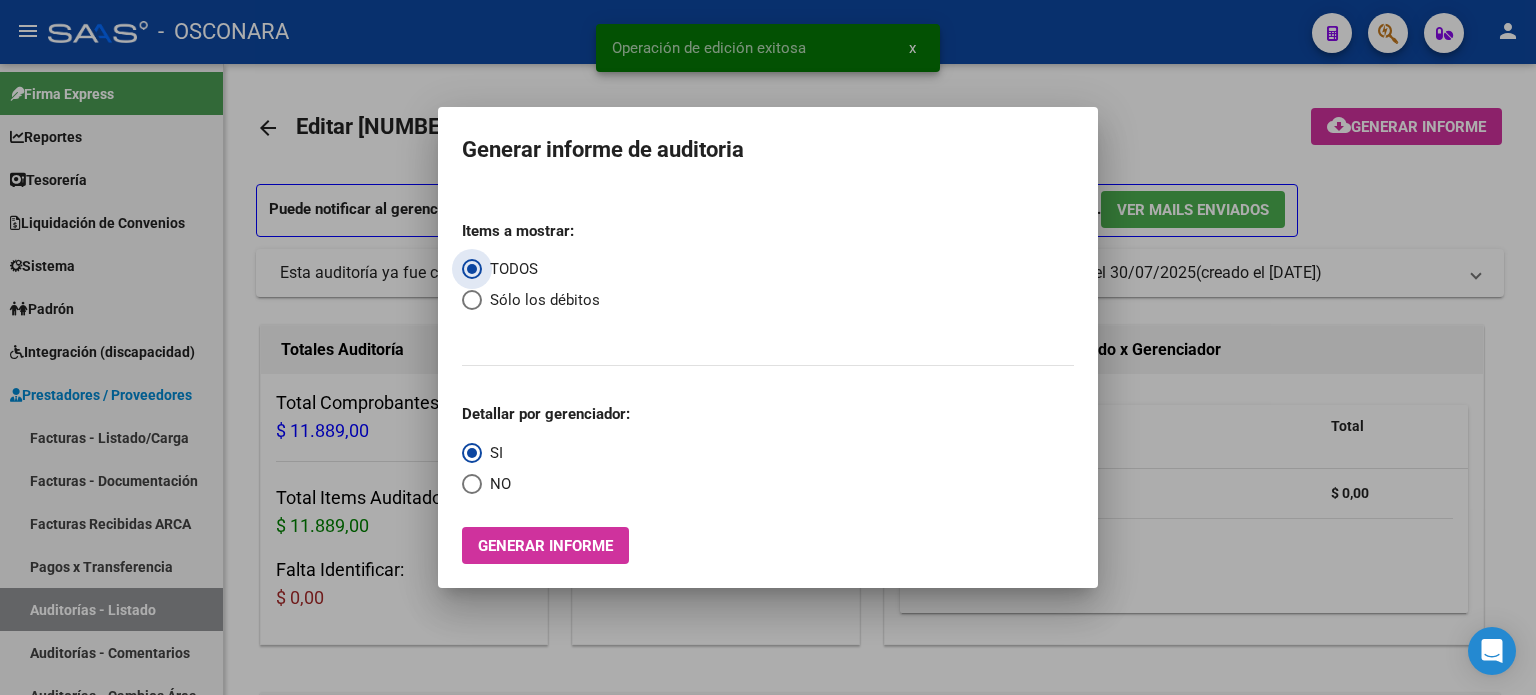 click on "Generar informe" at bounding box center [545, 545] 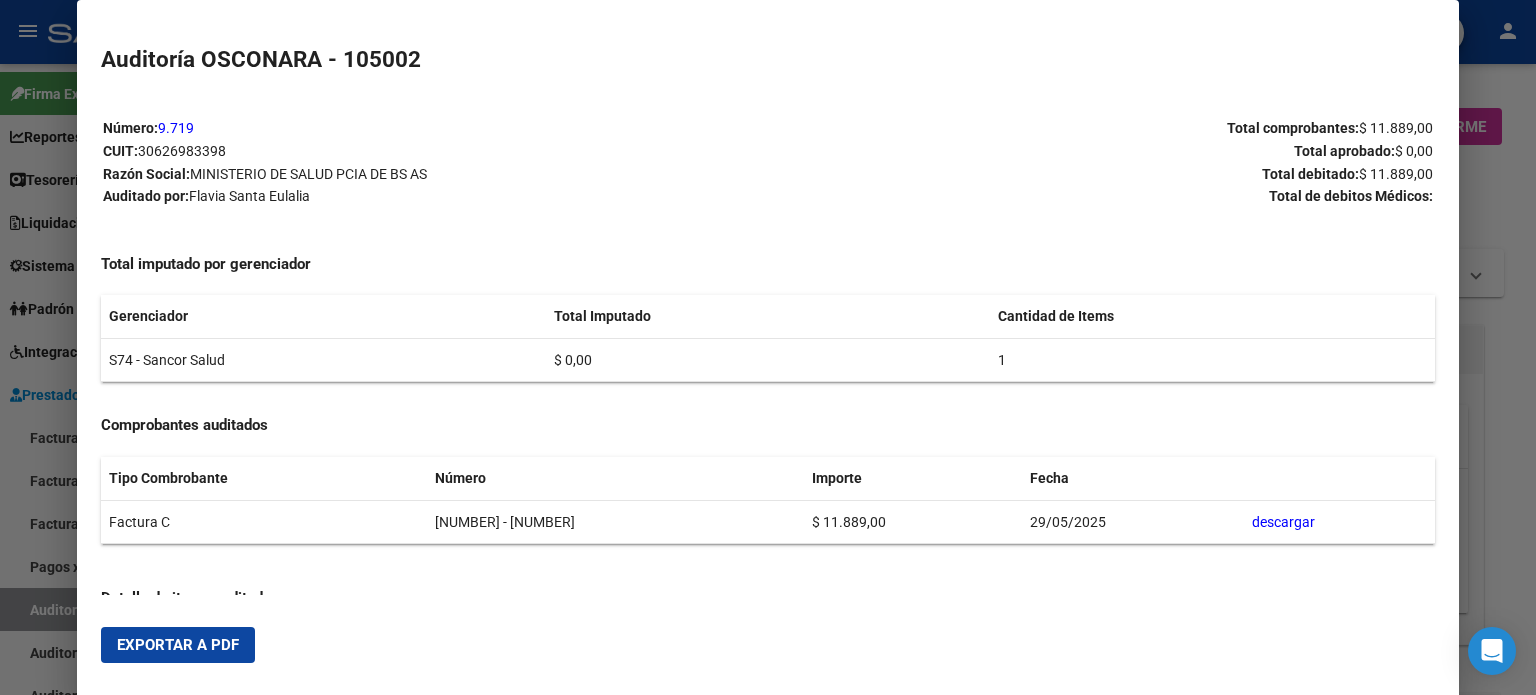 click on "Exportar a PDF" at bounding box center [178, 645] 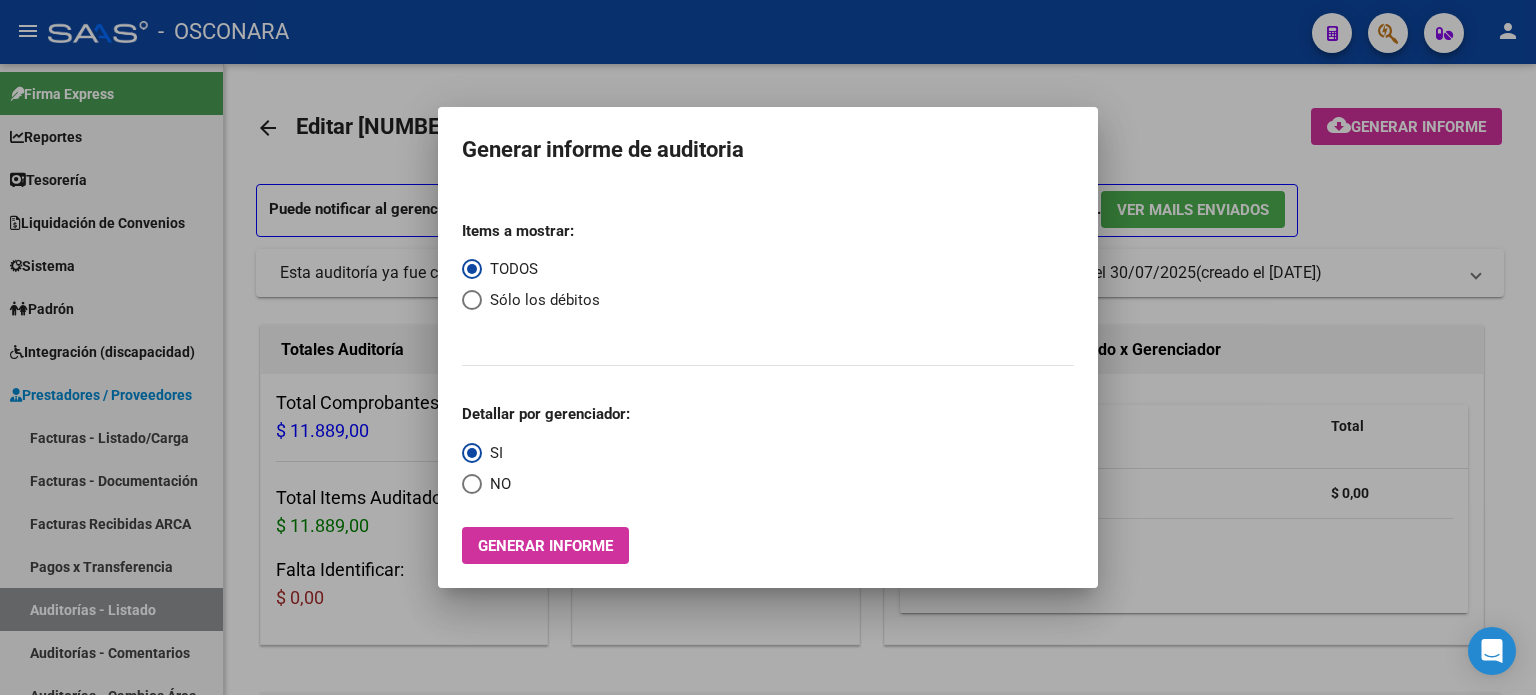 click at bounding box center (768, 347) 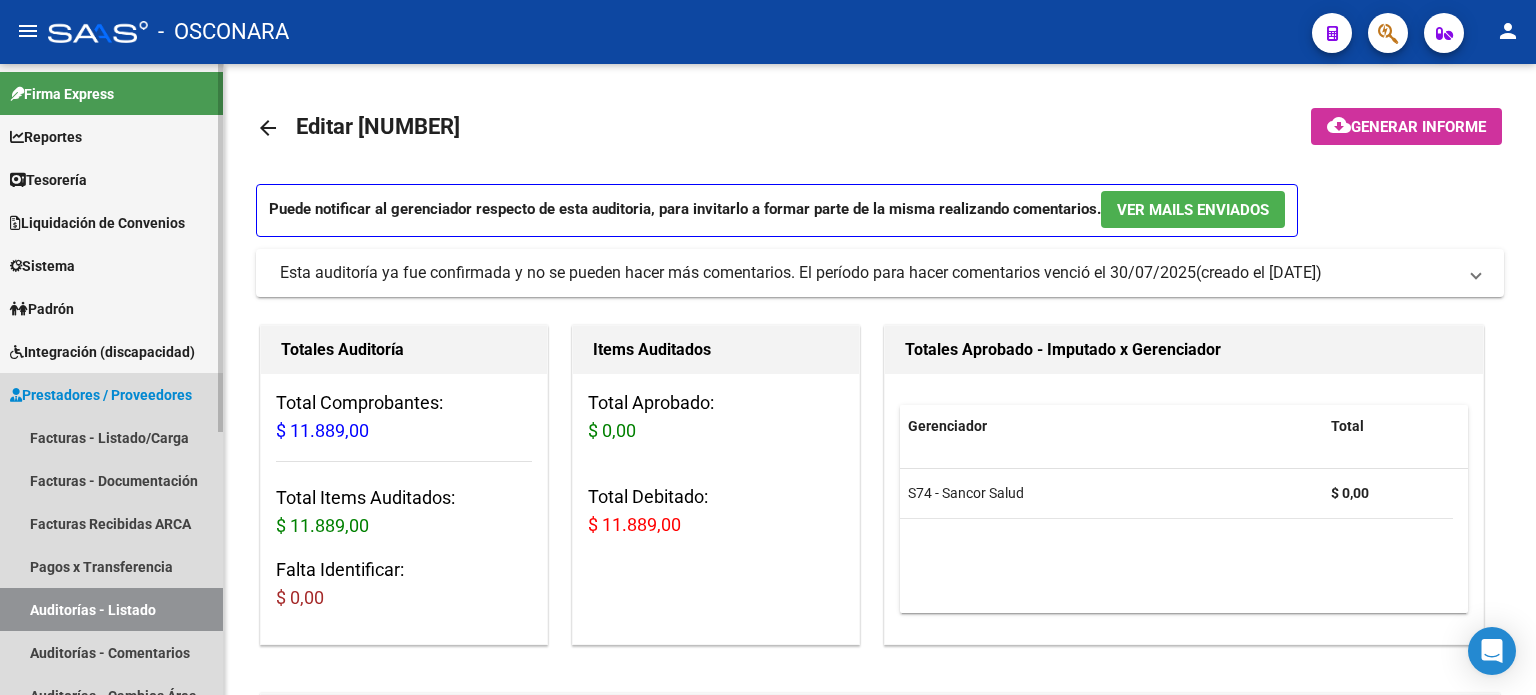 click on "Auditorías - Listado" at bounding box center [111, 609] 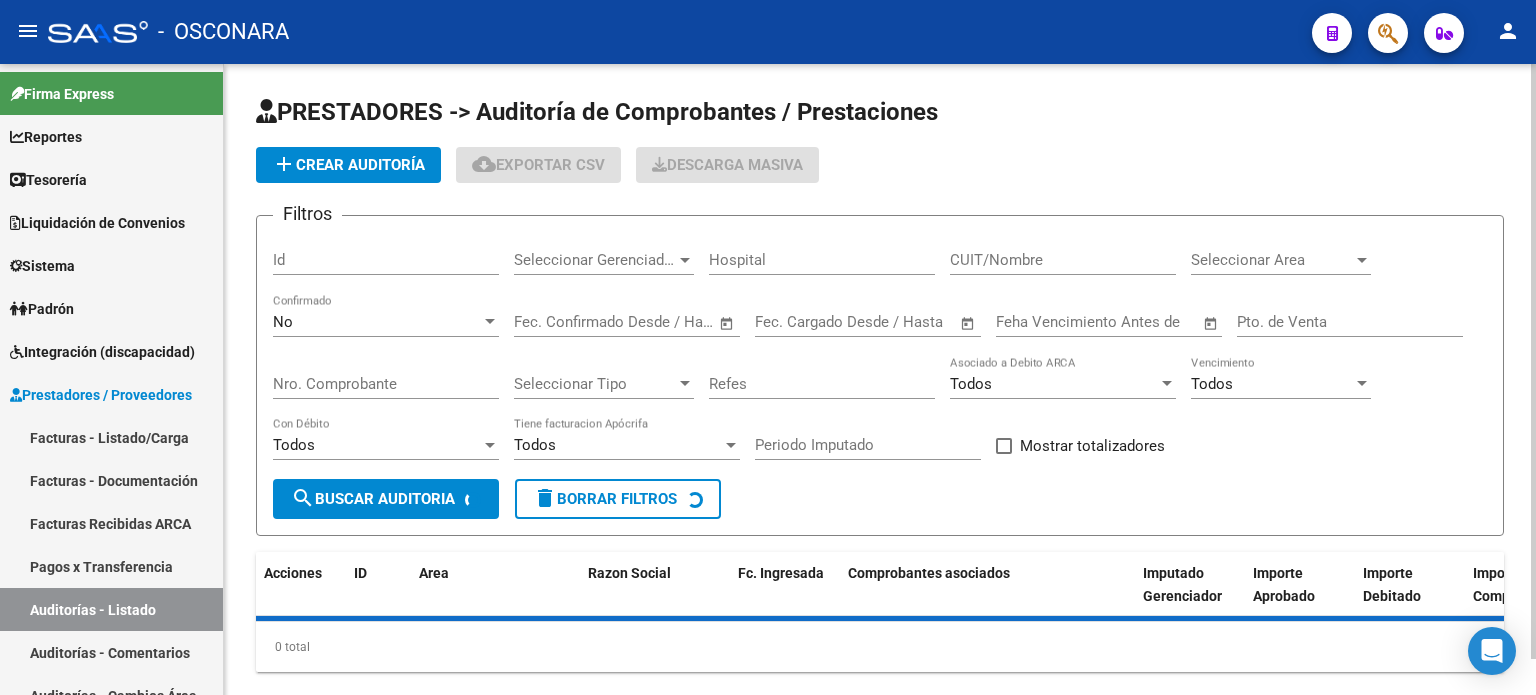 click on "Id" at bounding box center [386, 260] 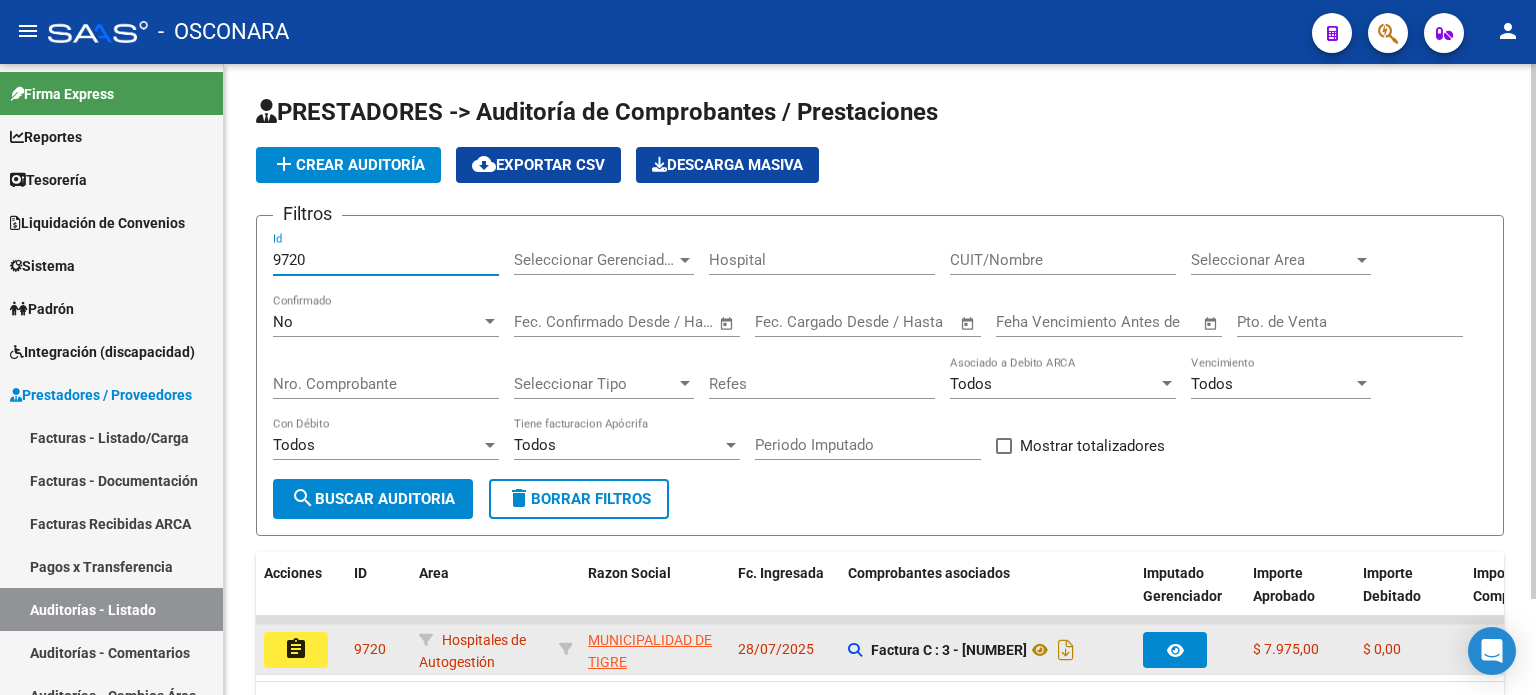 type on "9720" 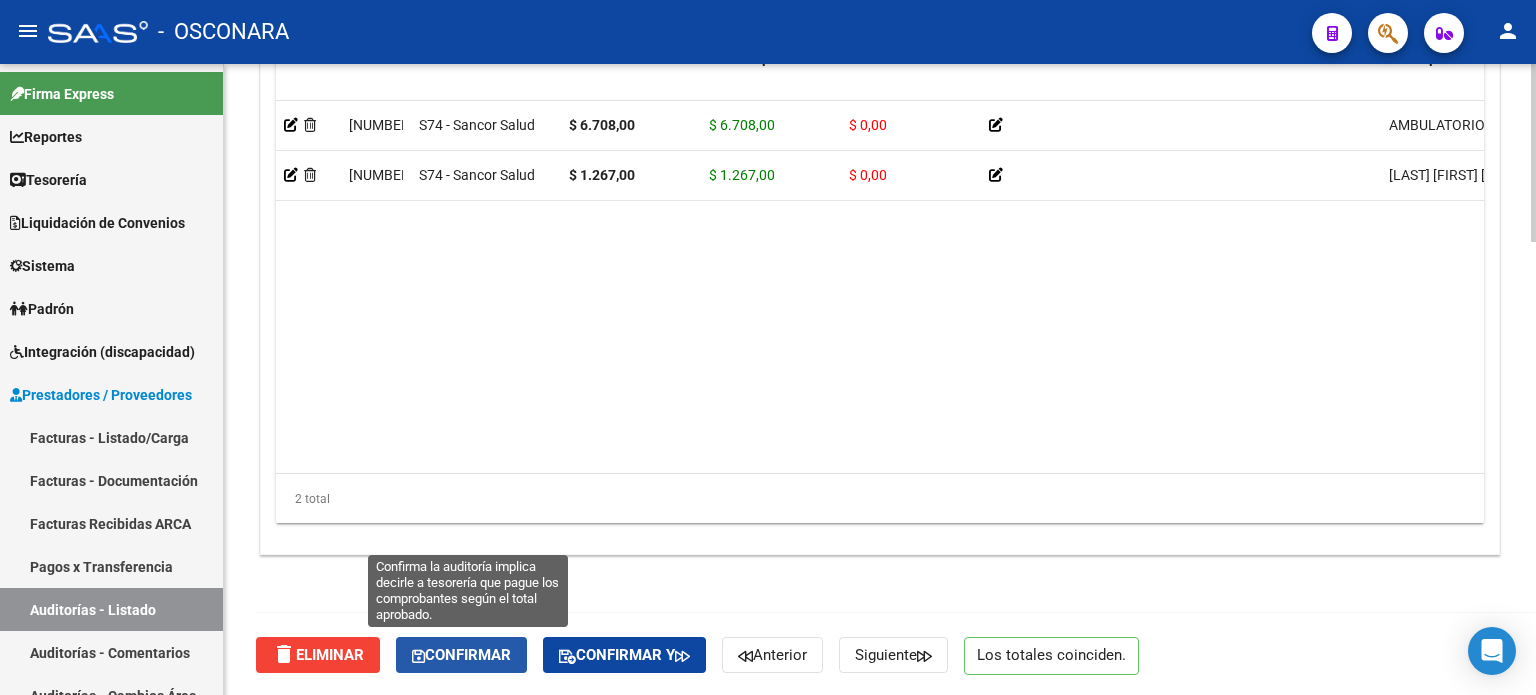 click on "Confirmar" 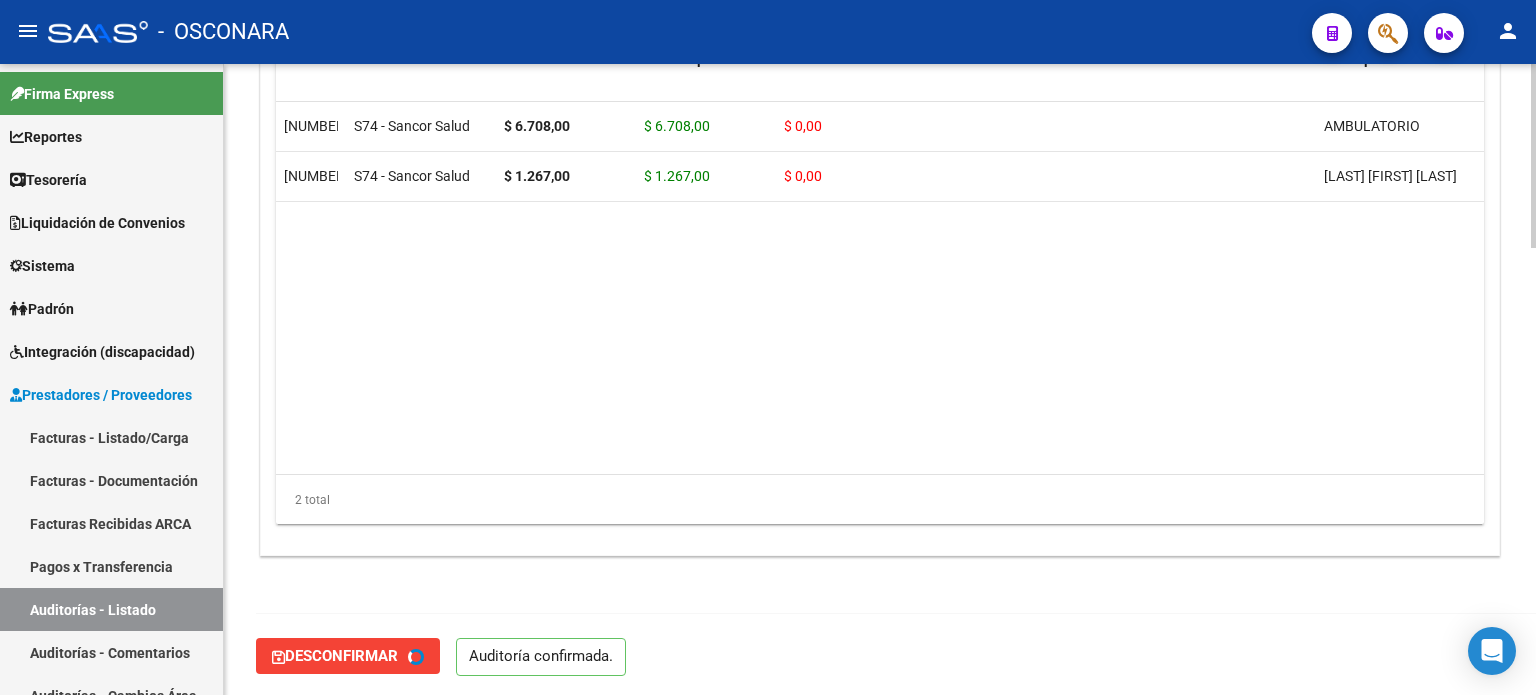 type on "202508" 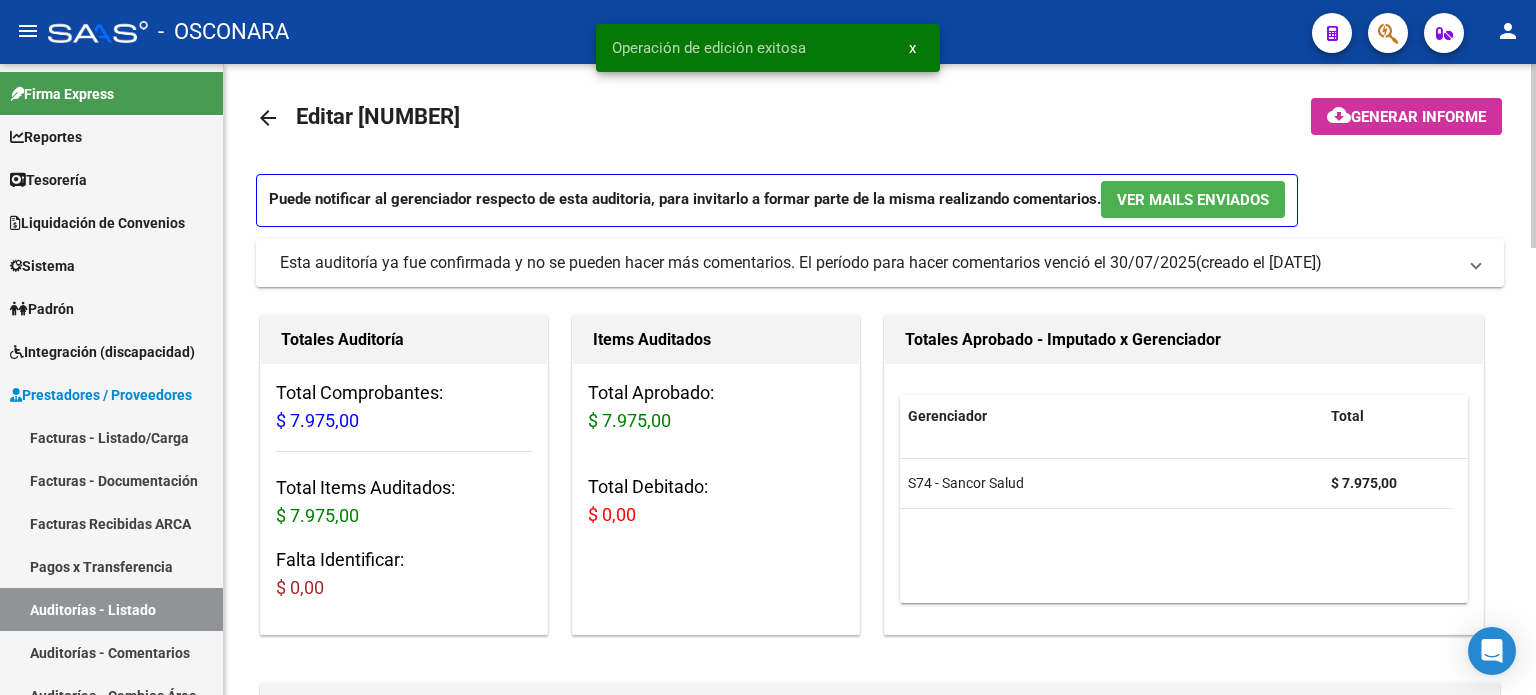 scroll, scrollTop: 0, scrollLeft: 0, axis: both 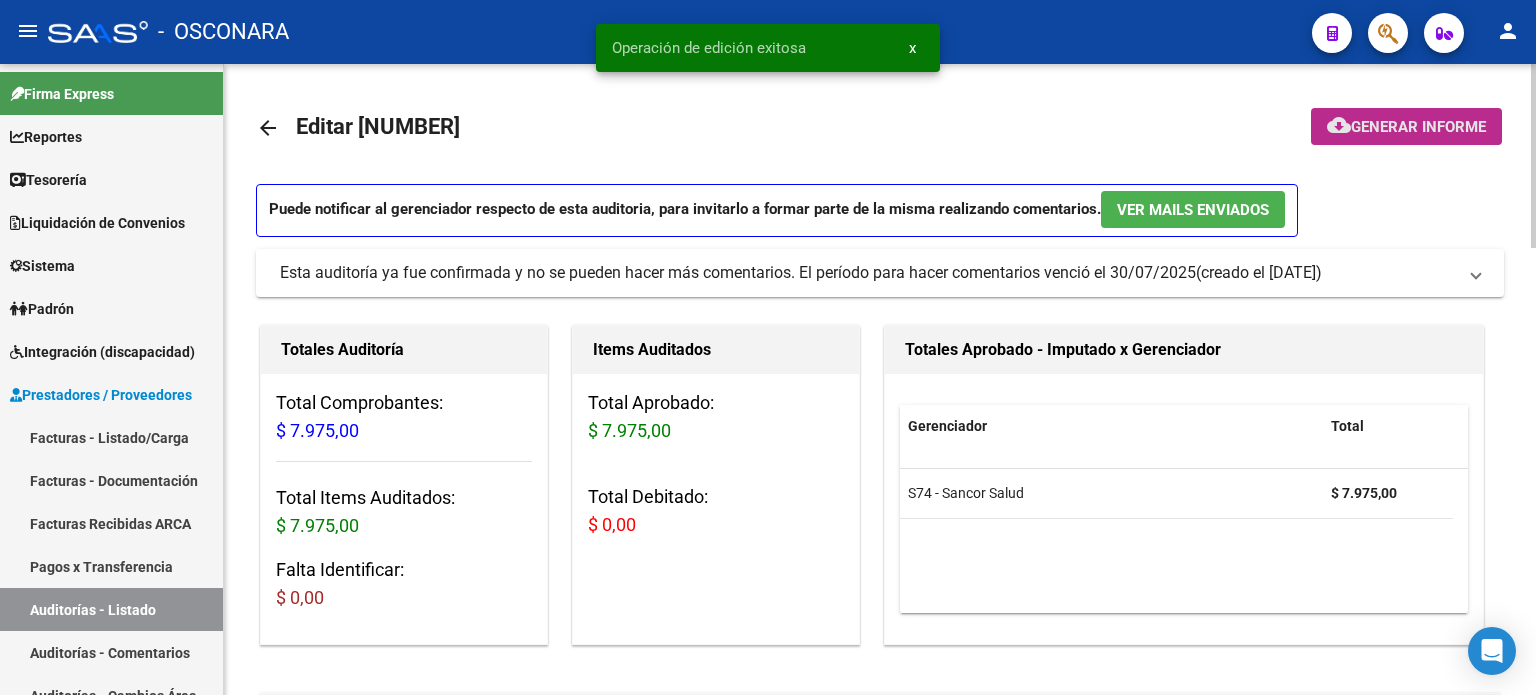 click on "cloud_download  Generar informe" 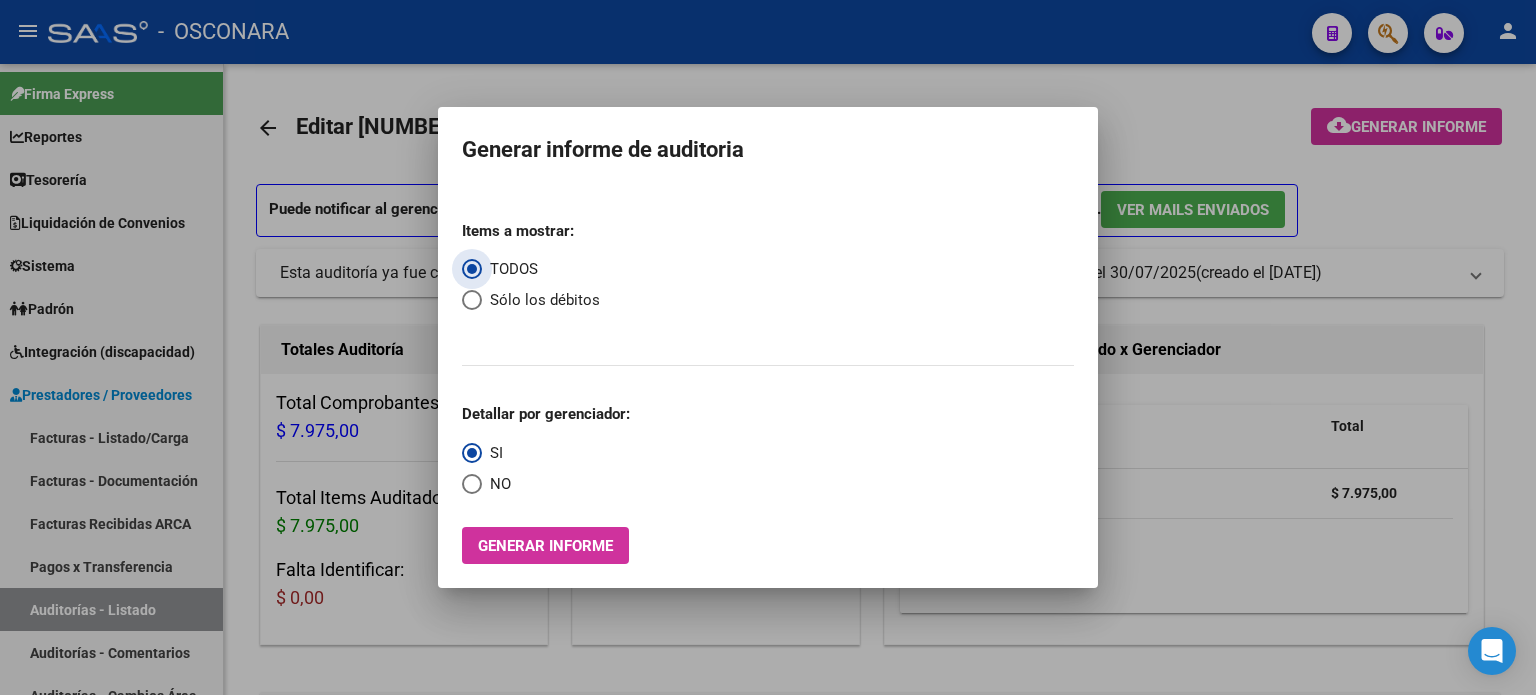 click on "Generar informe" at bounding box center (545, 546) 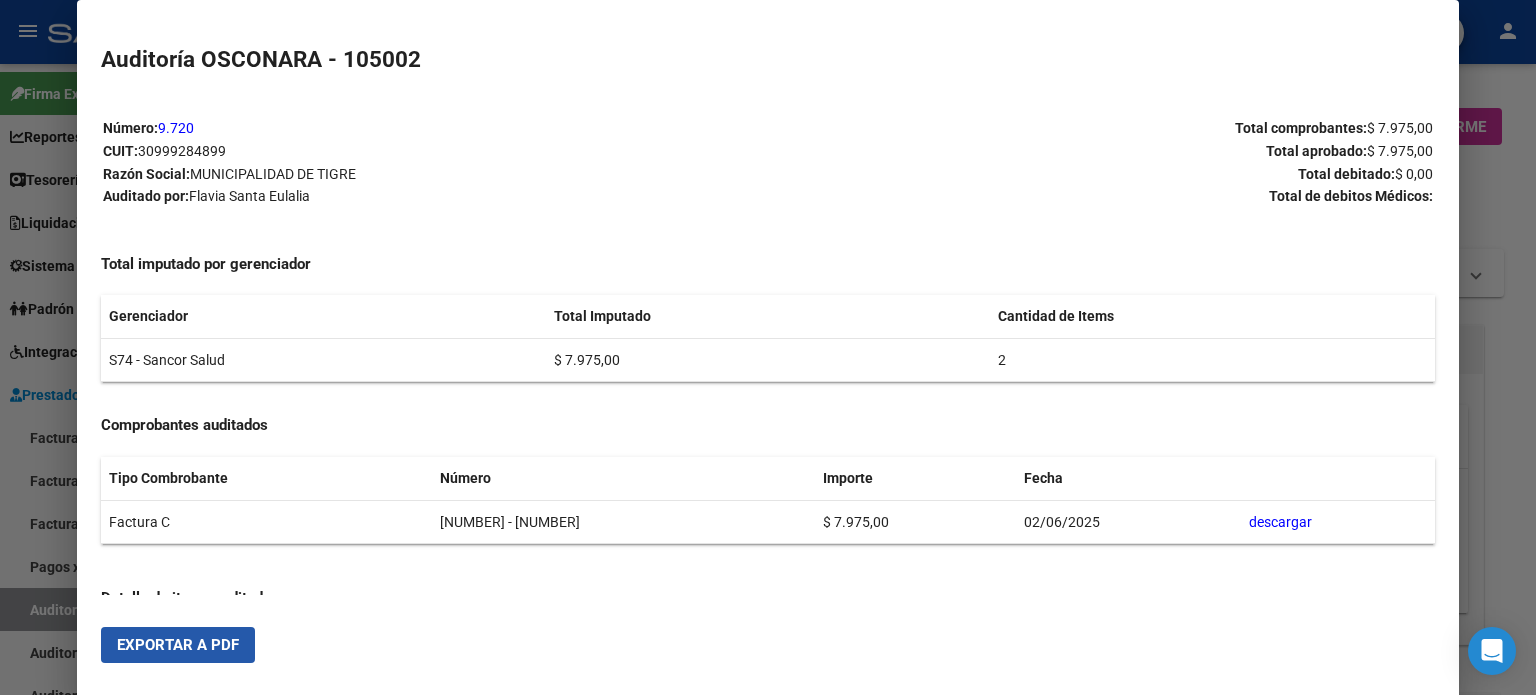 click on "Exportar a PDF" at bounding box center (178, 645) 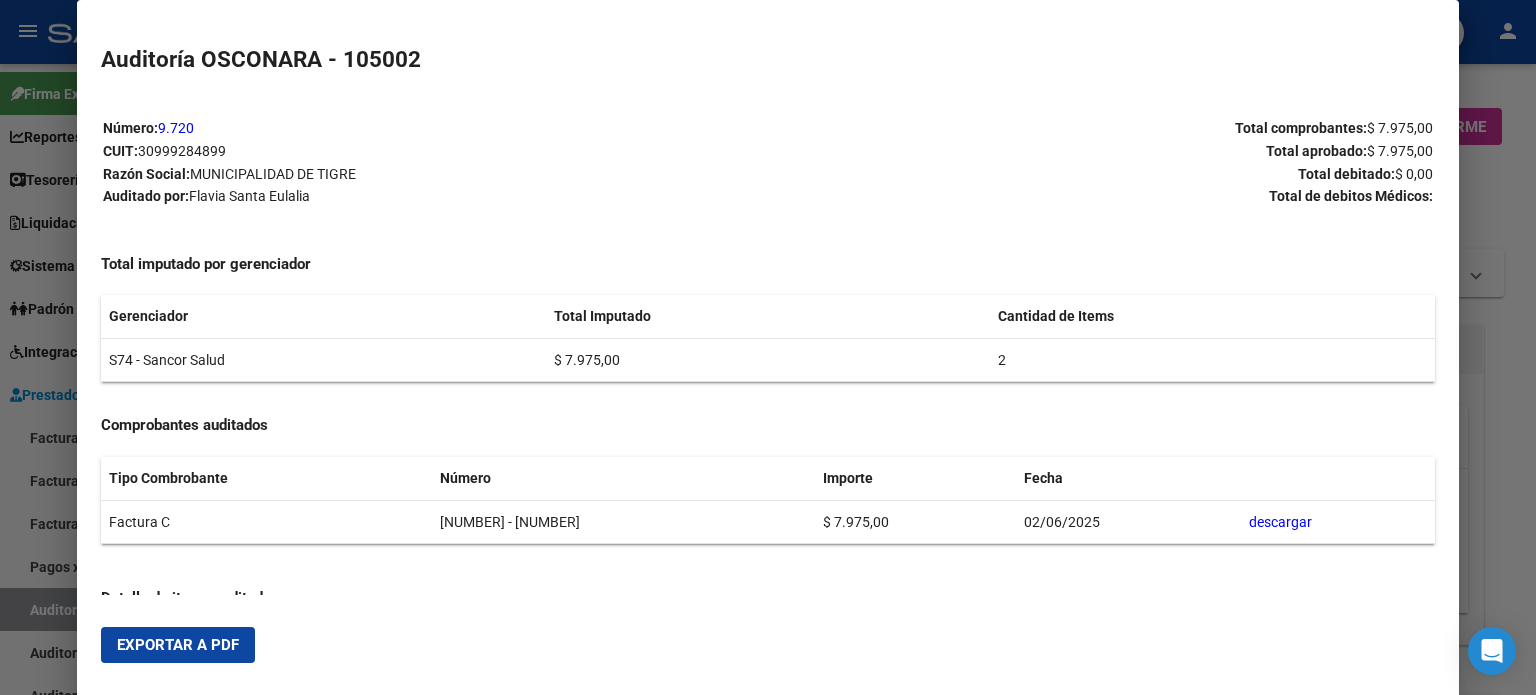 click at bounding box center [768, 347] 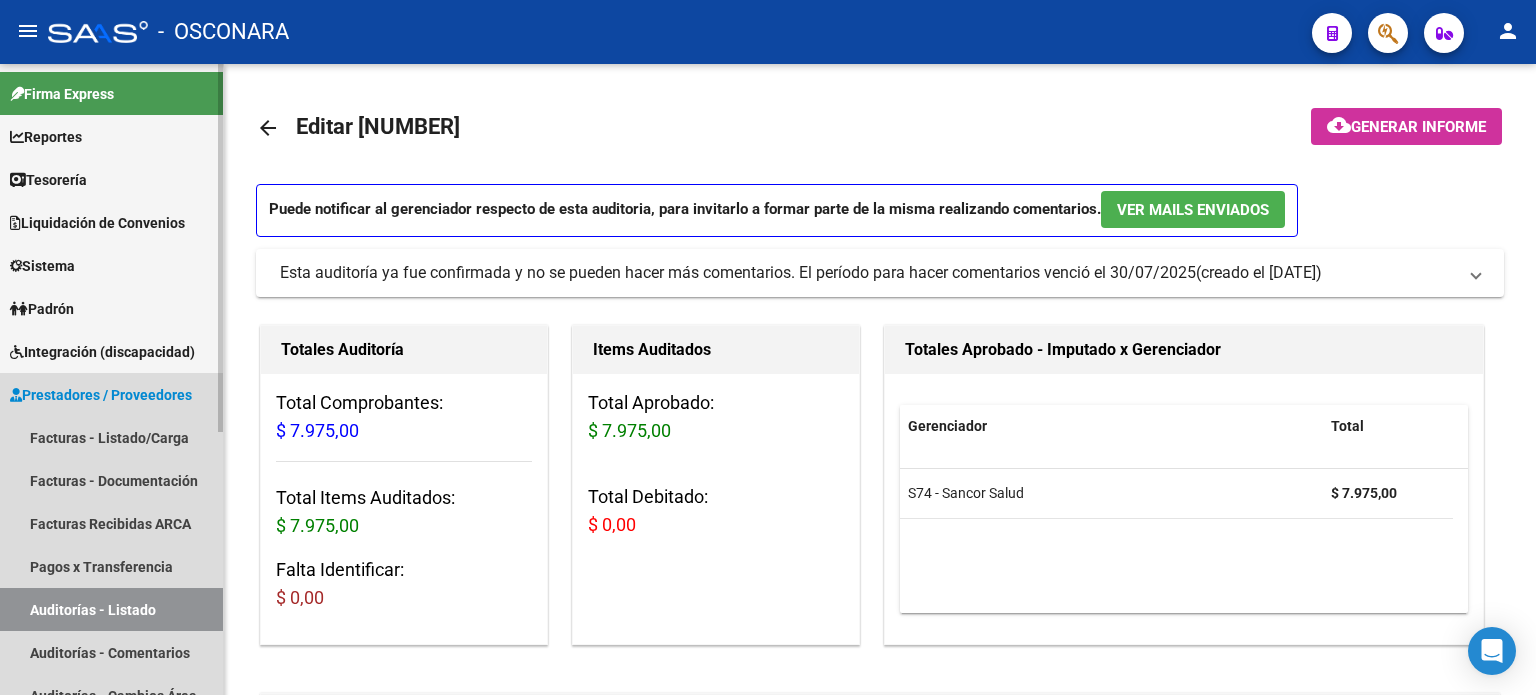 click on "Auditorías - Listado" at bounding box center (111, 609) 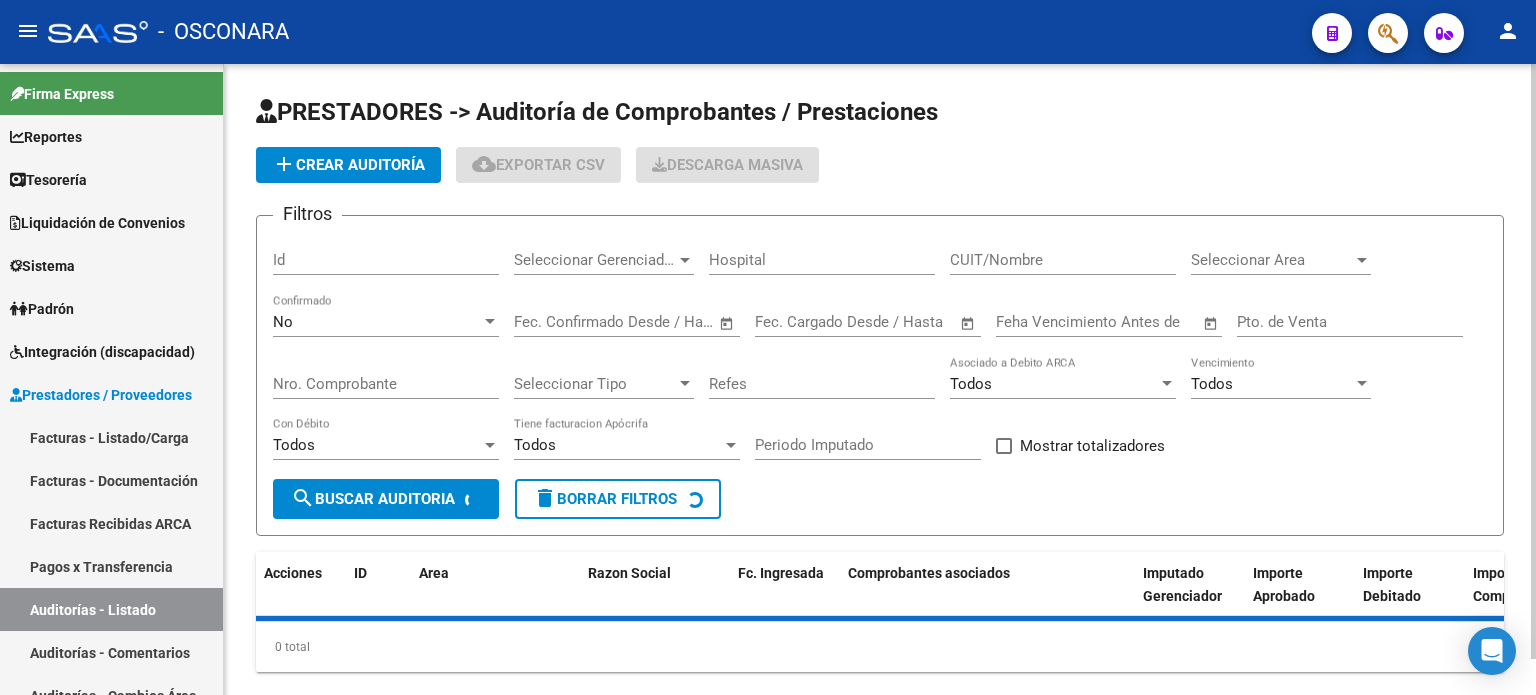 click on "Id" at bounding box center (386, 260) 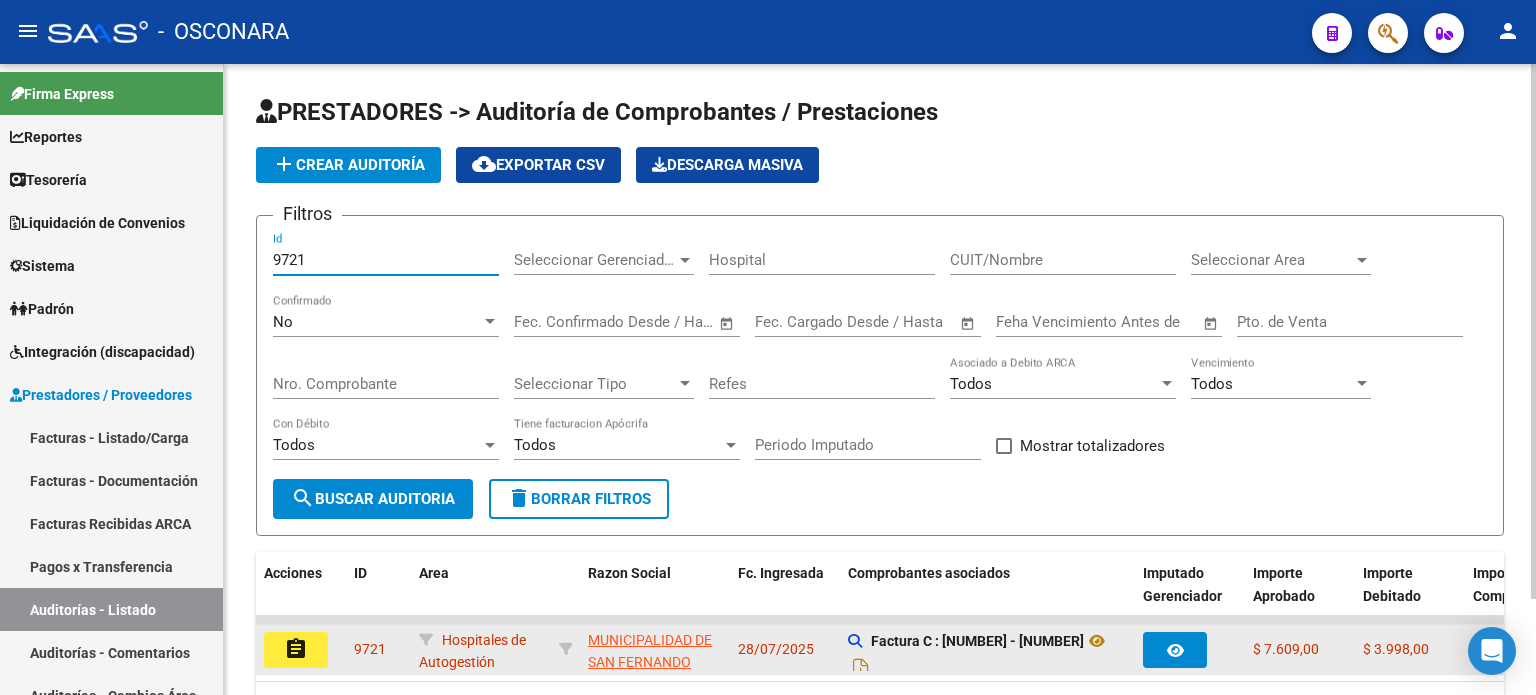 type on "9721" 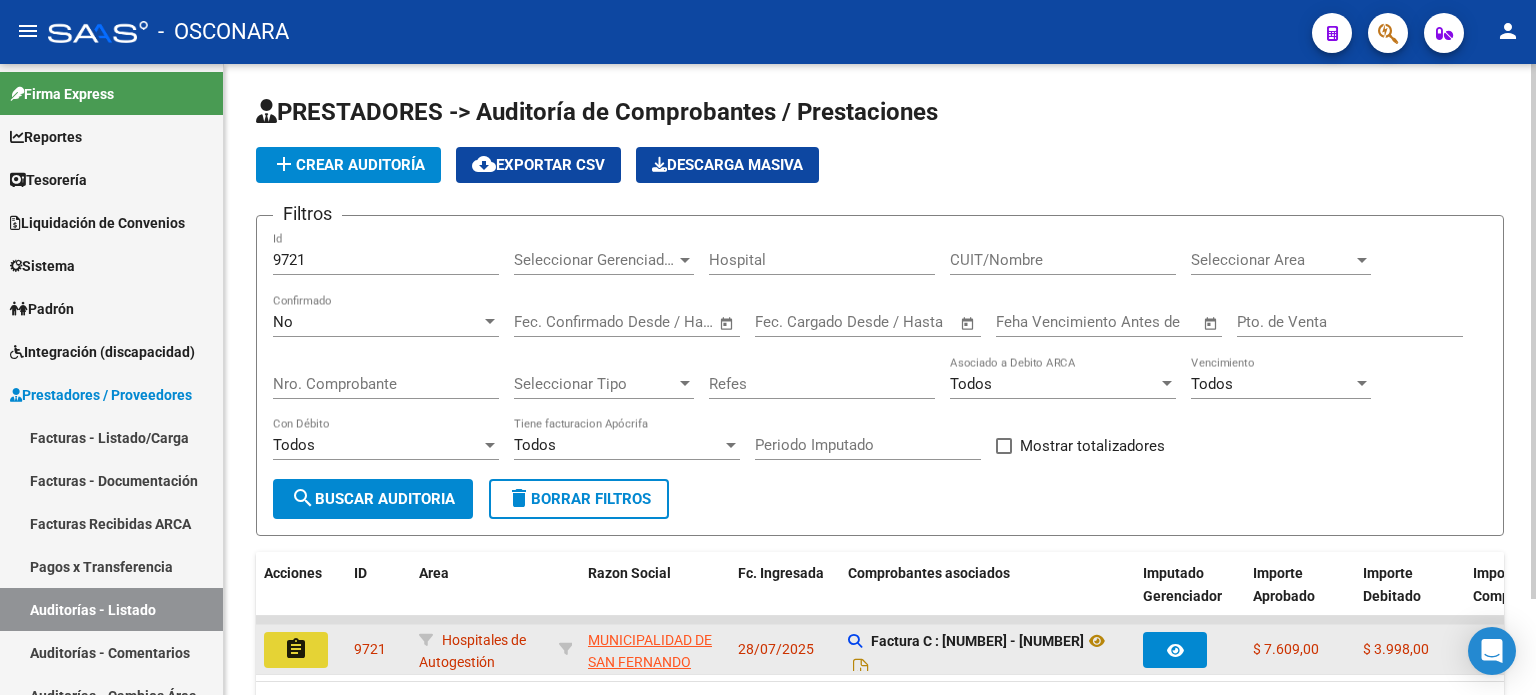 click on "assignment" 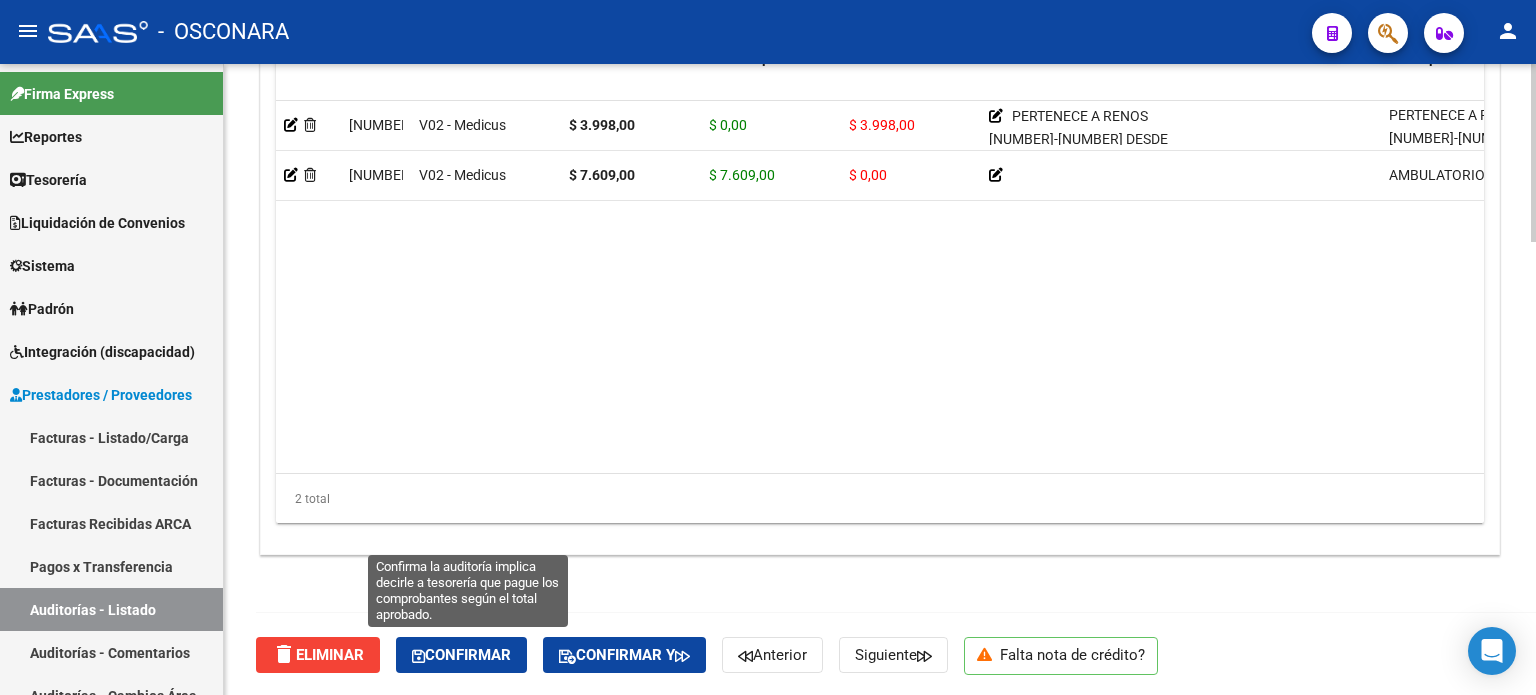 click on "Confirmar" 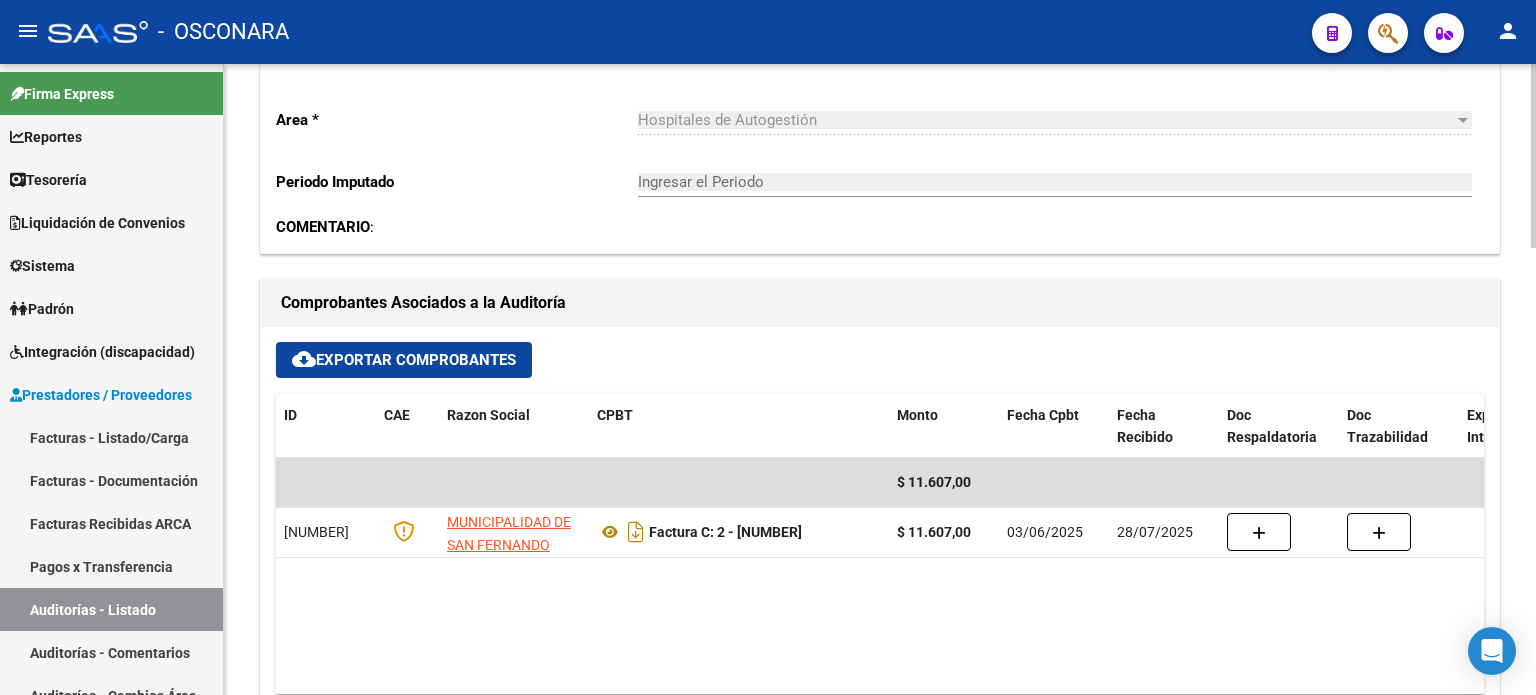 type on "202508" 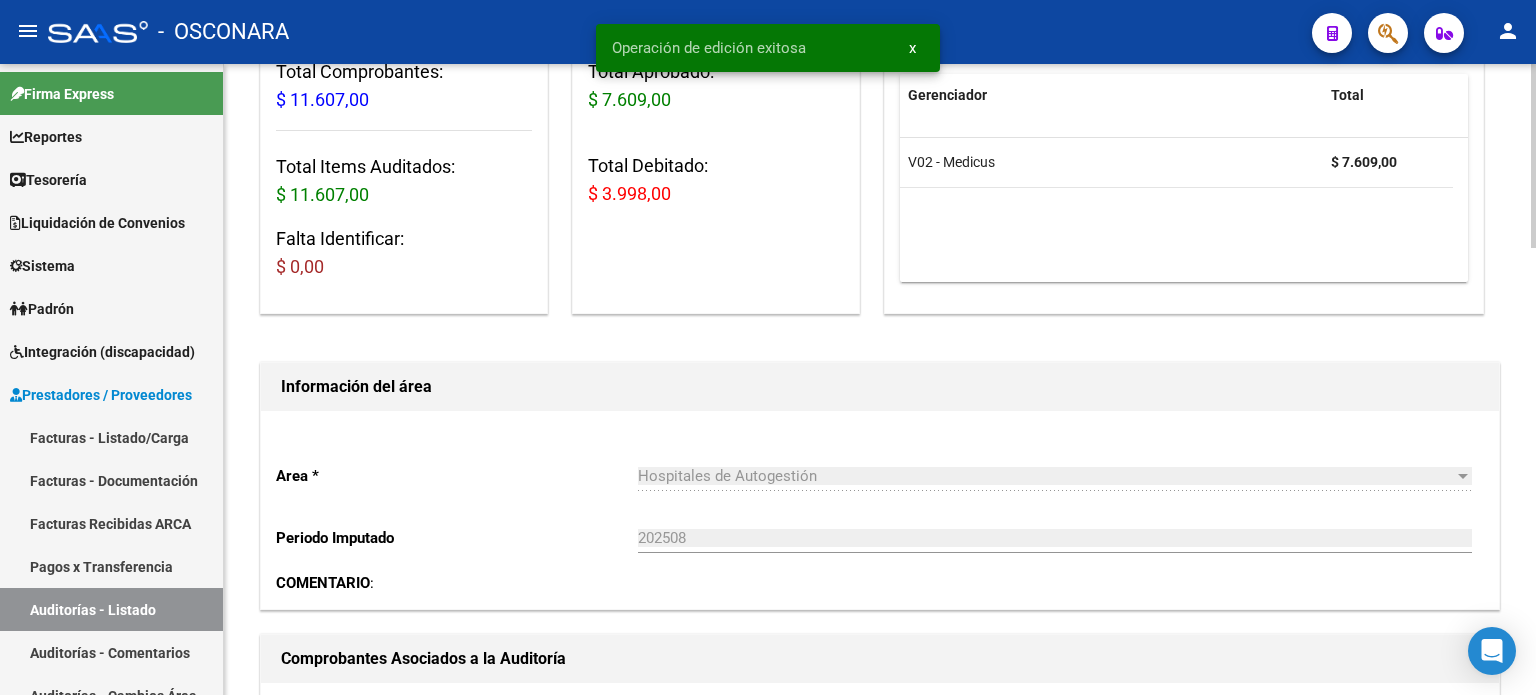 scroll, scrollTop: 0, scrollLeft: 0, axis: both 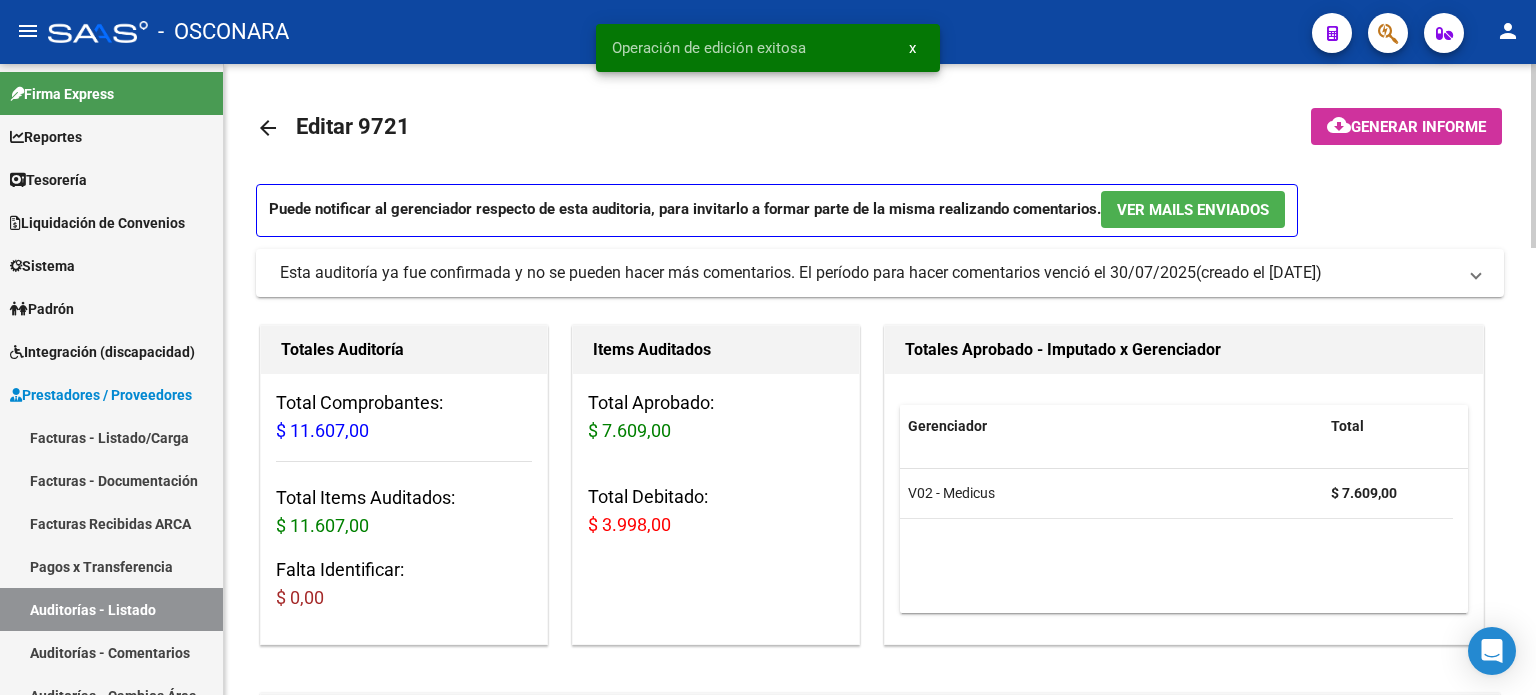 click on "Generar informe" 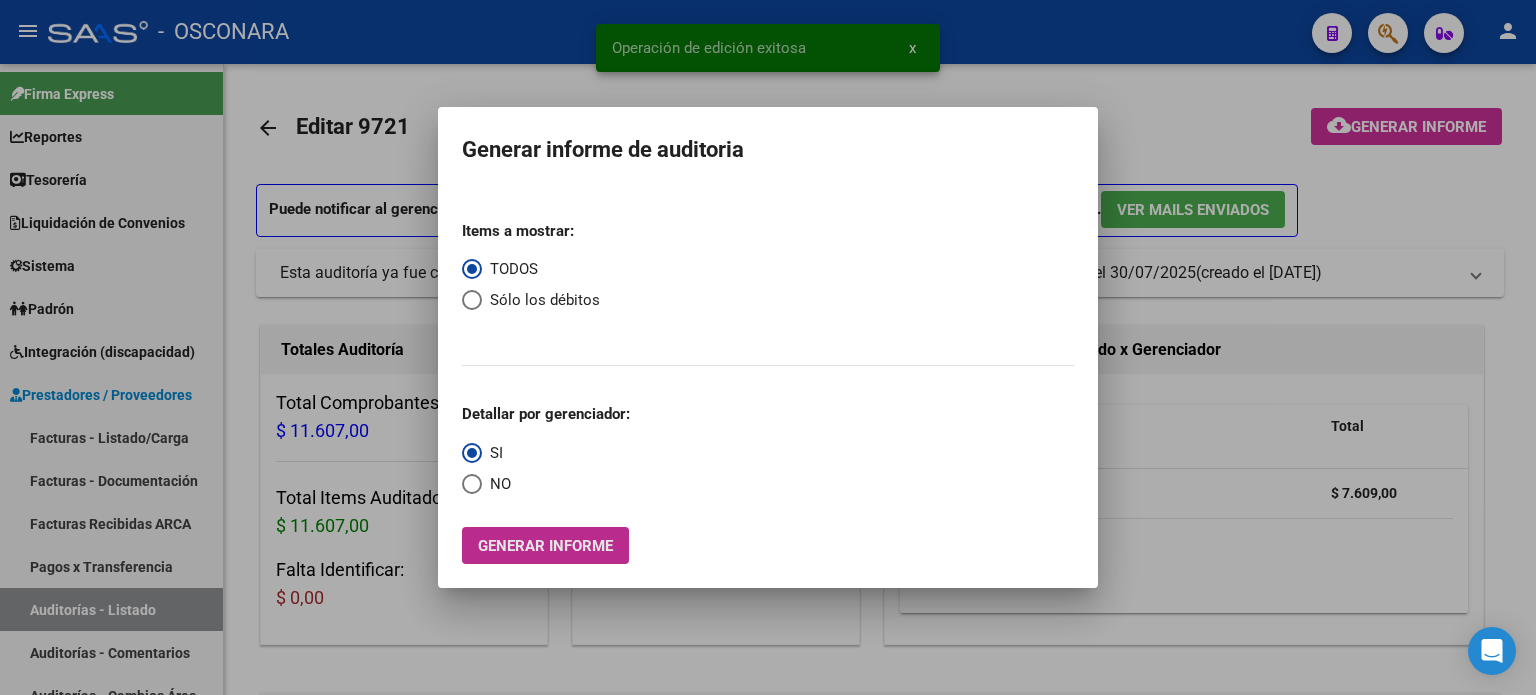 click on "Generar informe" at bounding box center [545, 546] 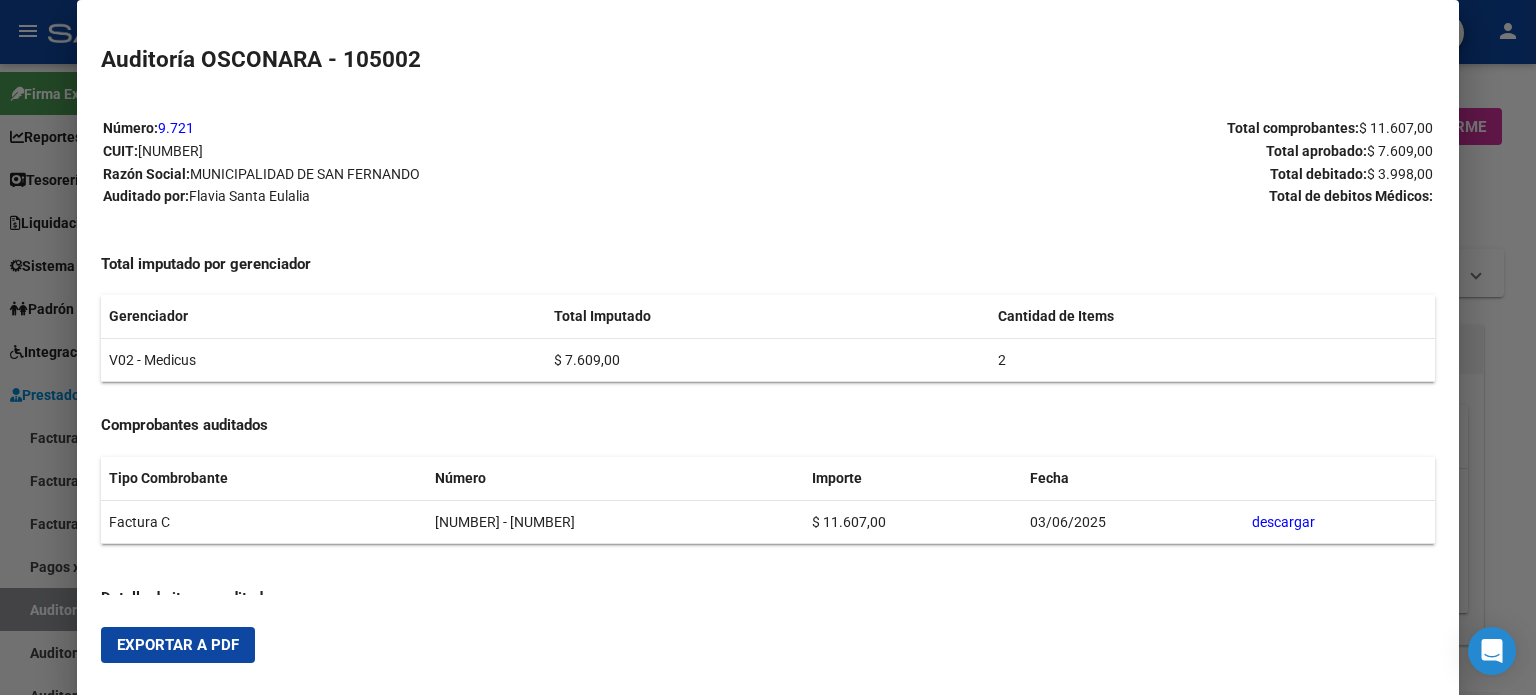 click on "Exportar a PDF" at bounding box center (178, 645) 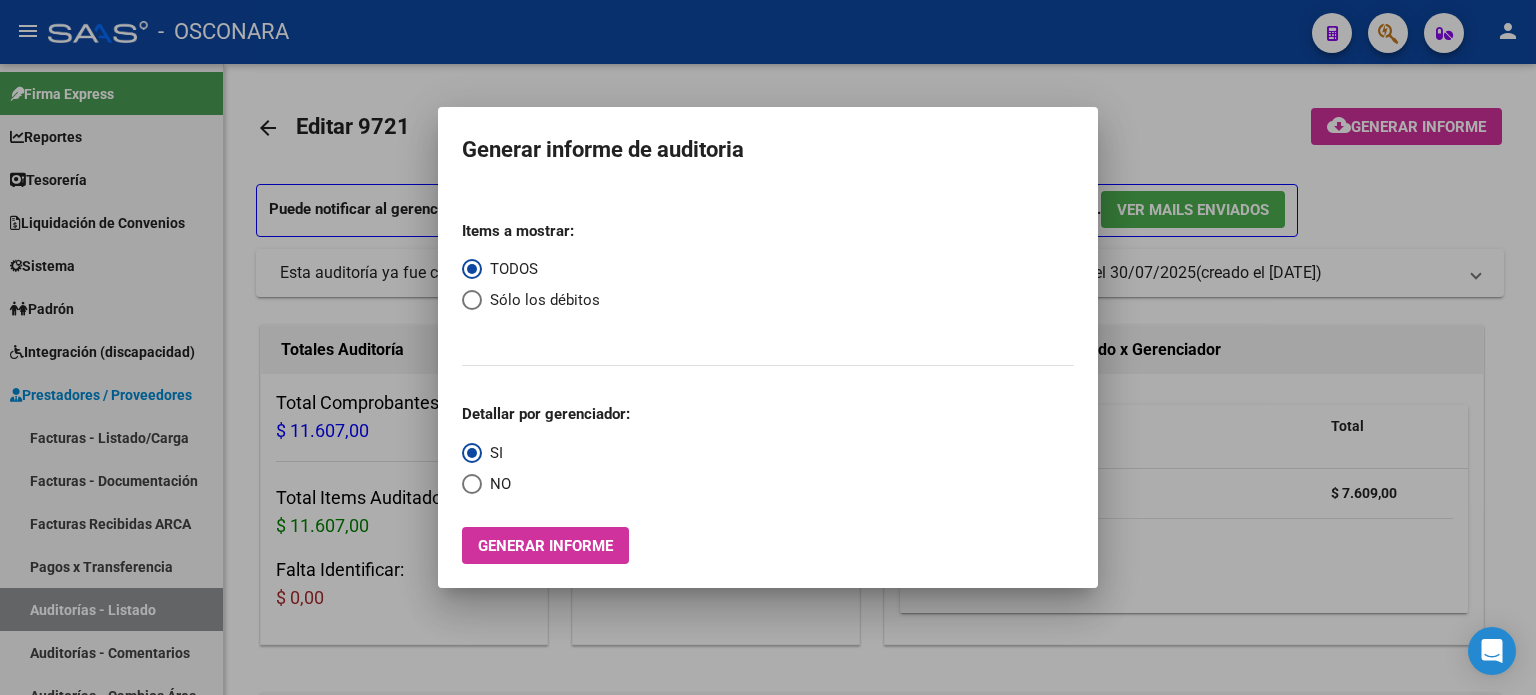 click at bounding box center (768, 347) 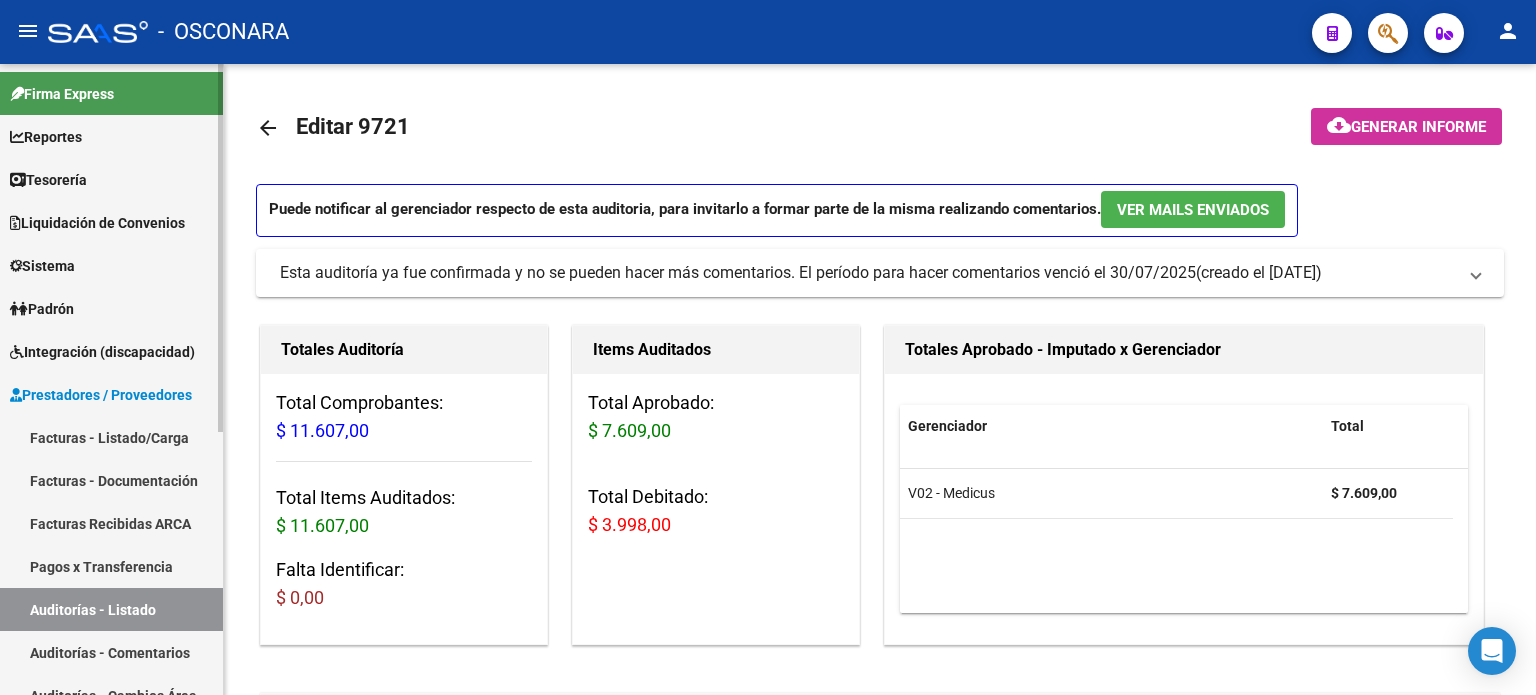 click on "Auditorías - Listado" at bounding box center [111, 609] 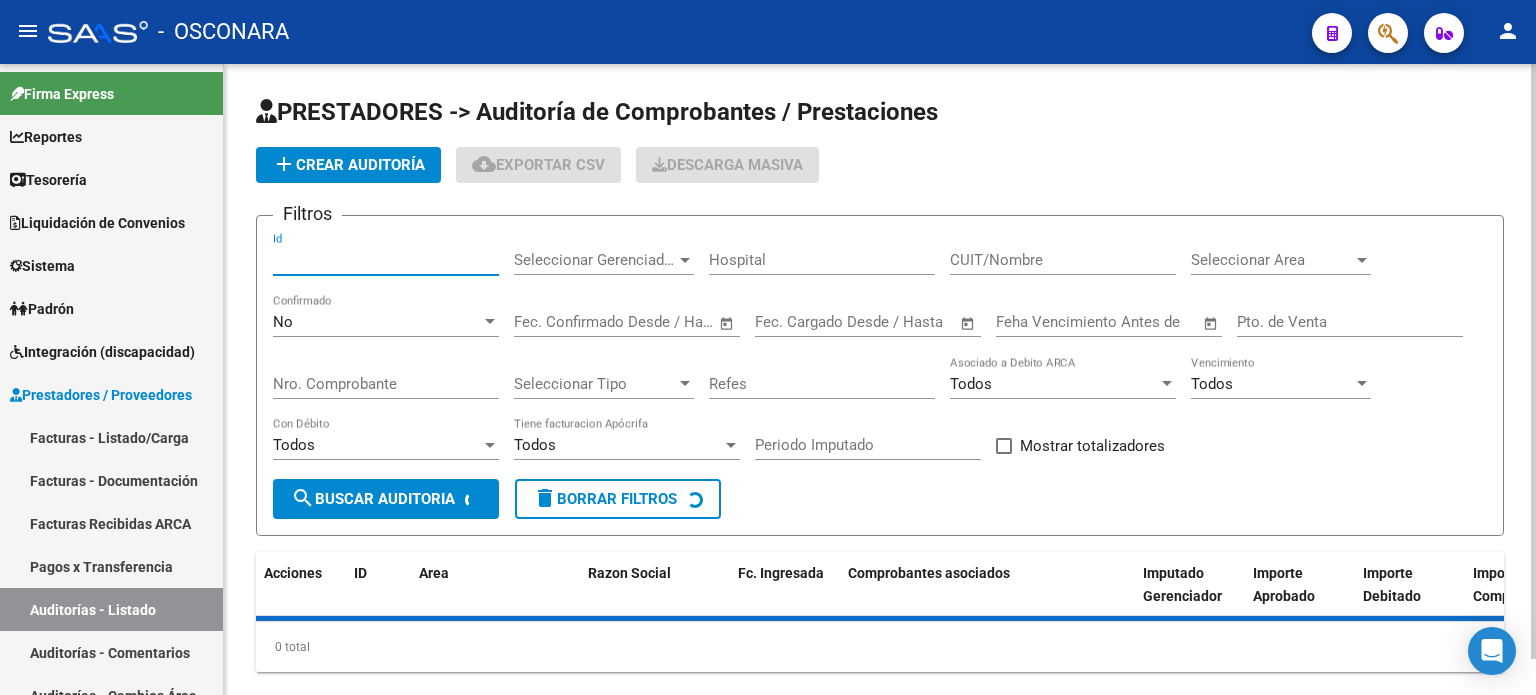 click on "Id" at bounding box center (386, 260) 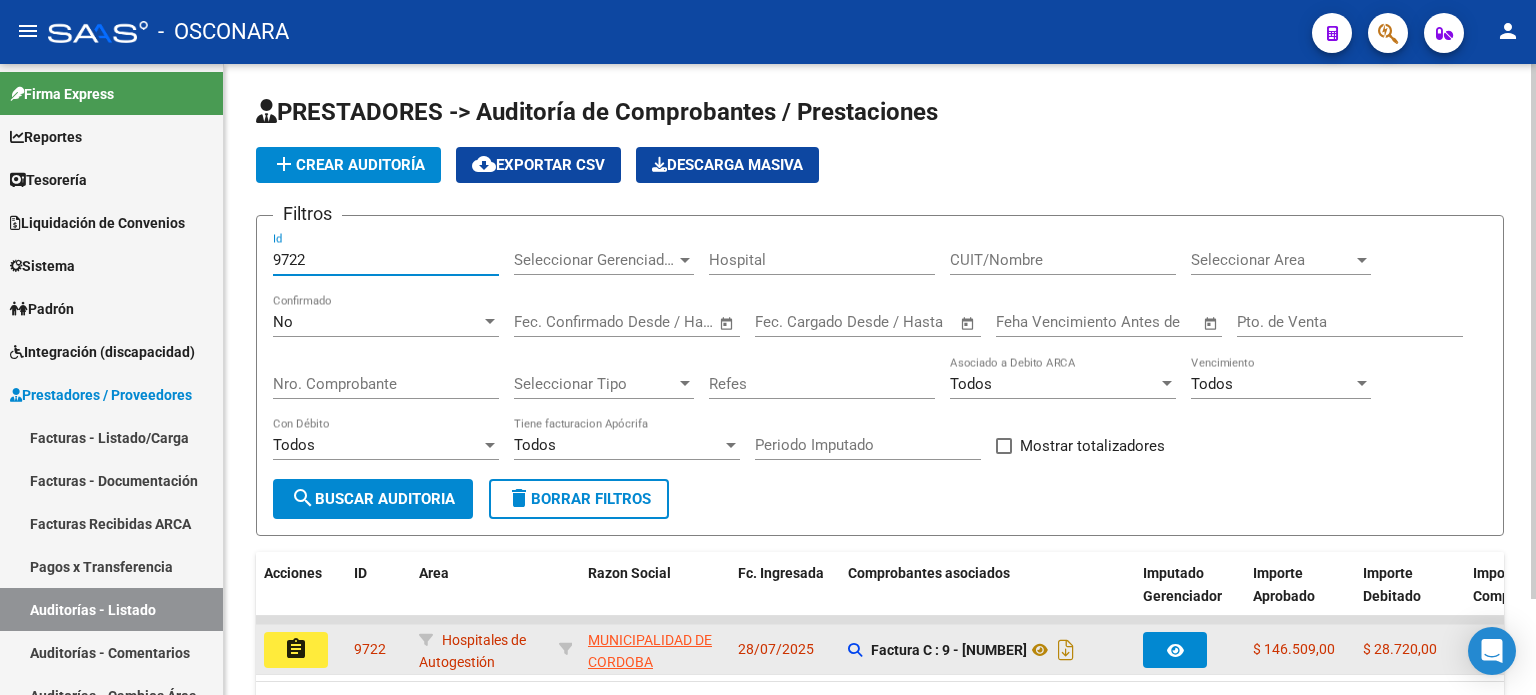 type on "9722" 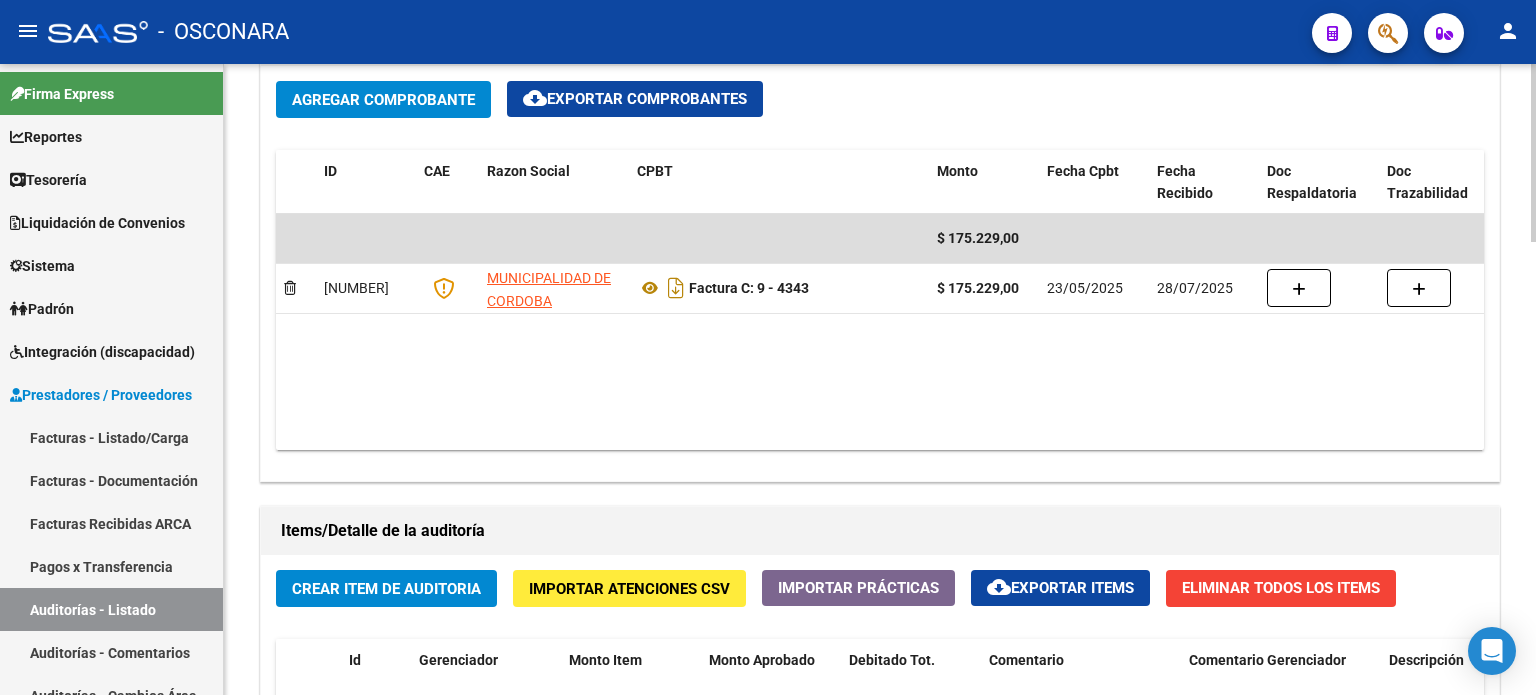 scroll, scrollTop: 1400, scrollLeft: 0, axis: vertical 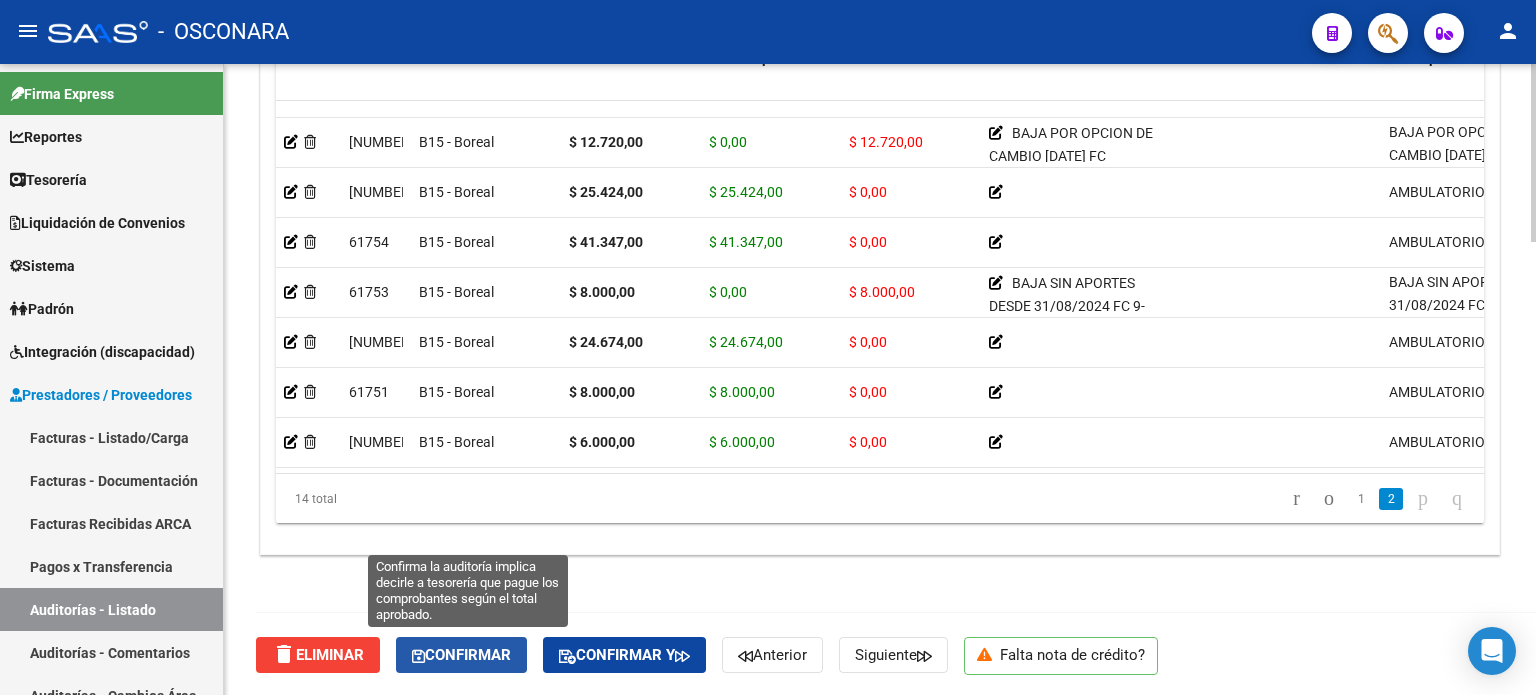 click on "Confirmar" 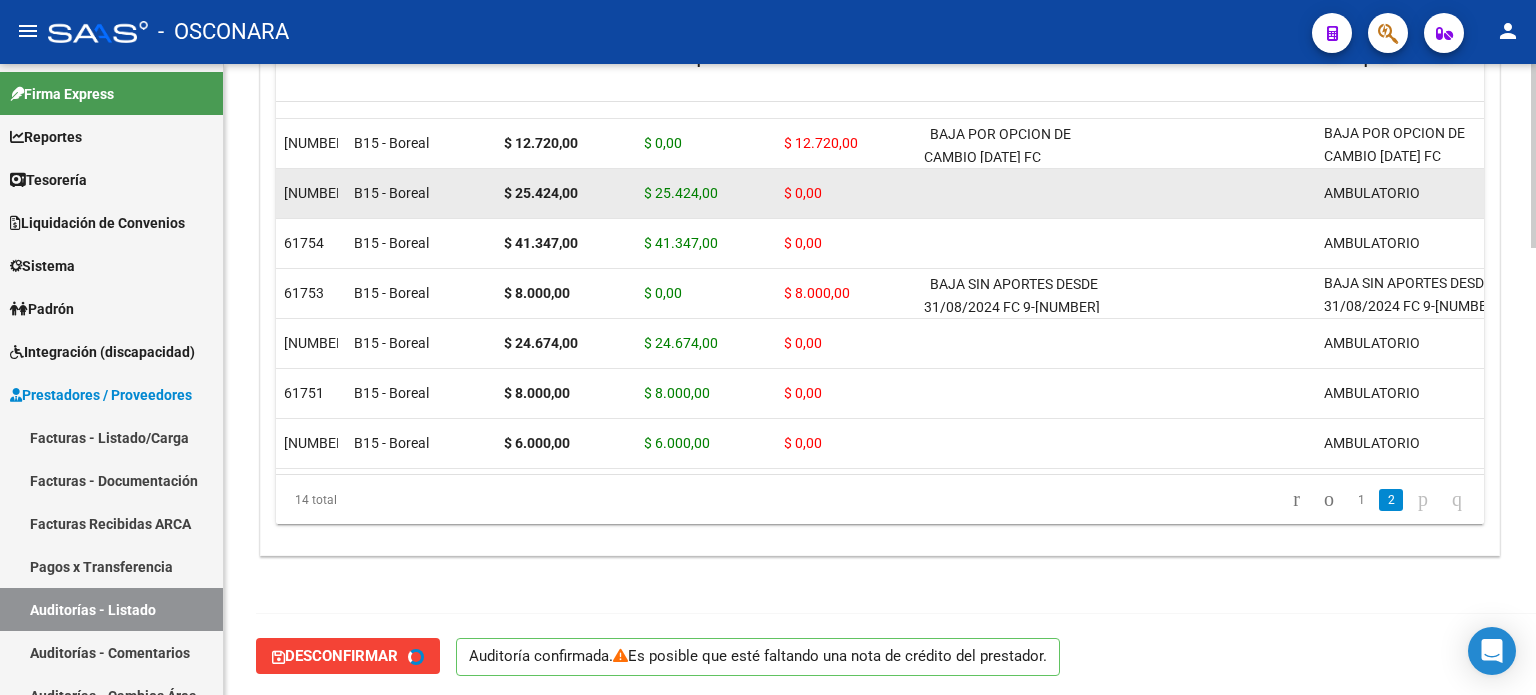 scroll, scrollTop: 0, scrollLeft: 0, axis: both 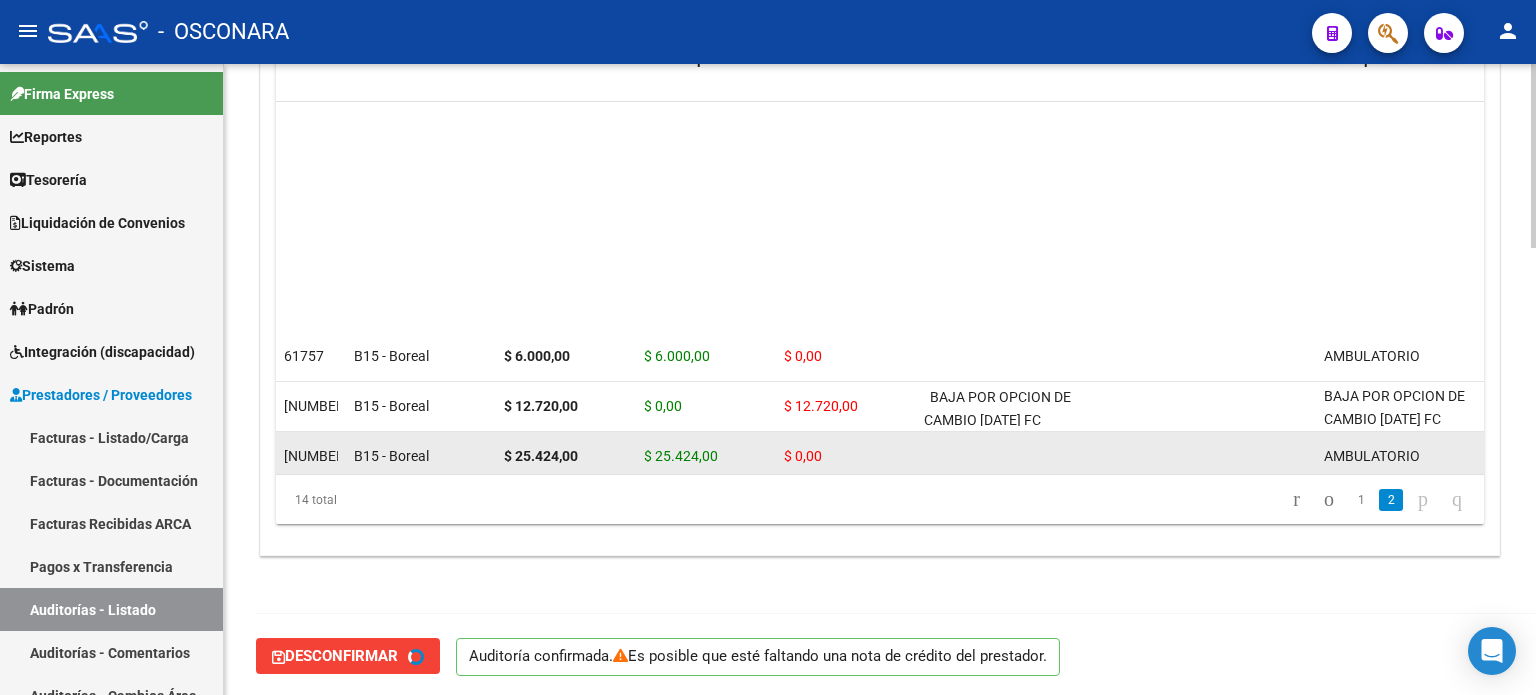 type on "202508" 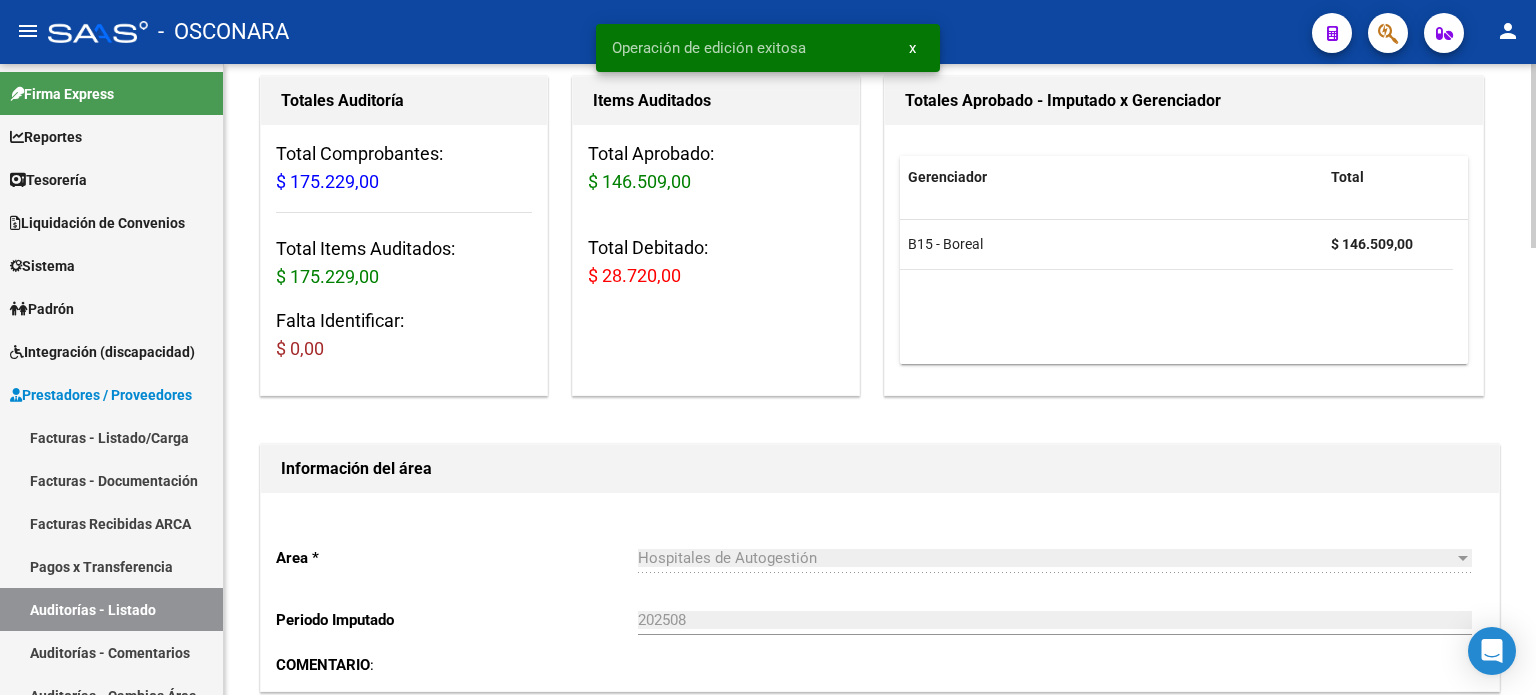 scroll, scrollTop: 0, scrollLeft: 0, axis: both 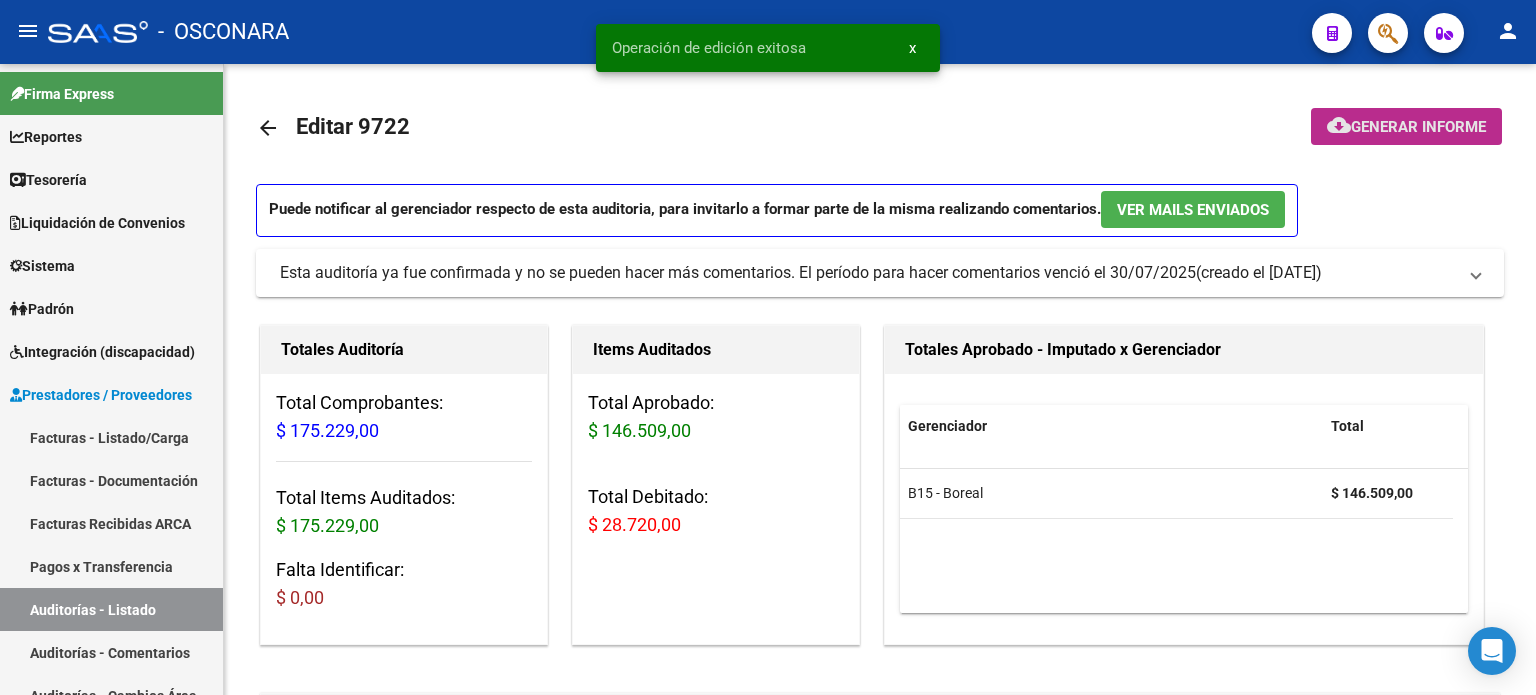 click on "cloud_download  Generar informe" 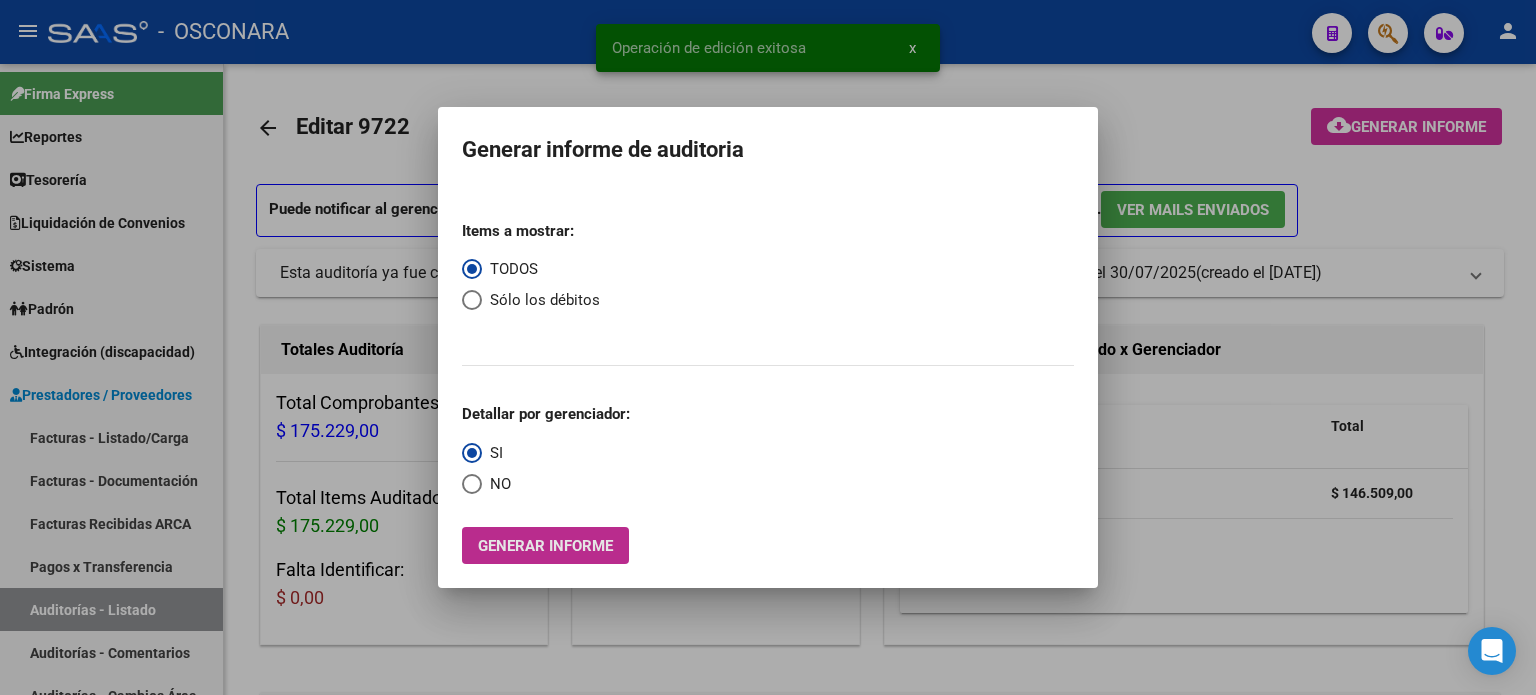 click on "Generar informe" at bounding box center (545, 545) 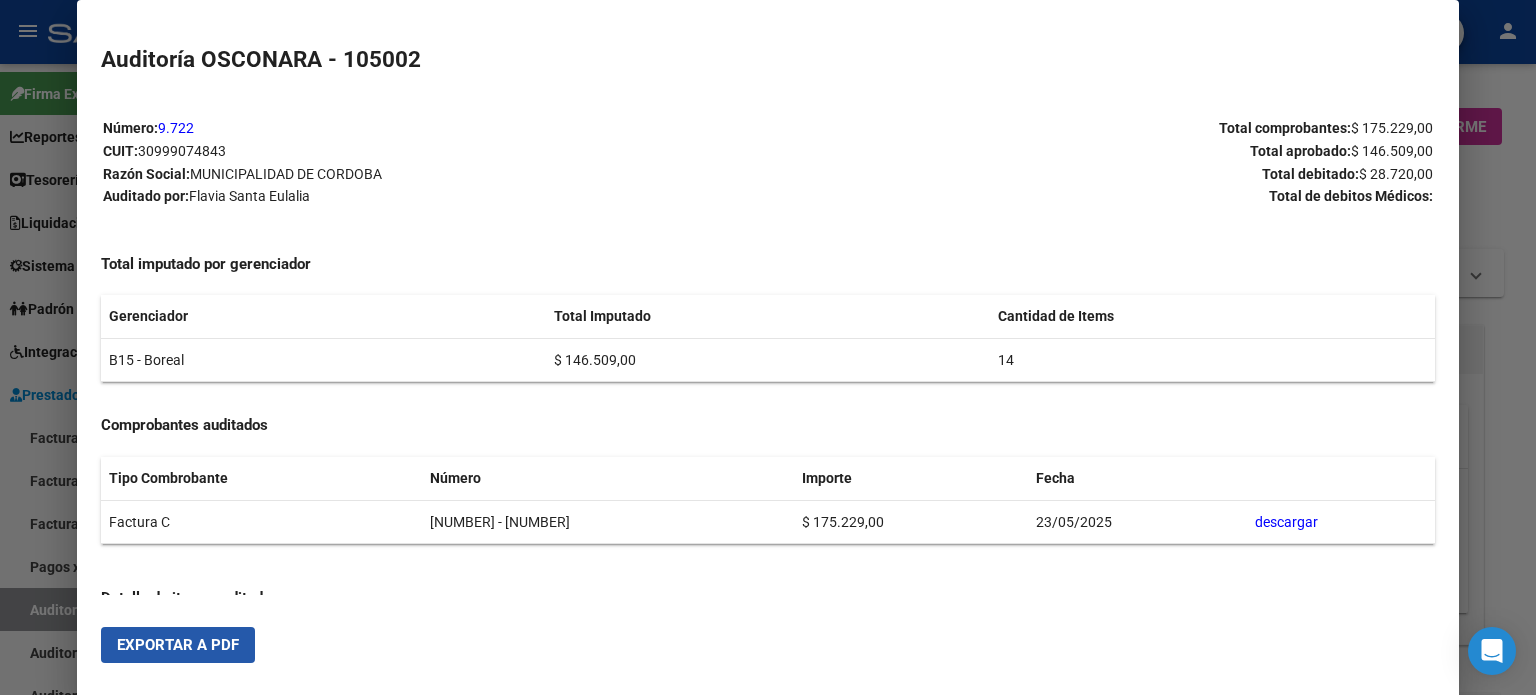 click on "Exportar a PDF" at bounding box center (178, 645) 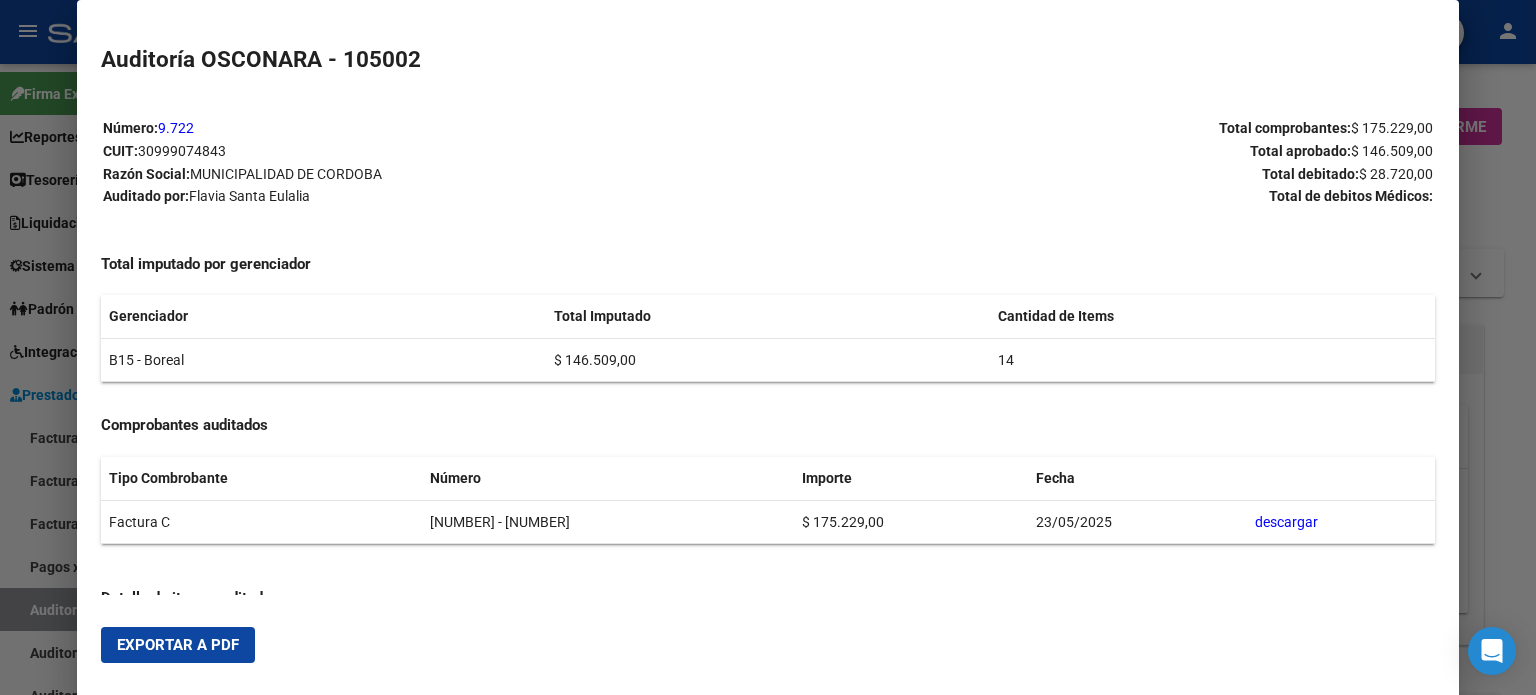 click at bounding box center [768, 347] 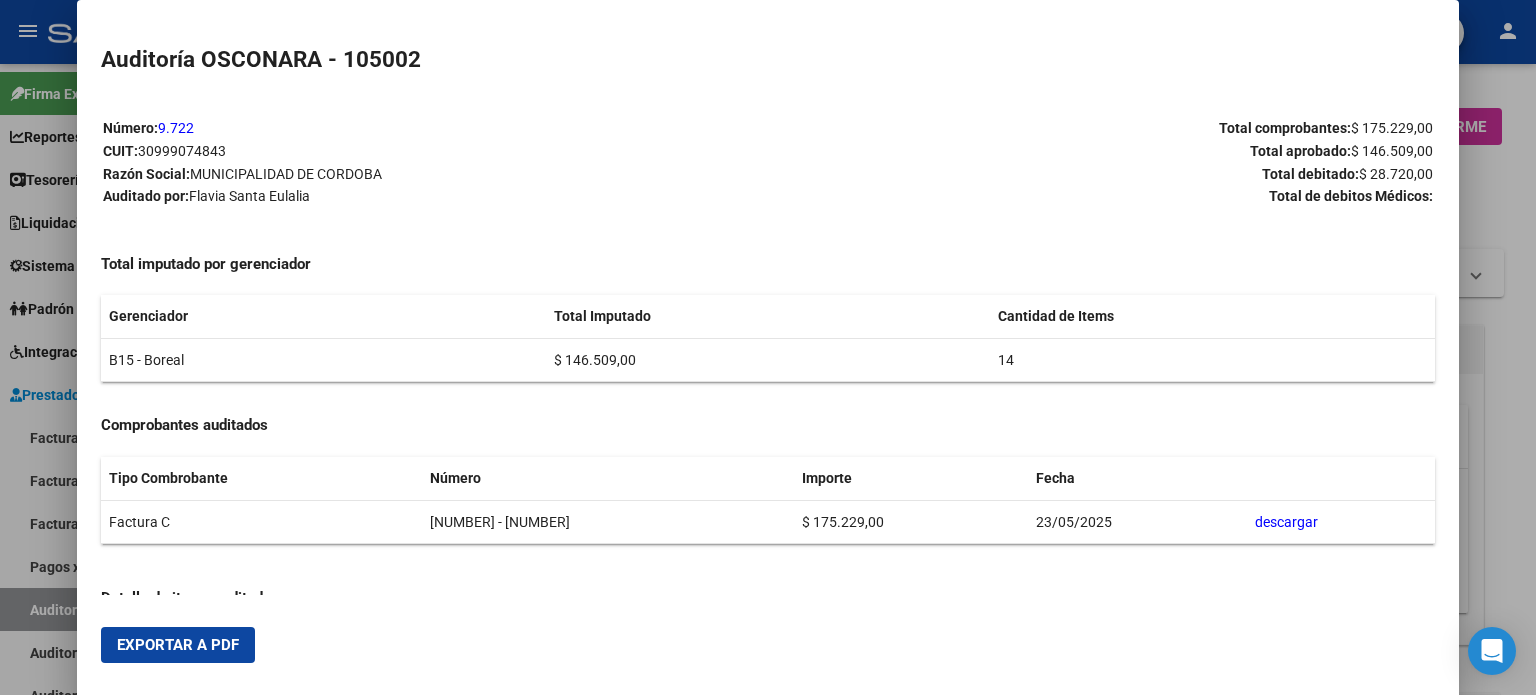 click at bounding box center (768, 347) 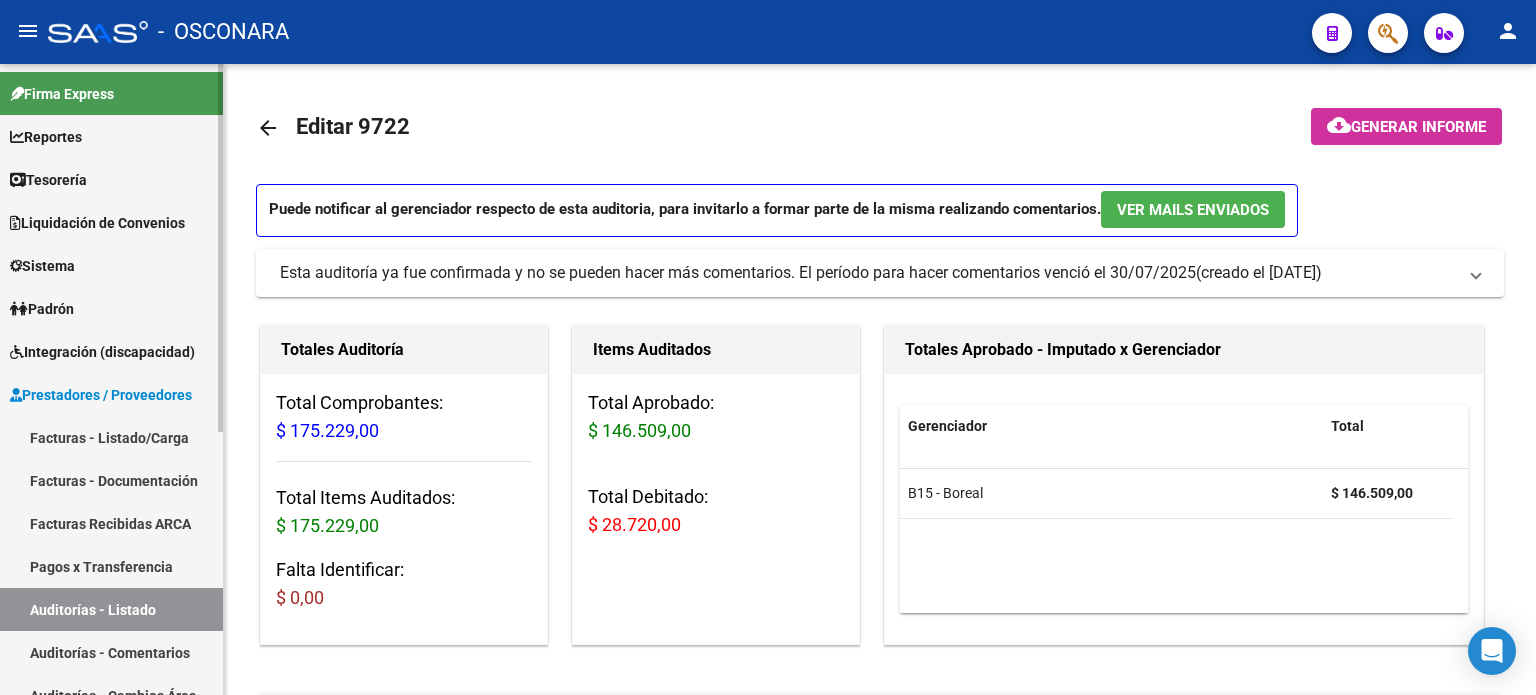 click on "Auditorías - Listado" at bounding box center [111, 609] 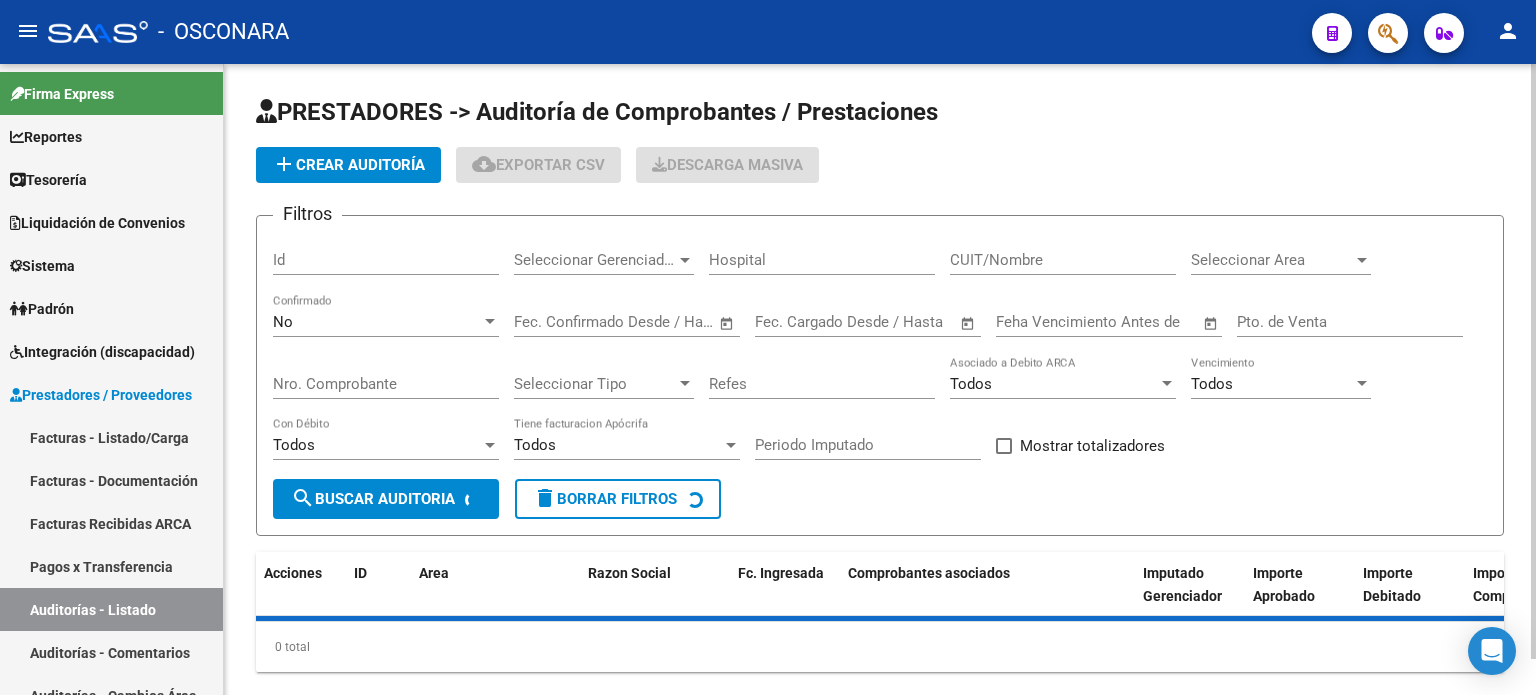 click on "Id" 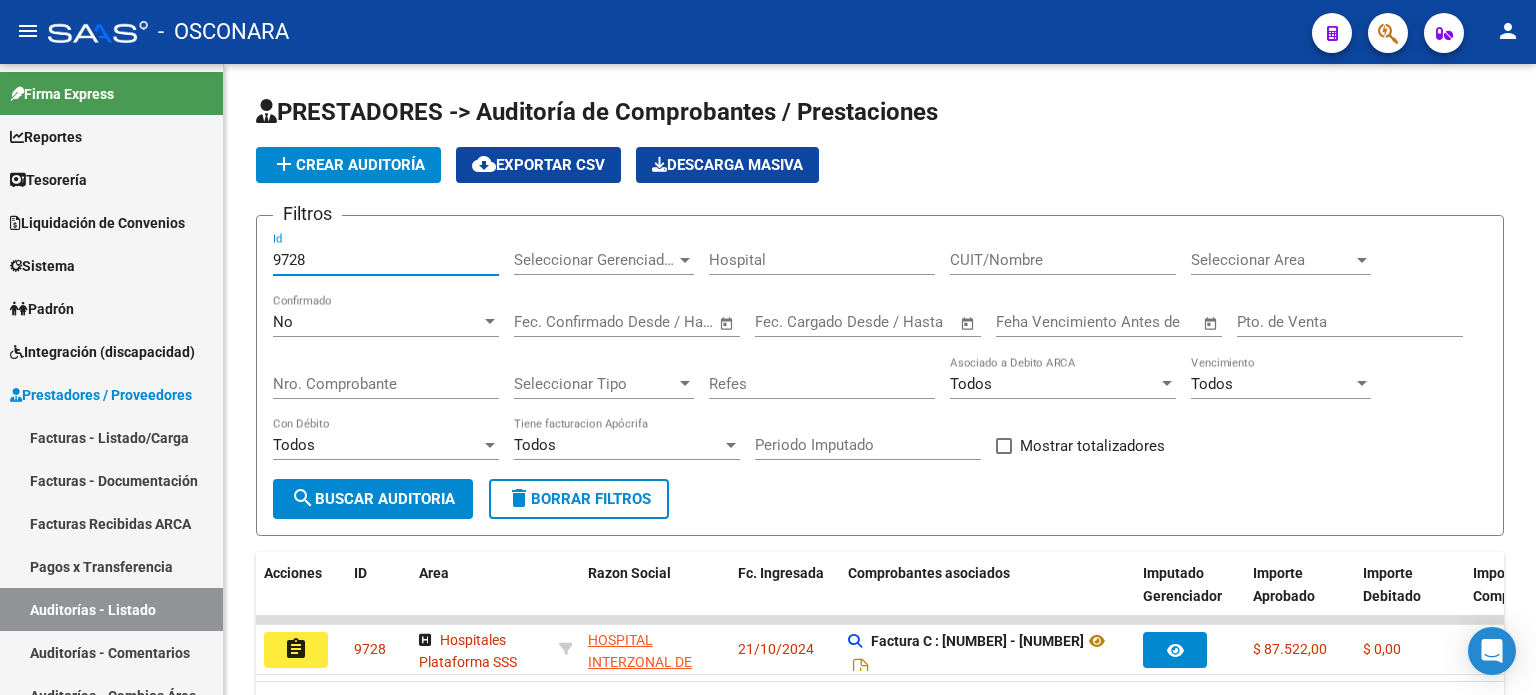 type on "9728" 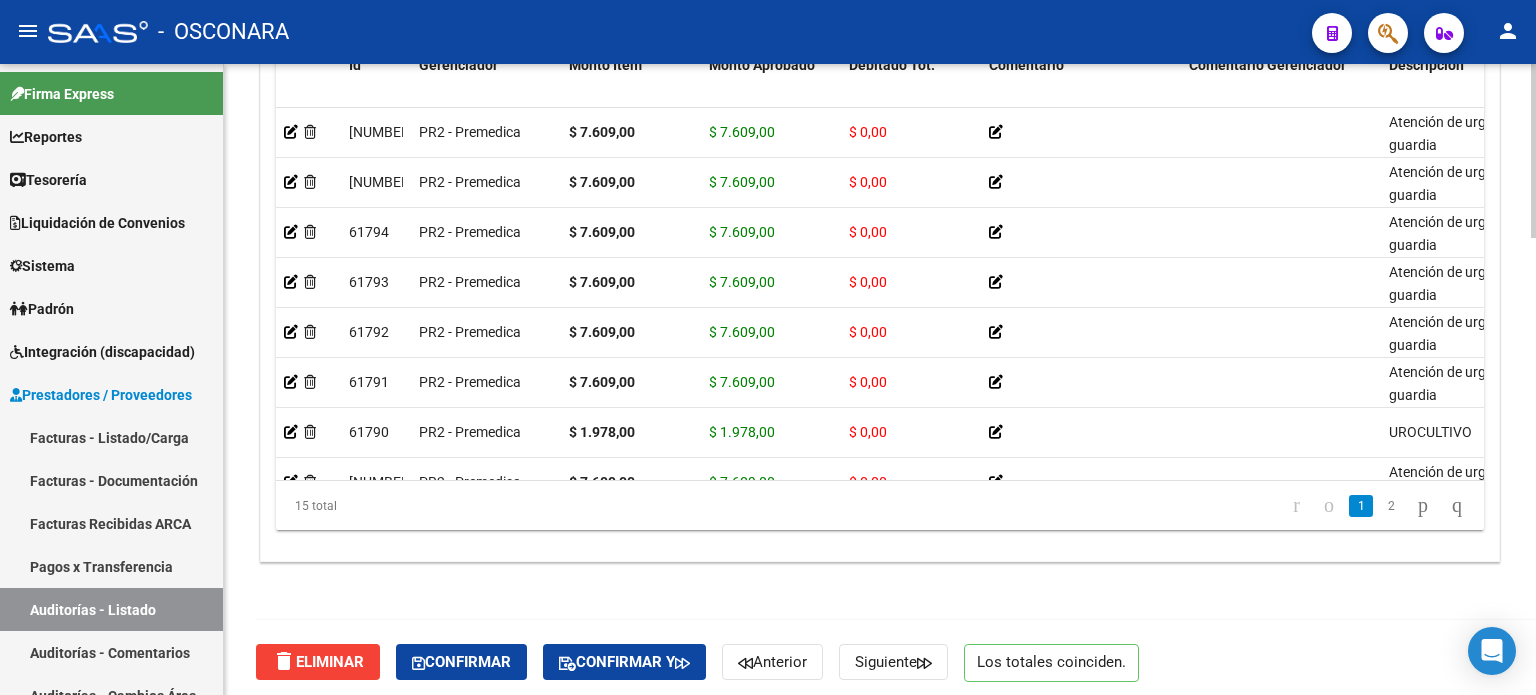 scroll, scrollTop: 1656, scrollLeft: 0, axis: vertical 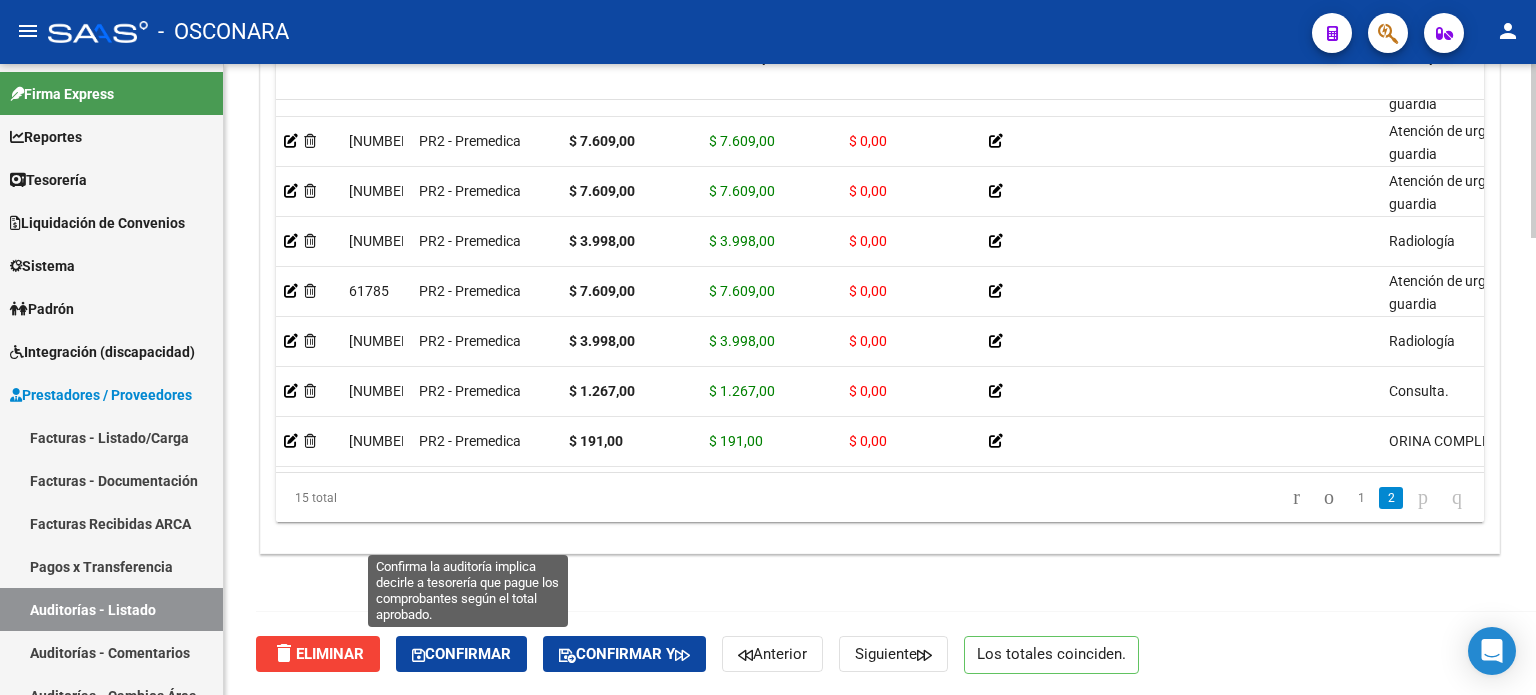 click on "Confirmar" 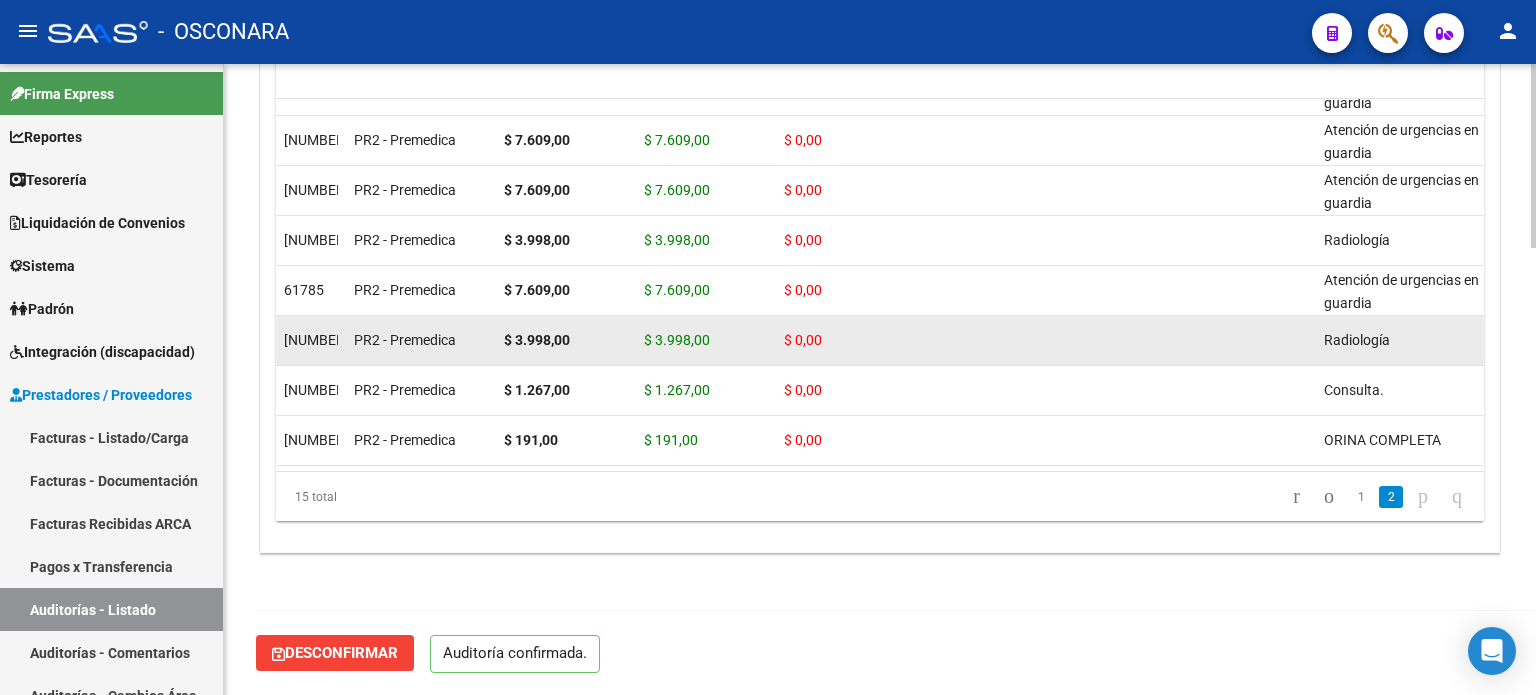 scroll, scrollTop: 1532, scrollLeft: 0, axis: vertical 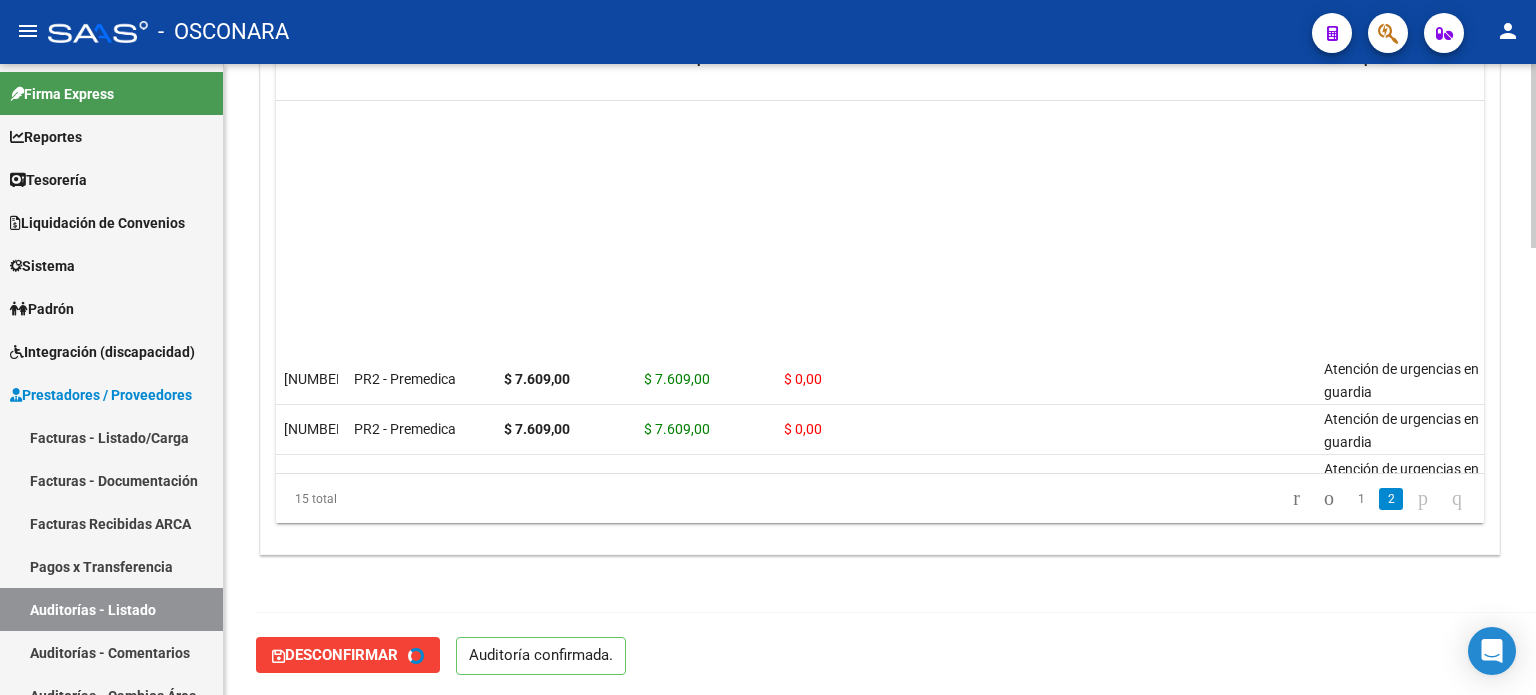 type on "202508" 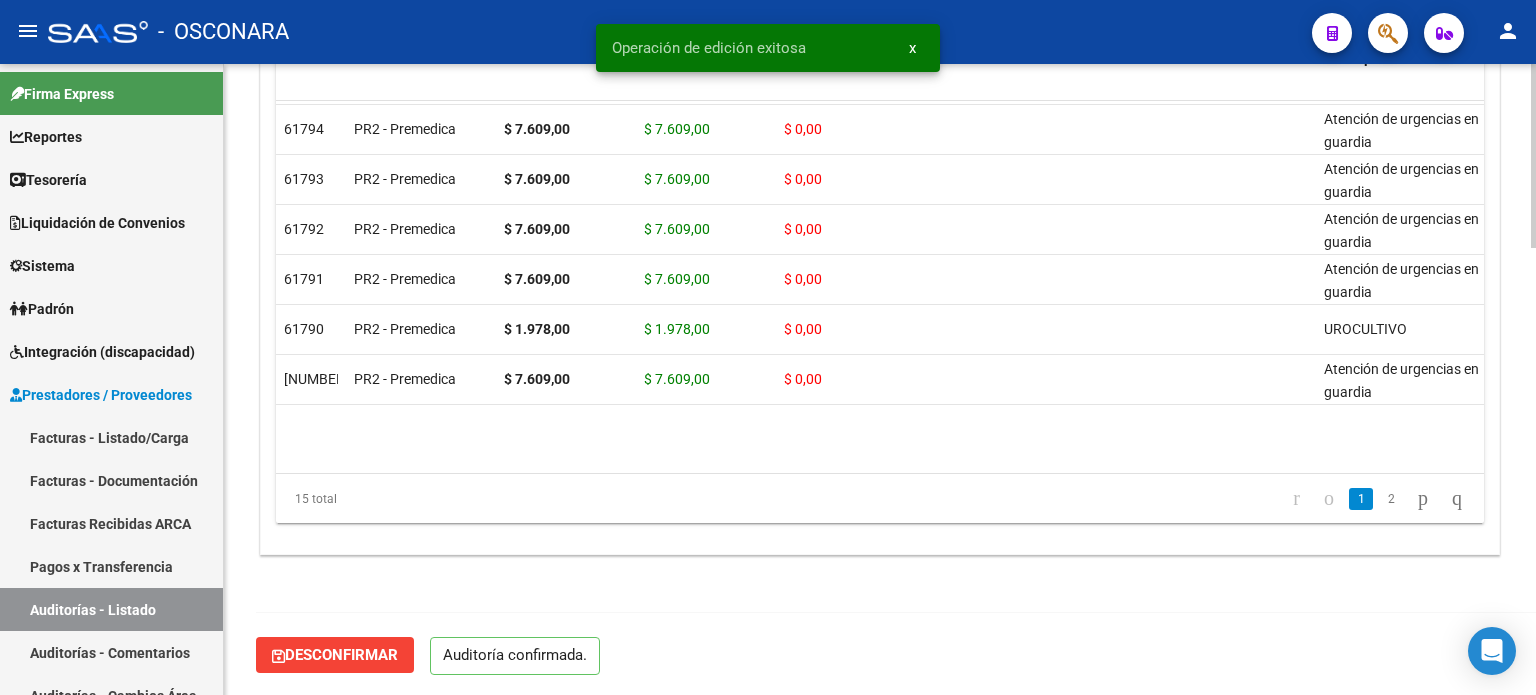 scroll, scrollTop: 0, scrollLeft: 0, axis: both 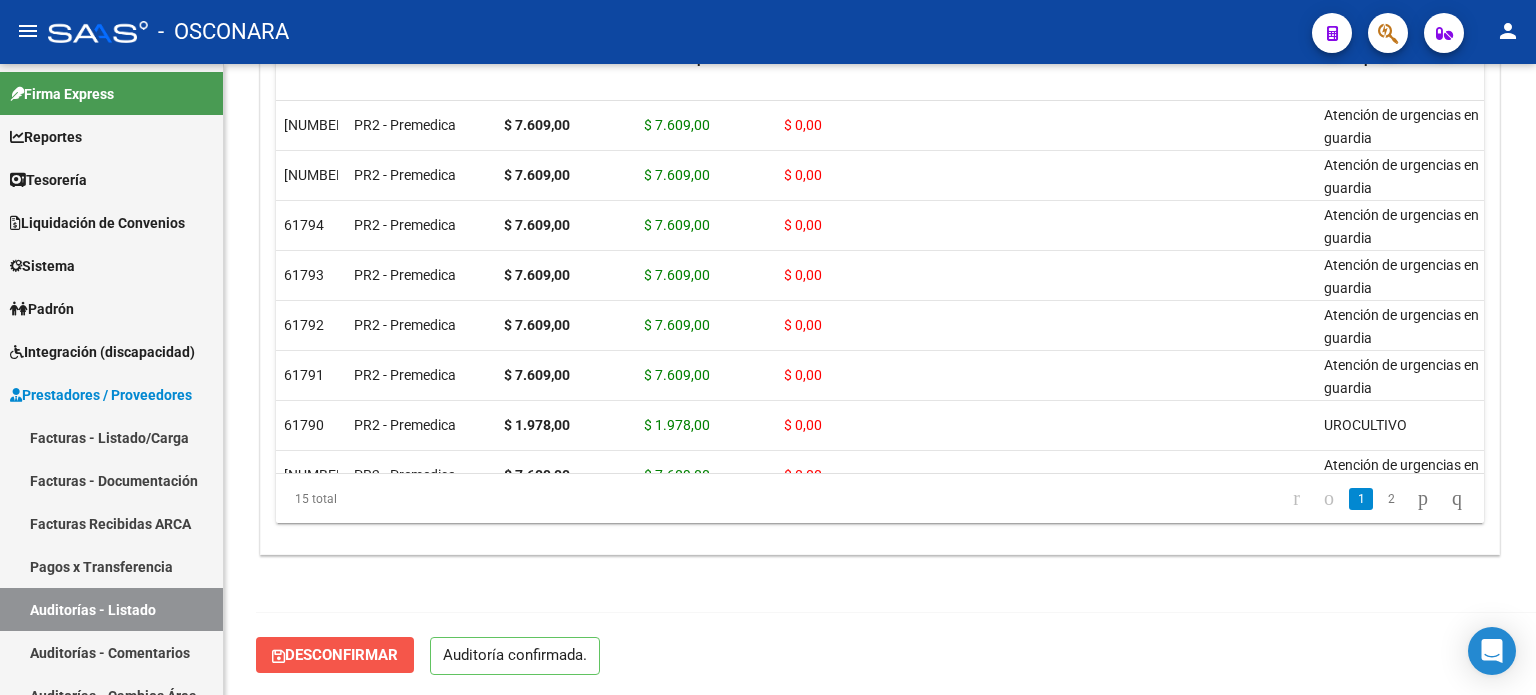 click on "Desconfirmar" 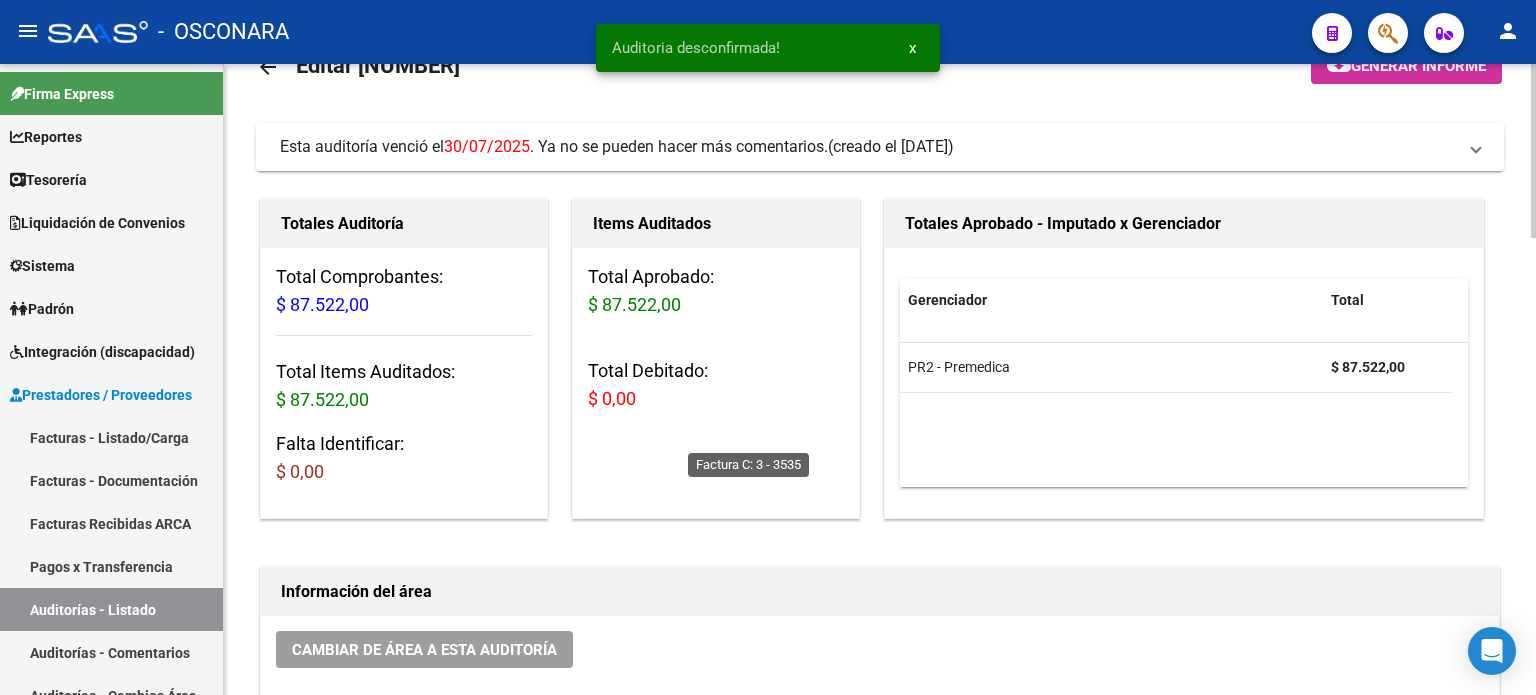 scroll, scrollTop: 0, scrollLeft: 0, axis: both 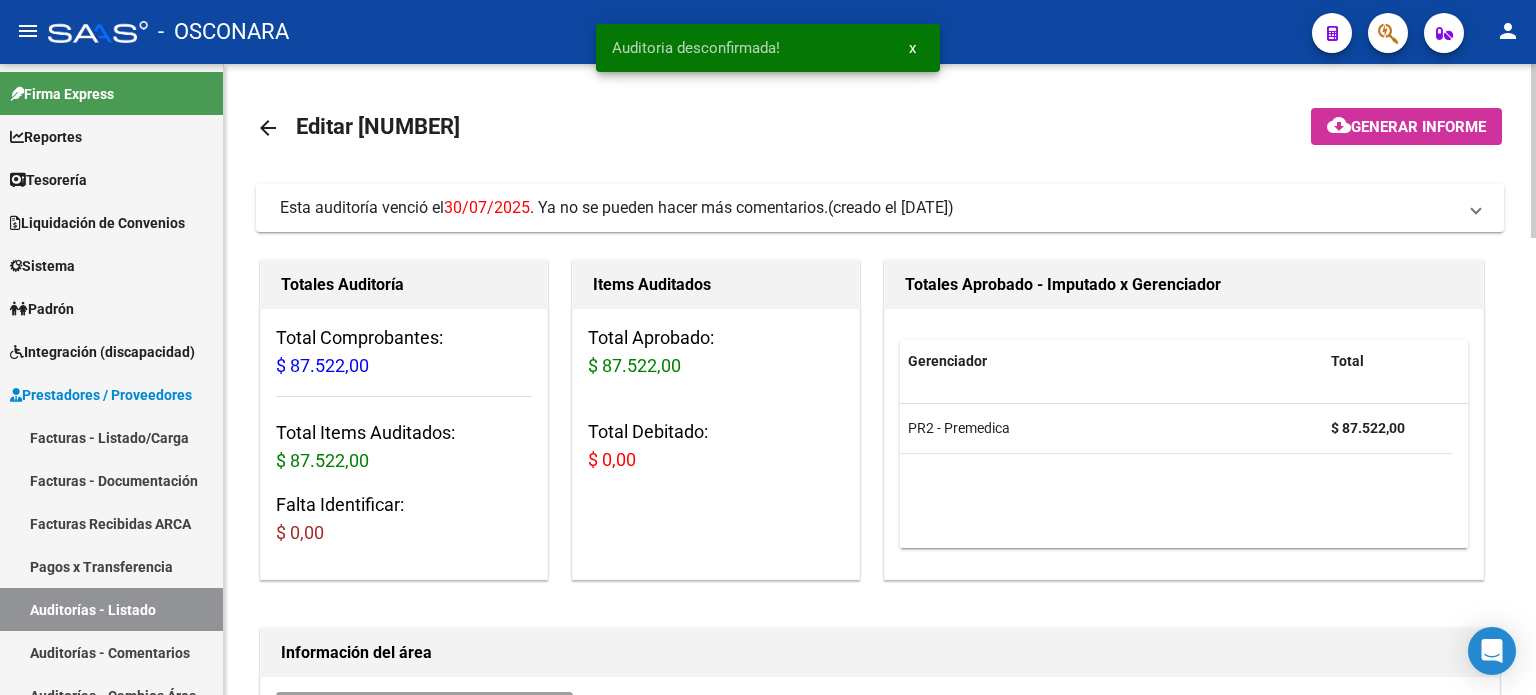 click on "arrow_back" 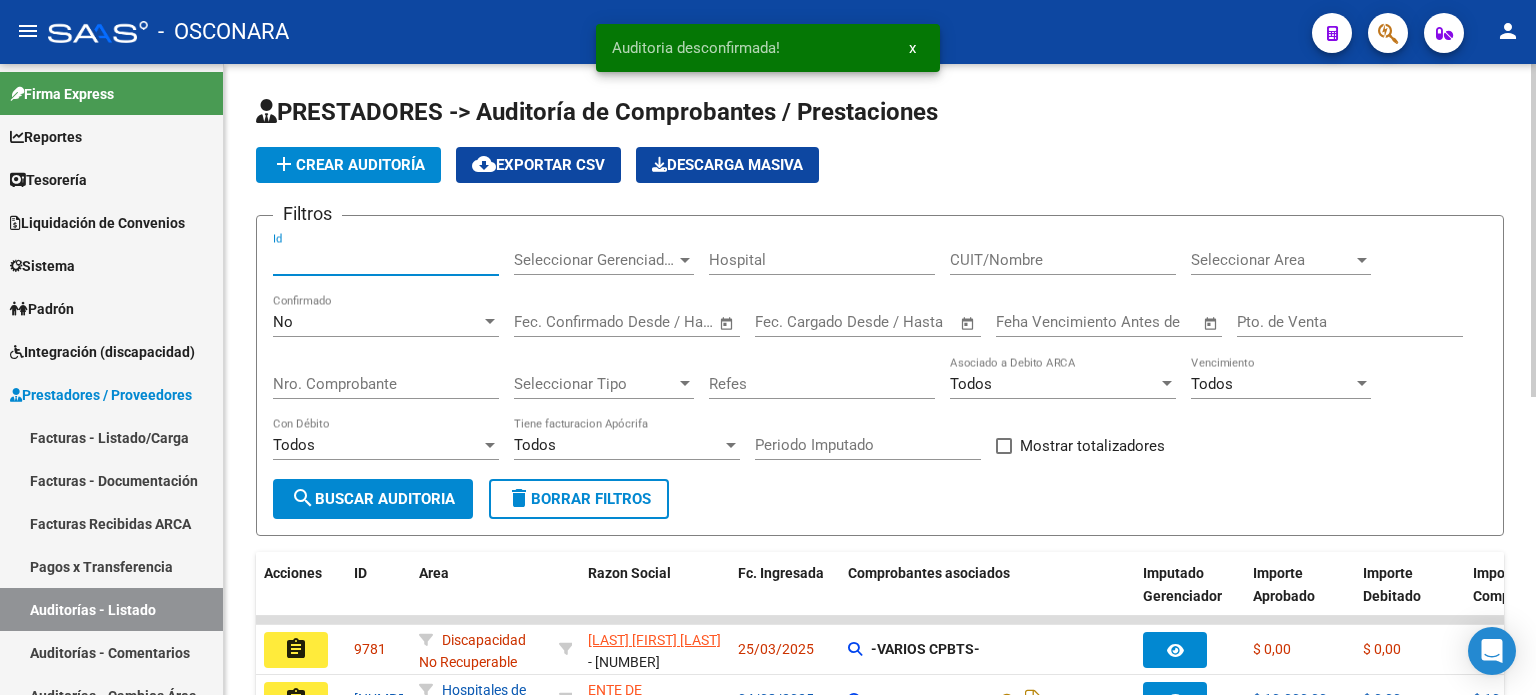 click on "Id" at bounding box center (386, 260) 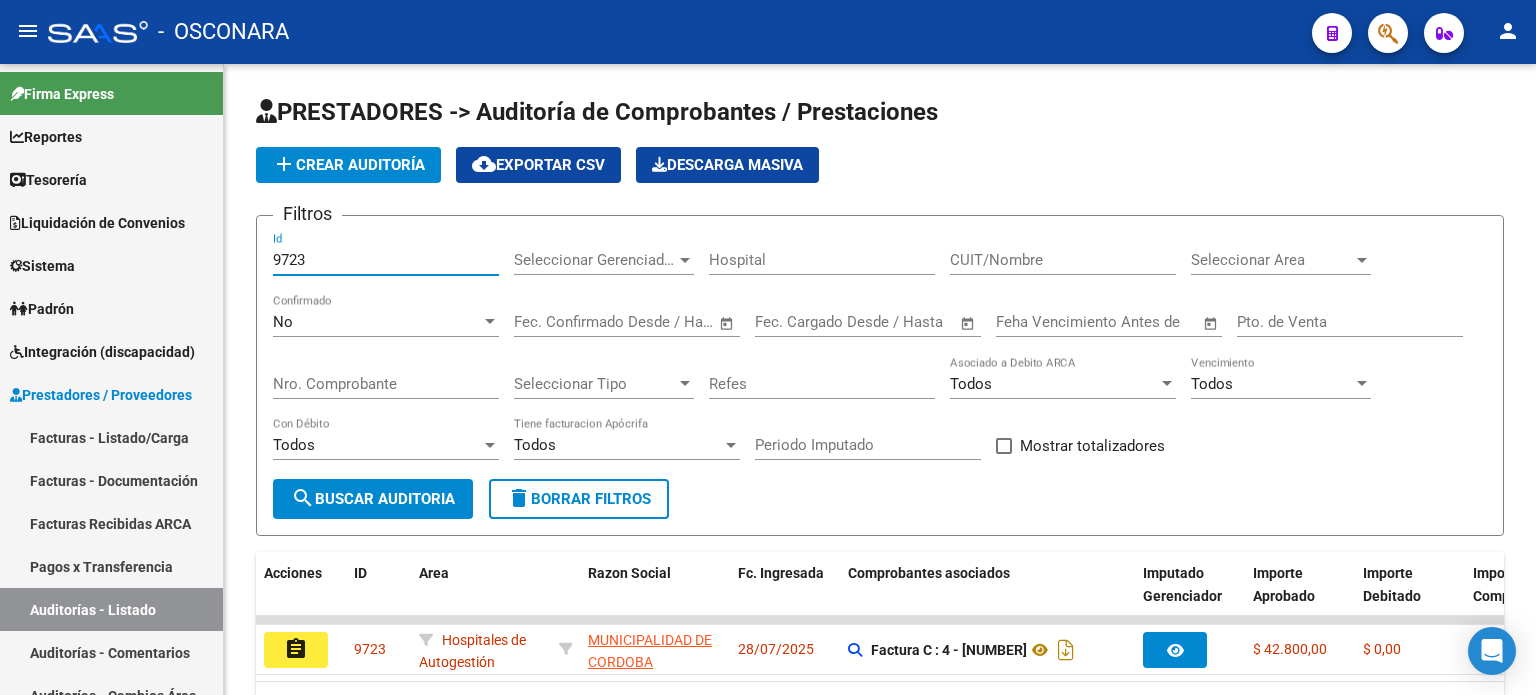 type on "9723" 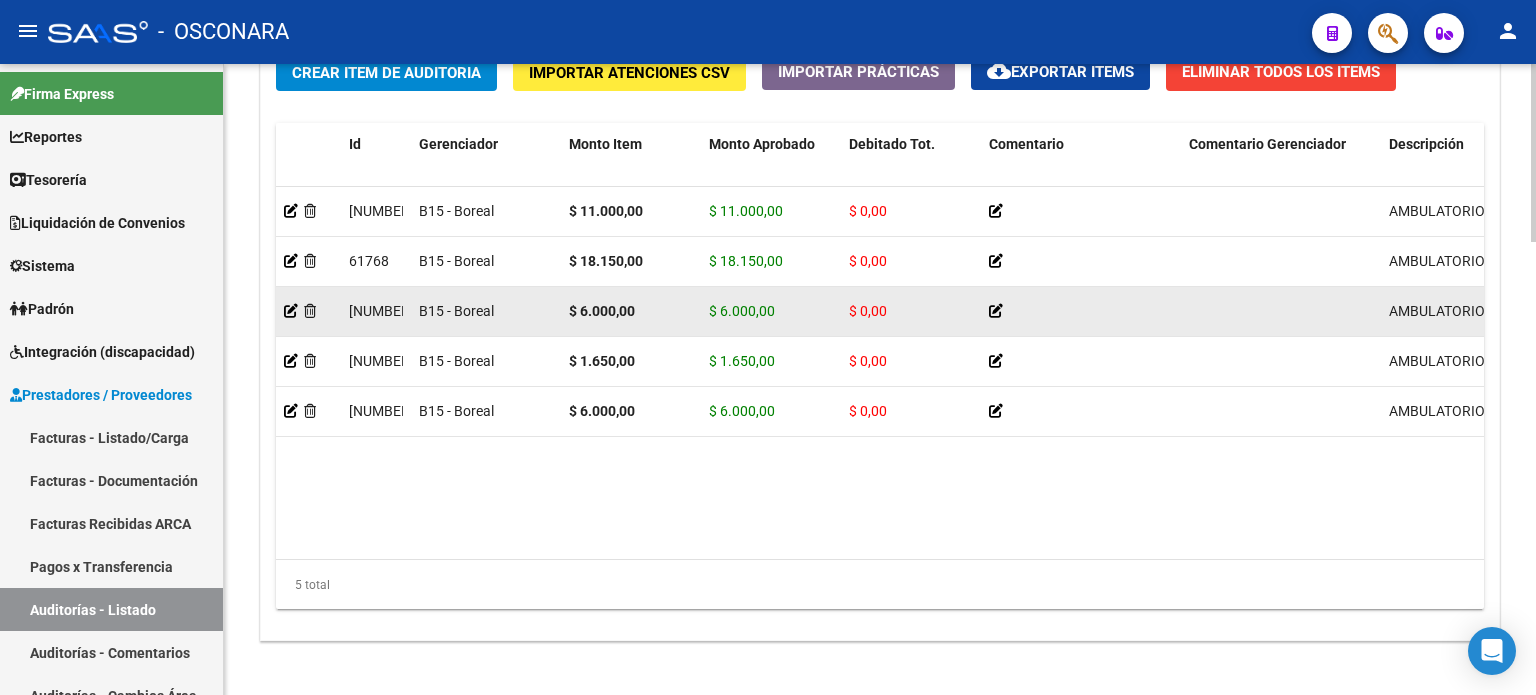scroll, scrollTop: 1602, scrollLeft: 0, axis: vertical 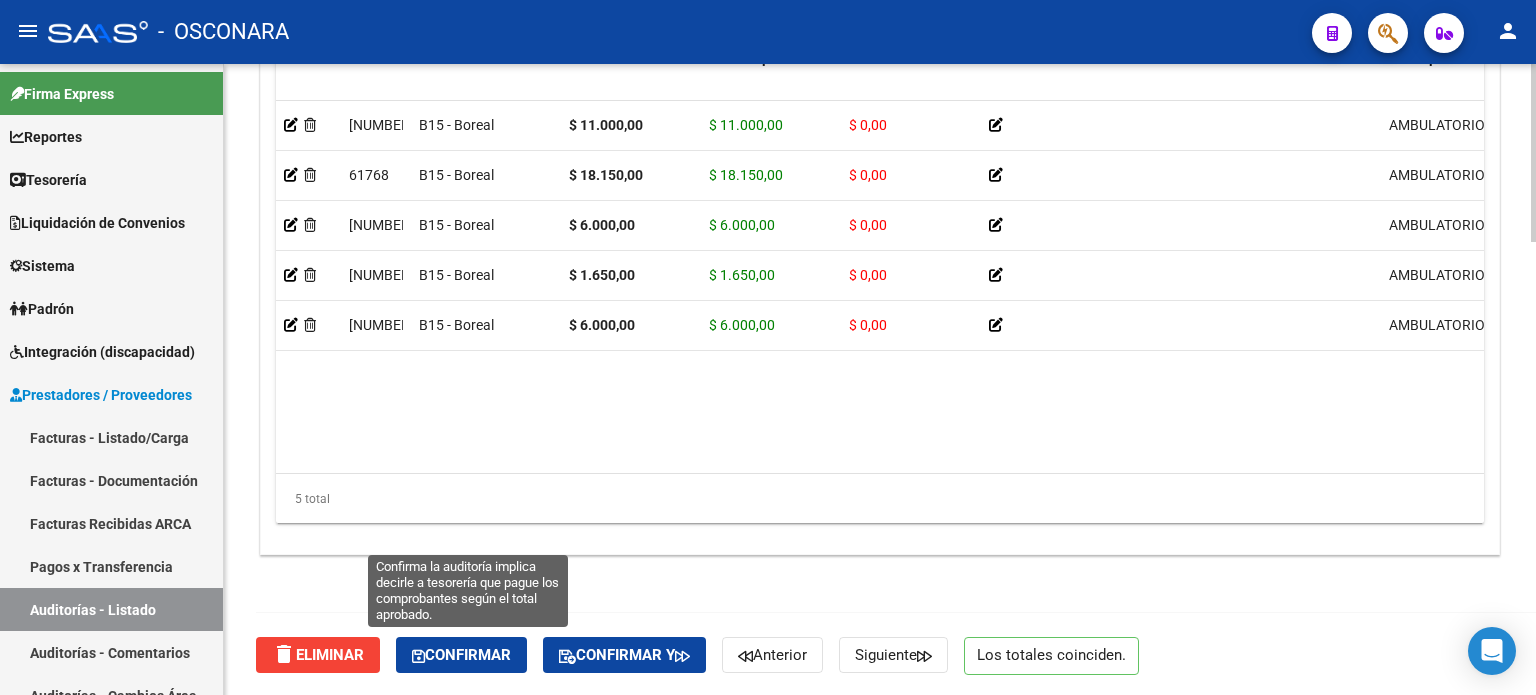 click on "Confirmar" 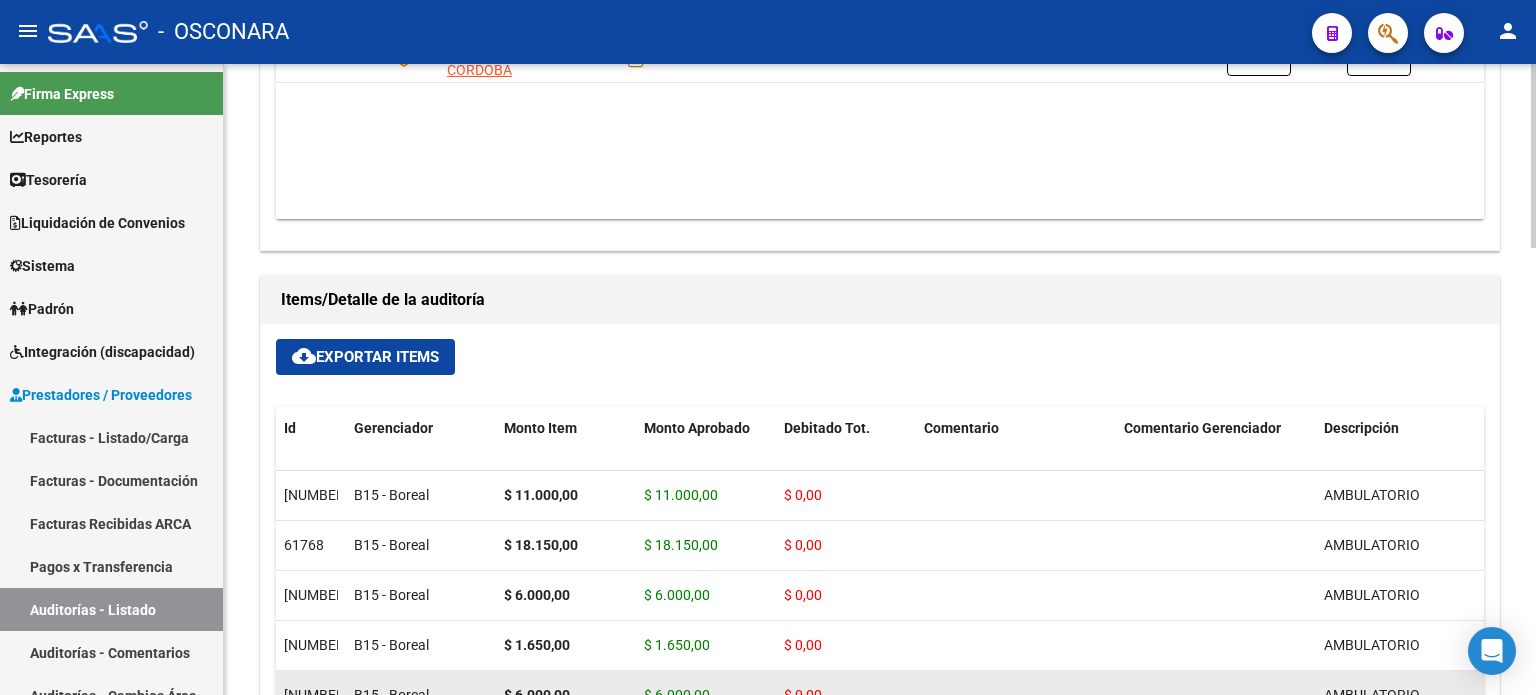type on "202508" 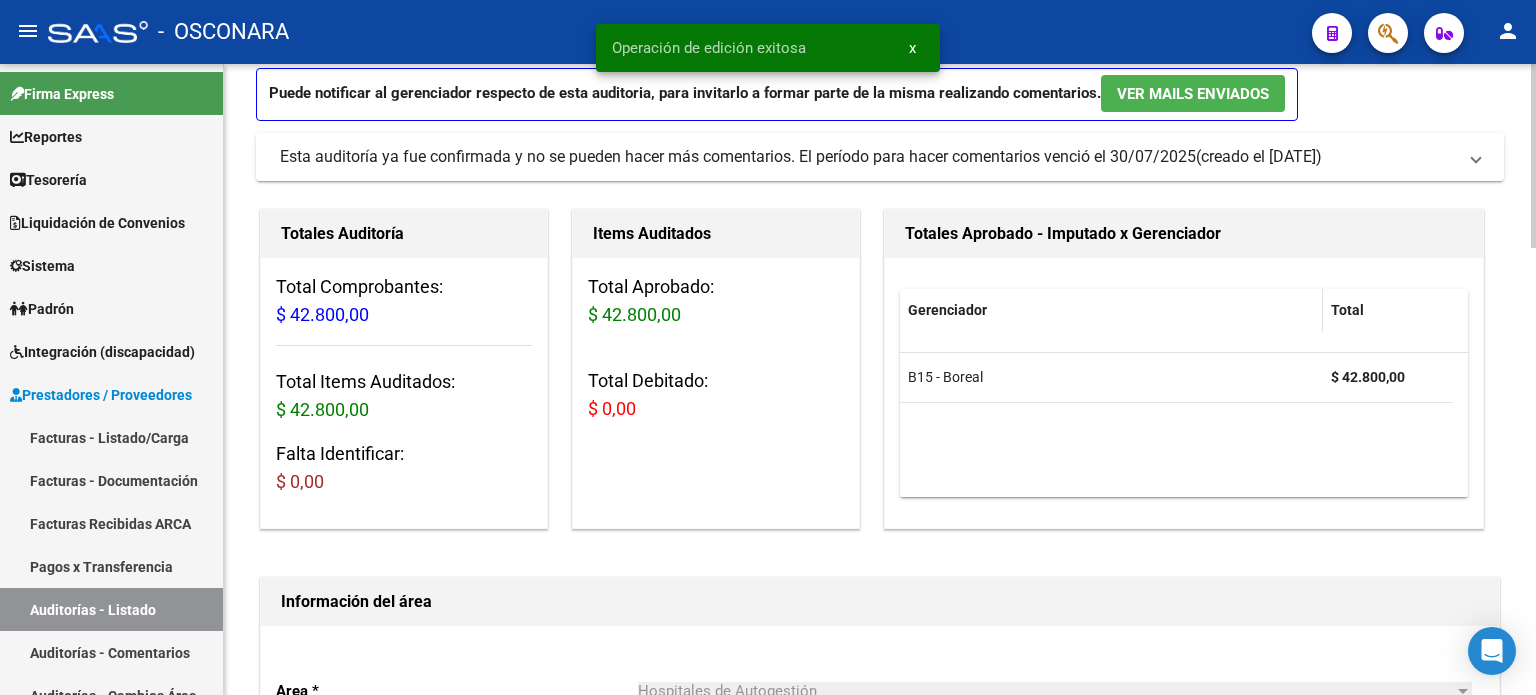 scroll, scrollTop: 0, scrollLeft: 0, axis: both 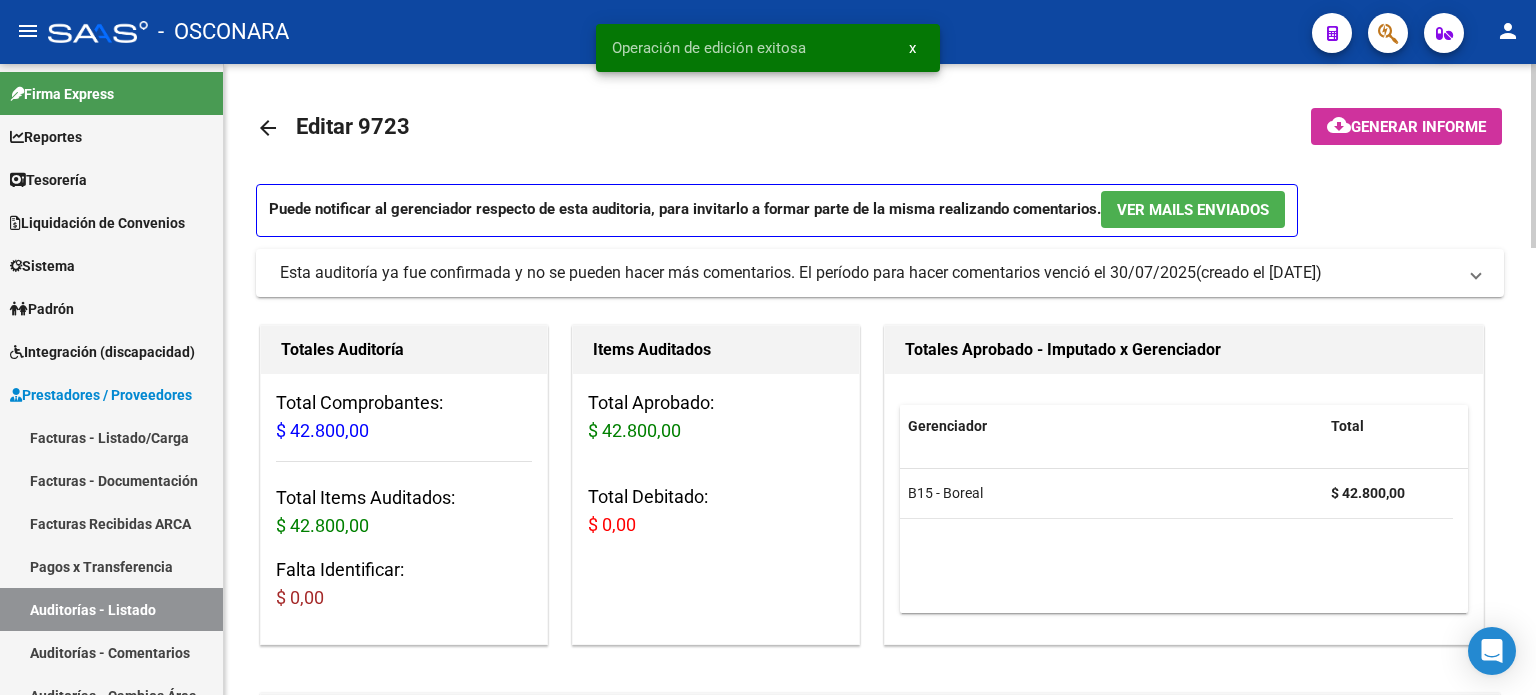 click on "Generar informe" 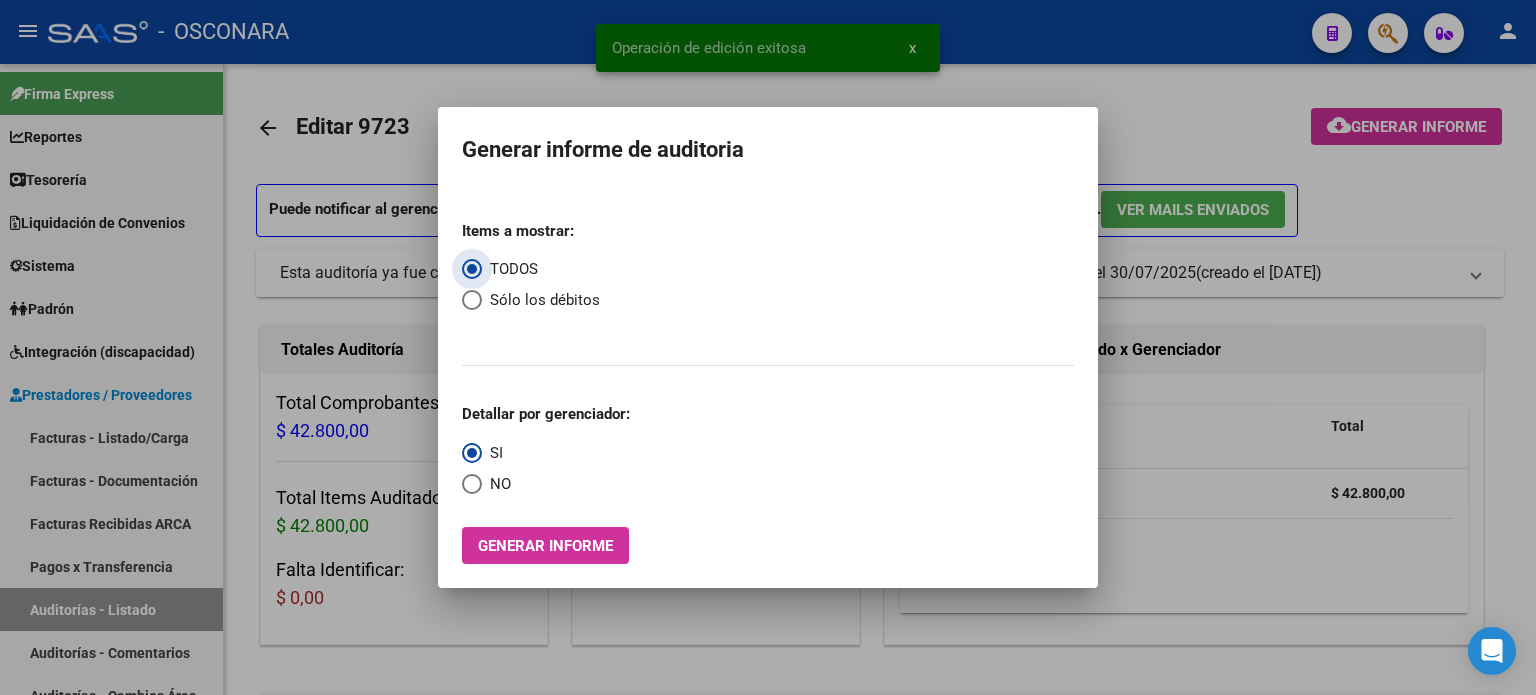 click on "Generar informe" at bounding box center [545, 546] 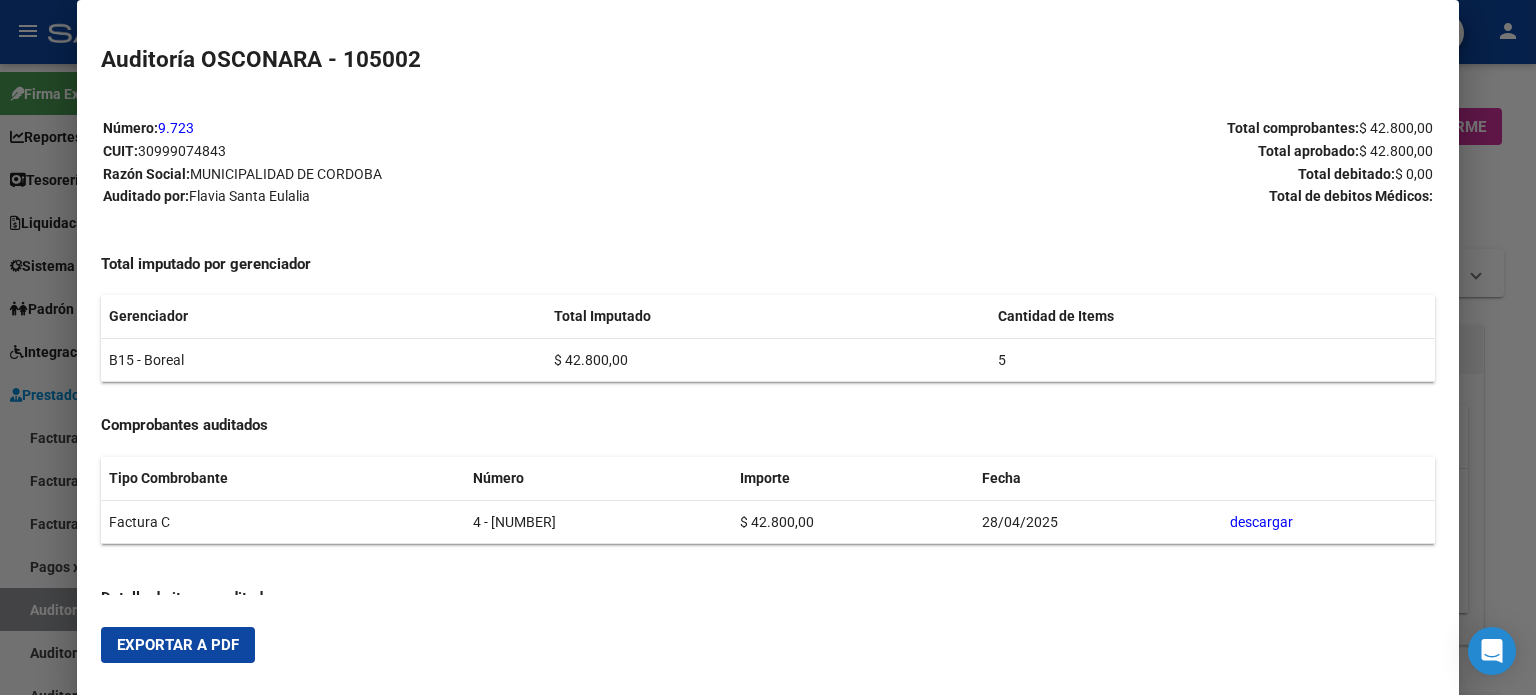 click on "Exportar a PDF" at bounding box center (178, 645) 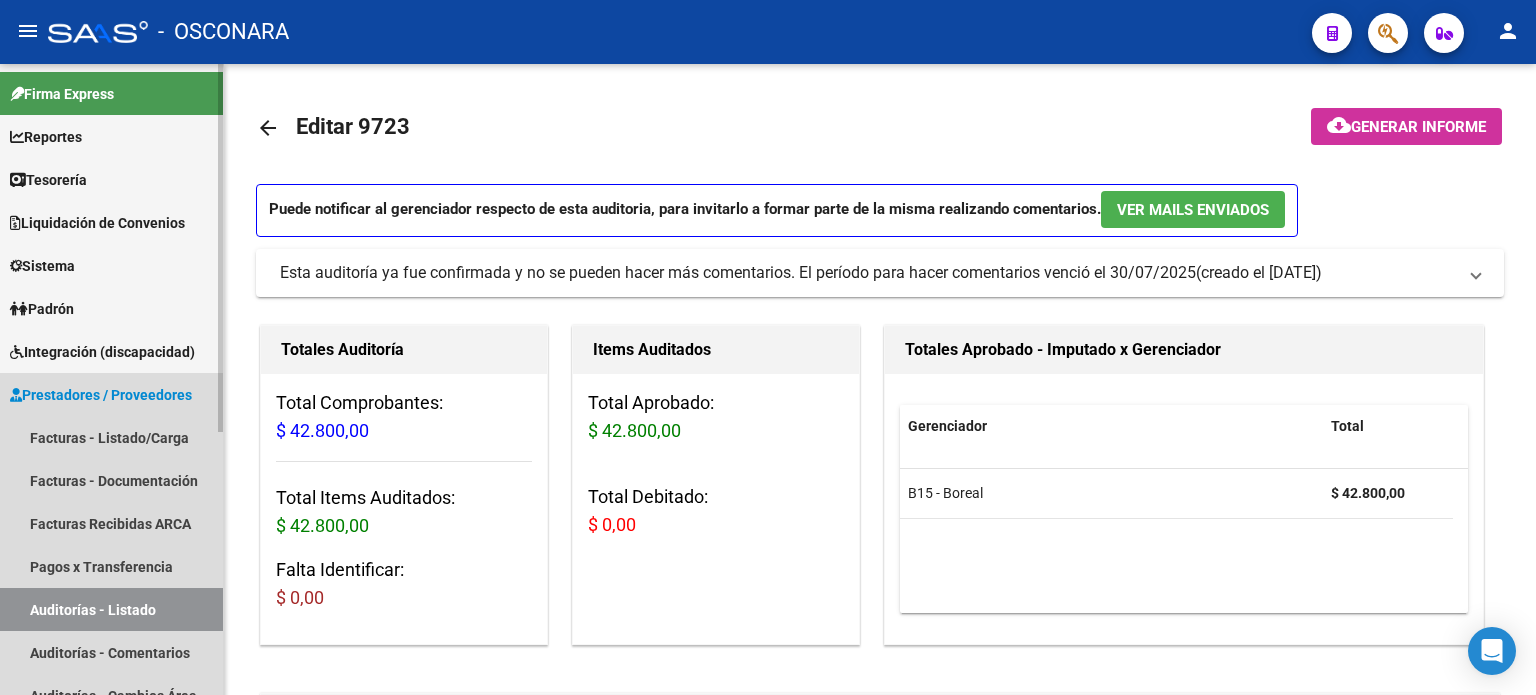 click on "Auditorías - Listado" at bounding box center [111, 609] 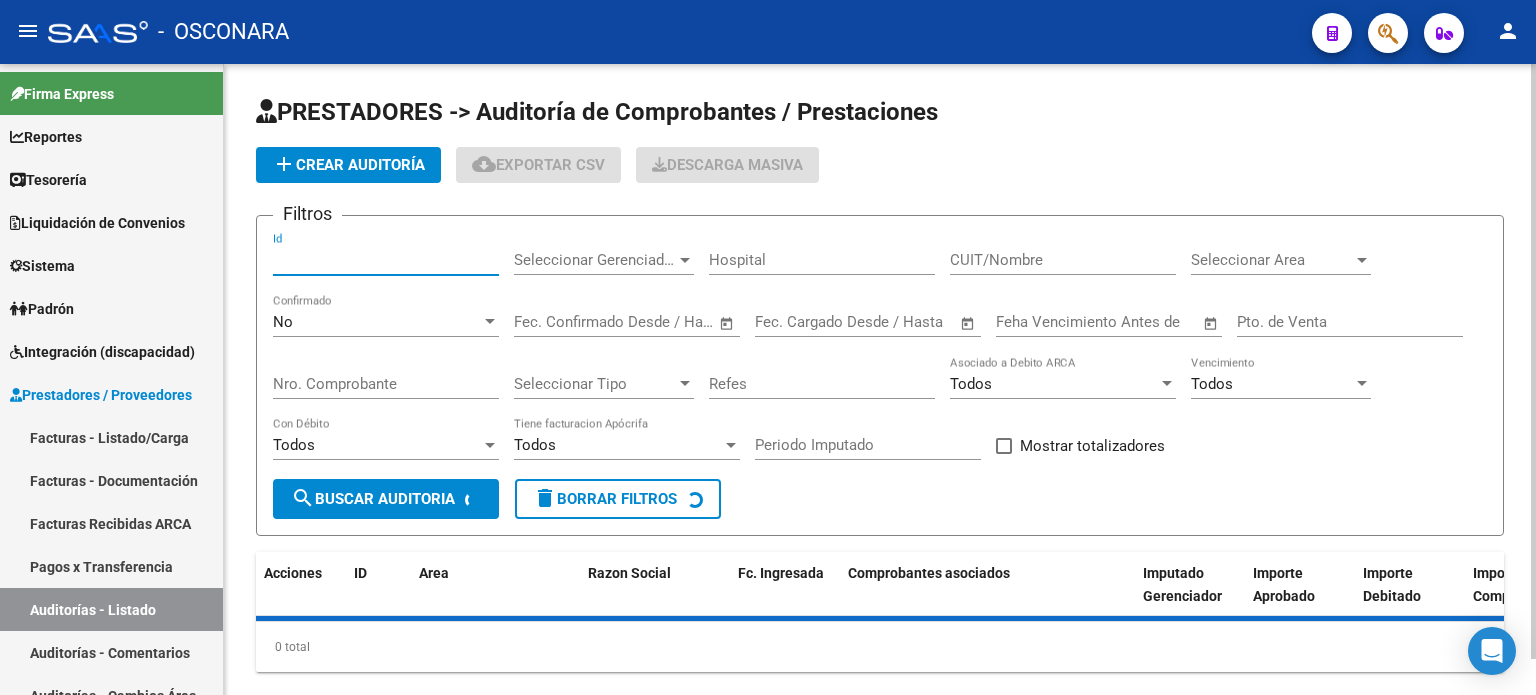 click on "Id" at bounding box center (386, 260) 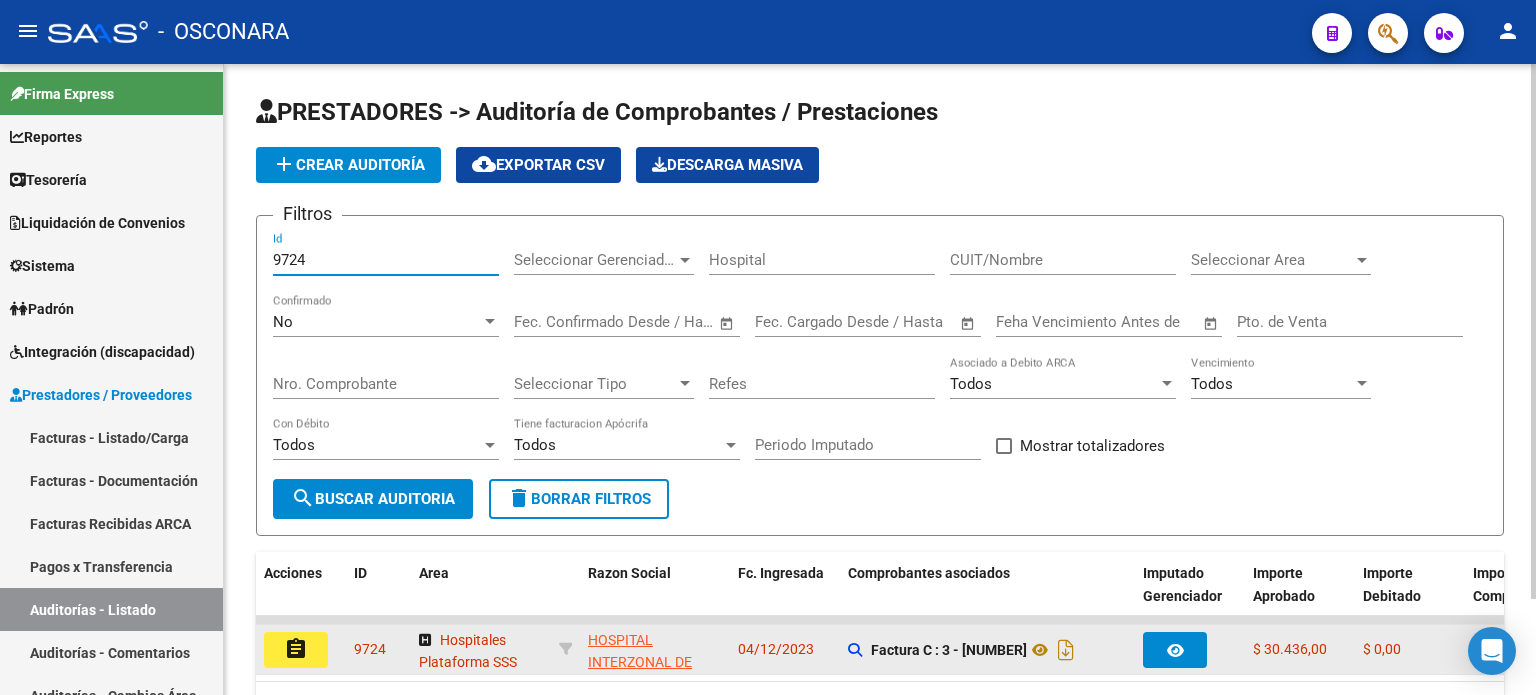 type on "9724" 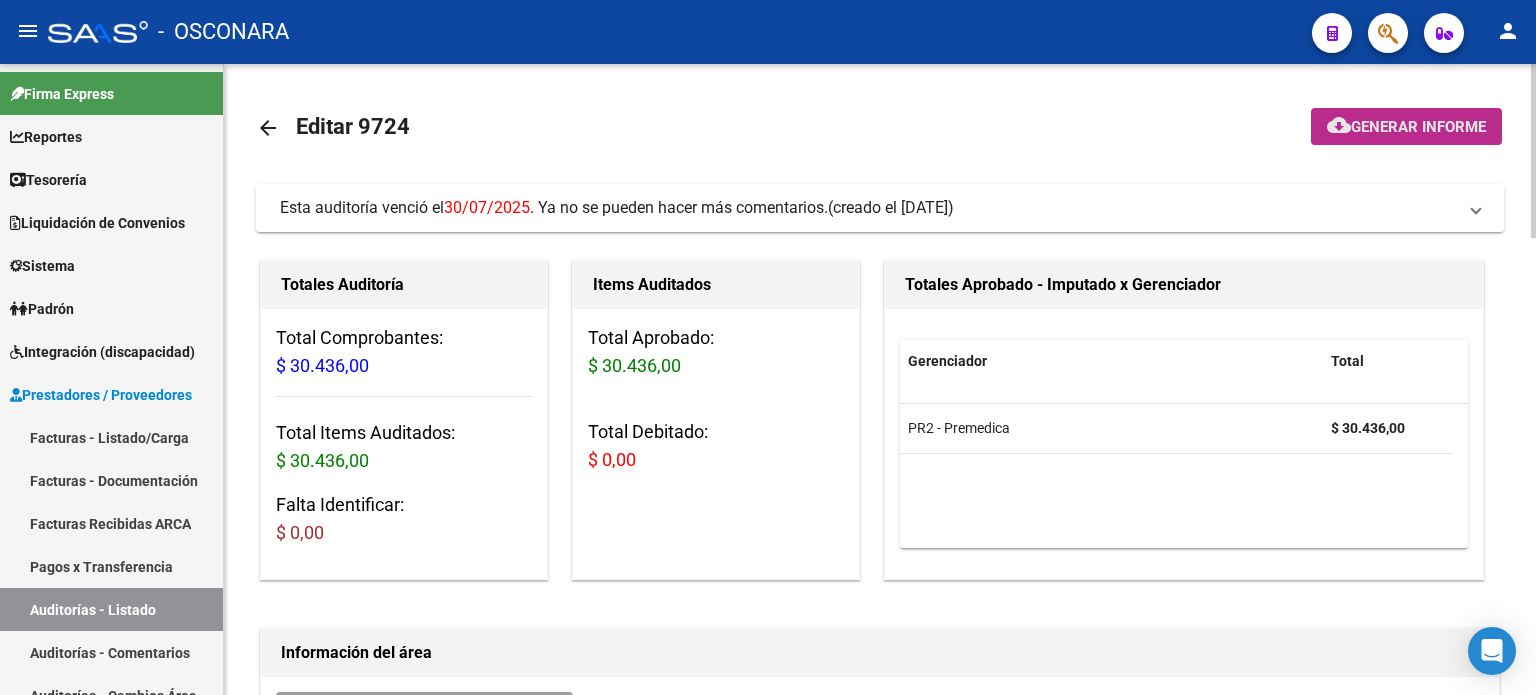 click on "Generar informe" 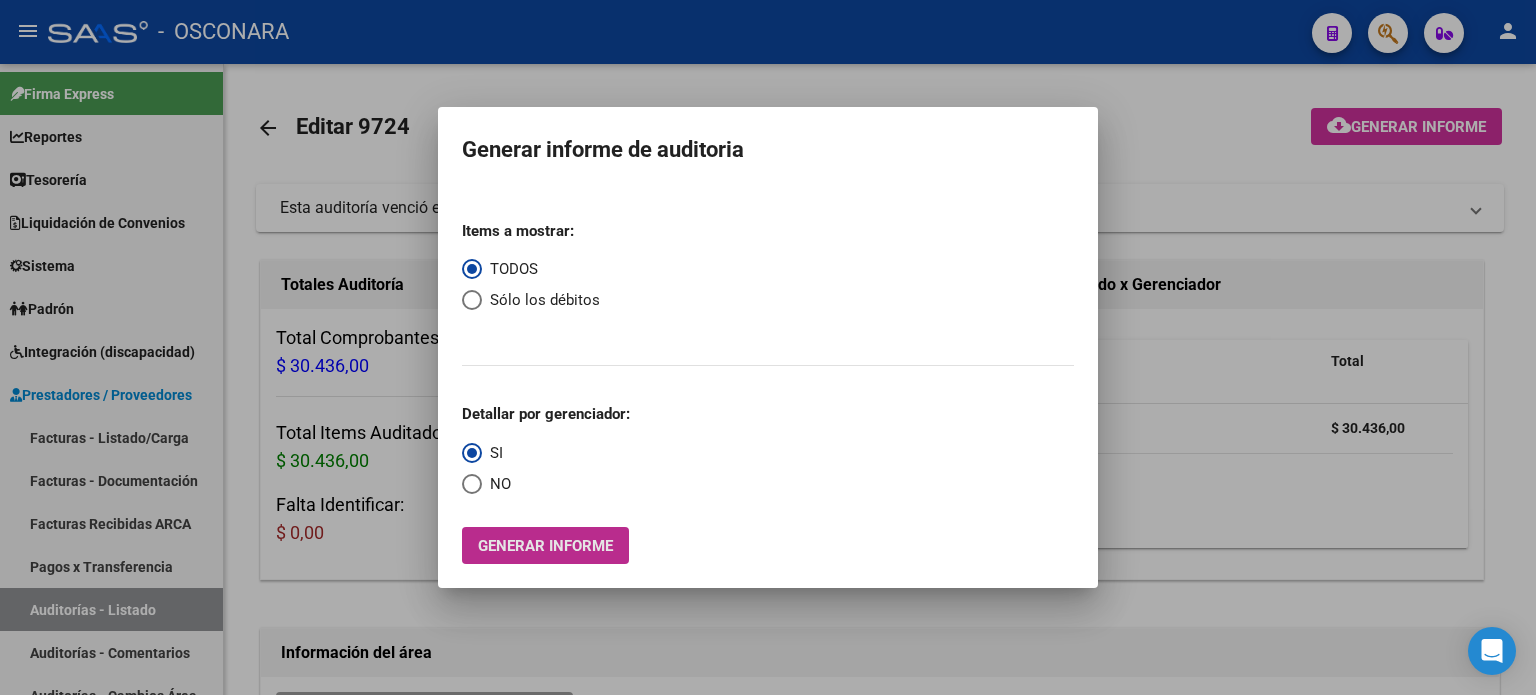 click on "Generar informe" at bounding box center (545, 546) 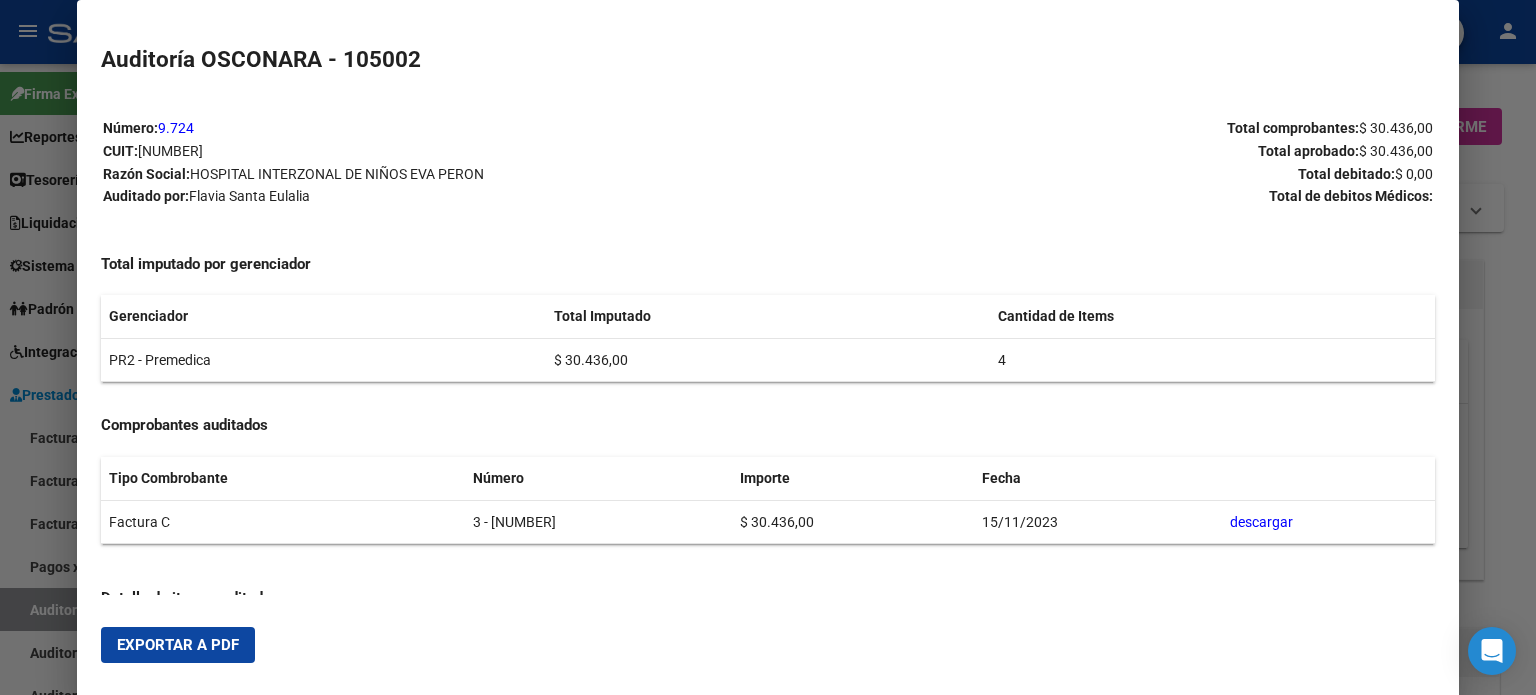 click on "Exportar a PDF" at bounding box center [178, 645] 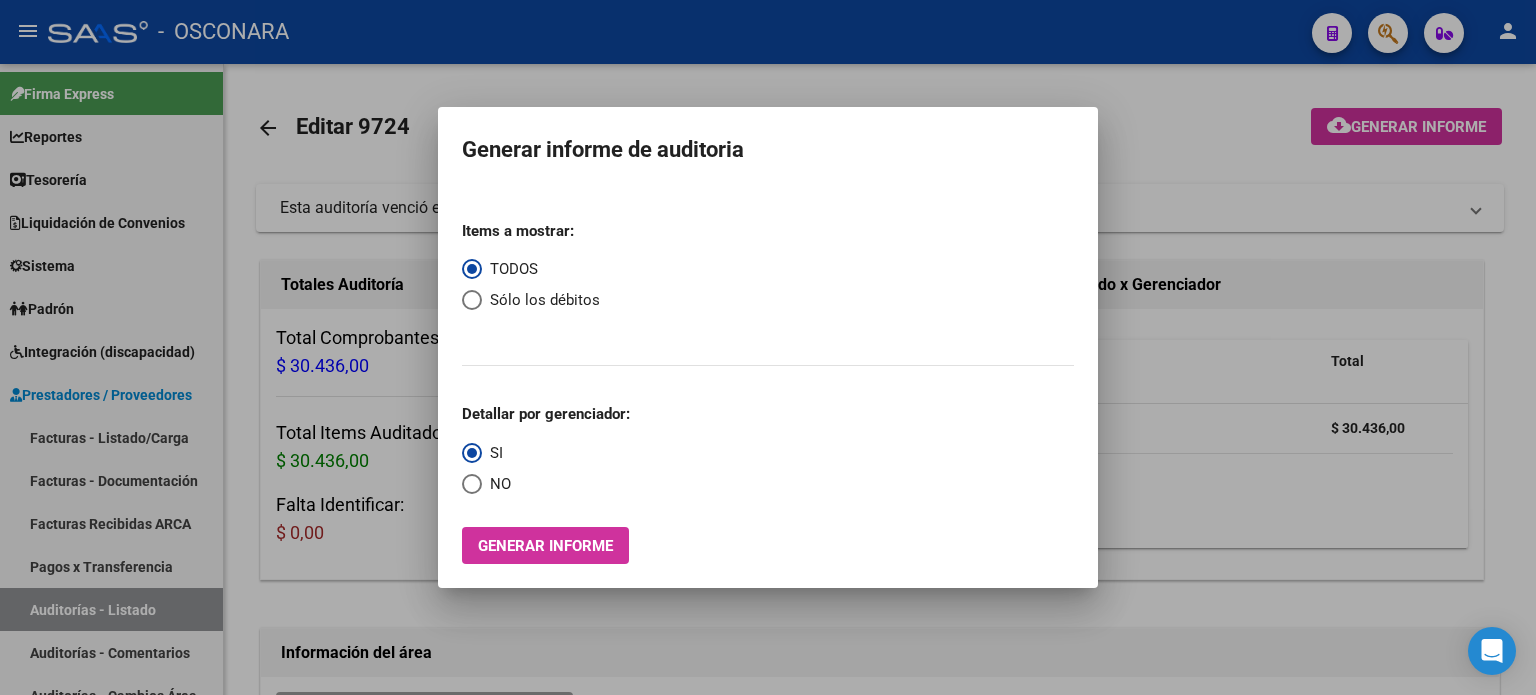 click at bounding box center (768, 347) 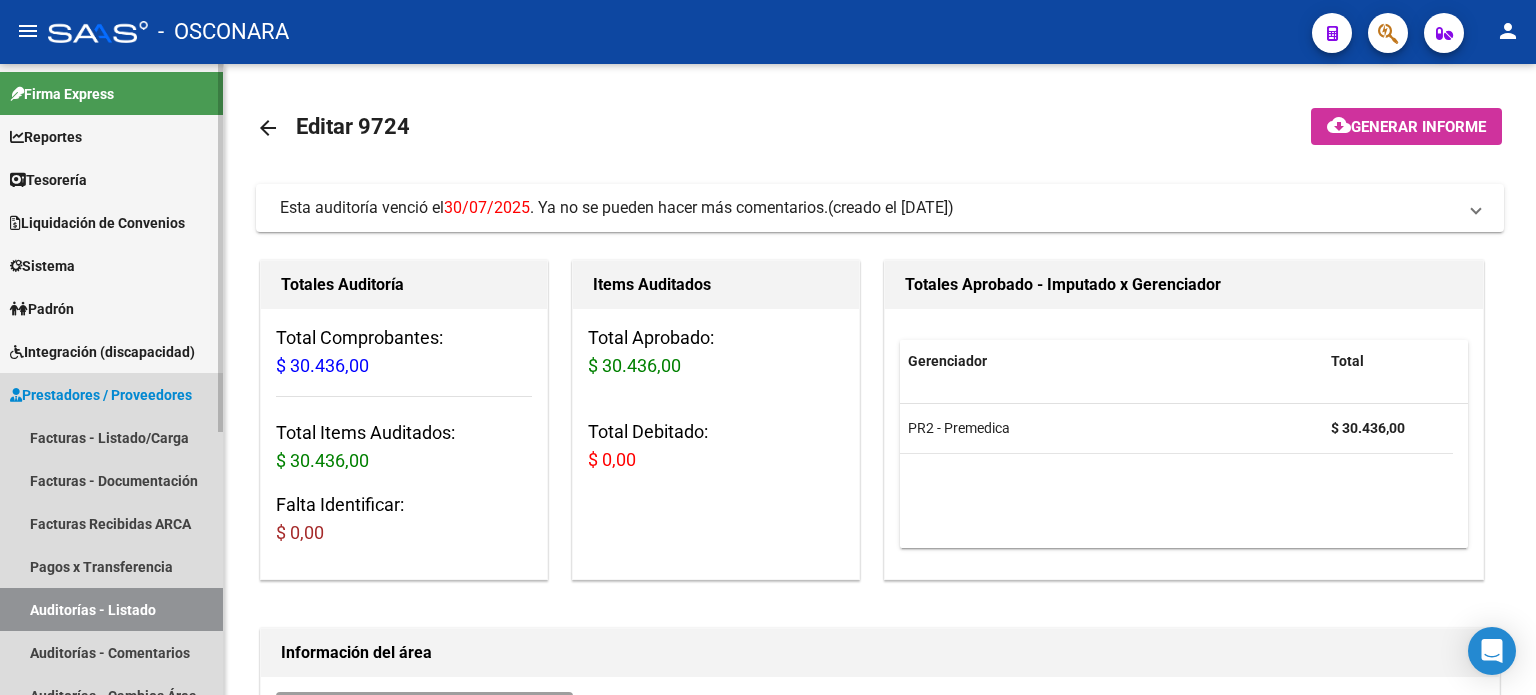 click on "Auditorías - Listado" at bounding box center [111, 609] 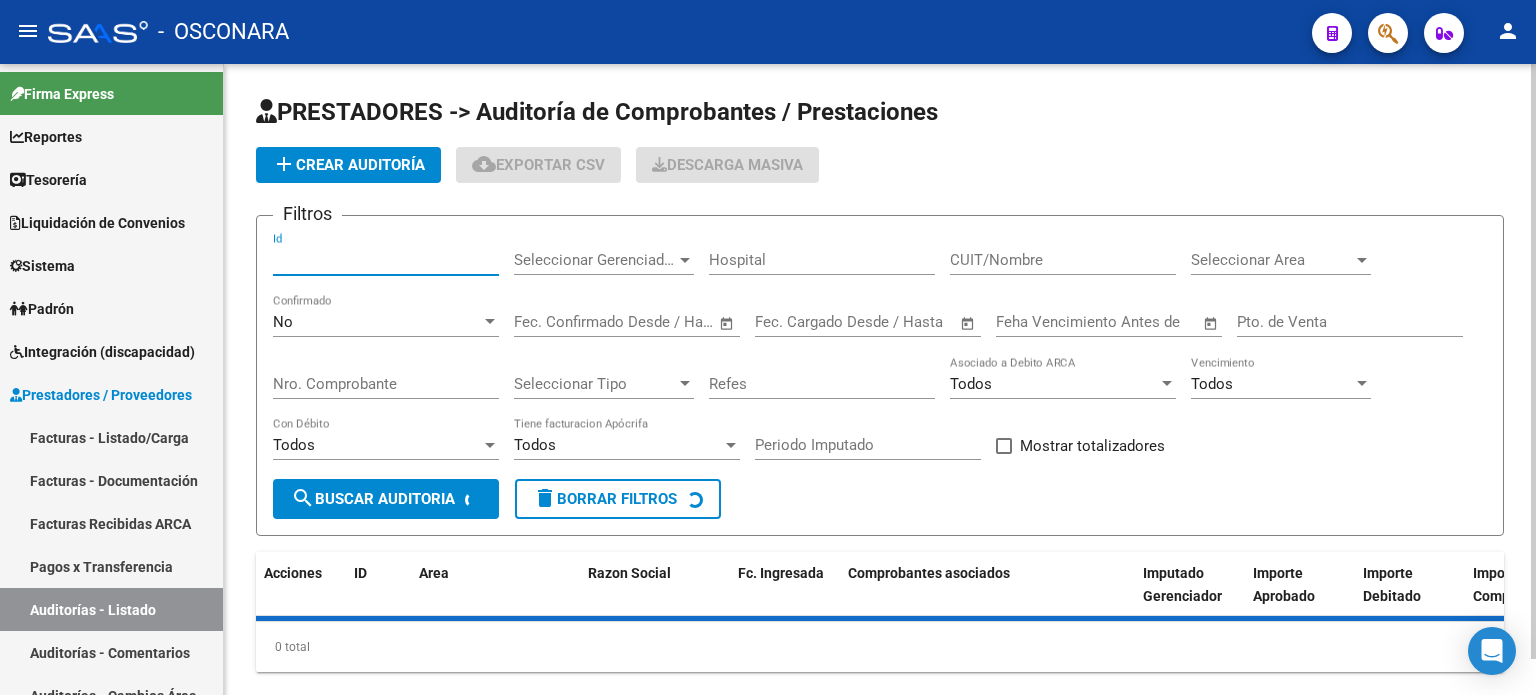 click on "Id" at bounding box center (386, 260) 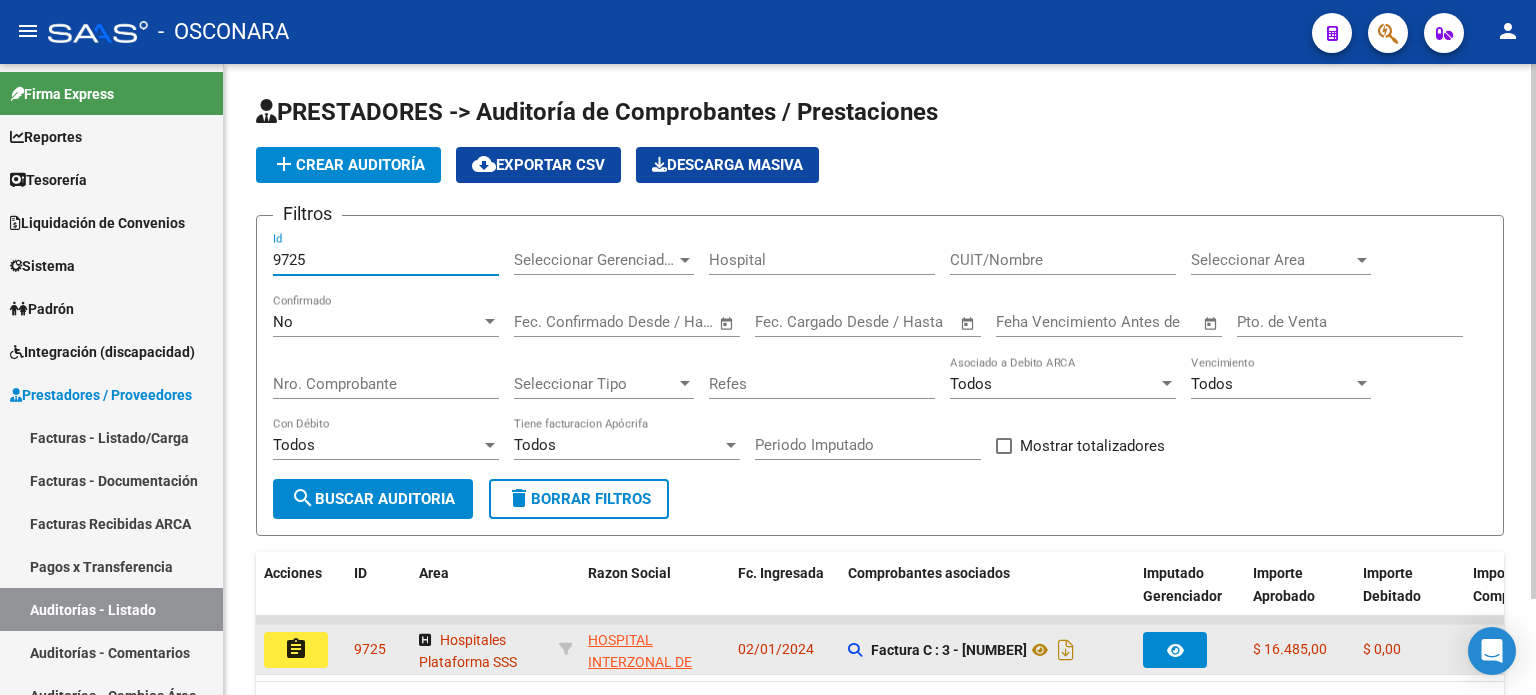 type on "9725" 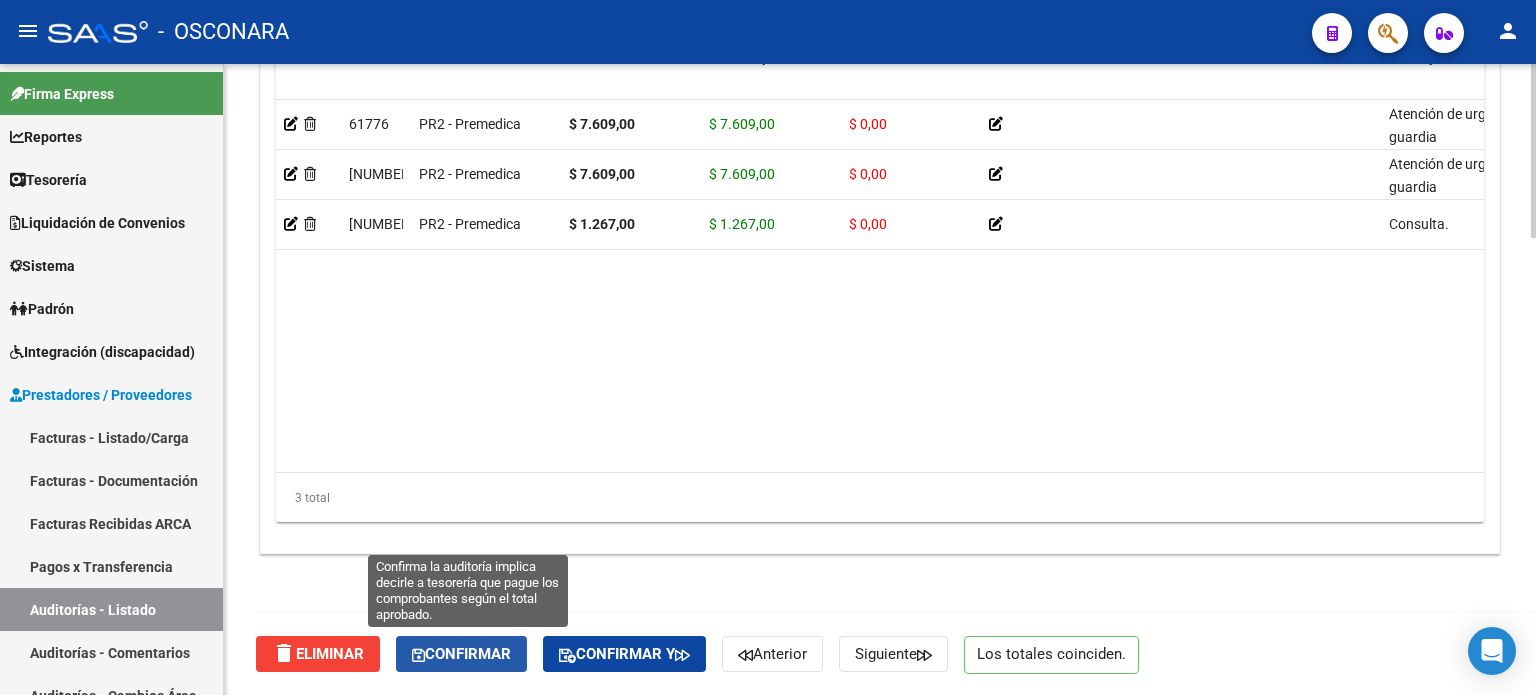 click on "Confirmar" 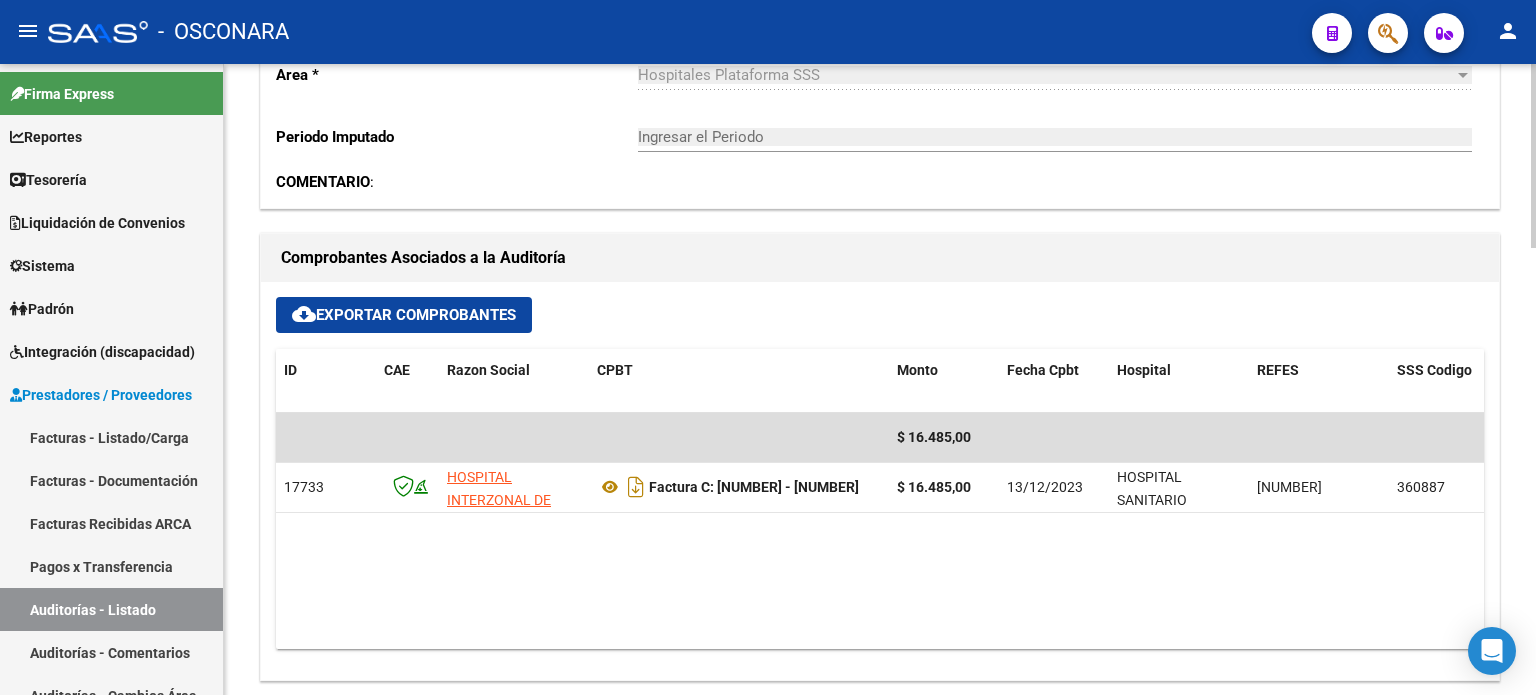 type on "202508" 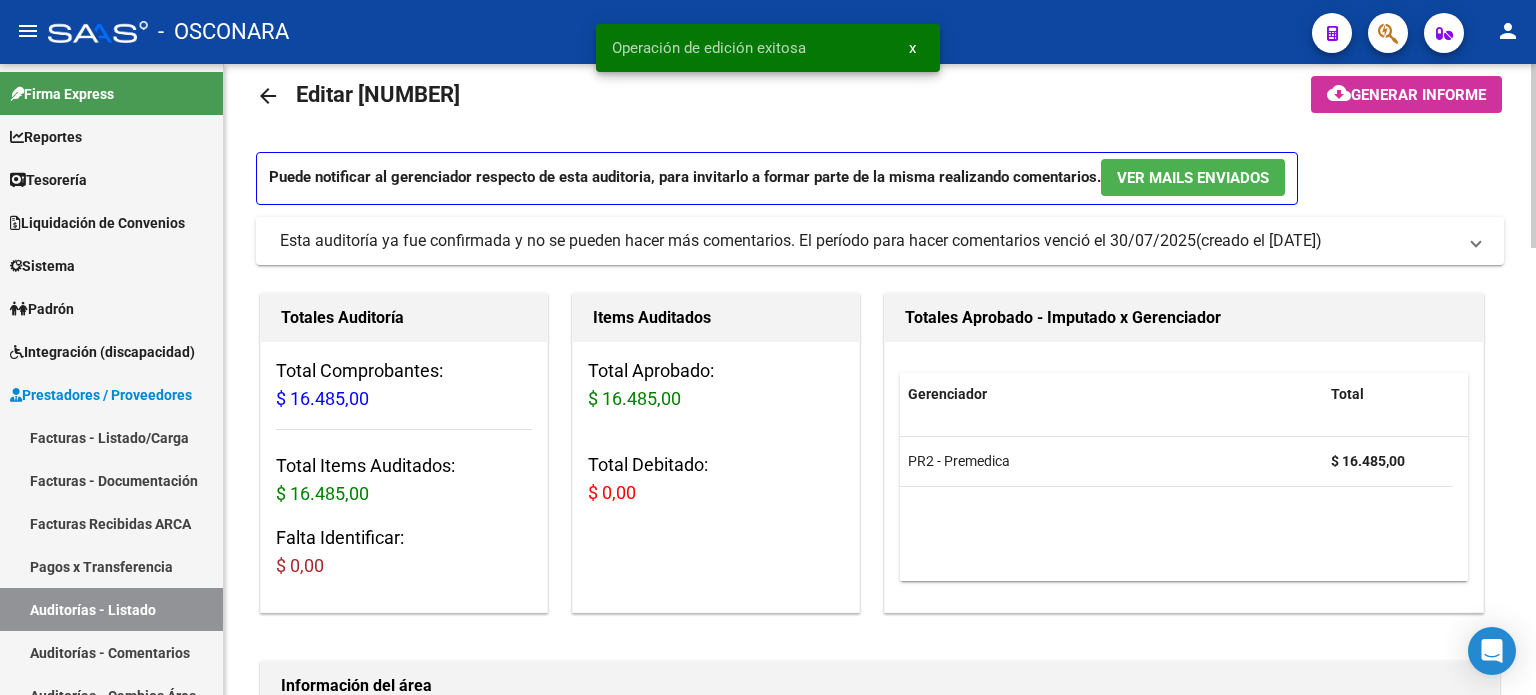 scroll, scrollTop: 0, scrollLeft: 0, axis: both 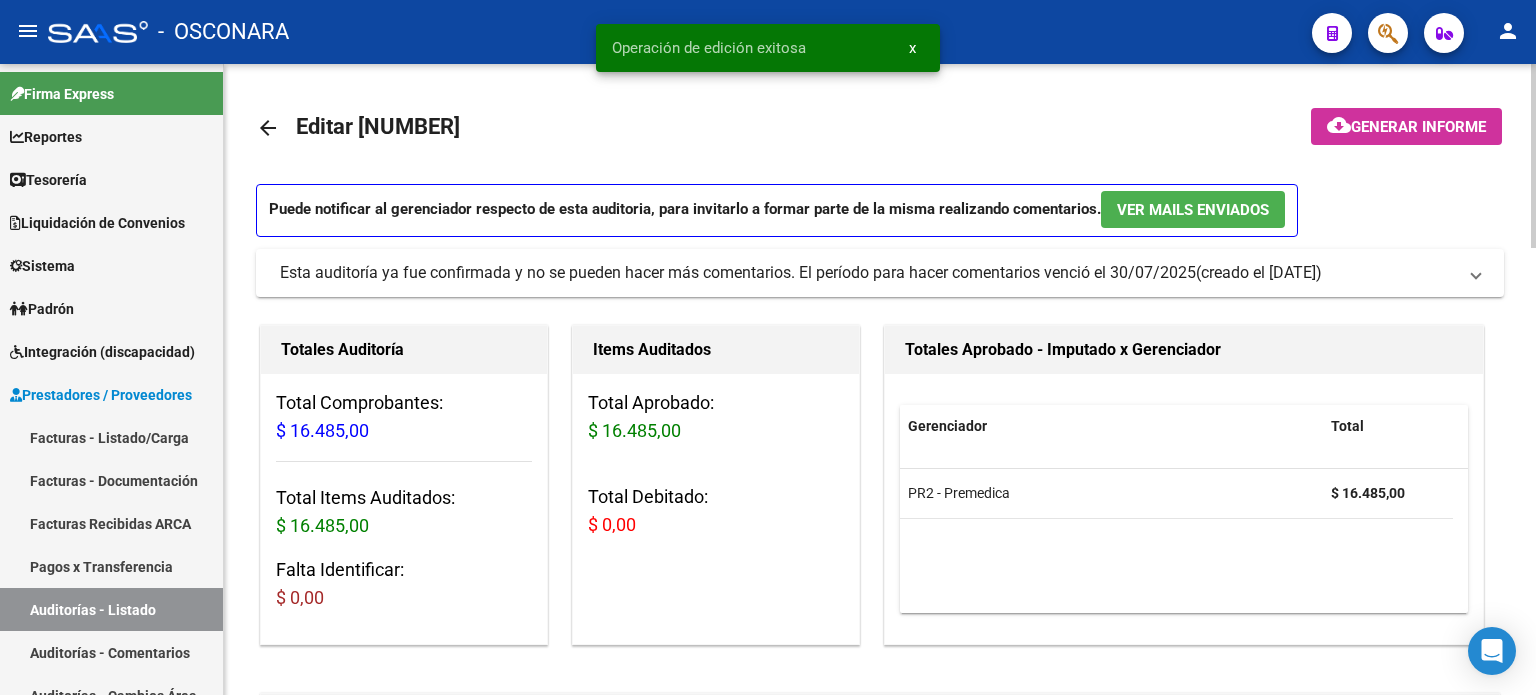 click on "cloud_download  Generar informe" 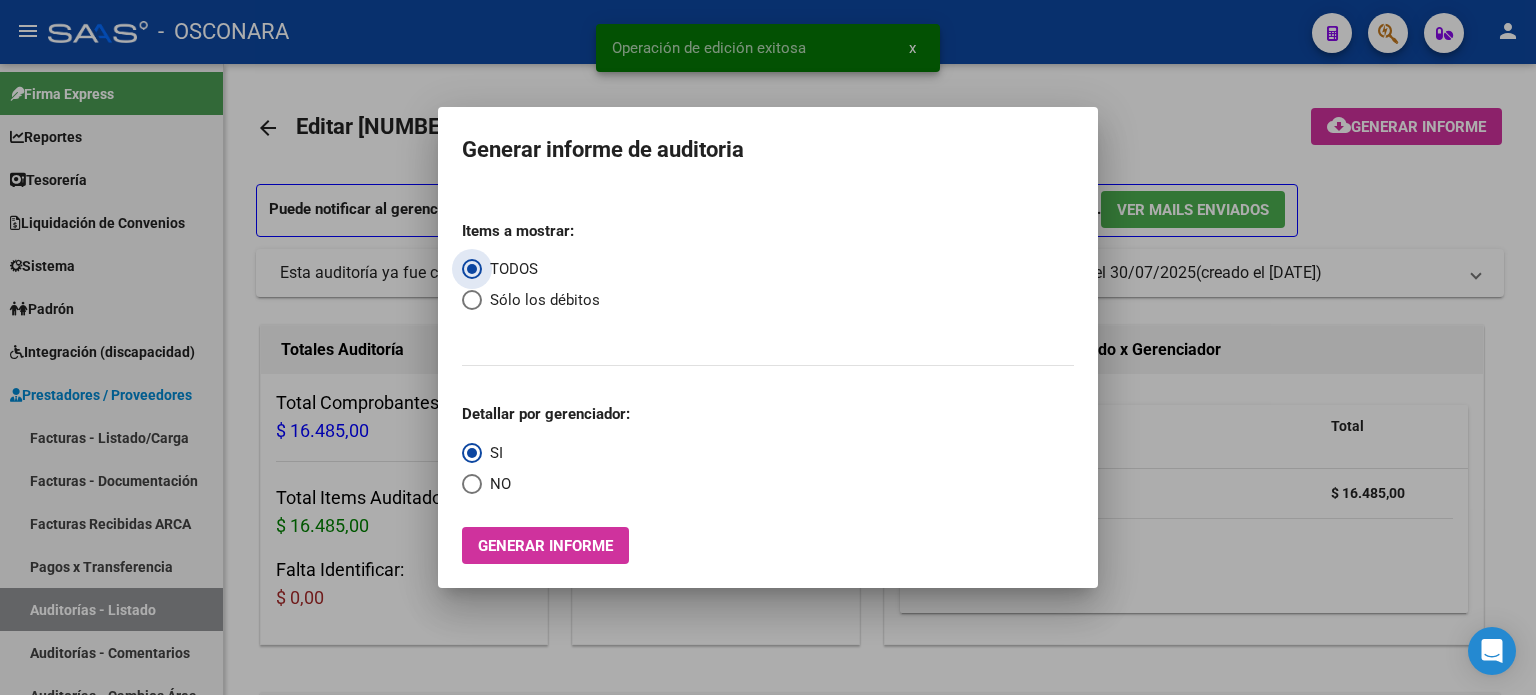 click on "Generar informe" at bounding box center [545, 546] 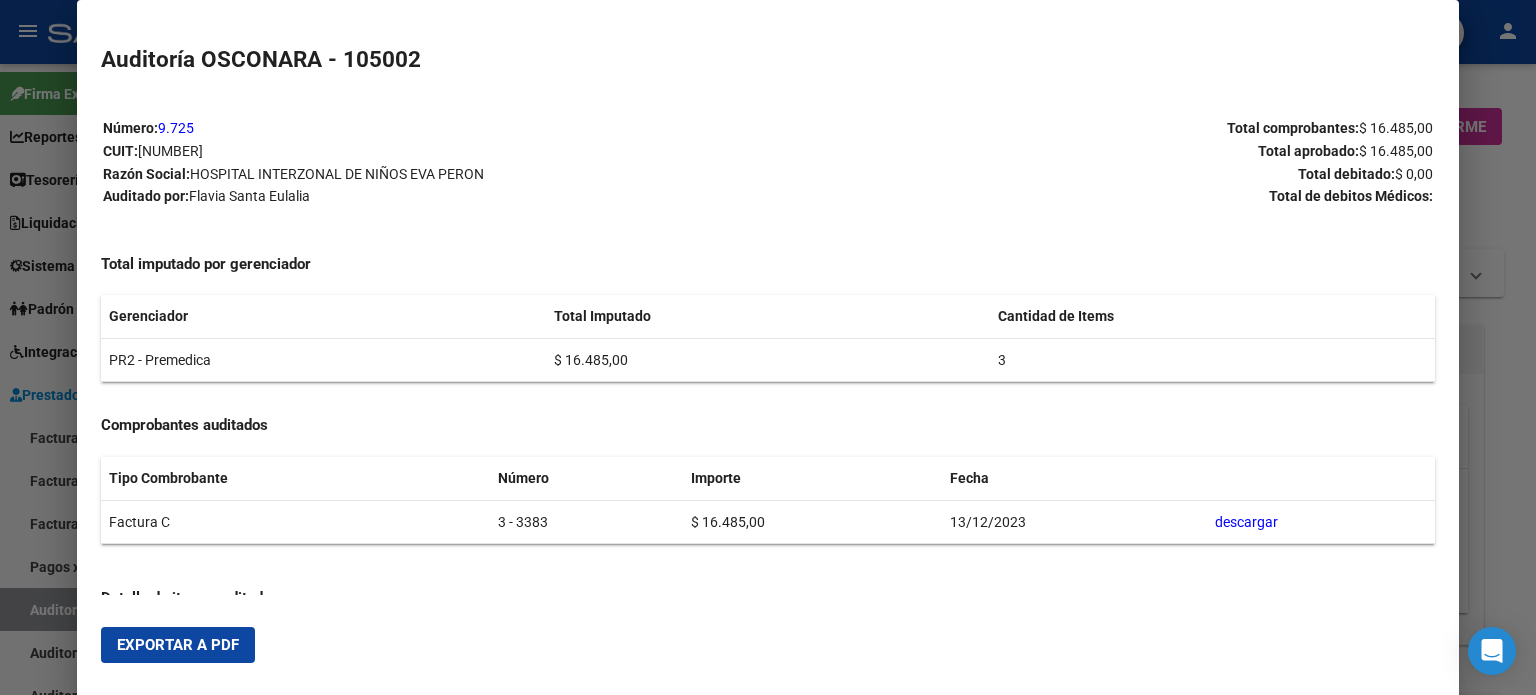 click on "Exportar a PDF" at bounding box center [178, 645] 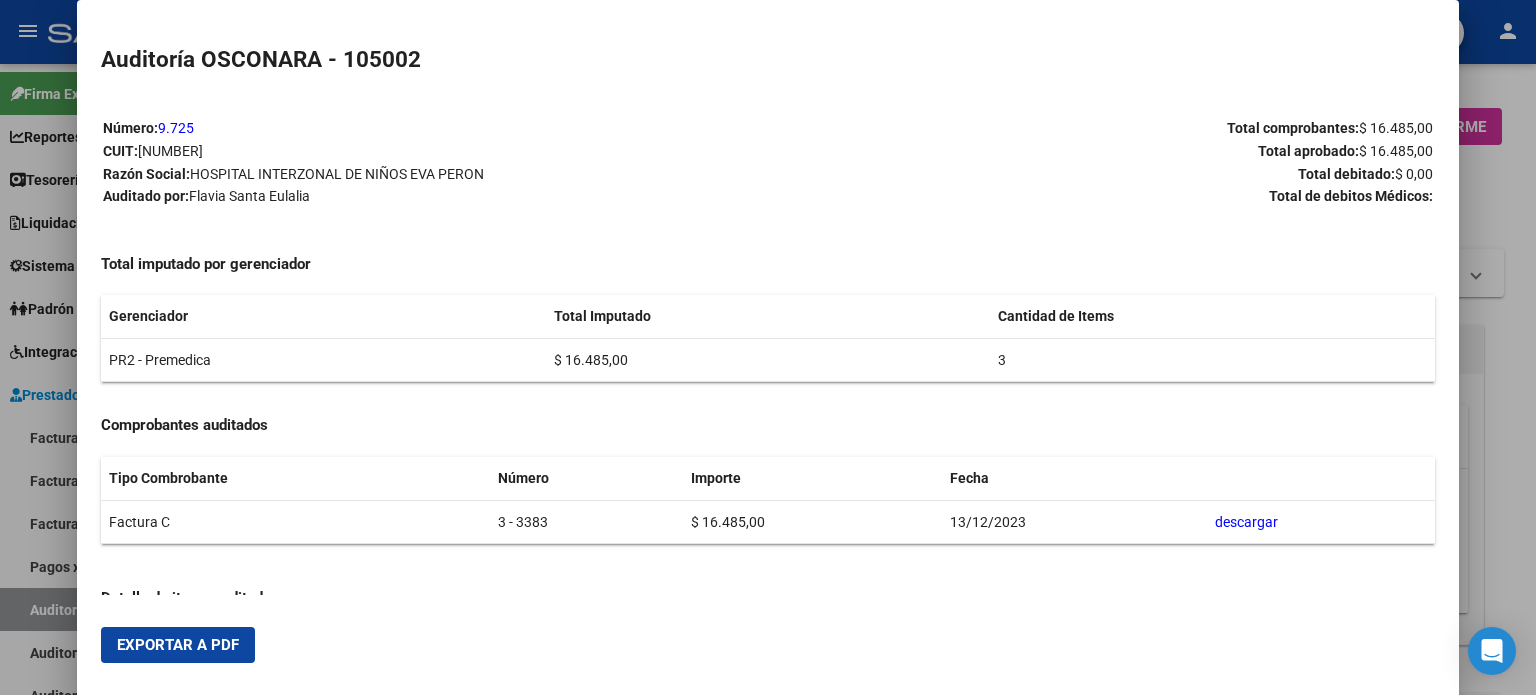 click at bounding box center [768, 347] 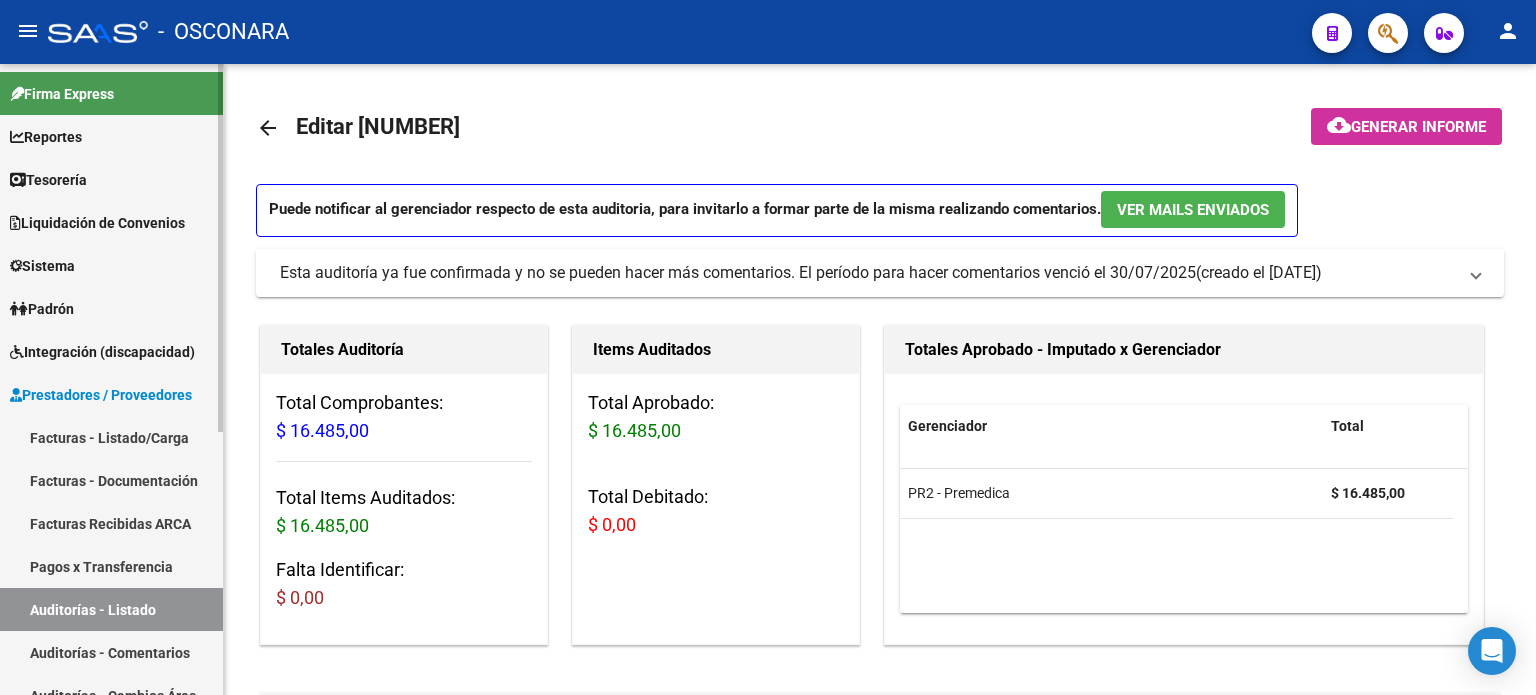 drag, startPoint x: 105, startPoint y: 619, endPoint x: 131, endPoint y: 595, distance: 35.383614 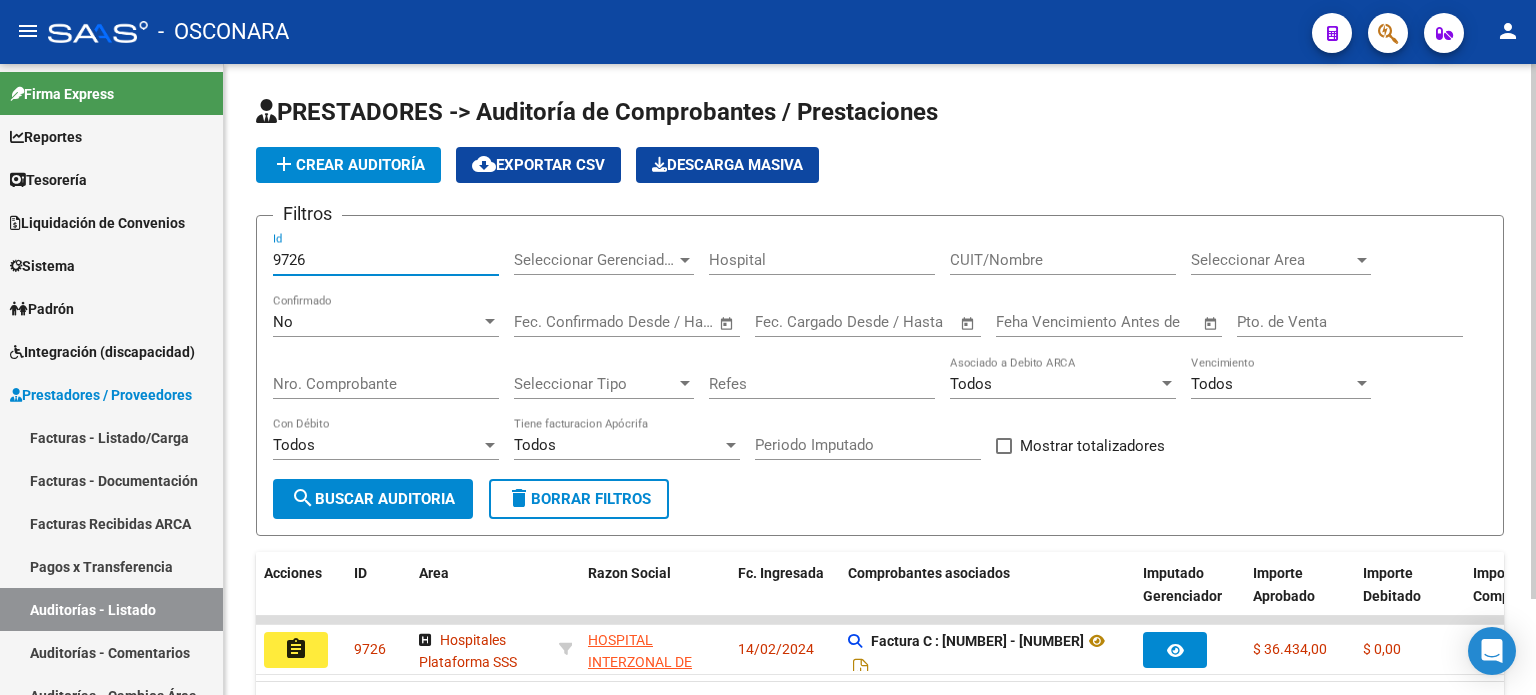 click on "9726" at bounding box center (386, 260) 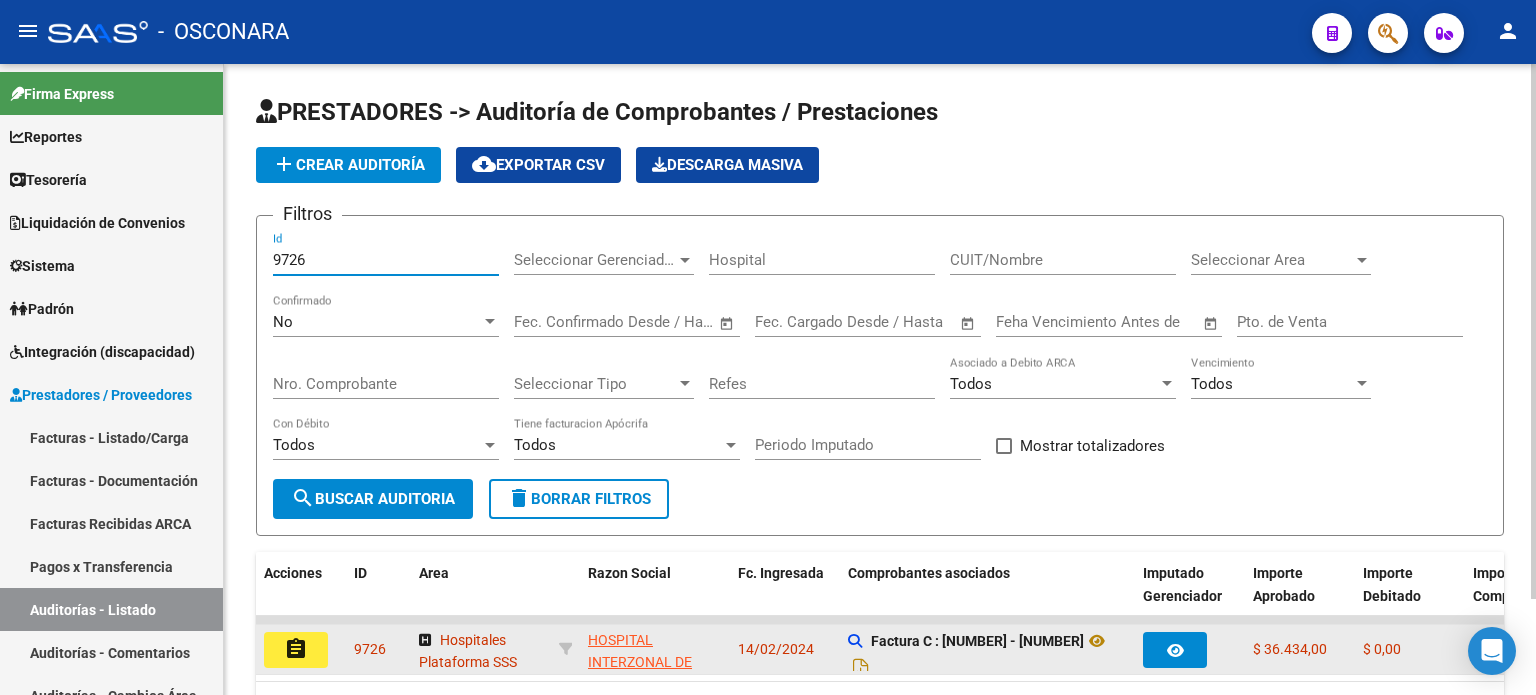 type on "9726" 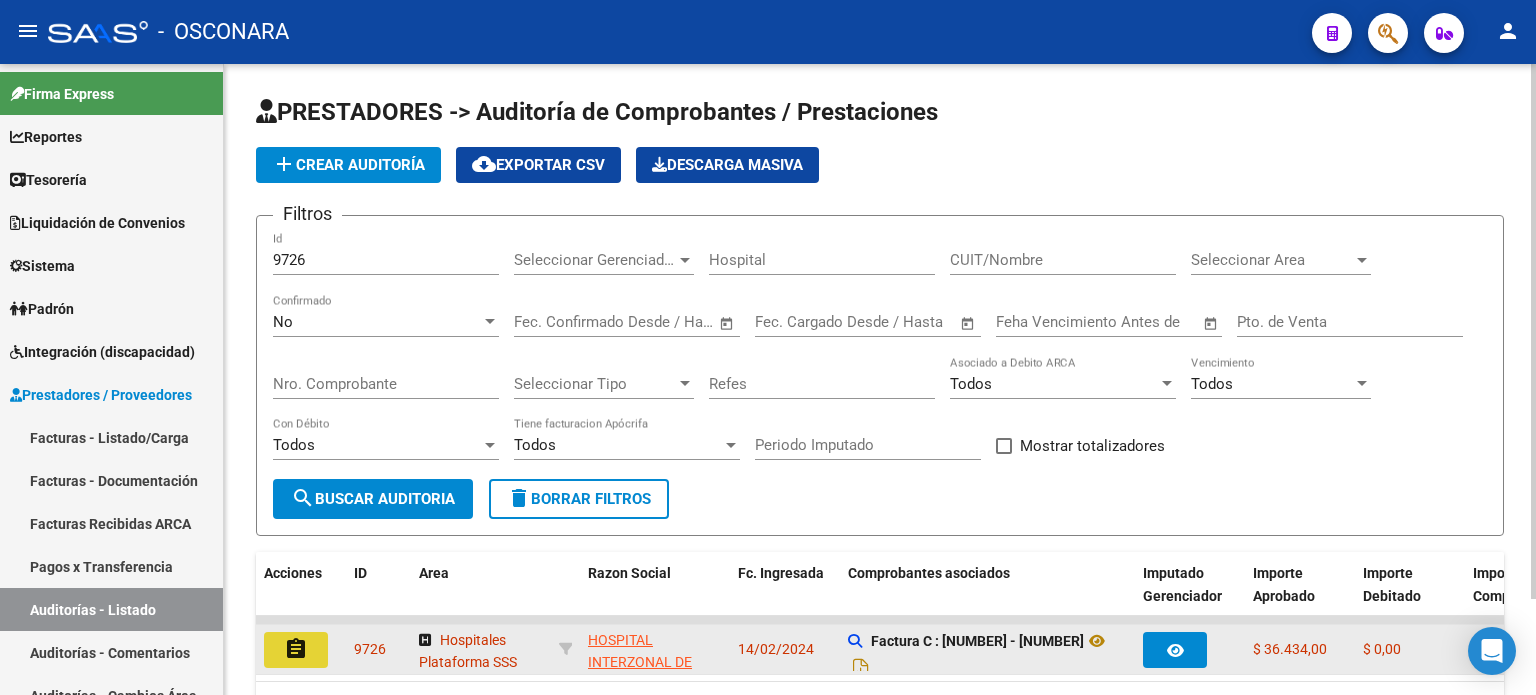 click on "assignment" 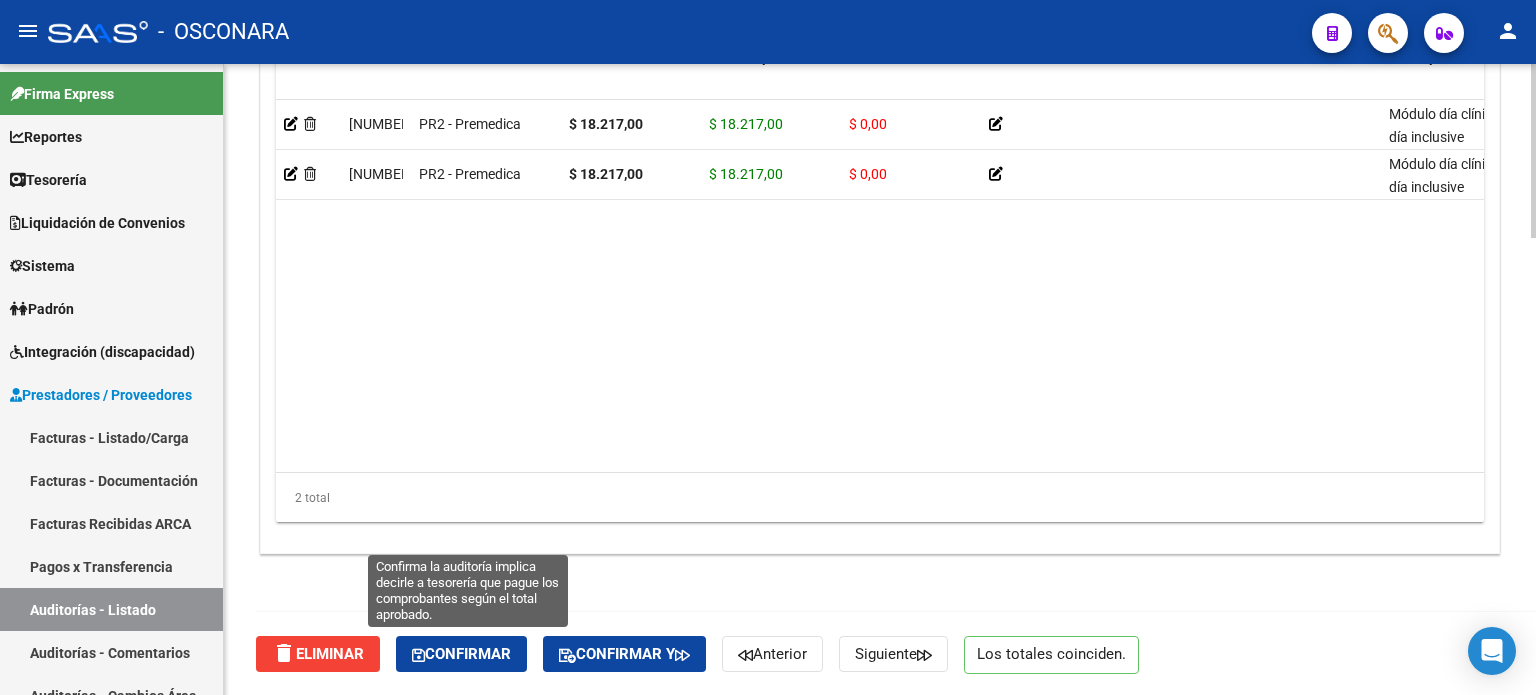 click on "Confirmar" 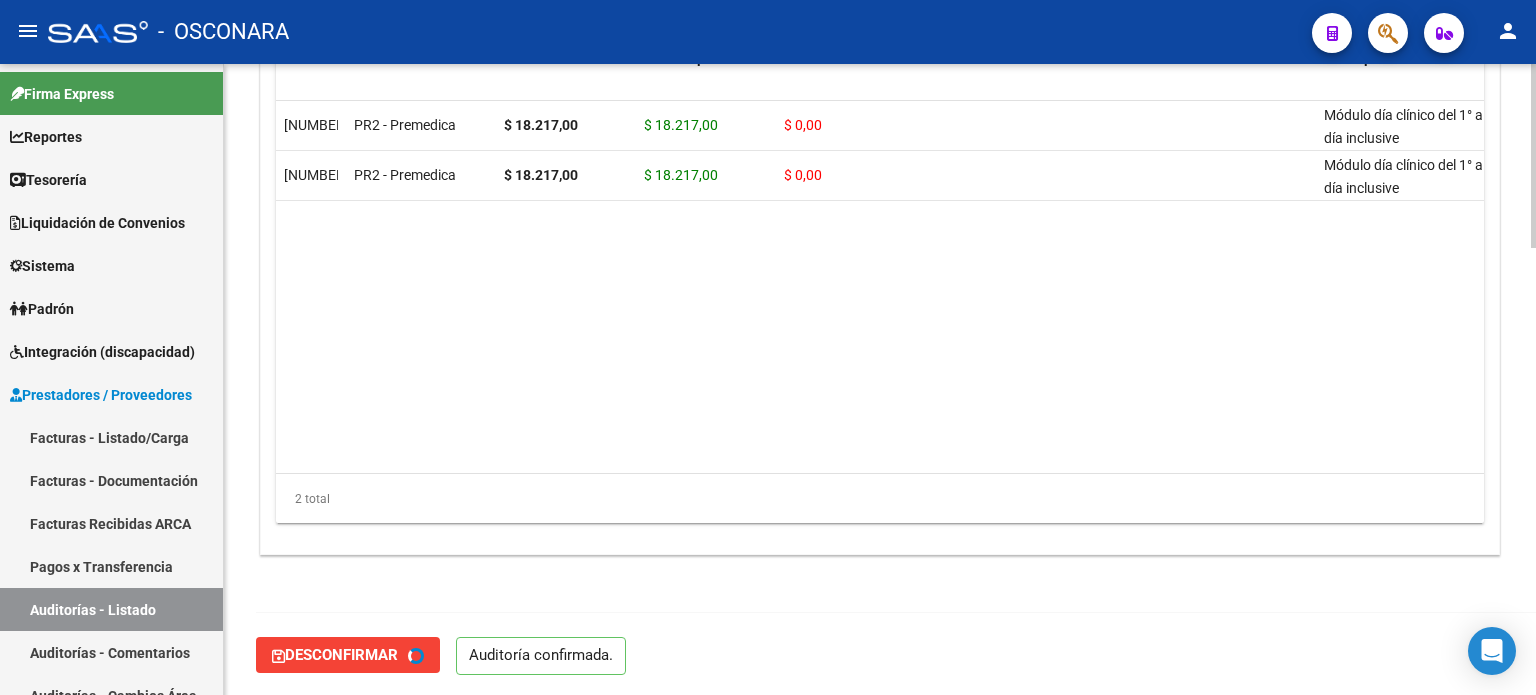 type on "202508" 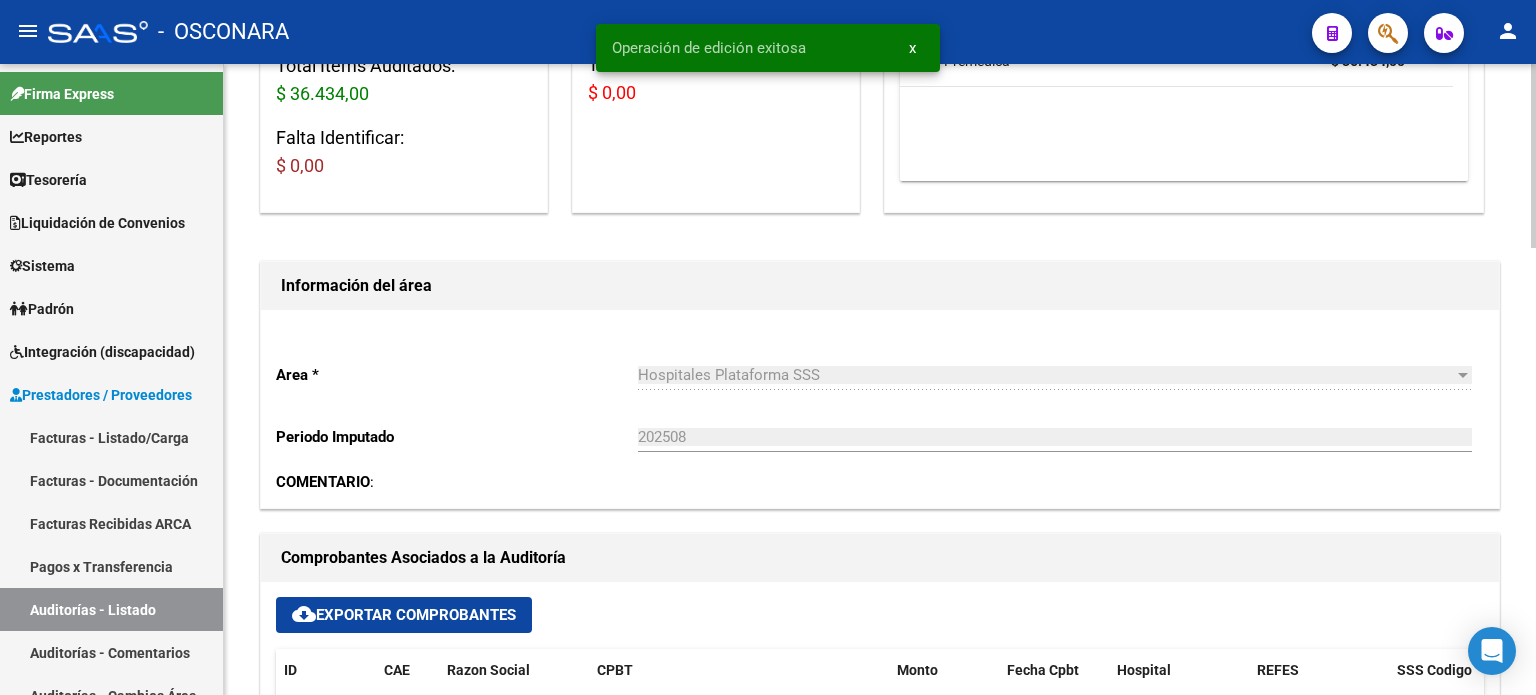 scroll, scrollTop: 0, scrollLeft: 0, axis: both 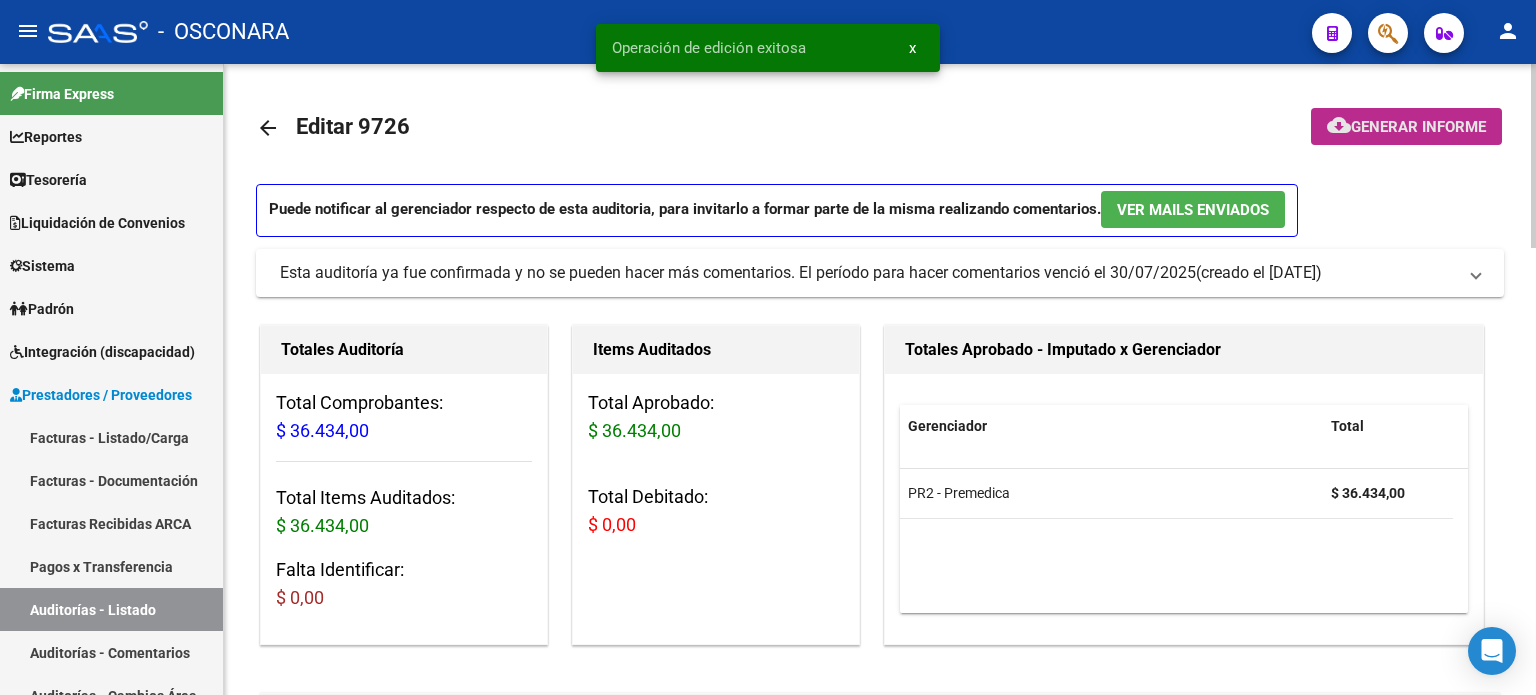 click on "Generar informe" 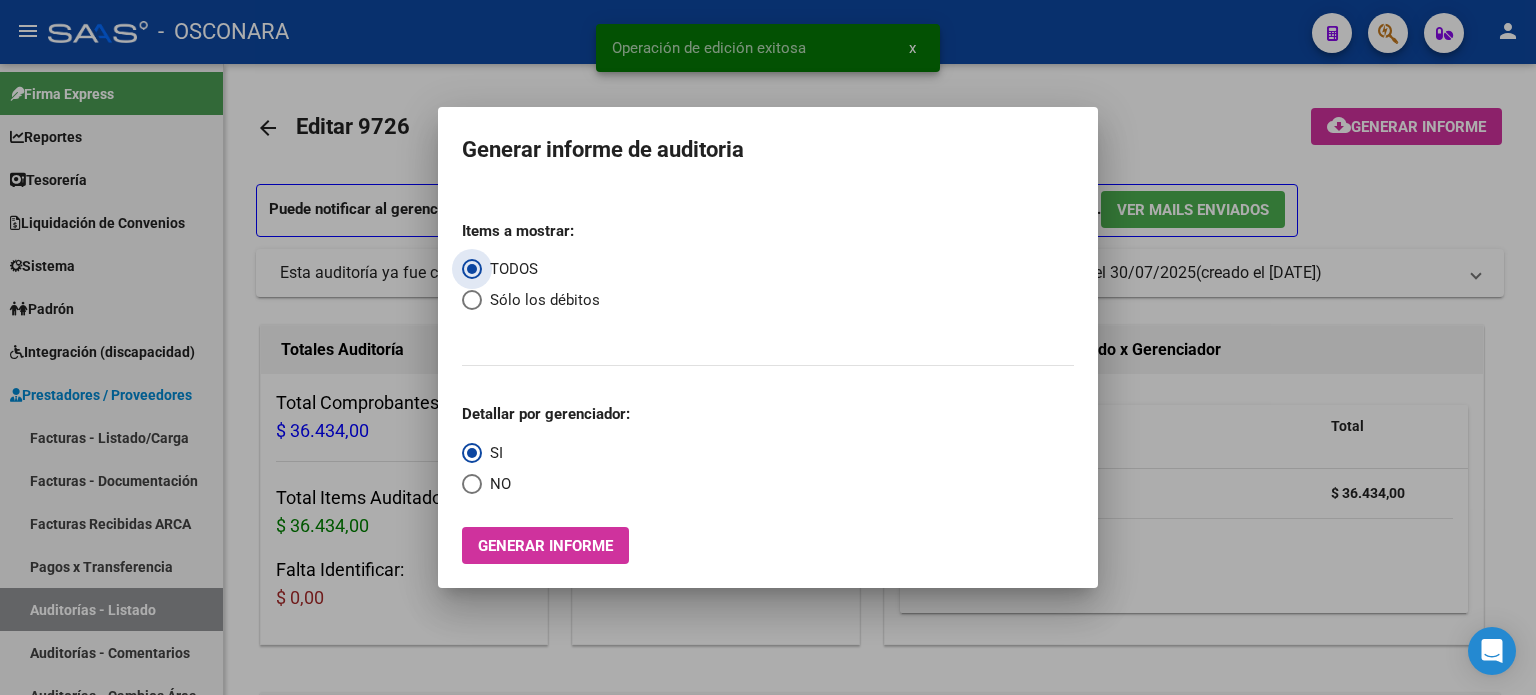 click on "Generar informe" at bounding box center (545, 546) 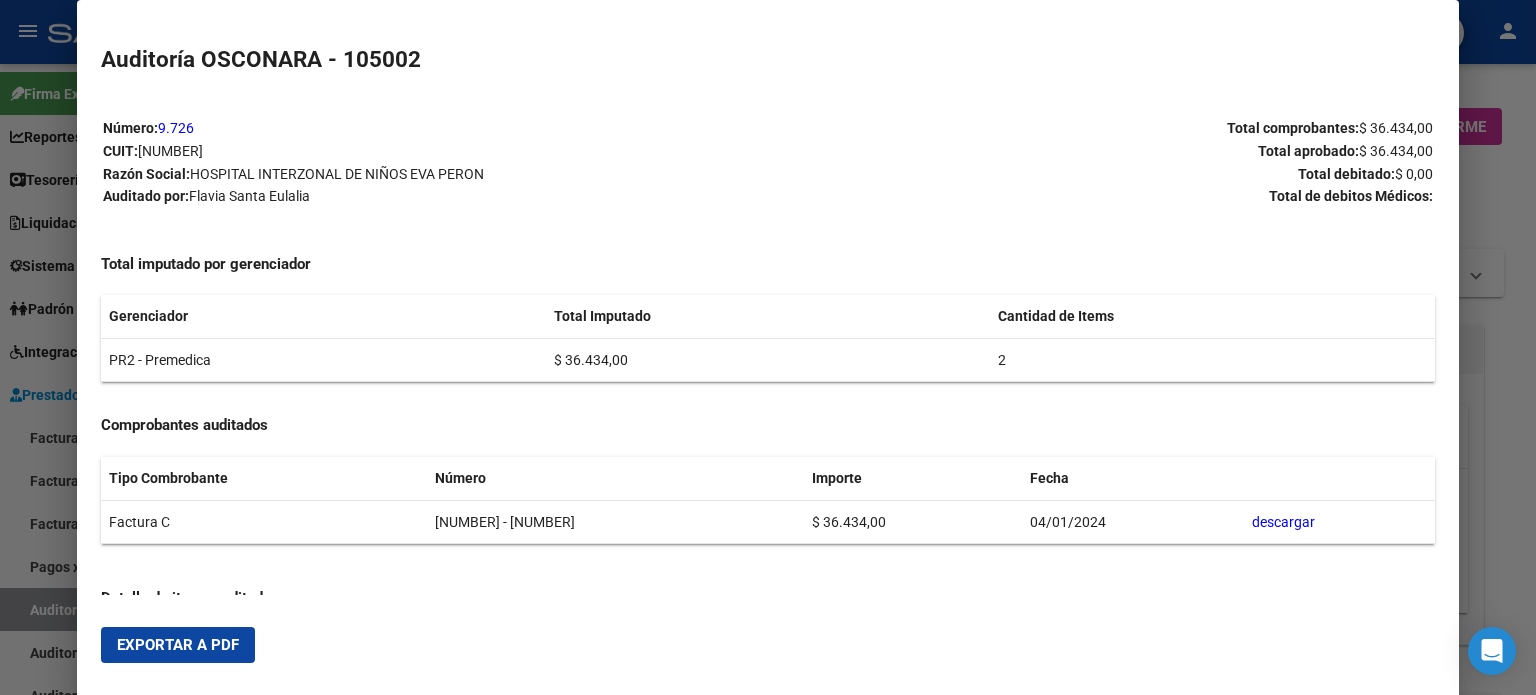 click on "Exportar a PDF" at bounding box center [178, 645] 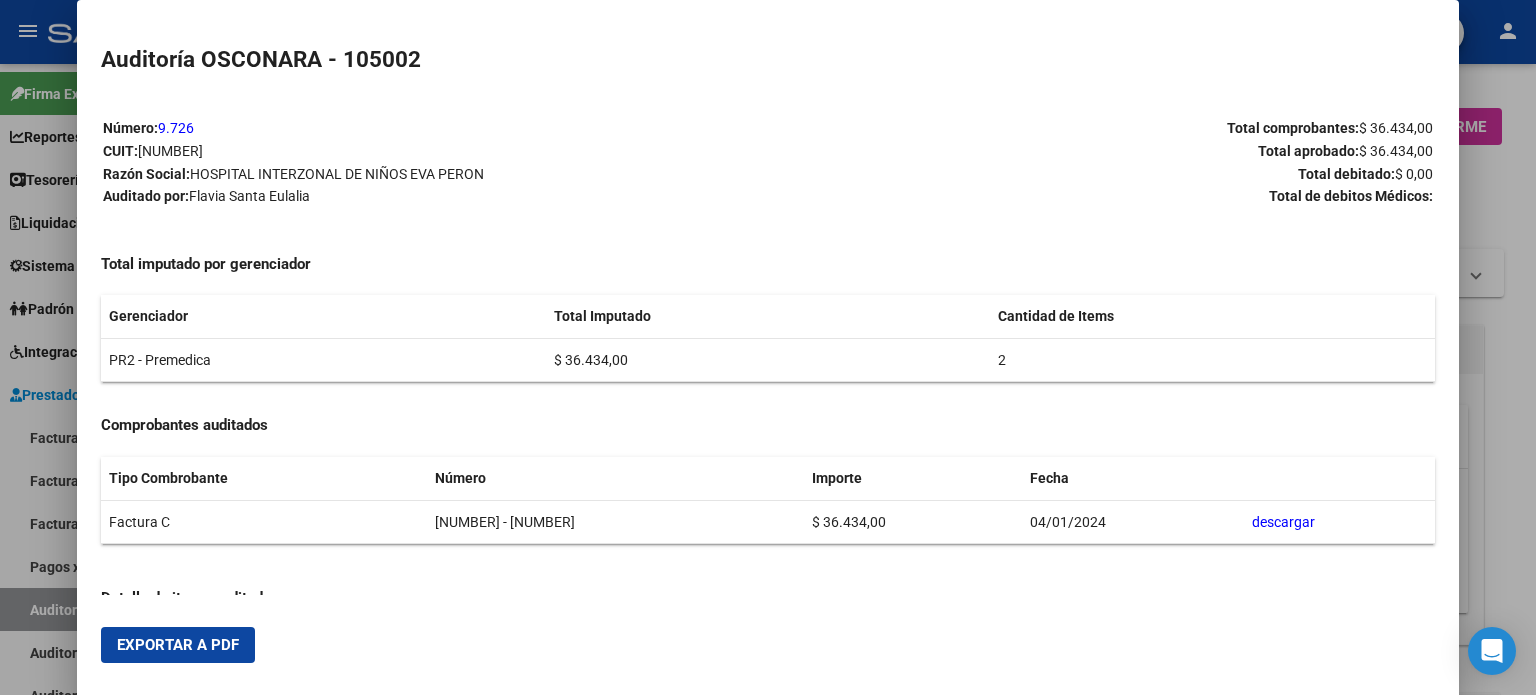 click at bounding box center (768, 347) 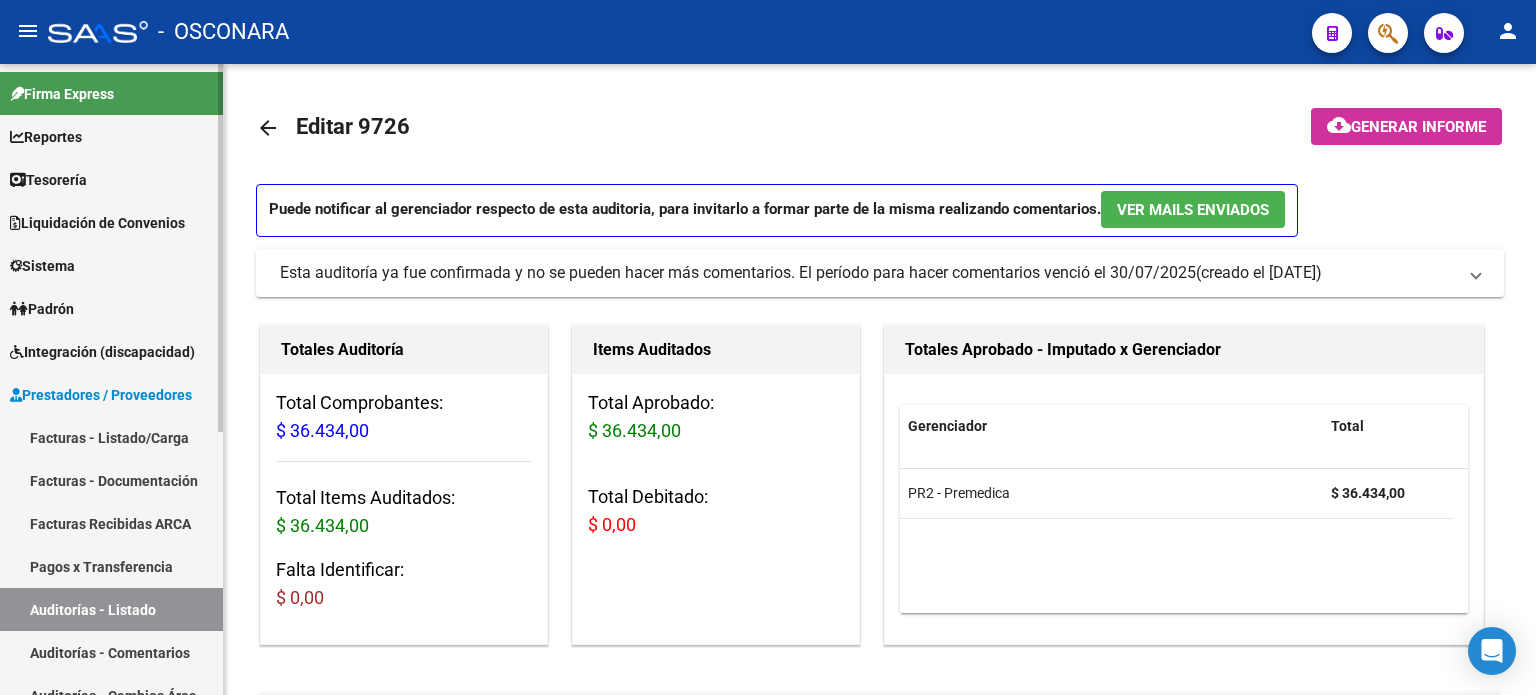 click on "Auditorías - Listado" at bounding box center [111, 609] 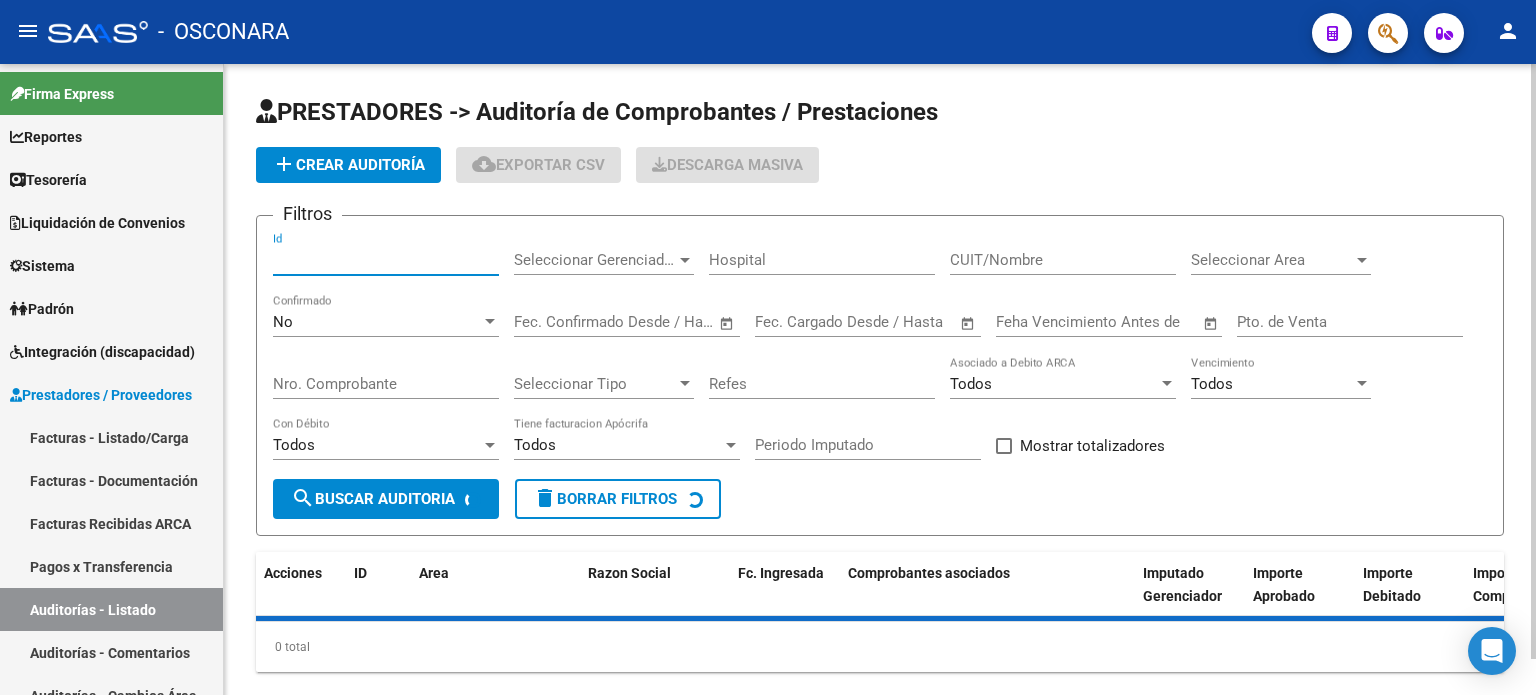 click on "Id" at bounding box center [386, 260] 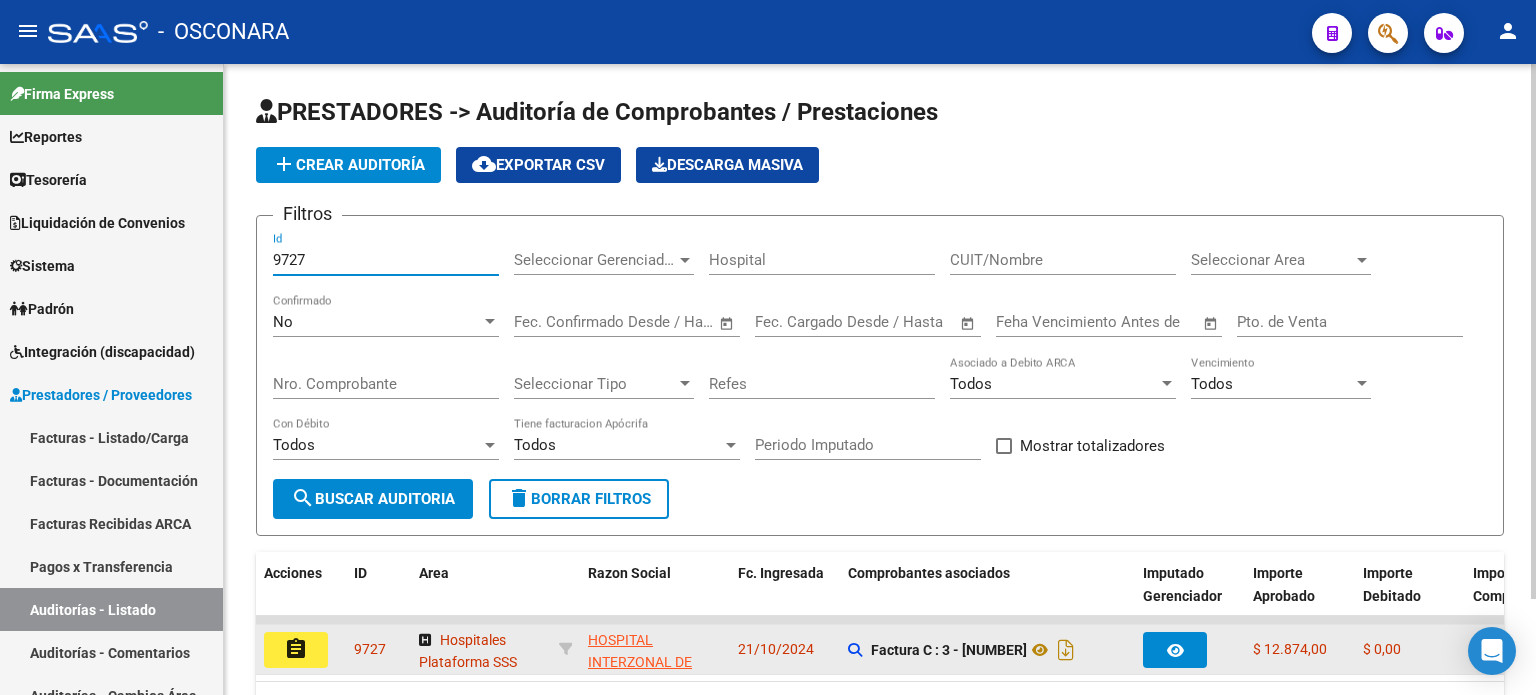 type on "9727" 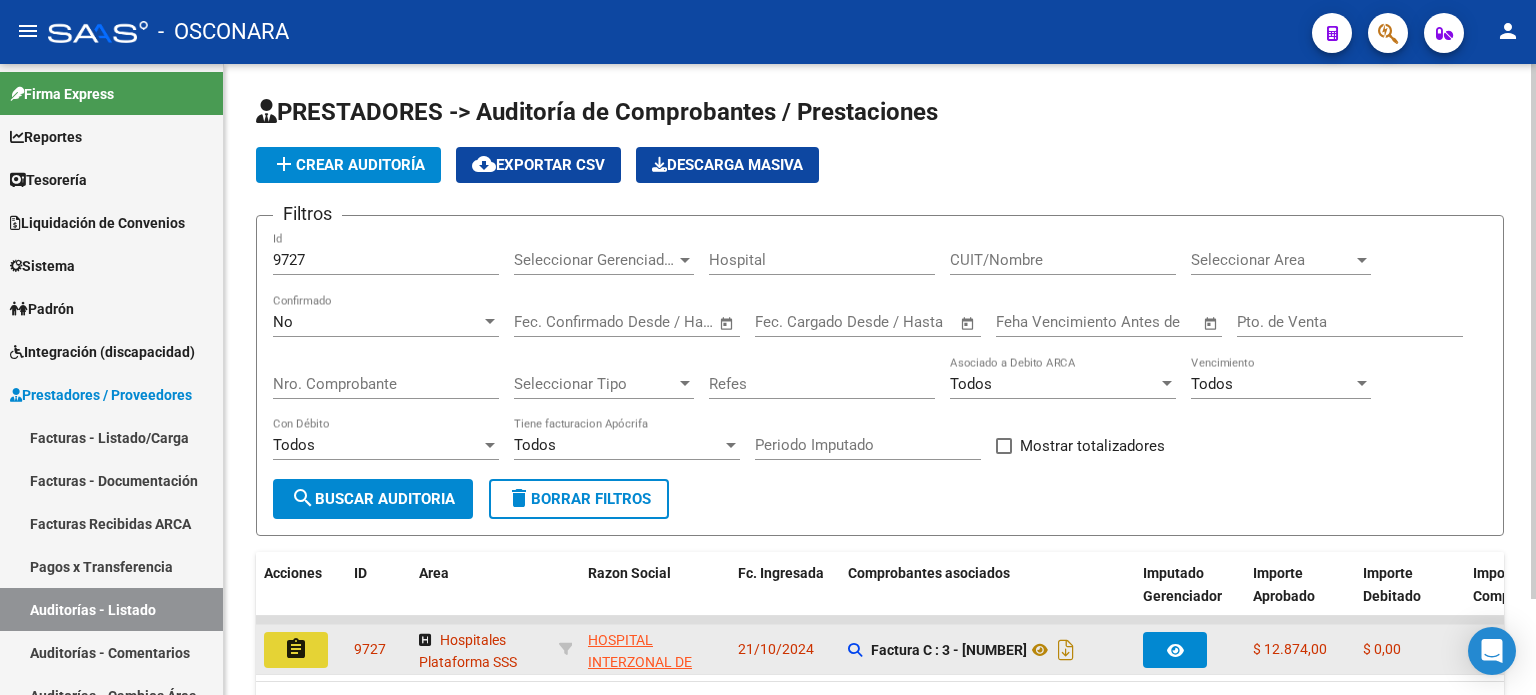 click on "assignment" 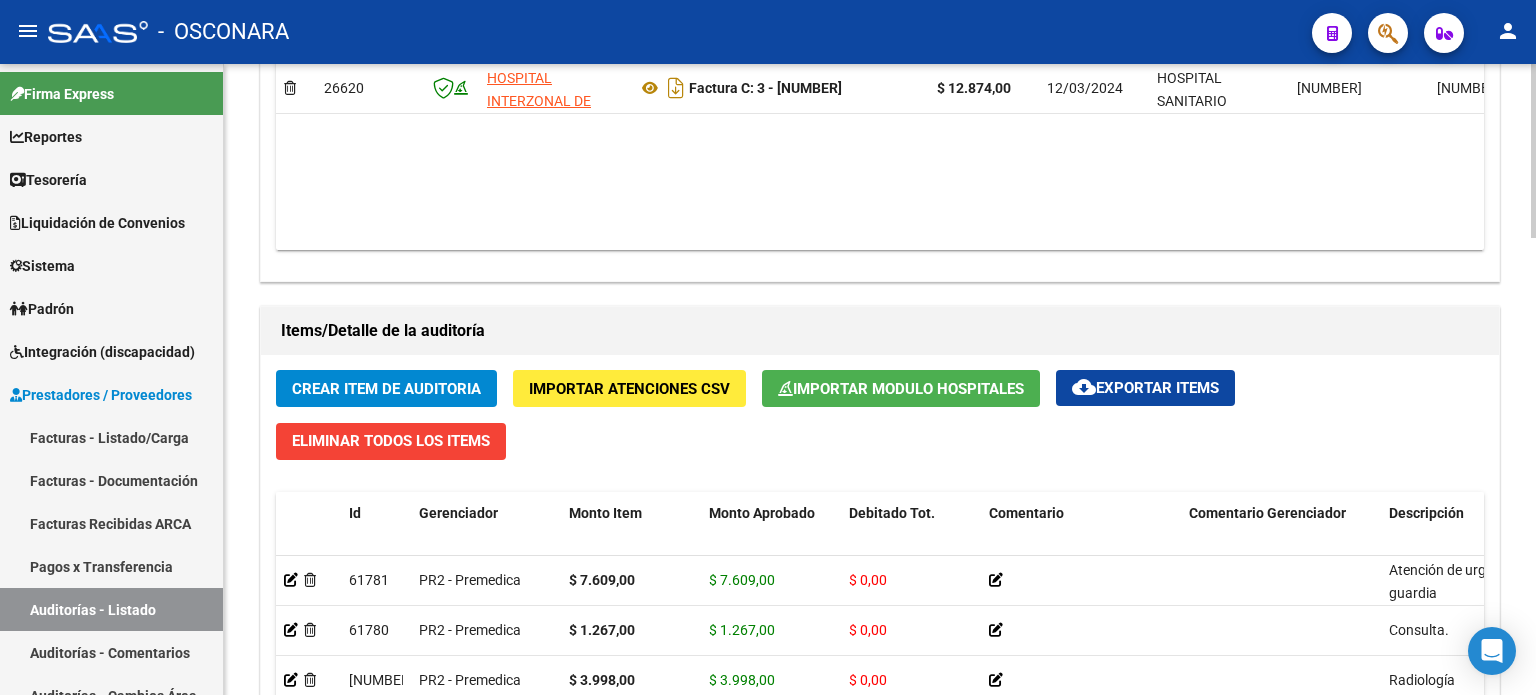 scroll, scrollTop: 1656, scrollLeft: 0, axis: vertical 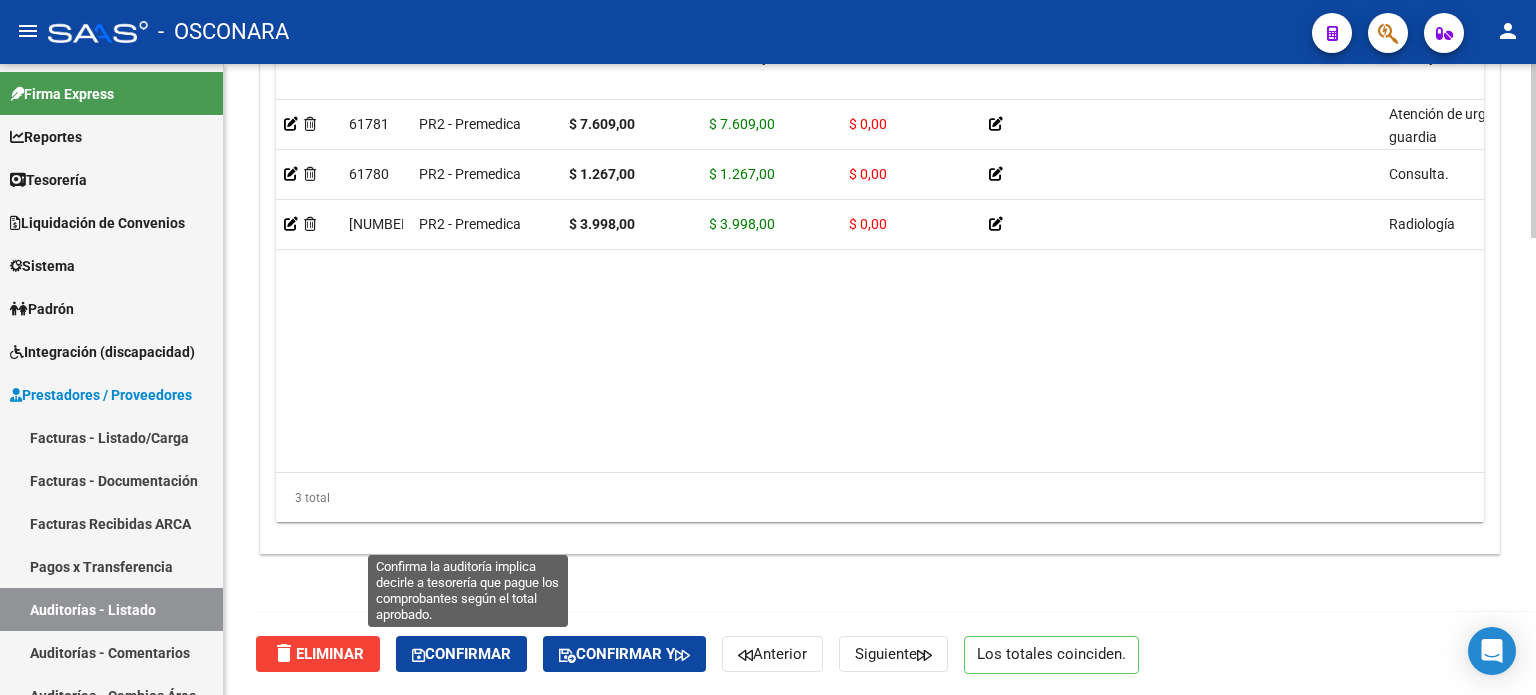 click on "Confirmar" 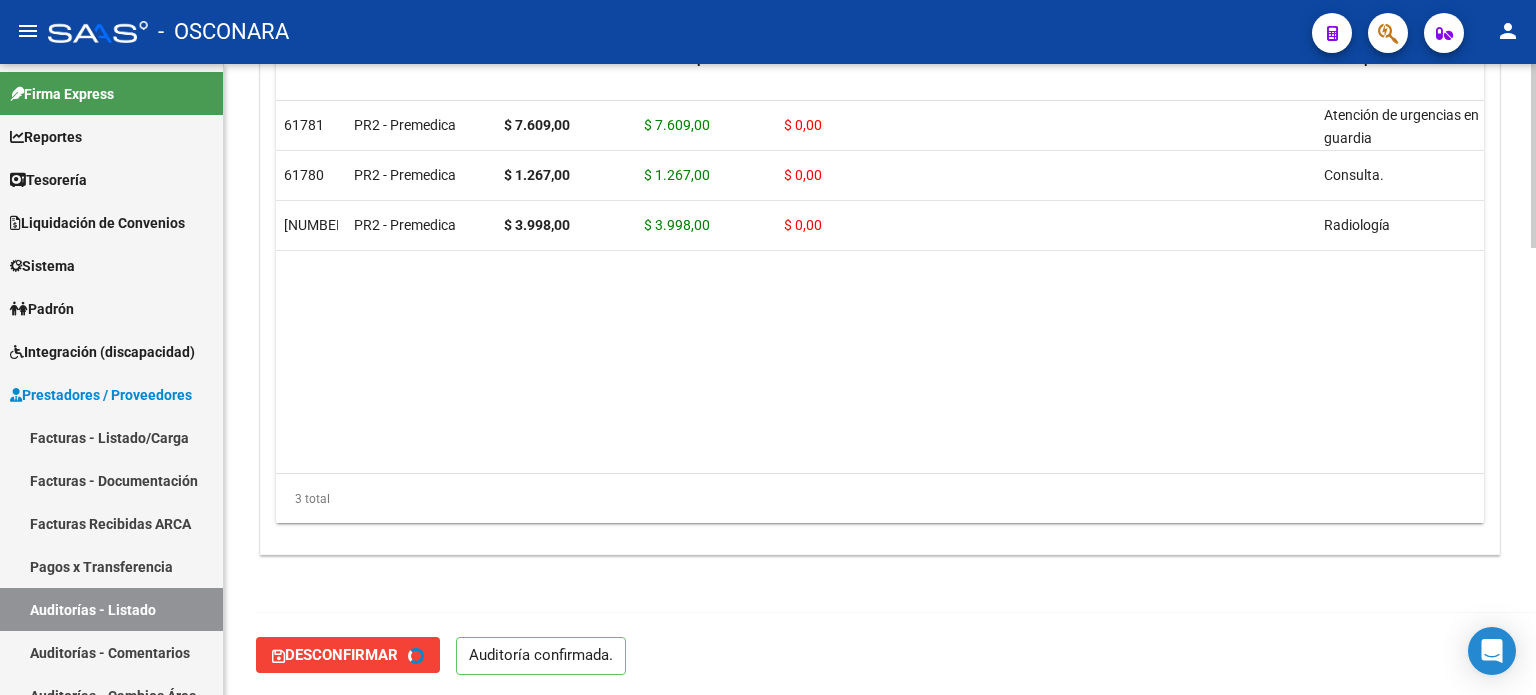 type on "202508" 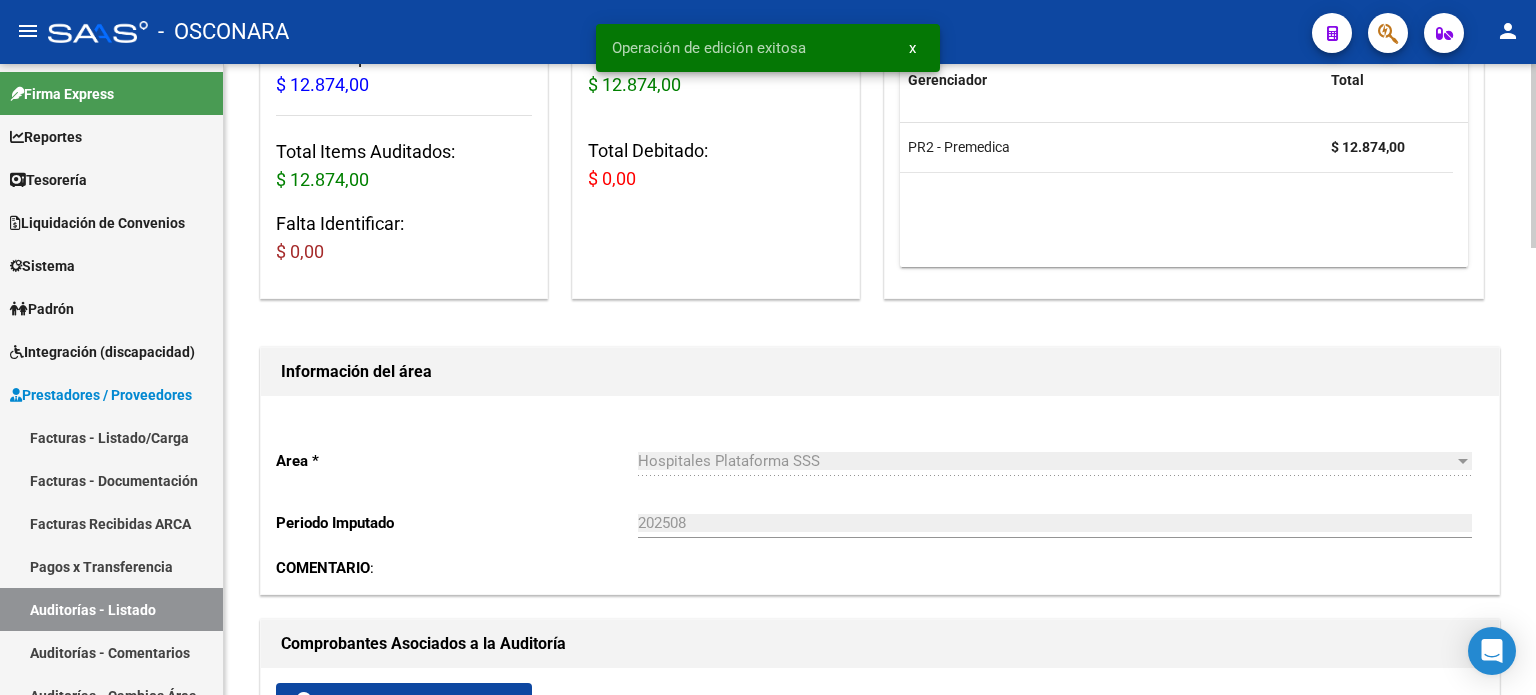 scroll, scrollTop: 0, scrollLeft: 0, axis: both 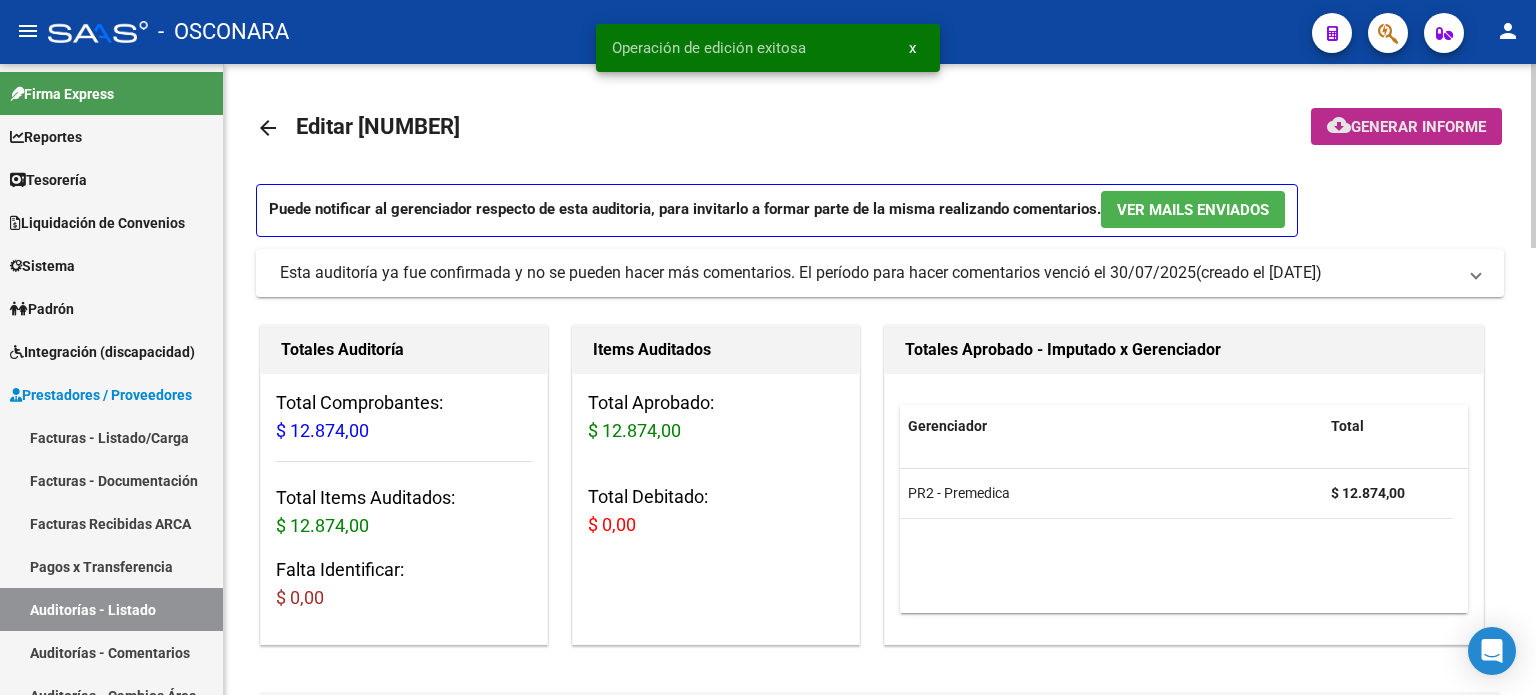 click on "Generar informe" 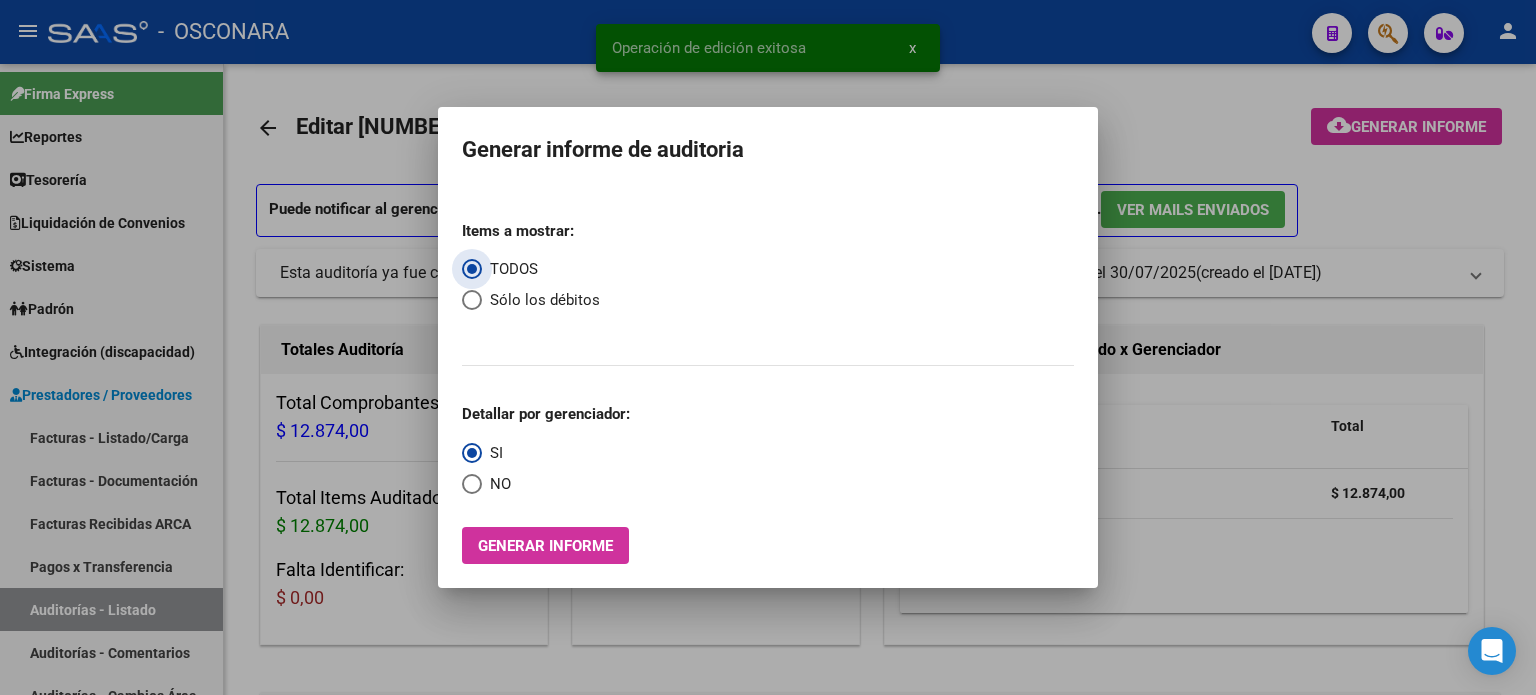 click on "Generar informe" at bounding box center (545, 545) 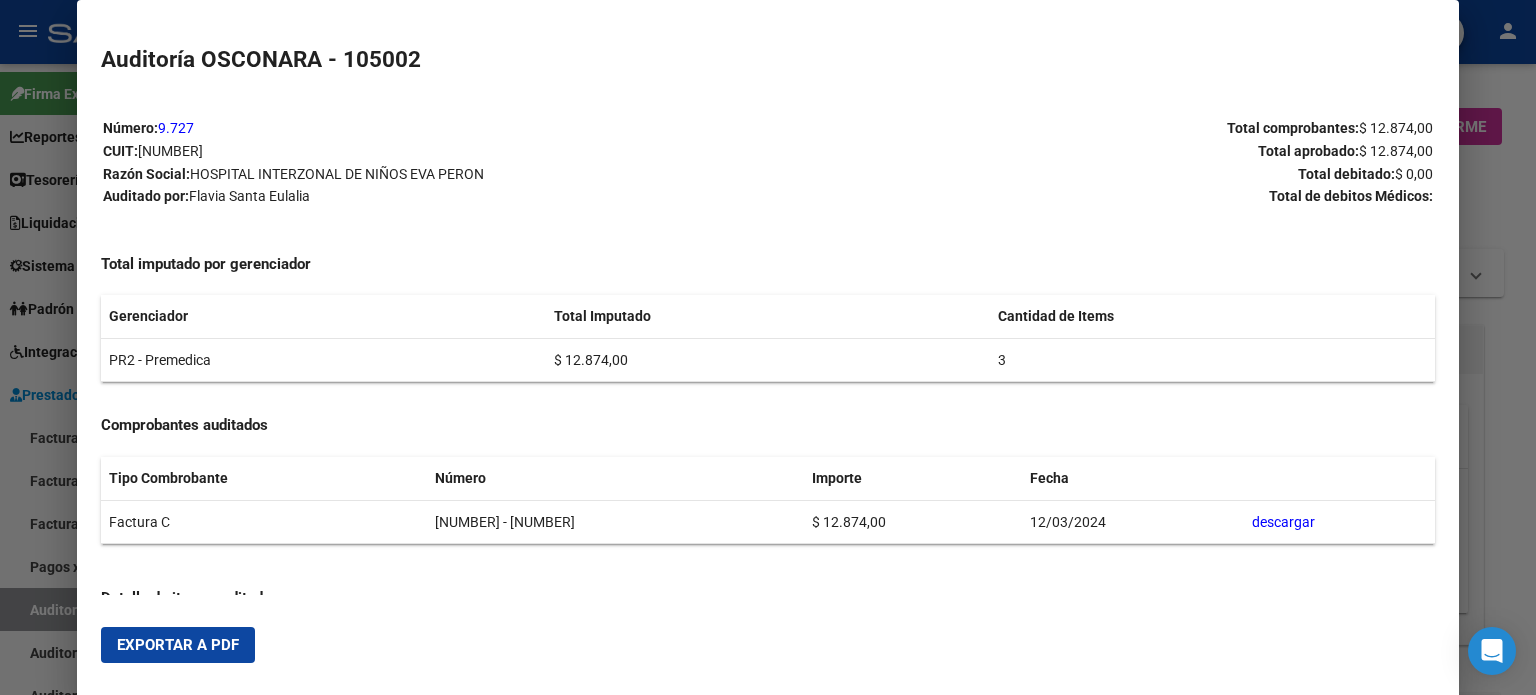 click on "Exportar a PDF" at bounding box center (768, 645) 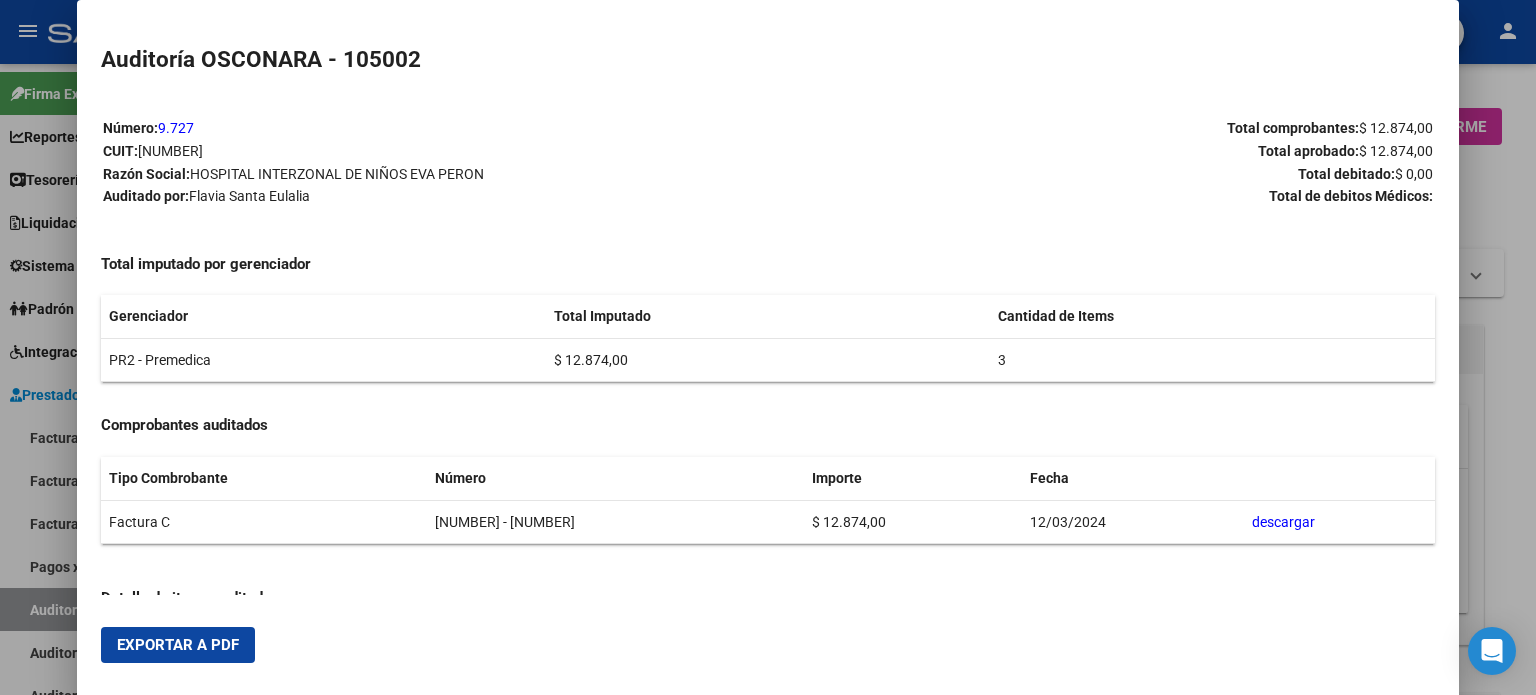 drag, startPoint x: 43, startPoint y: 603, endPoint x: 58, endPoint y: 613, distance: 18.027756 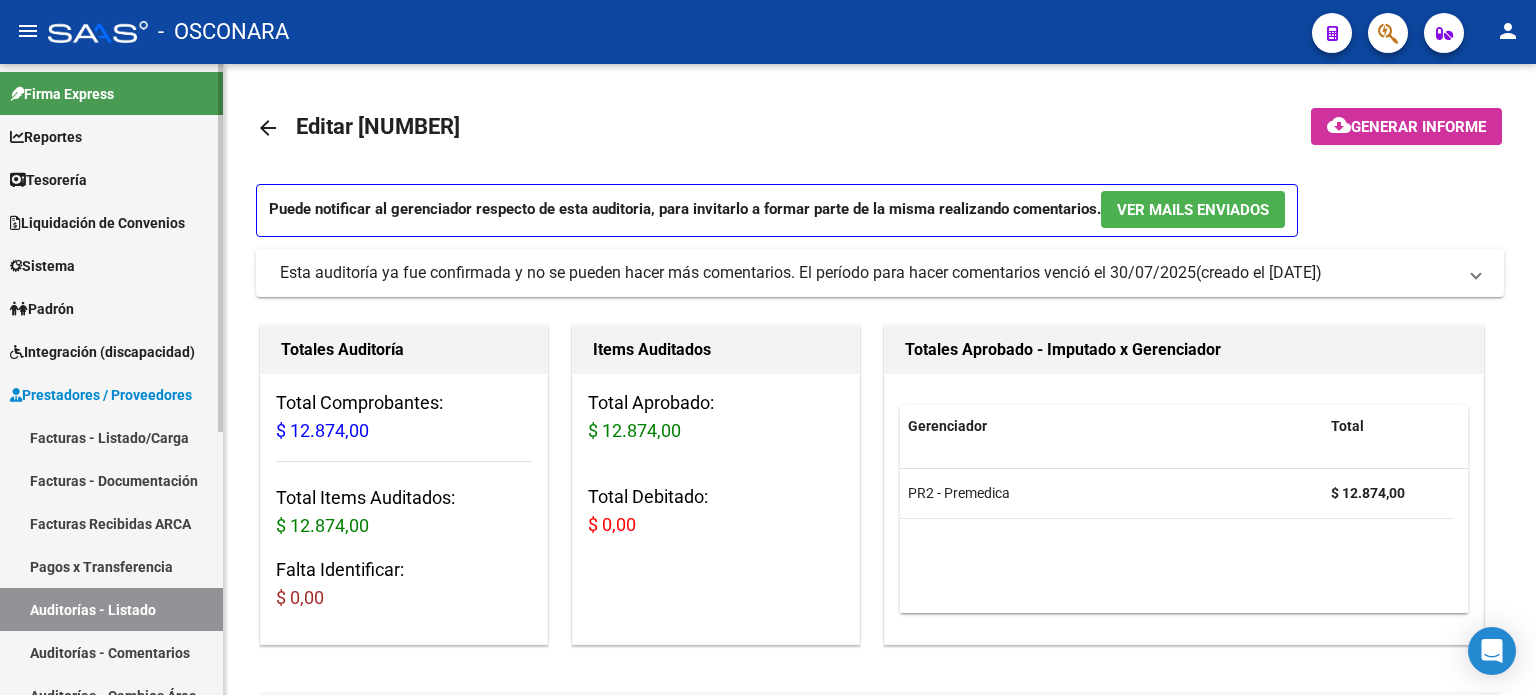 click on "Auditorías - Listado" at bounding box center (111, 609) 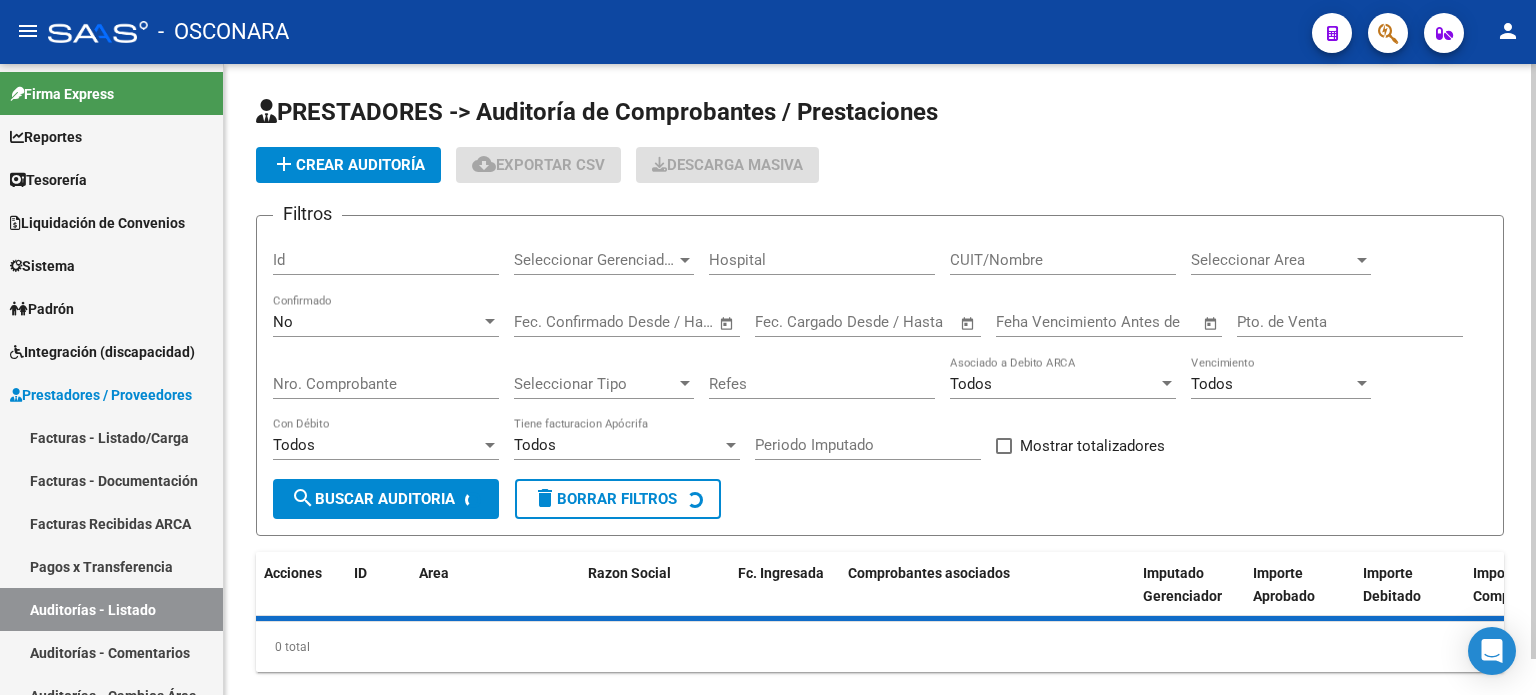 click on "Id" 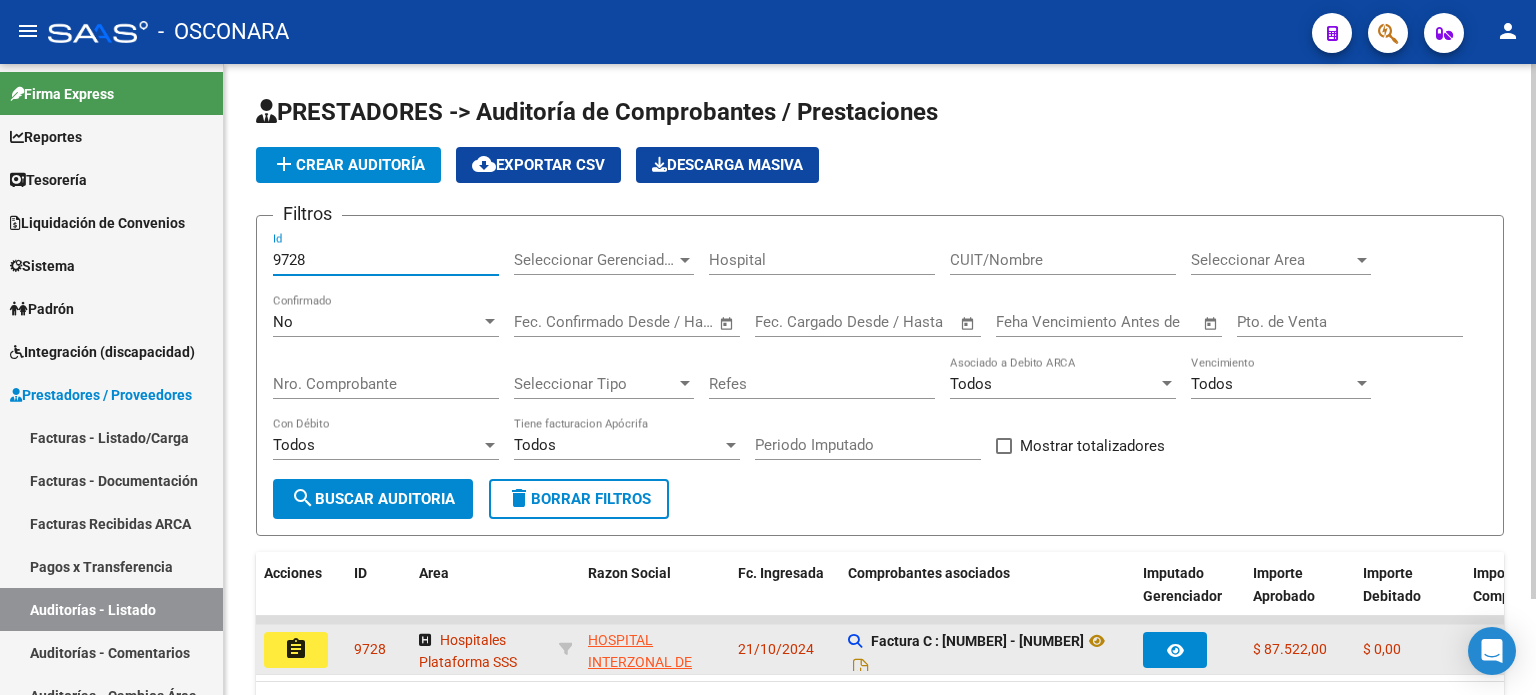 type on "9728" 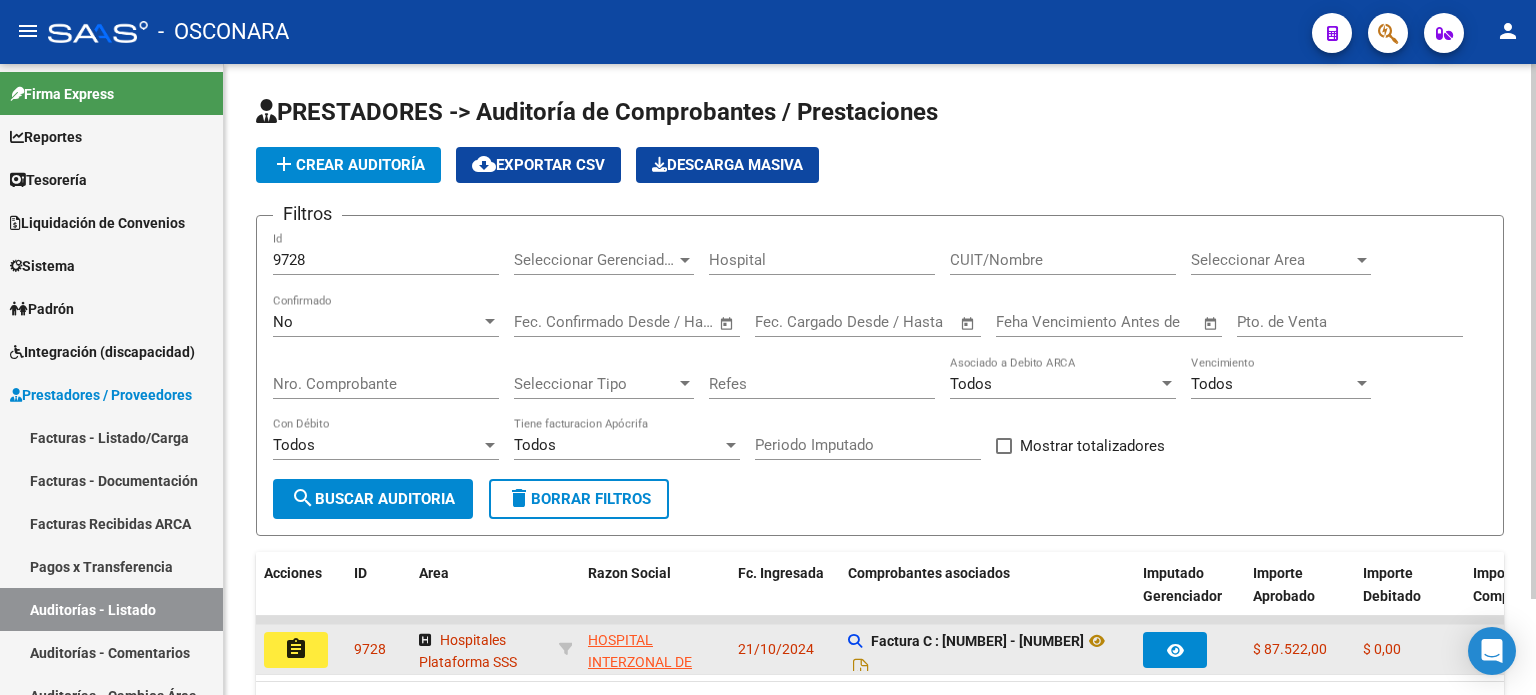 click on "assignment" 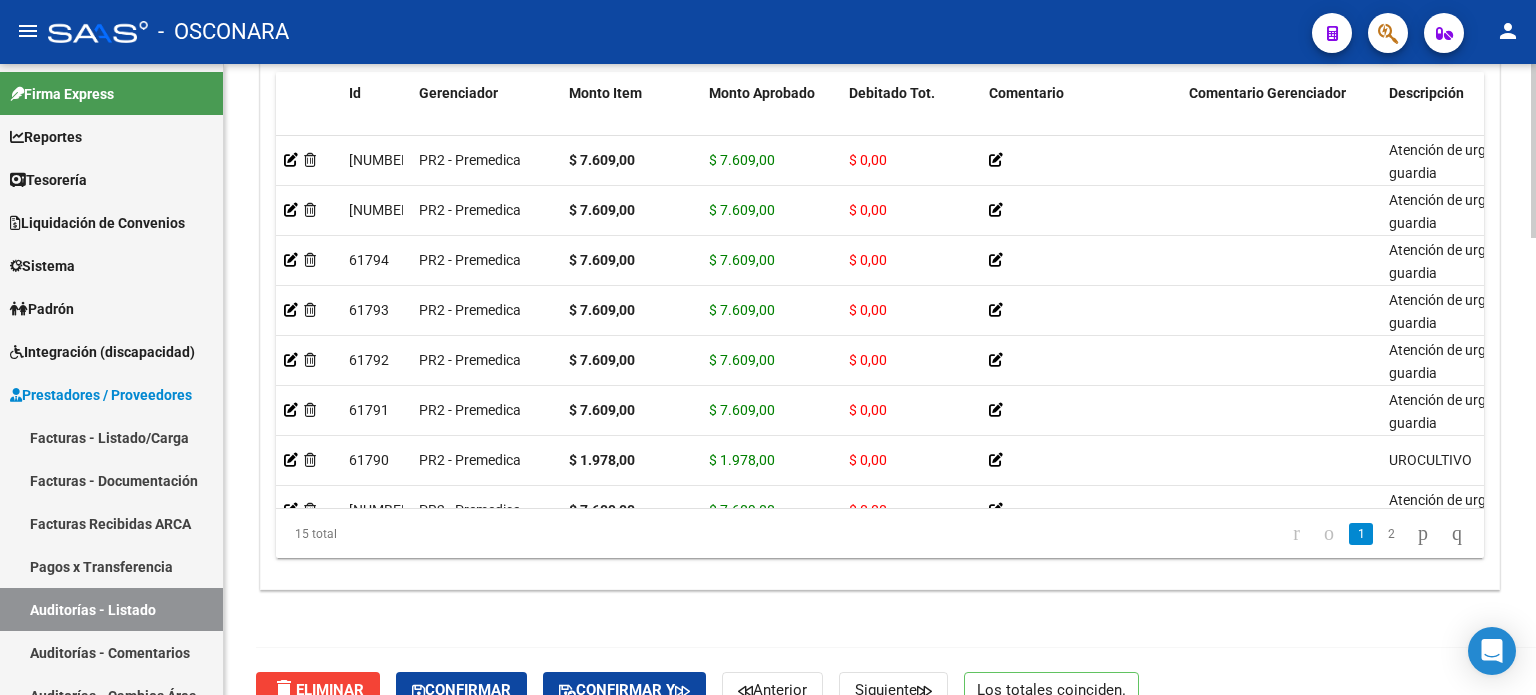 scroll, scrollTop: 1656, scrollLeft: 0, axis: vertical 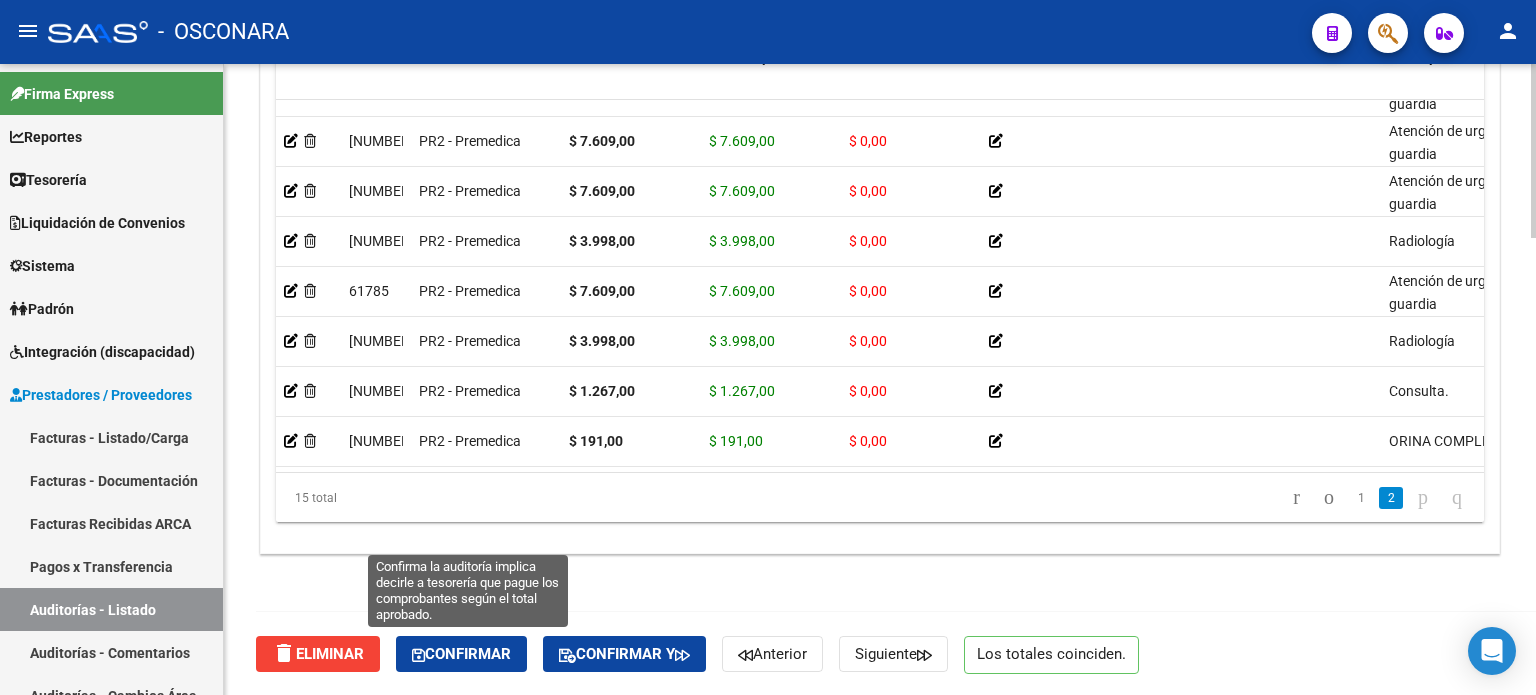 click on "Confirmar" 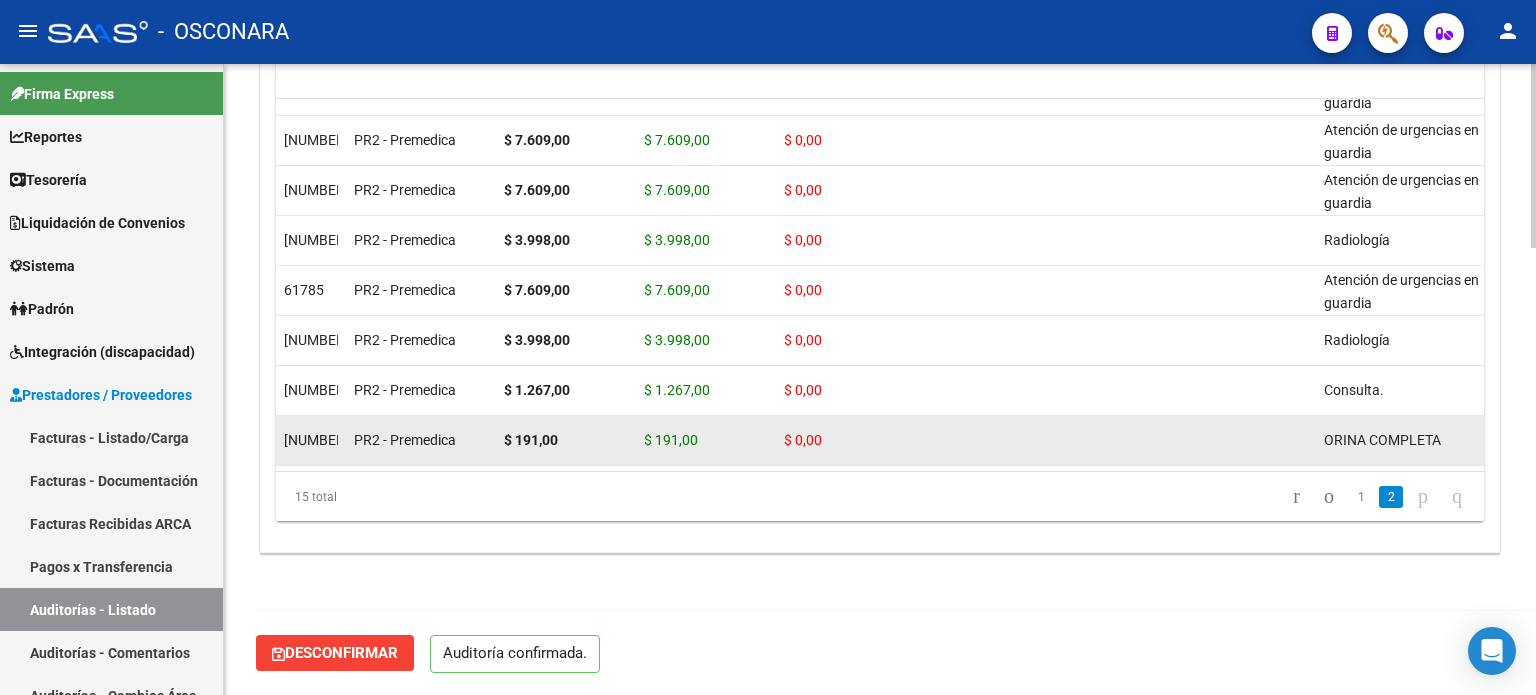 scroll, scrollTop: 1532, scrollLeft: 0, axis: vertical 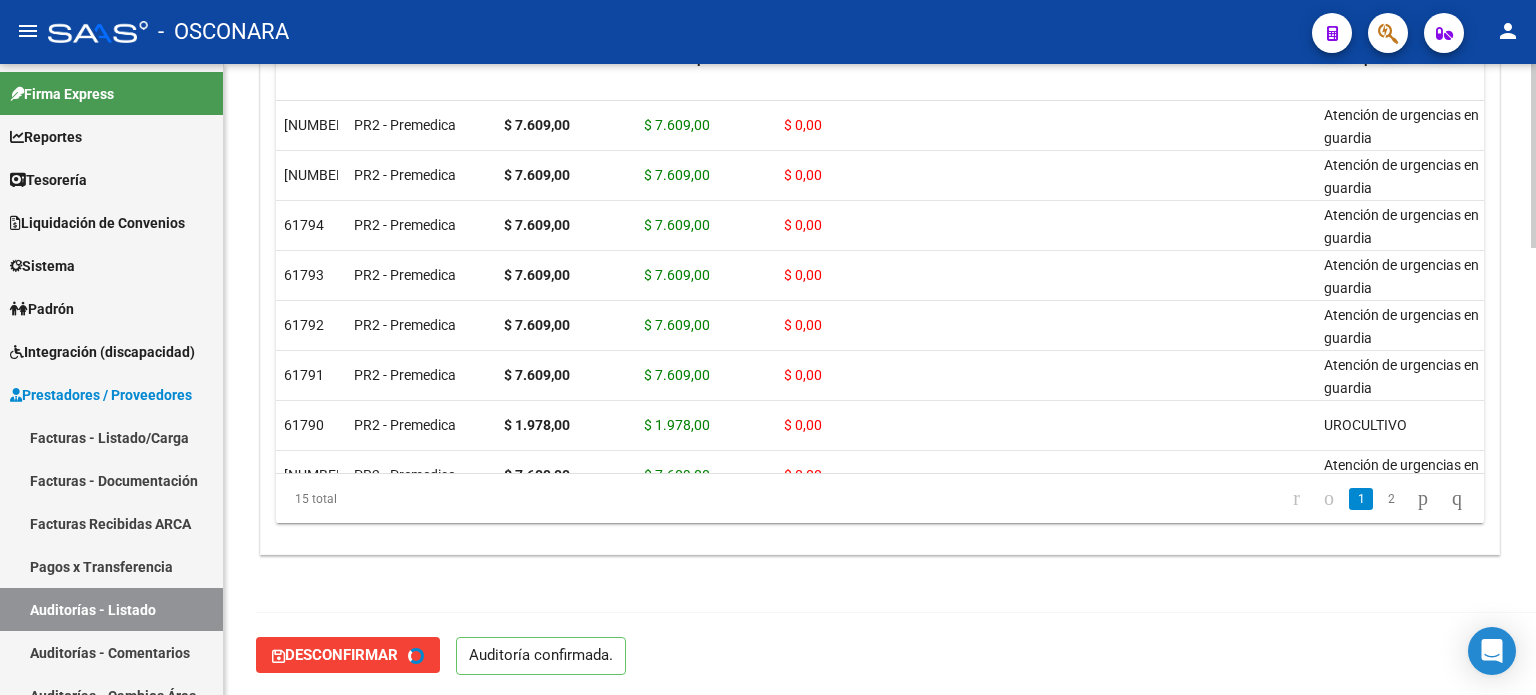 type on "202508" 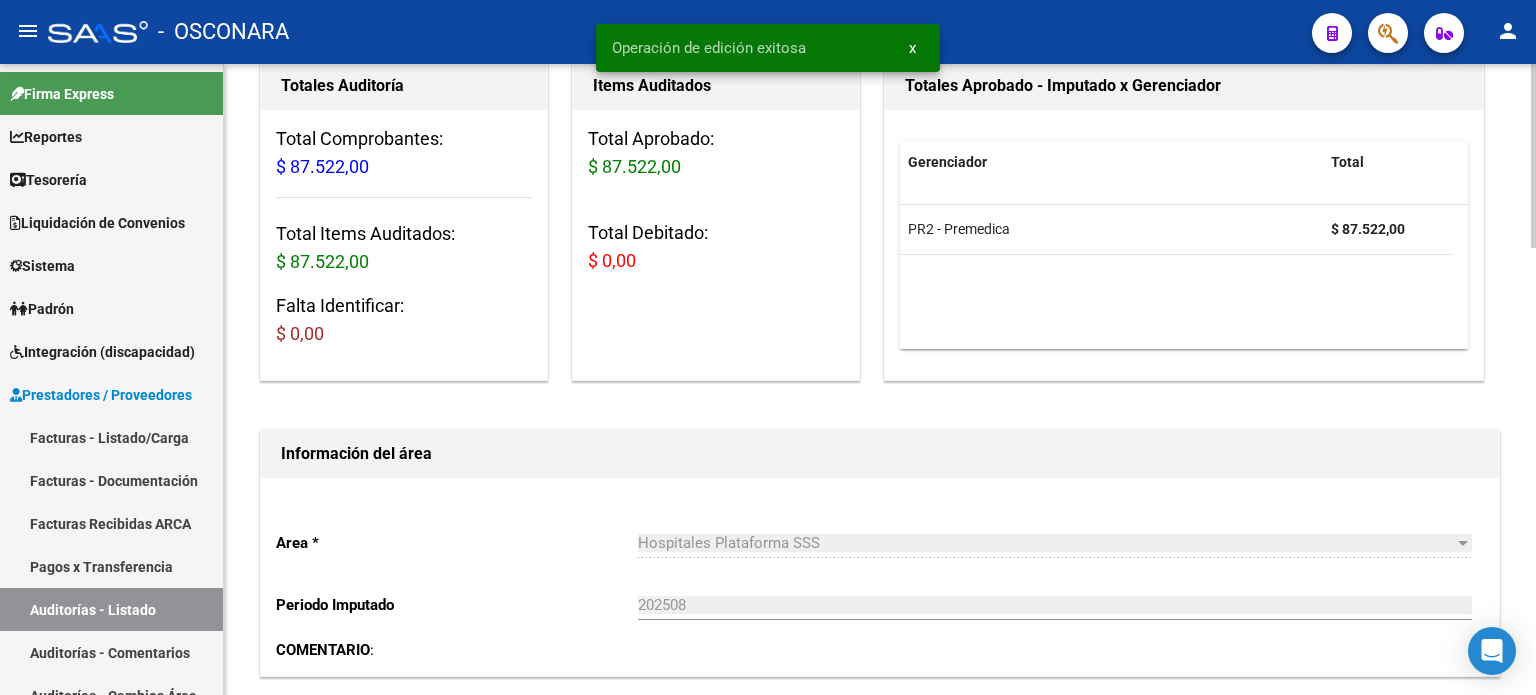 scroll, scrollTop: 0, scrollLeft: 0, axis: both 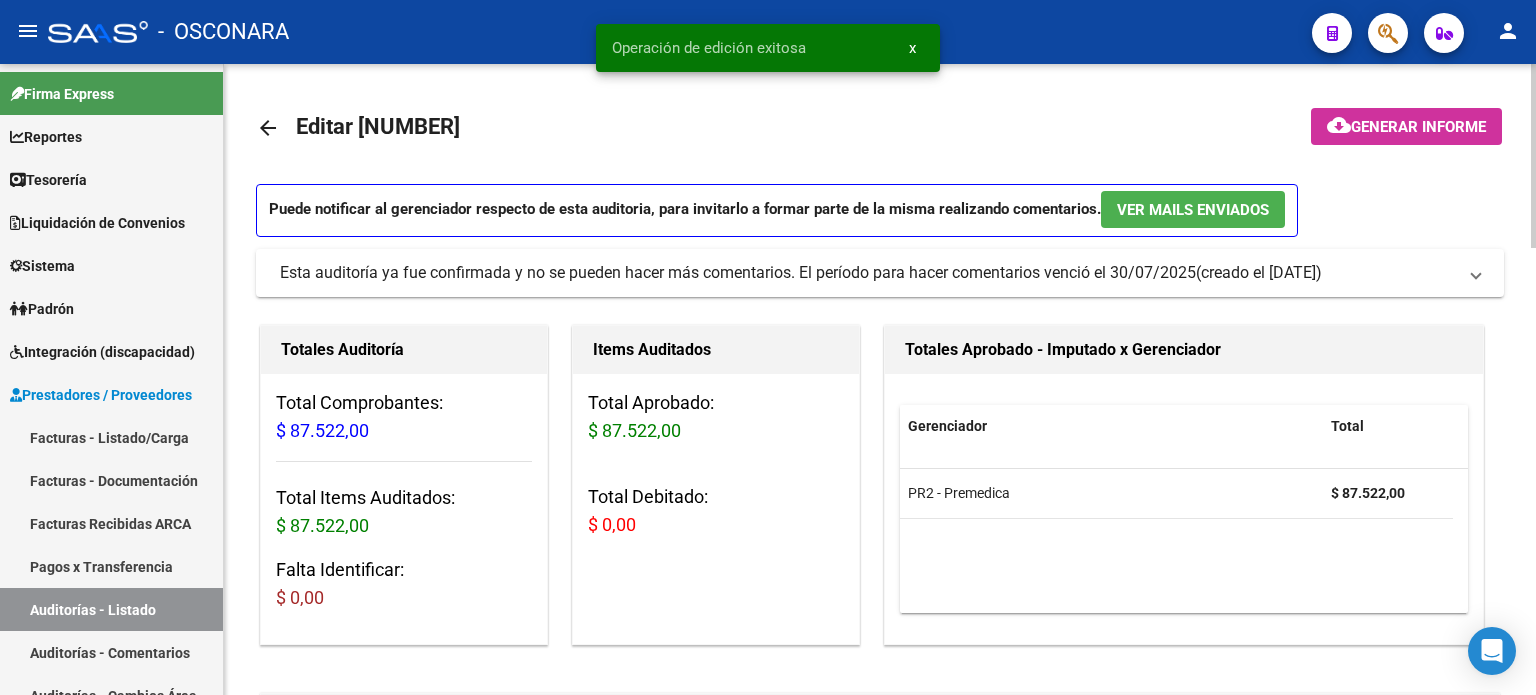 click on "Generar informe" 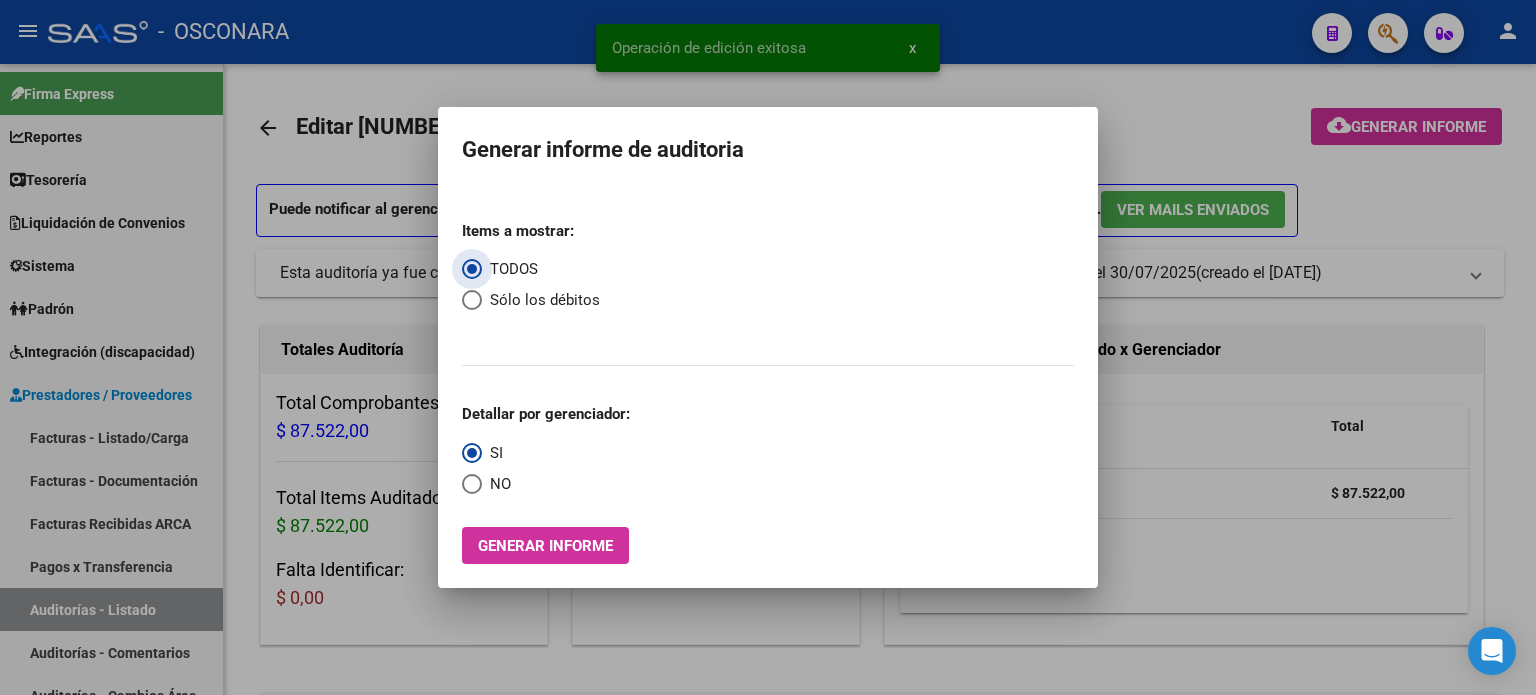 click on "Generar informe" at bounding box center [545, 546] 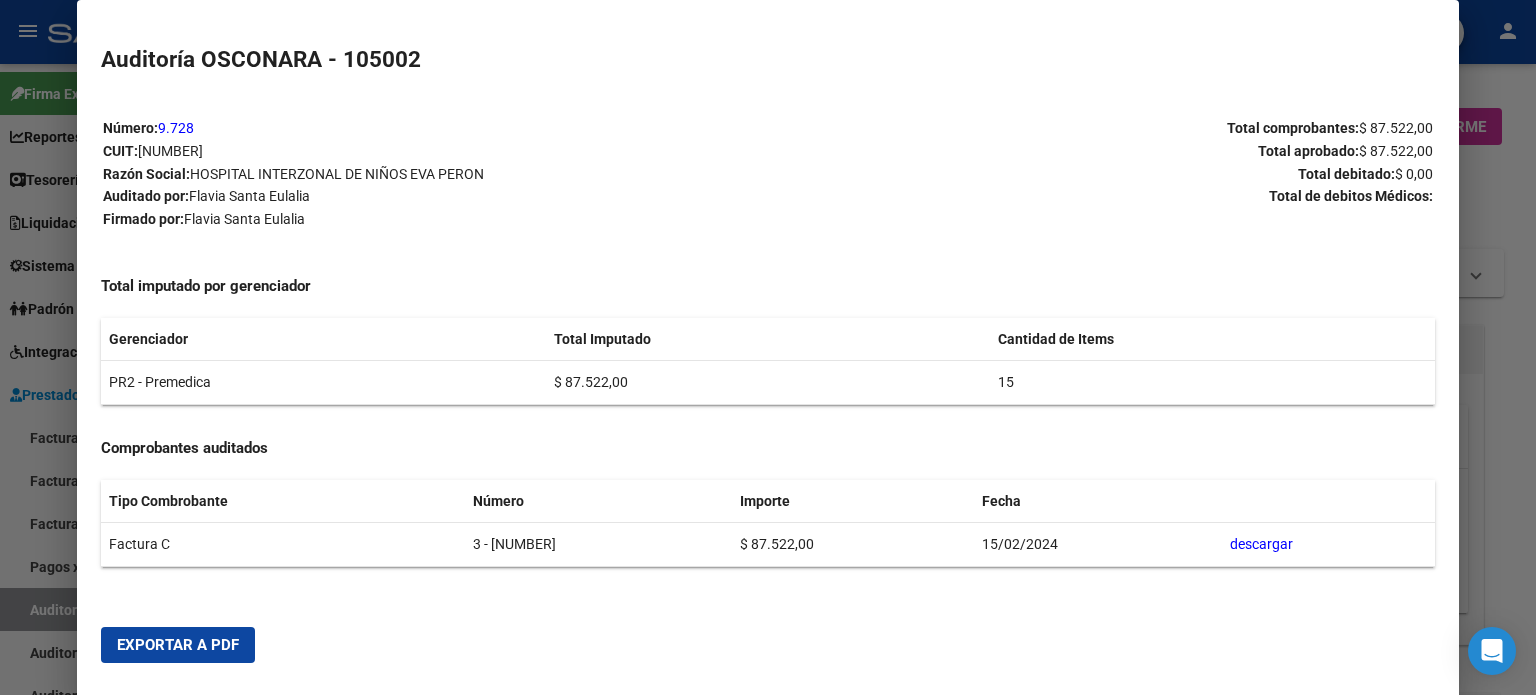 click on "Exportar a PDF" at bounding box center [178, 645] 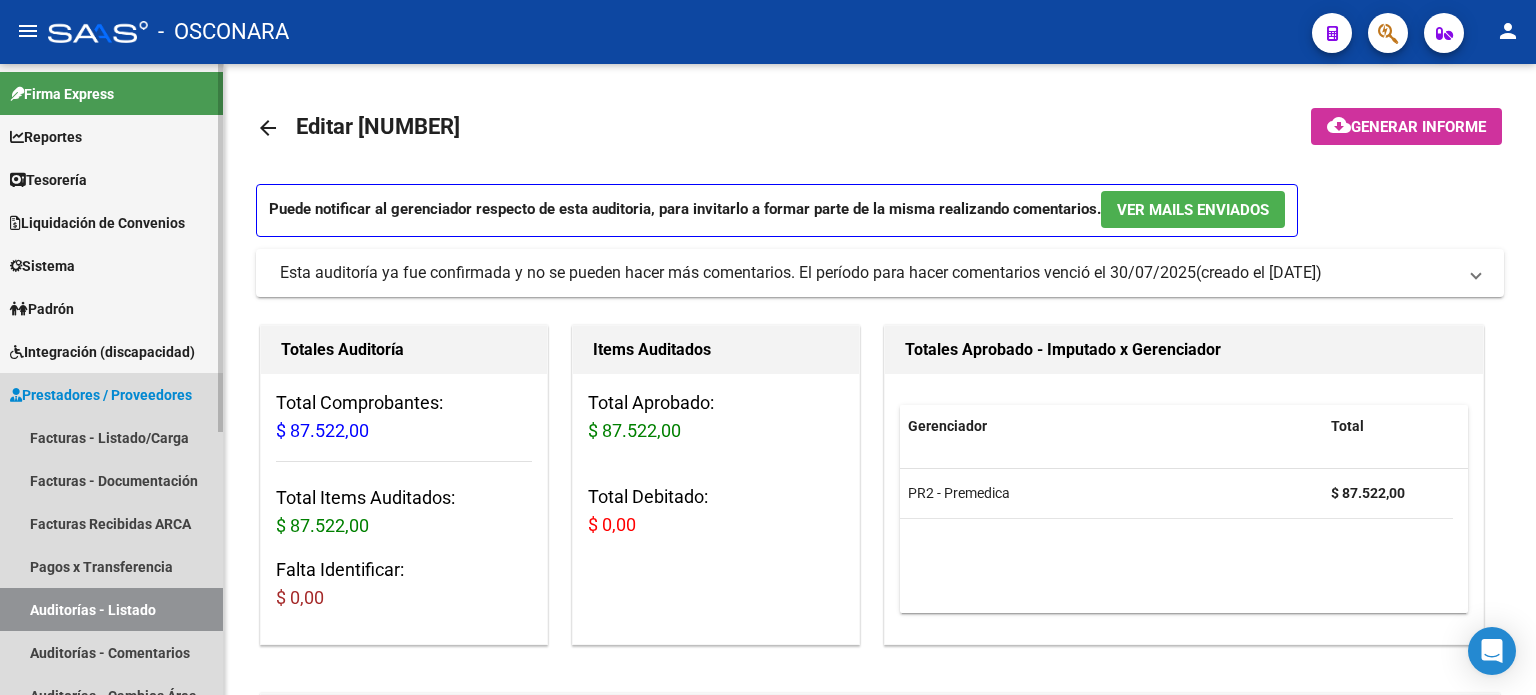 click on "Auditorías - Listado" at bounding box center [111, 609] 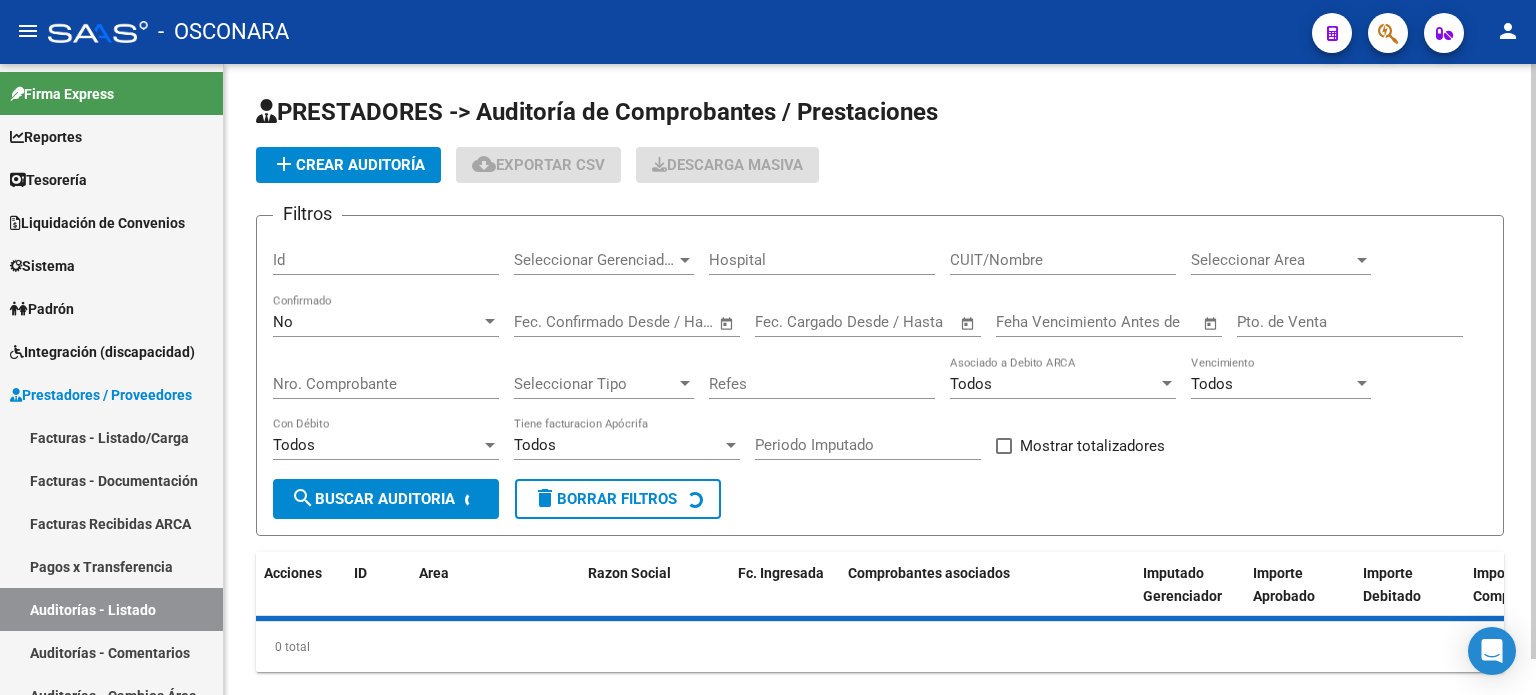 click on "Id" at bounding box center [386, 260] 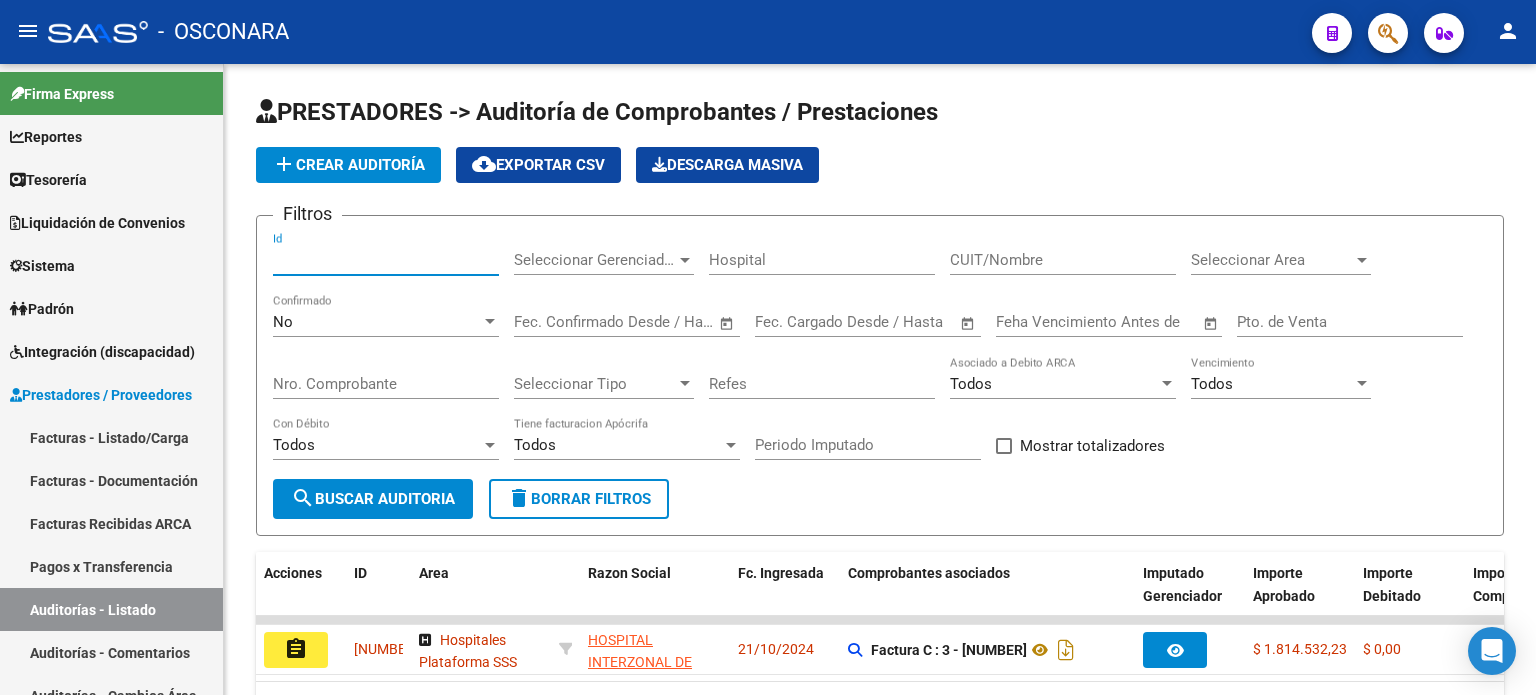 type on "9730" 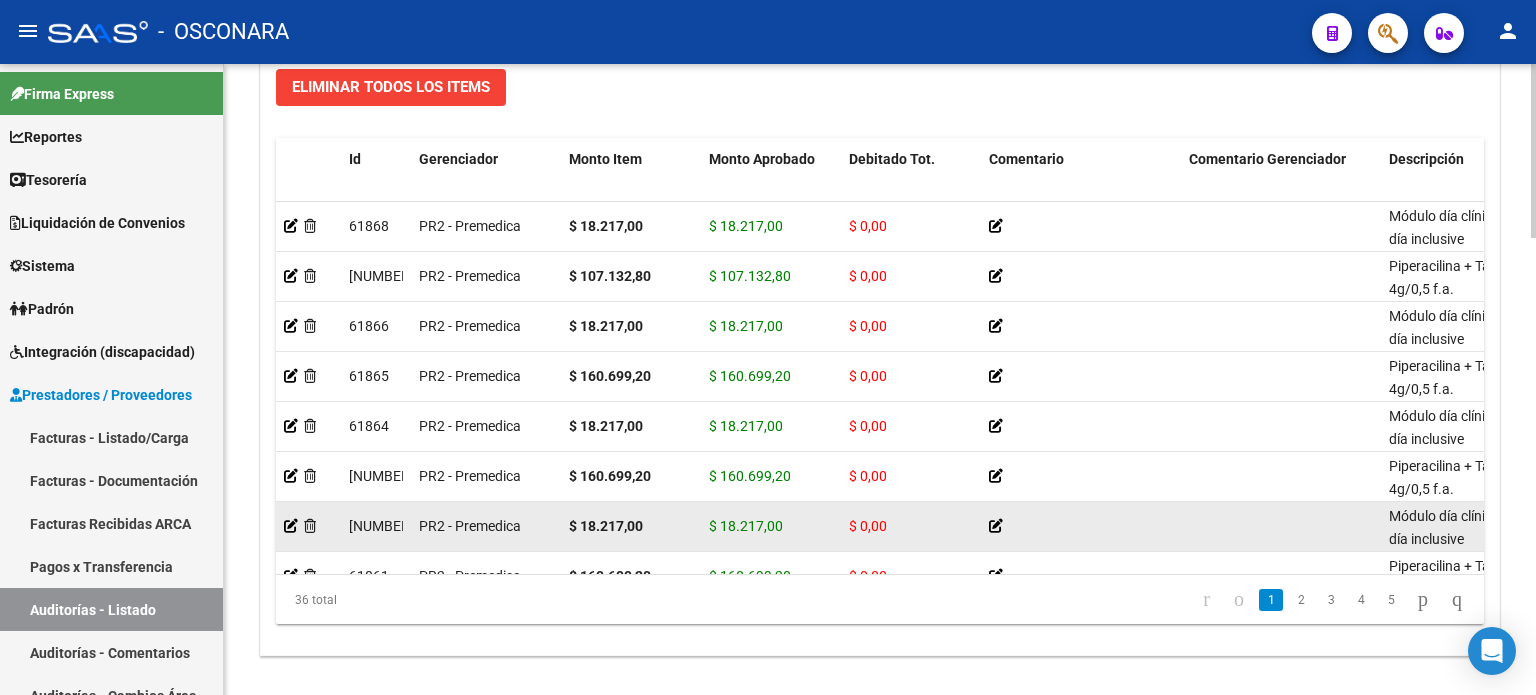 scroll, scrollTop: 1656, scrollLeft: 0, axis: vertical 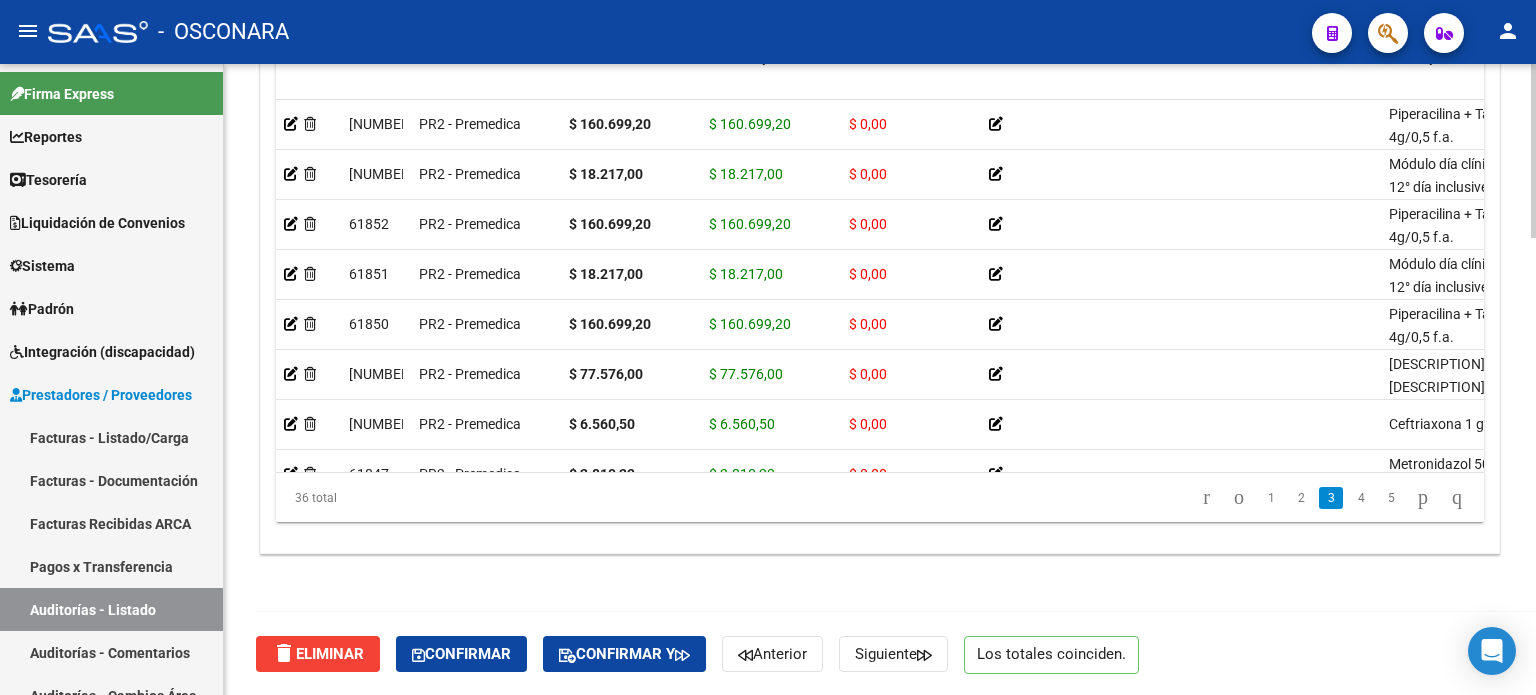 click on "Confirmar" 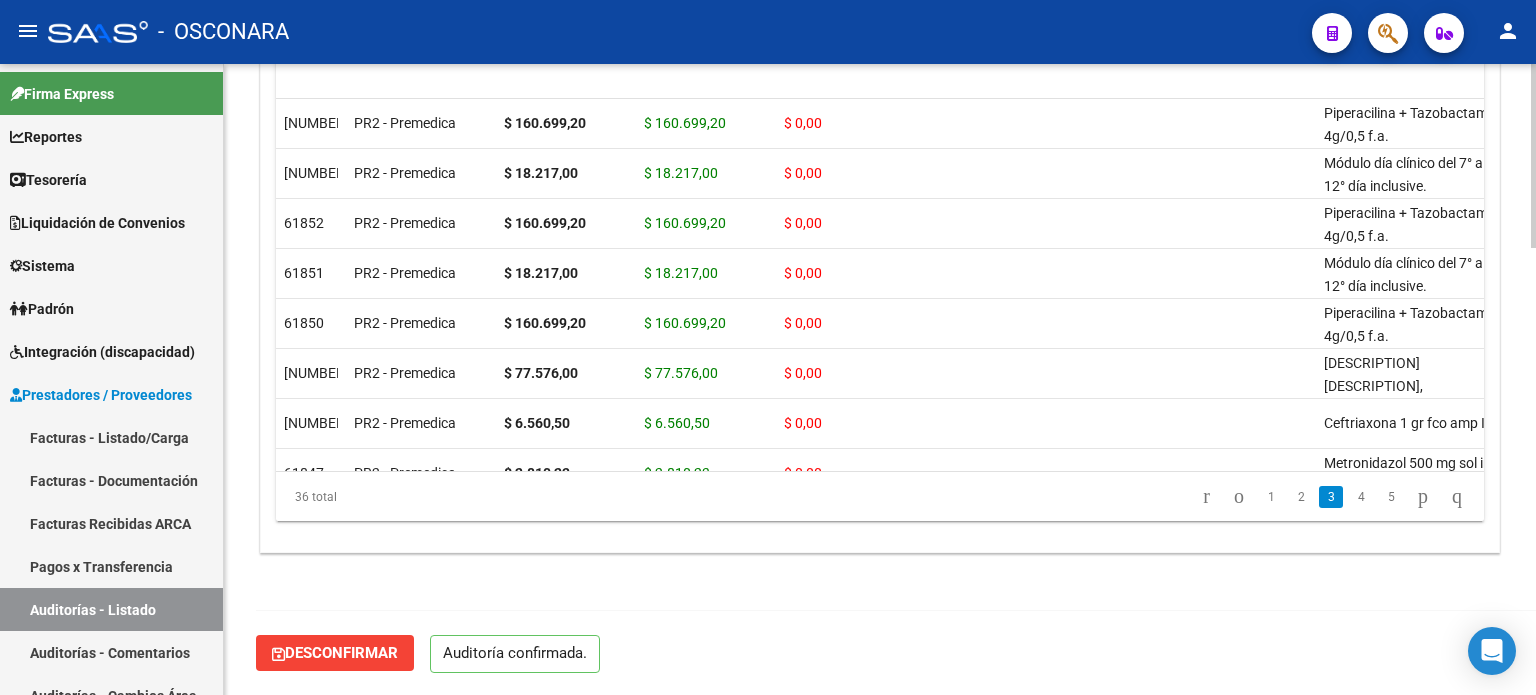 scroll, scrollTop: 1532, scrollLeft: 0, axis: vertical 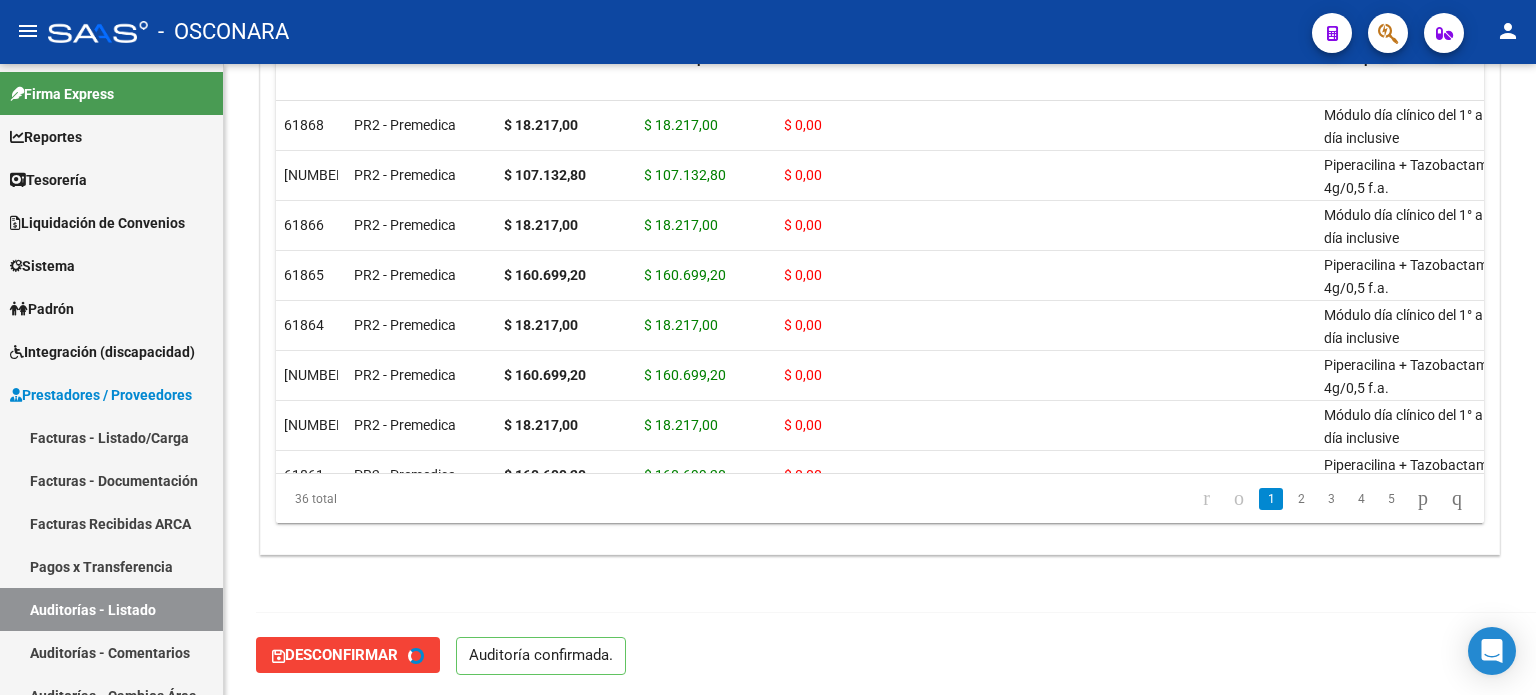 type on "202508" 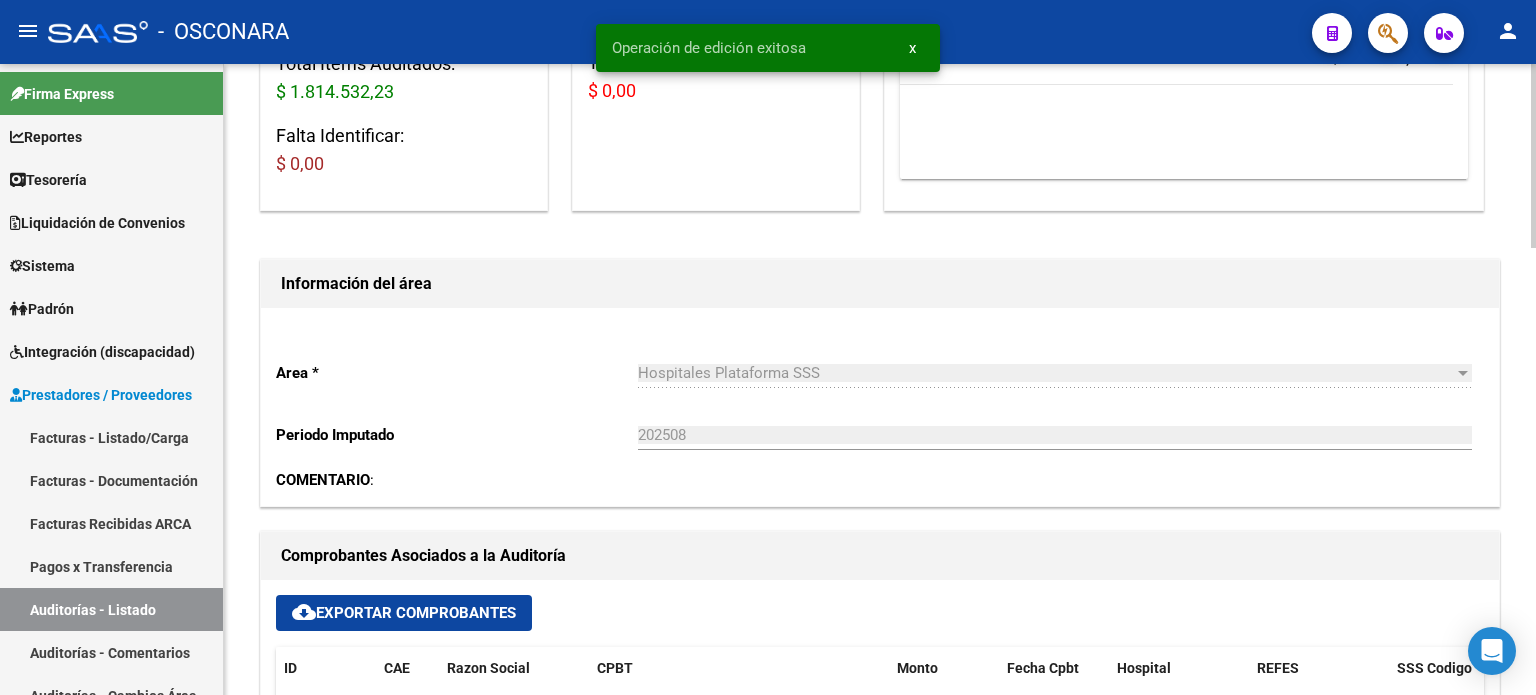 scroll, scrollTop: 0, scrollLeft: 0, axis: both 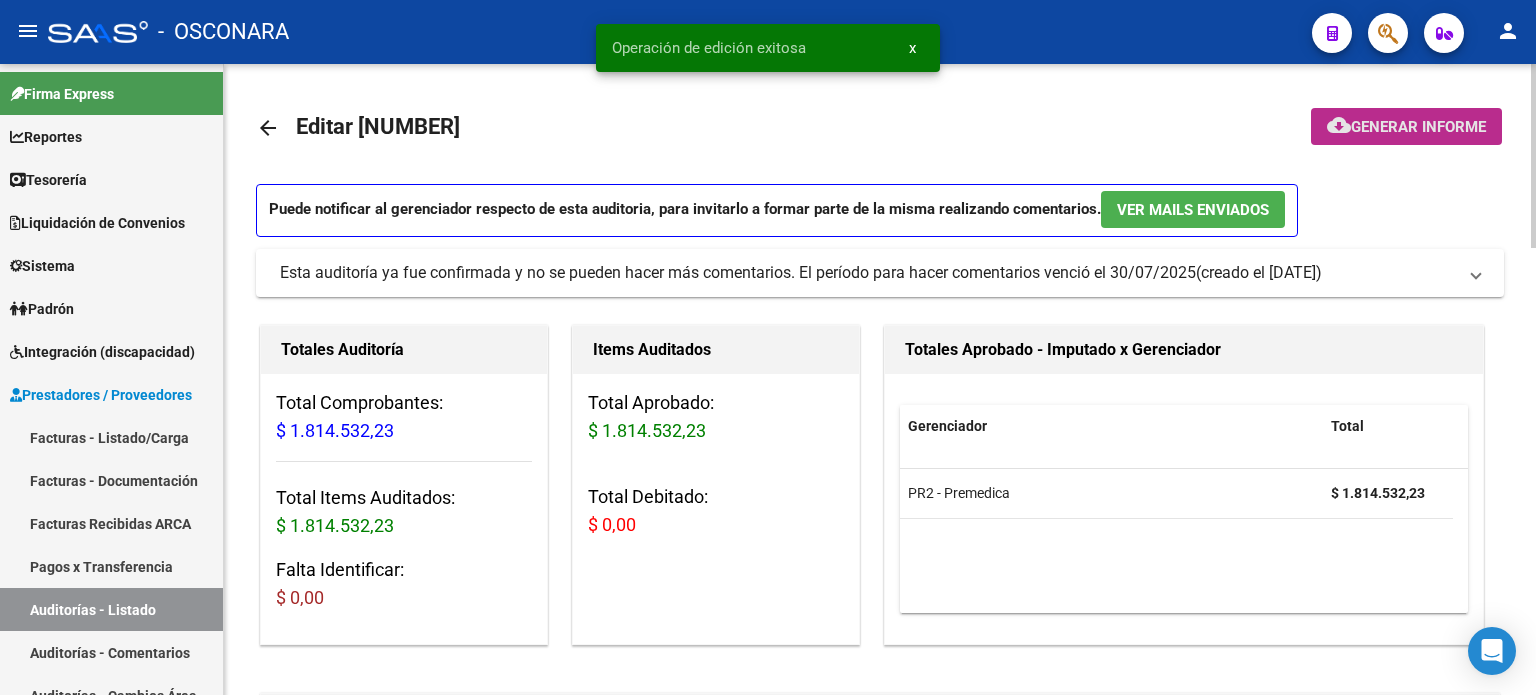 click on "cloud_download" 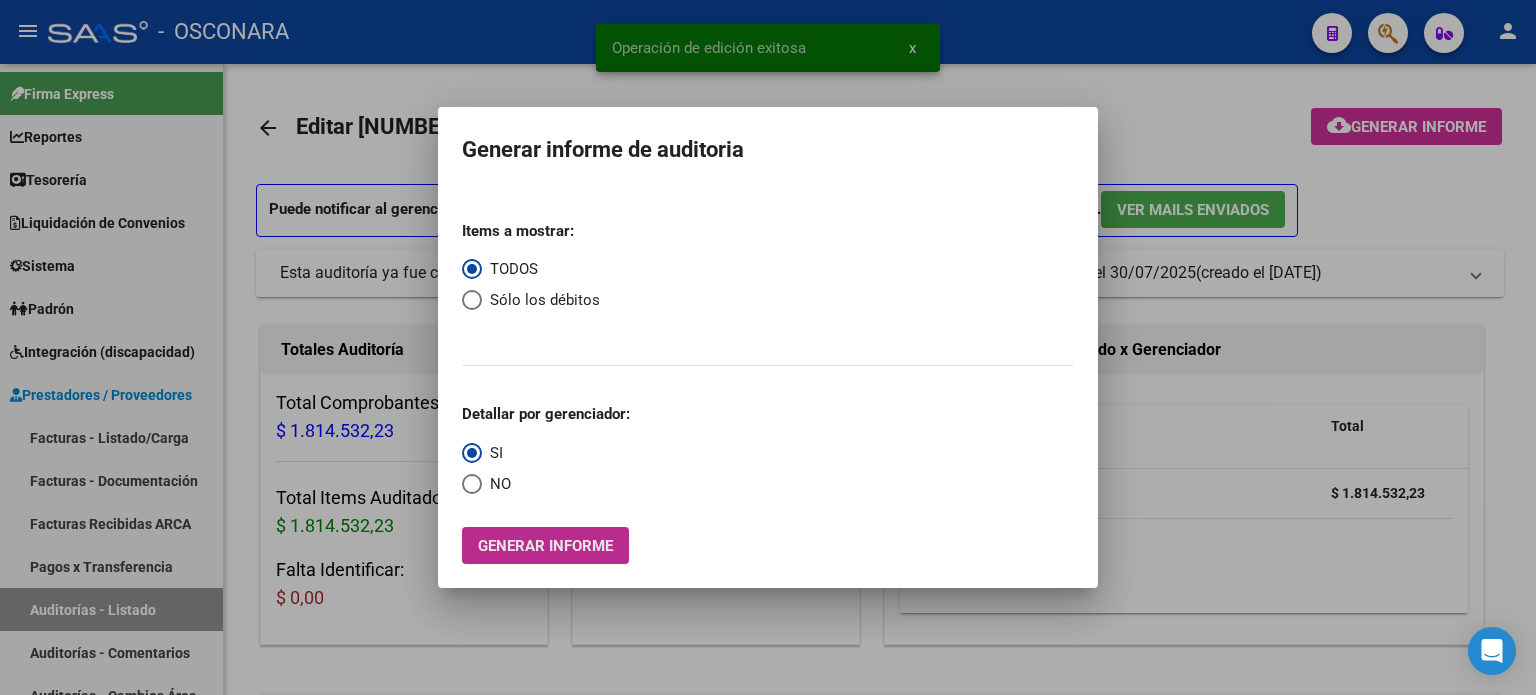click on "Generar informe" at bounding box center [545, 545] 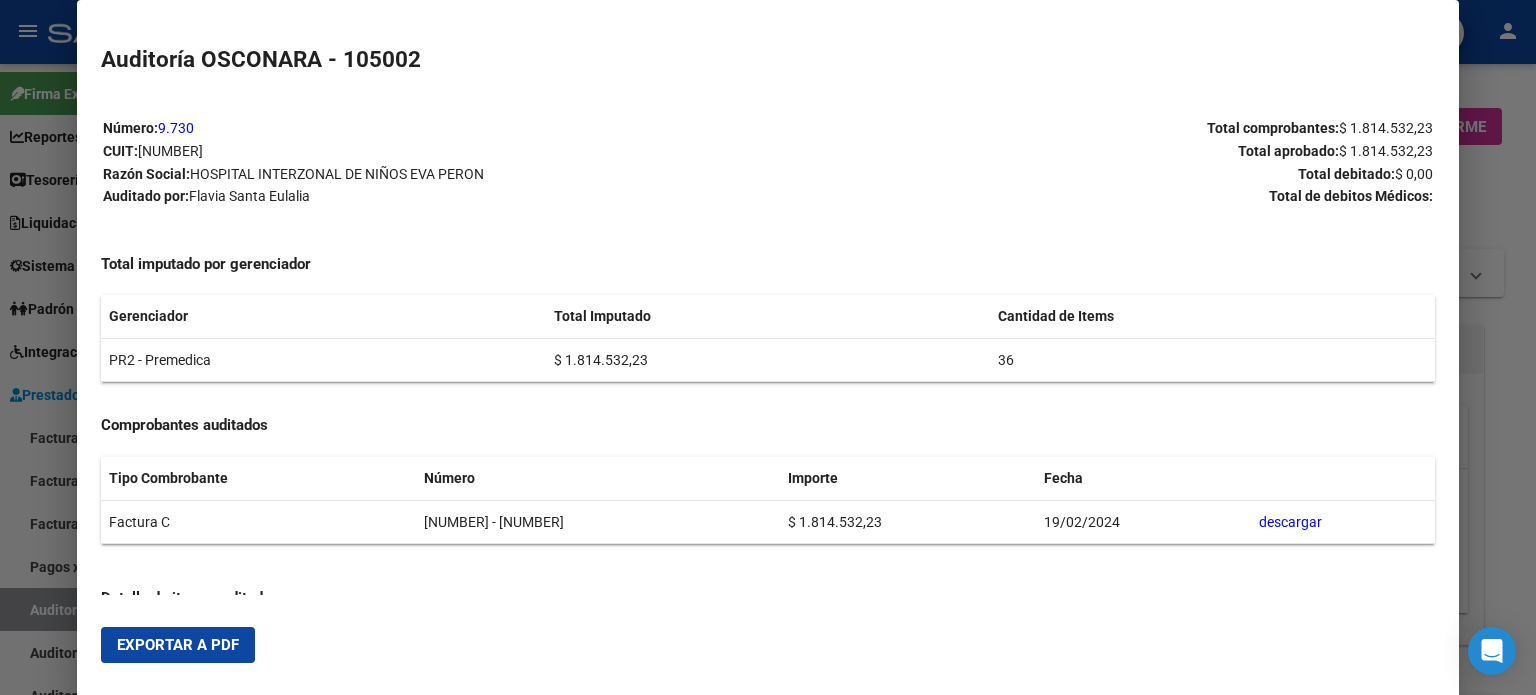click on "Exportar a PDF" at bounding box center [178, 645] 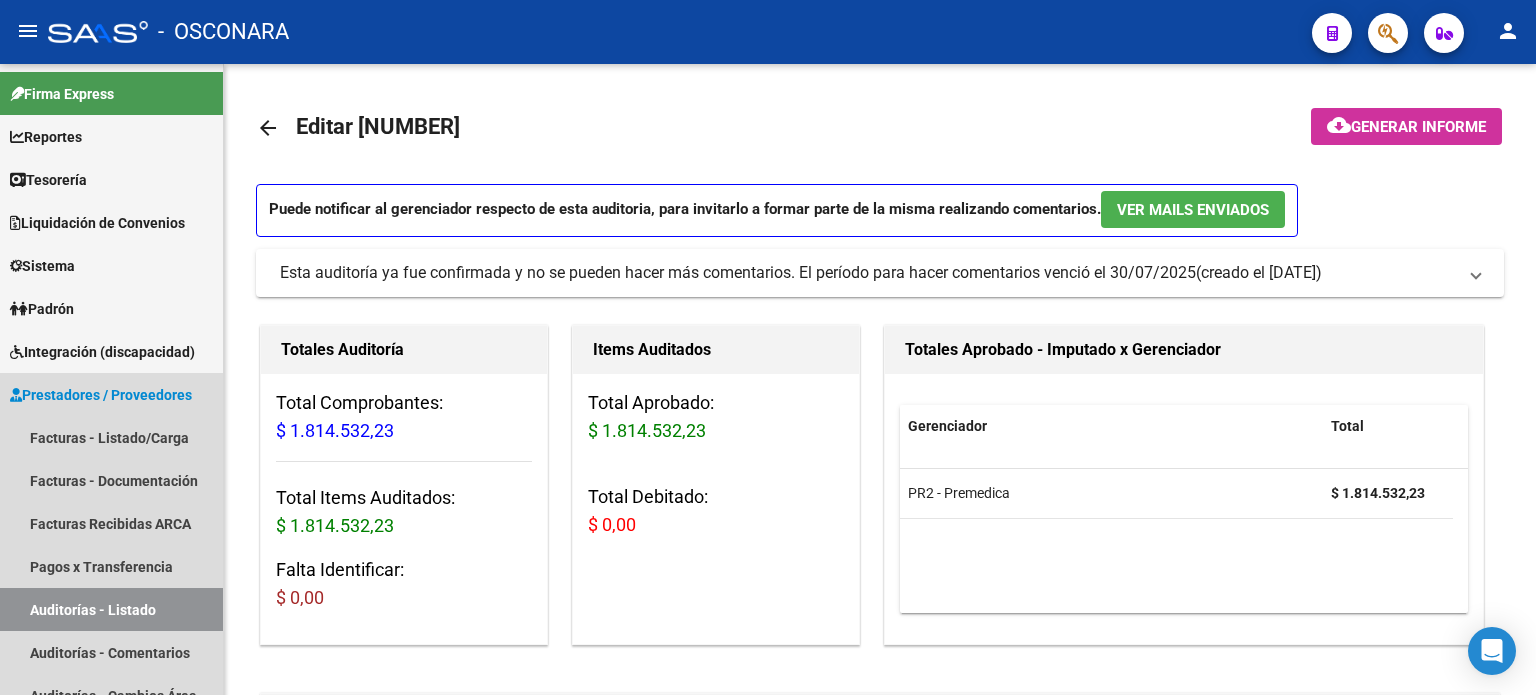 click on "Auditorías - Listado" at bounding box center (111, 609) 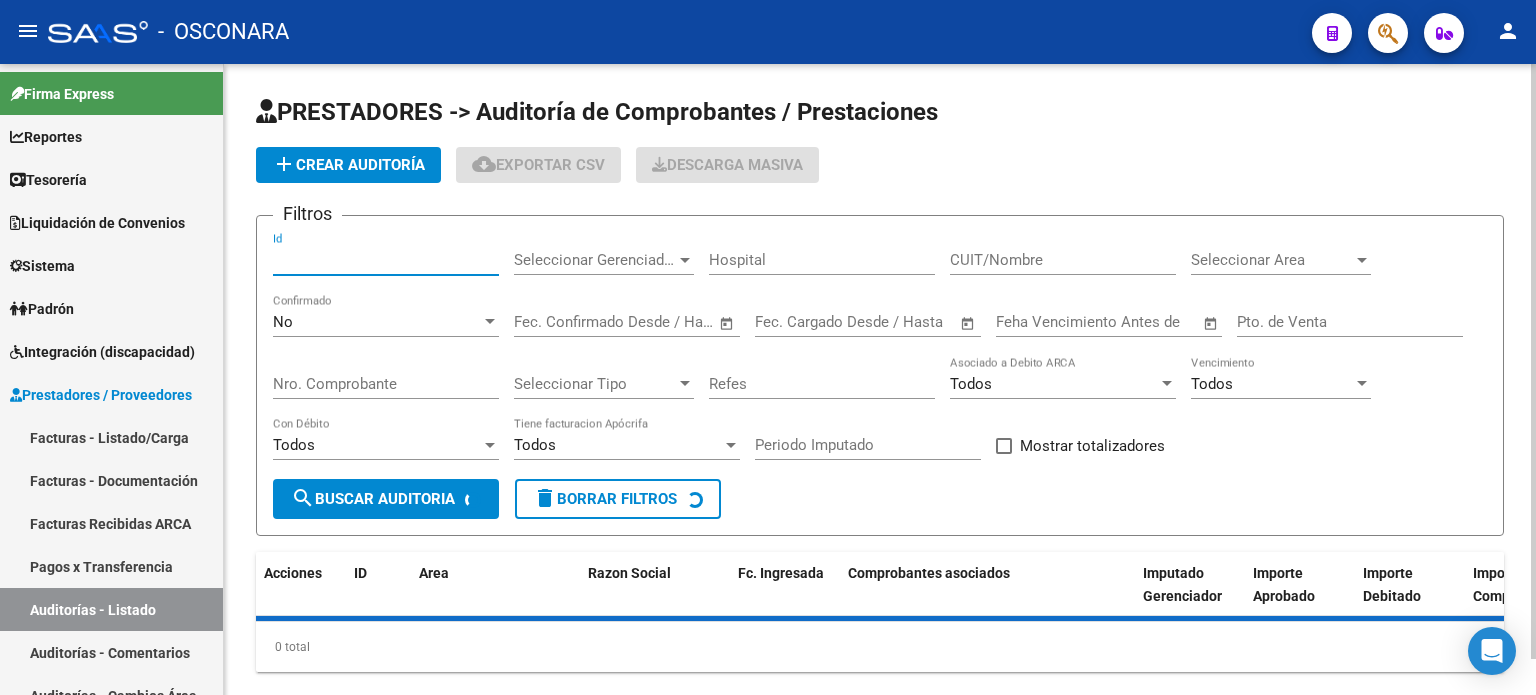 click on "Id" at bounding box center (386, 260) 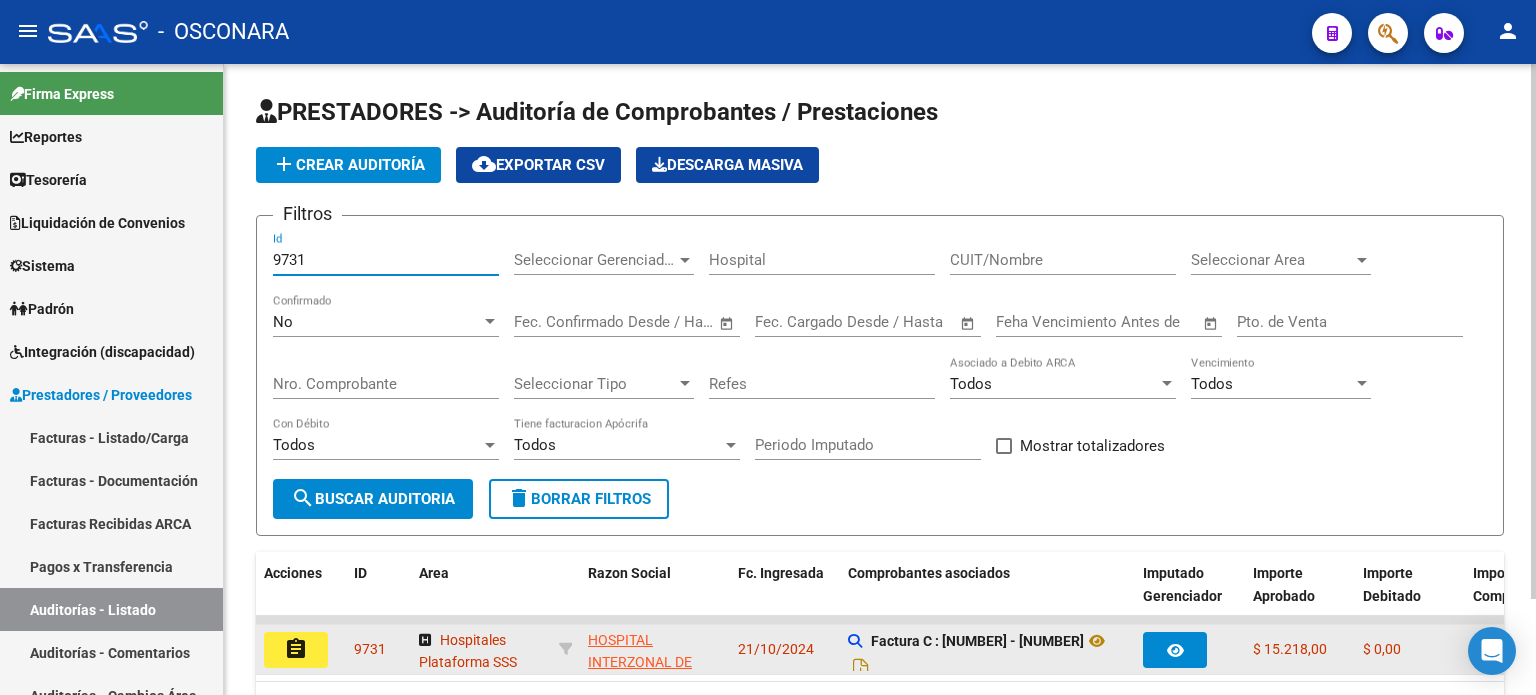 type on "9731" 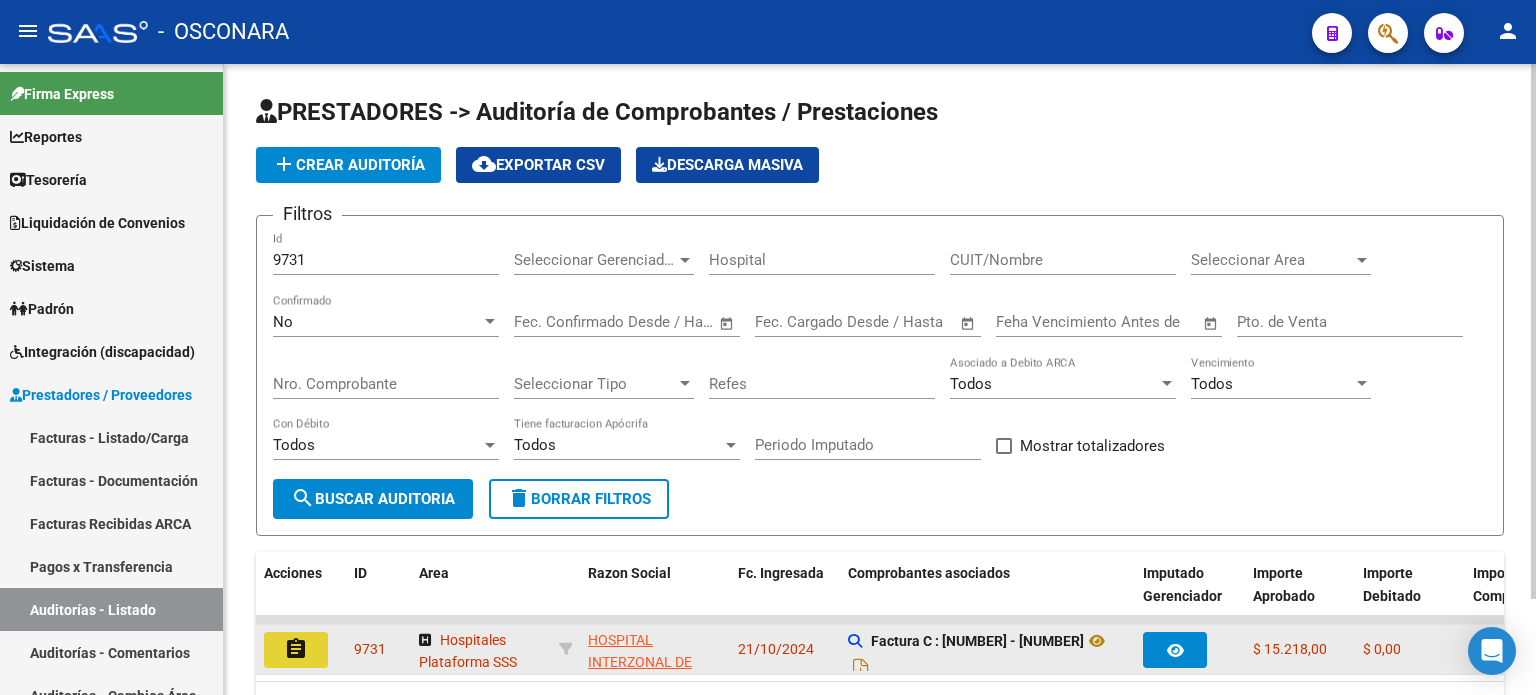 drag, startPoint x: 314, startPoint y: 643, endPoint x: 406, endPoint y: 611, distance: 97.406364 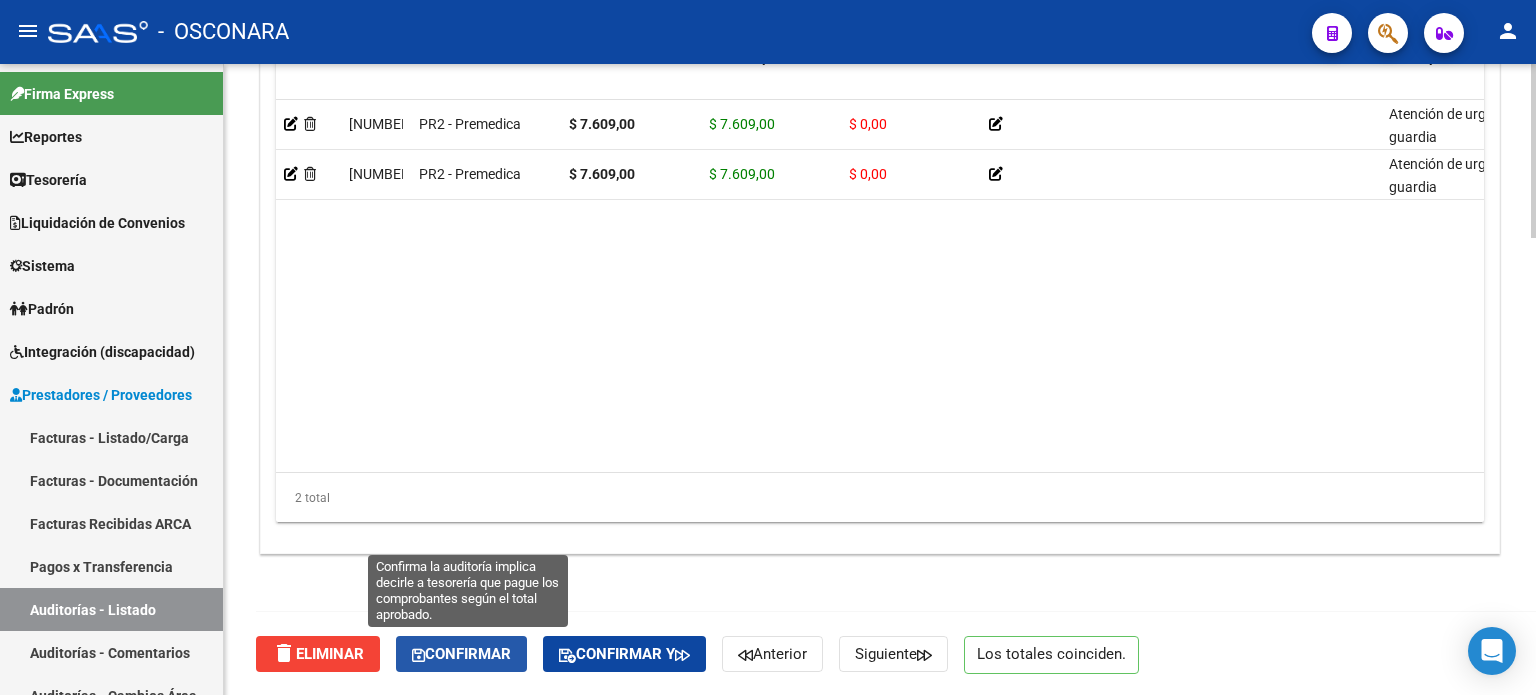 click on "Confirmar" 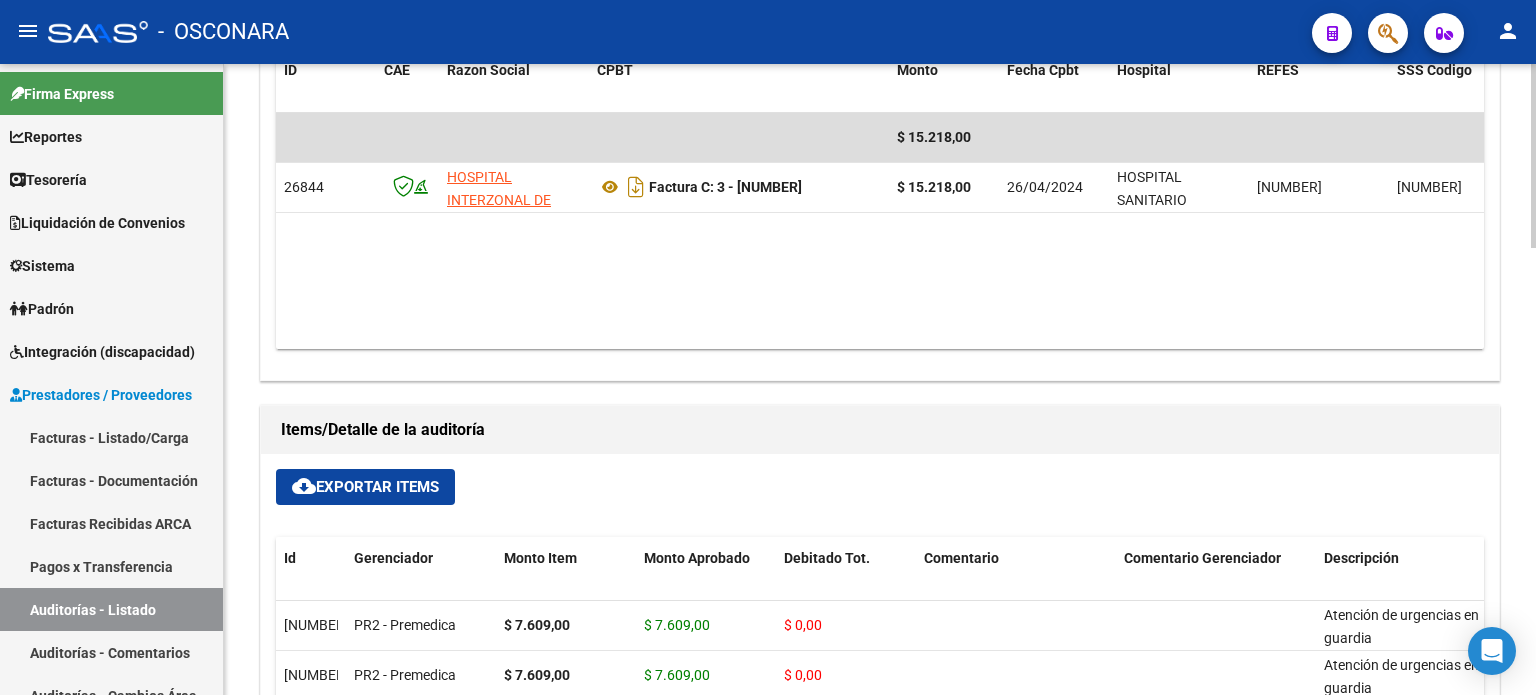 type on "202508" 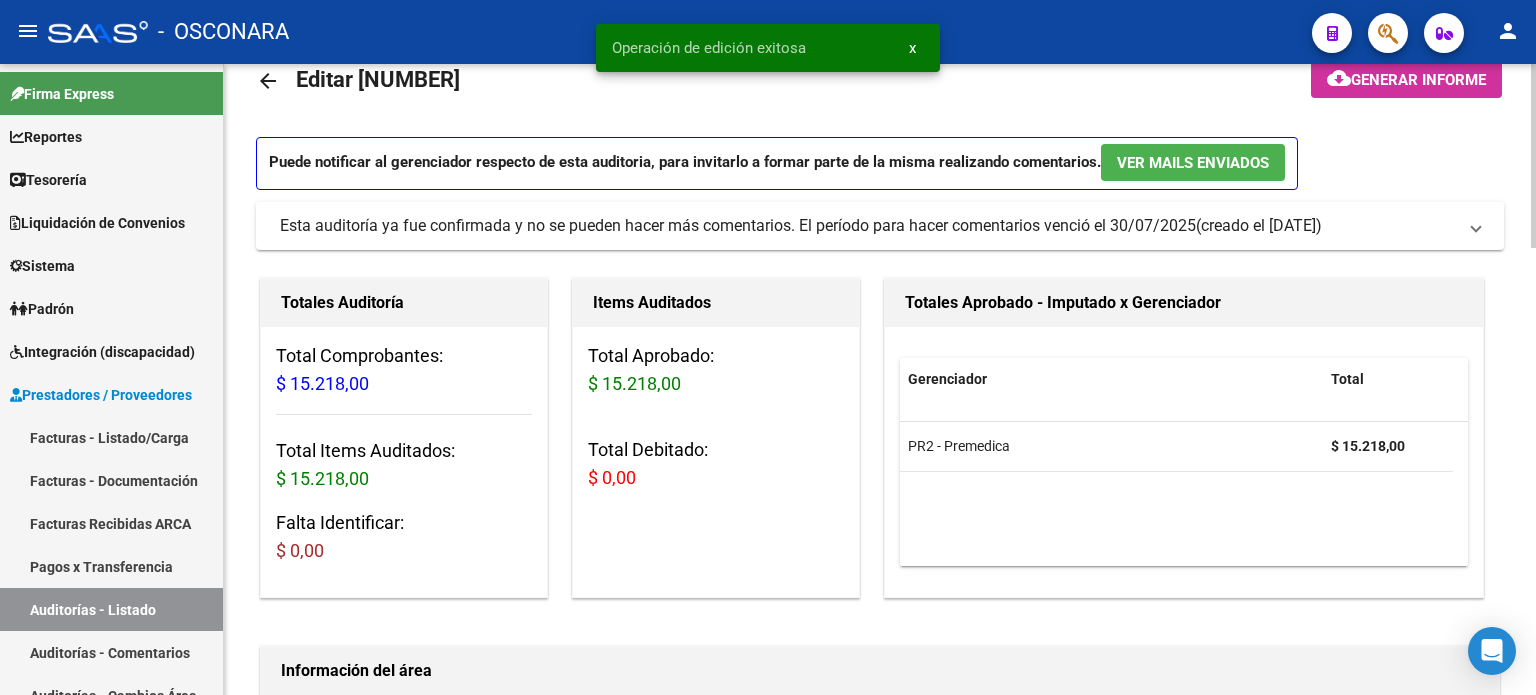 scroll, scrollTop: 0, scrollLeft: 0, axis: both 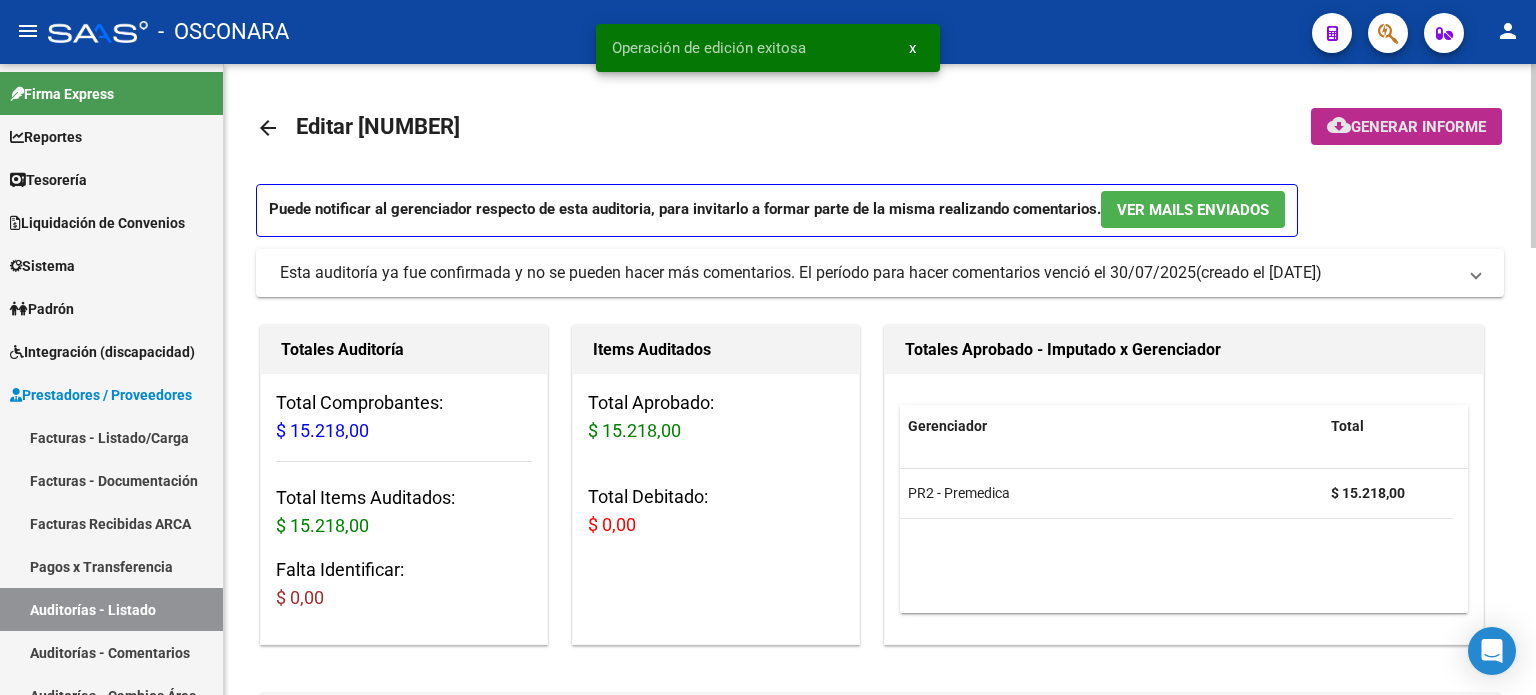 click on "cloud_download" 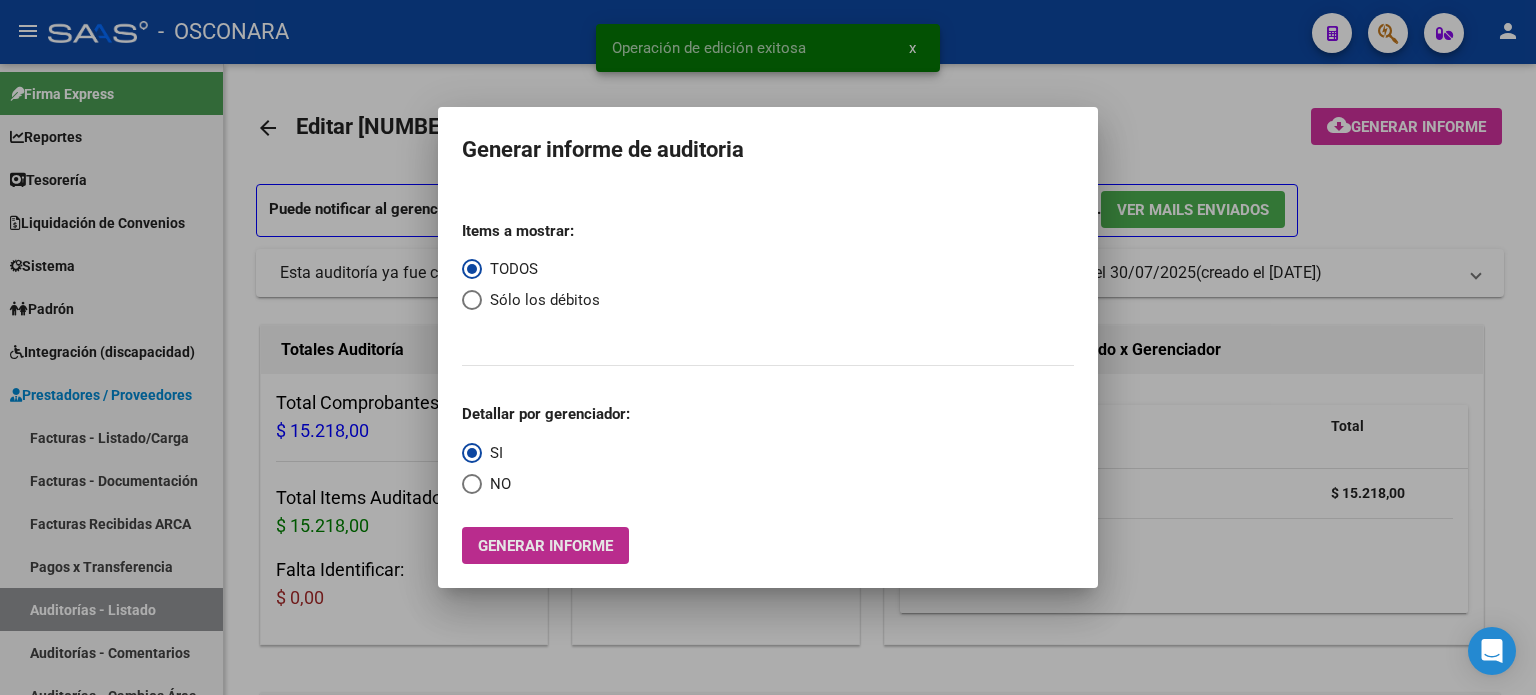 click on "Generar informe" at bounding box center [545, 546] 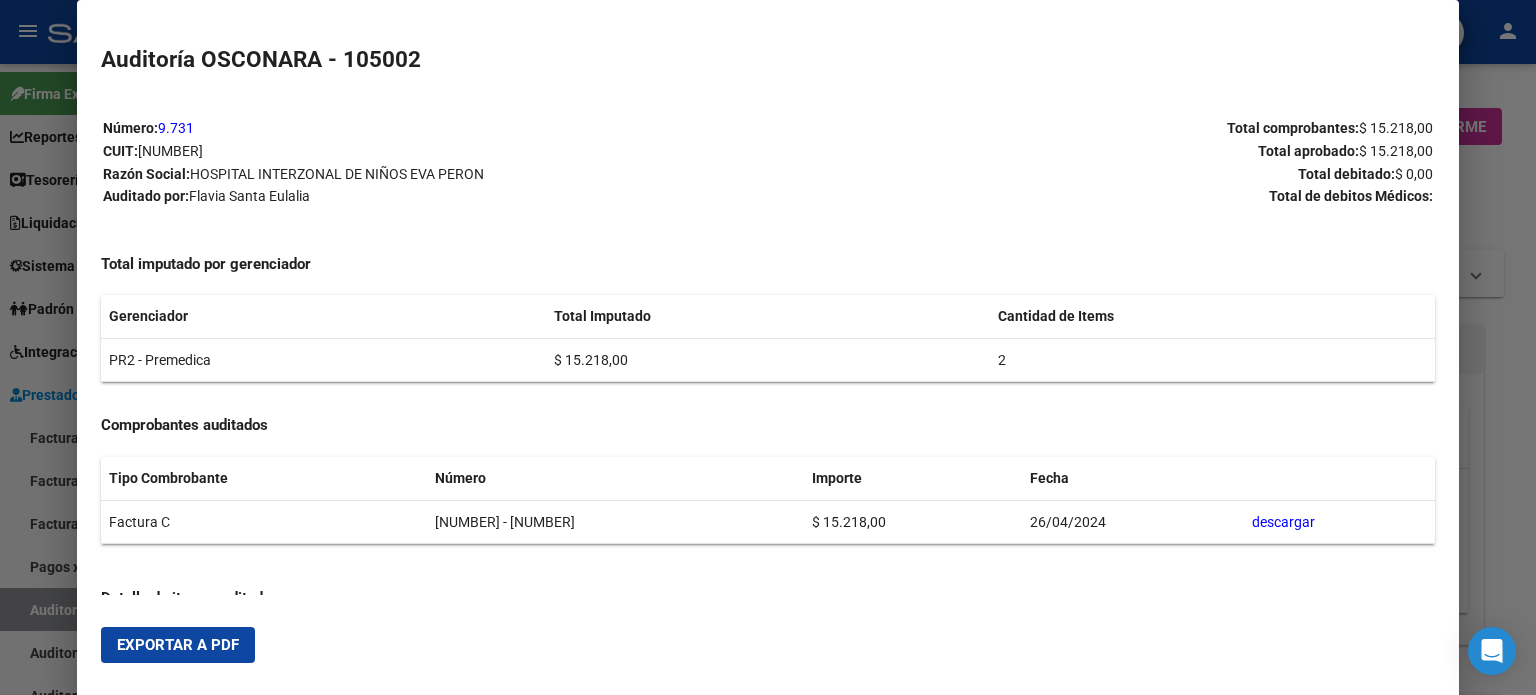 click on "Exportar a PDF" at bounding box center (178, 645) 